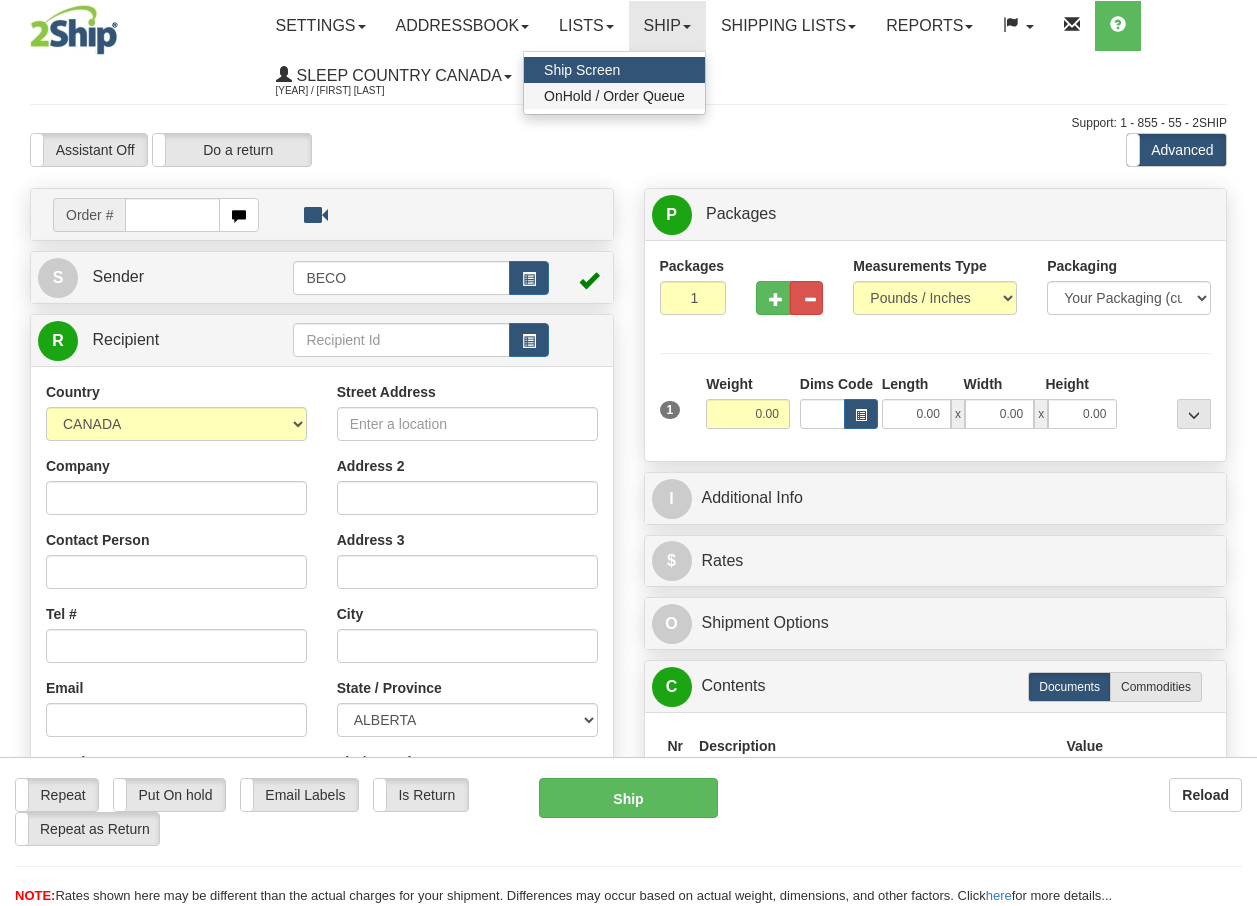 scroll, scrollTop: 0, scrollLeft: 0, axis: both 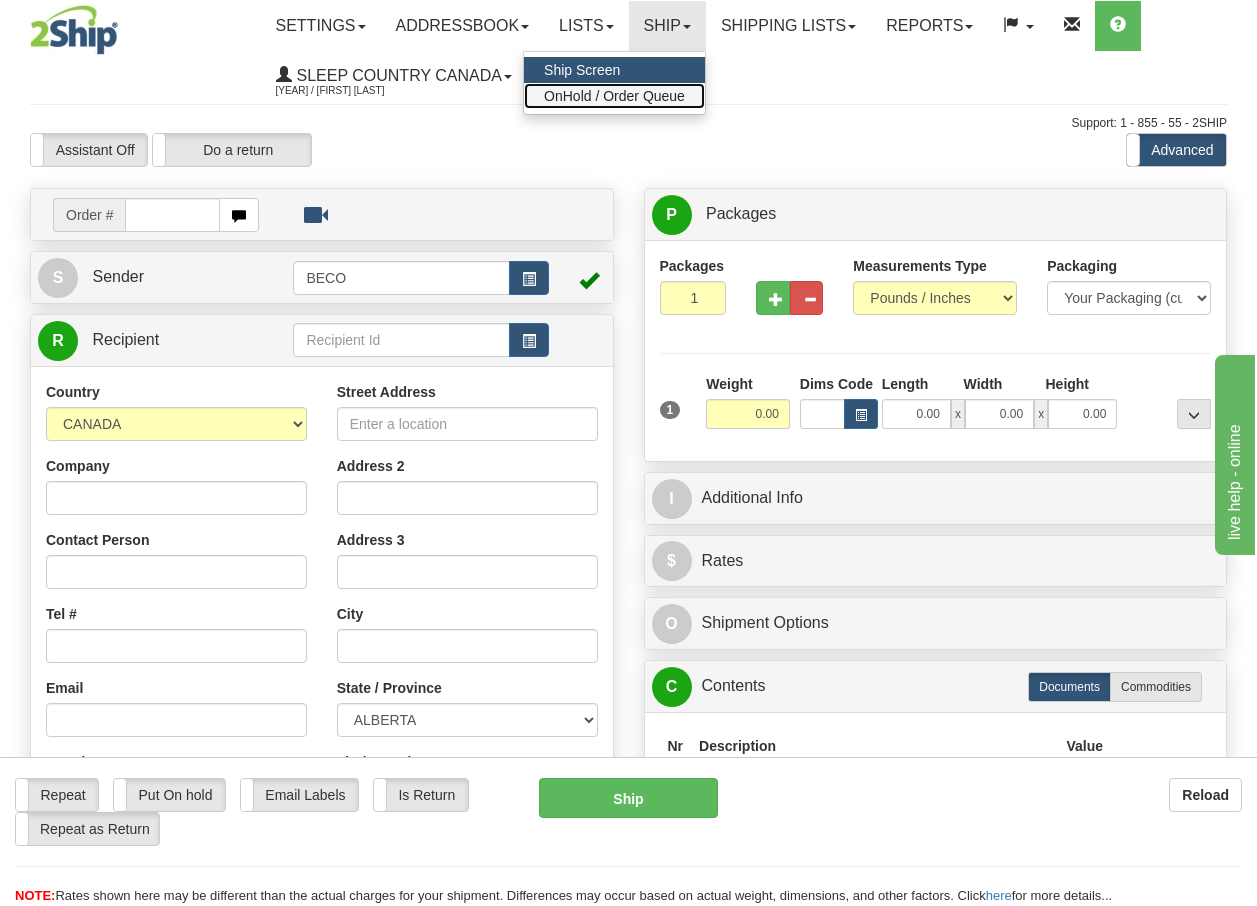 click on "OnHold / Order Queue" at bounding box center [614, 96] 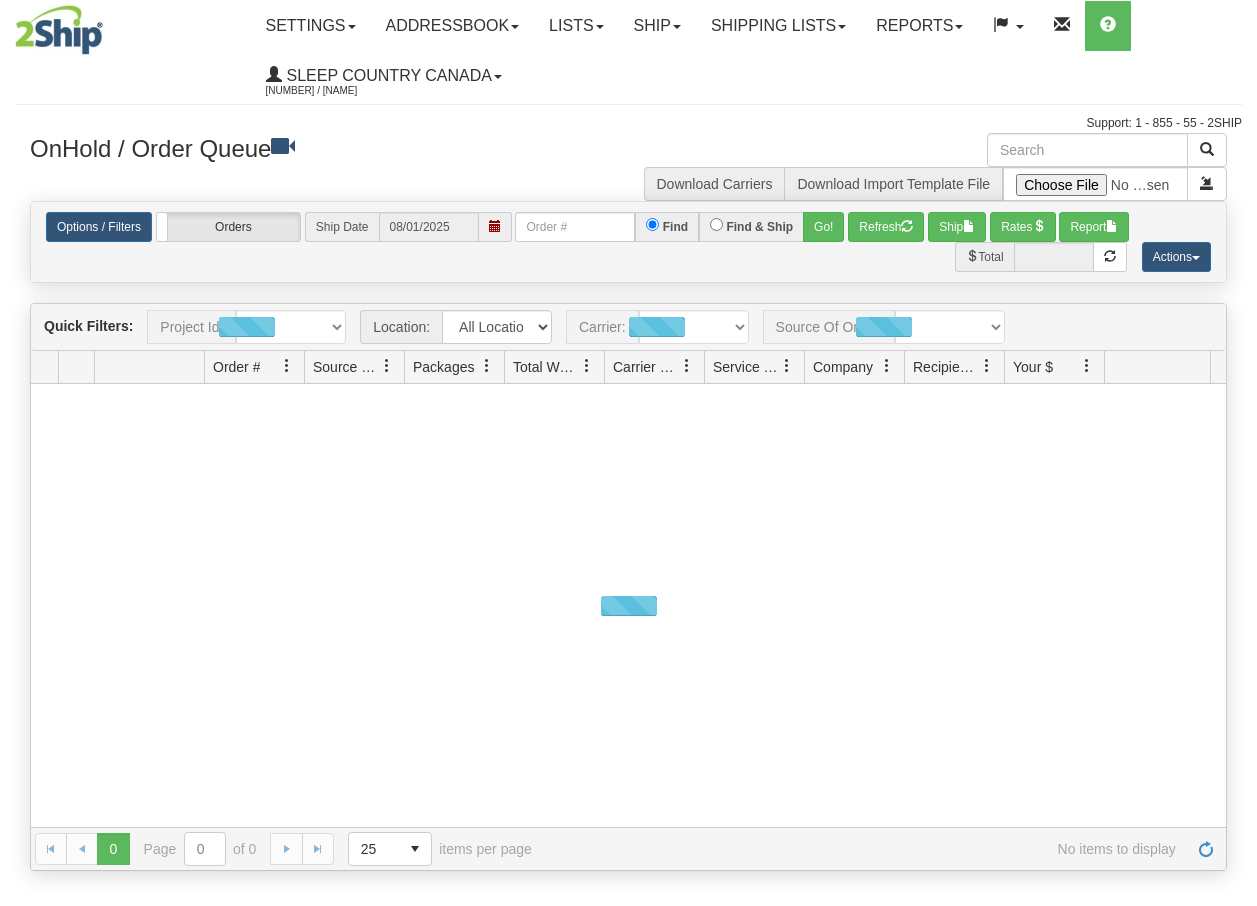 scroll, scrollTop: 0, scrollLeft: 0, axis: both 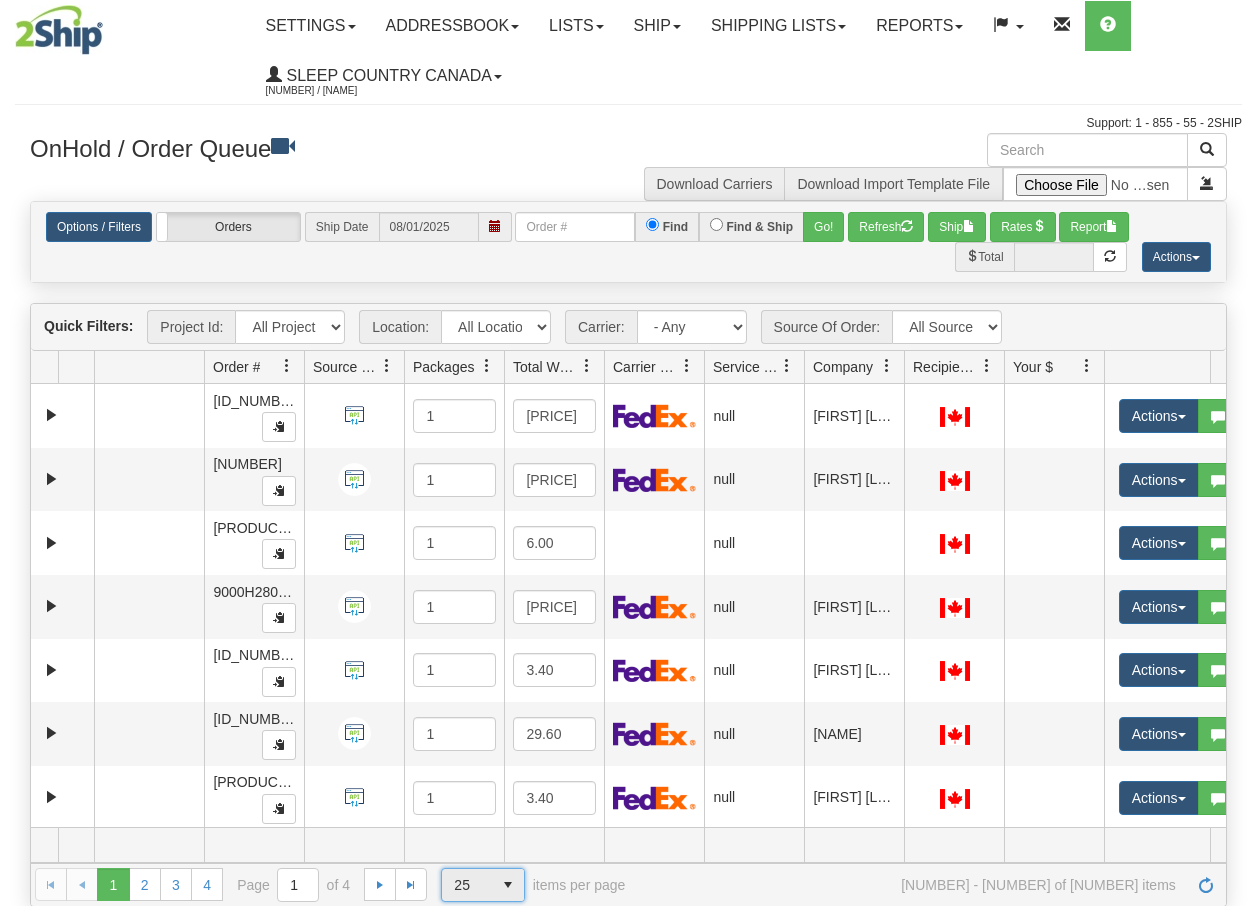 click at bounding box center (508, 885) 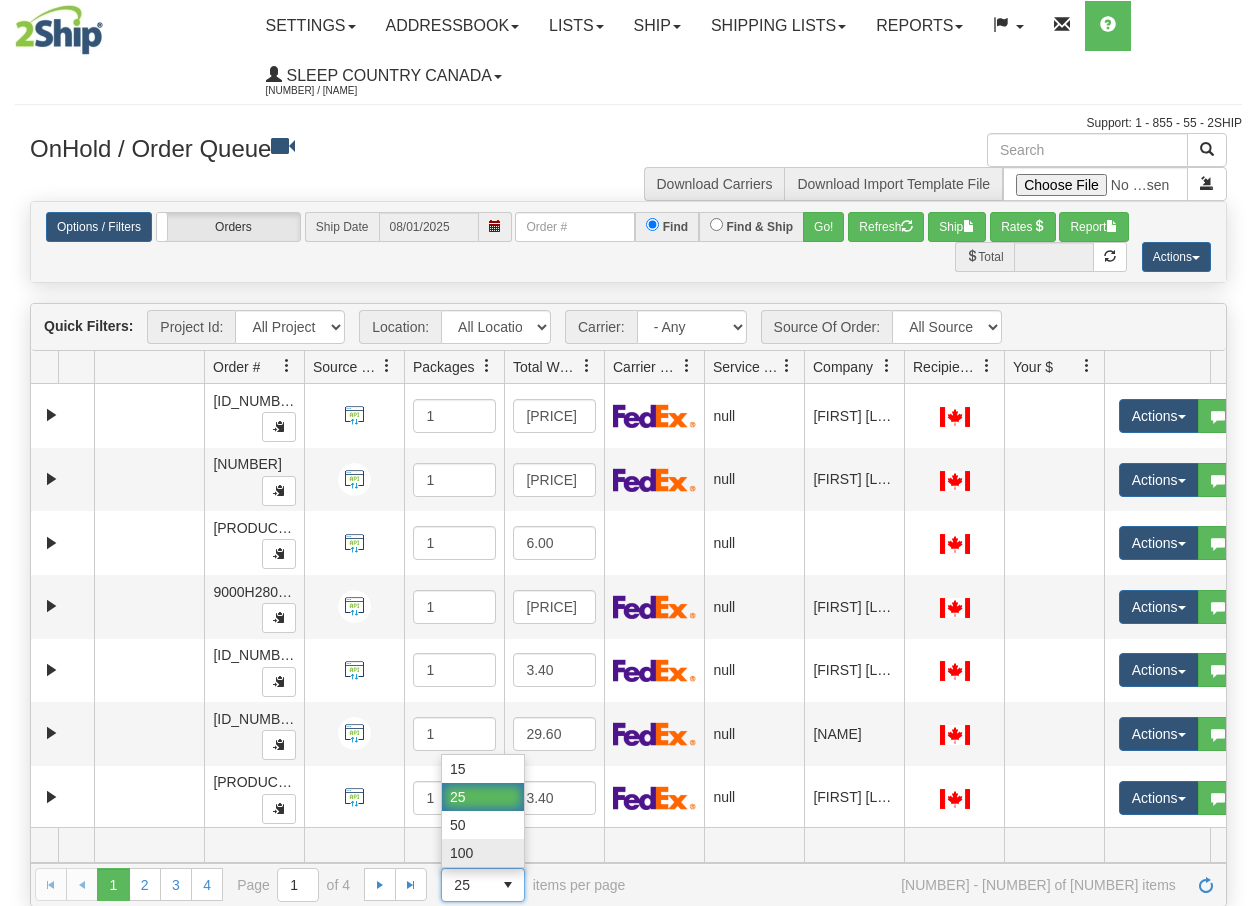 click on "100" at bounding box center [461, 853] 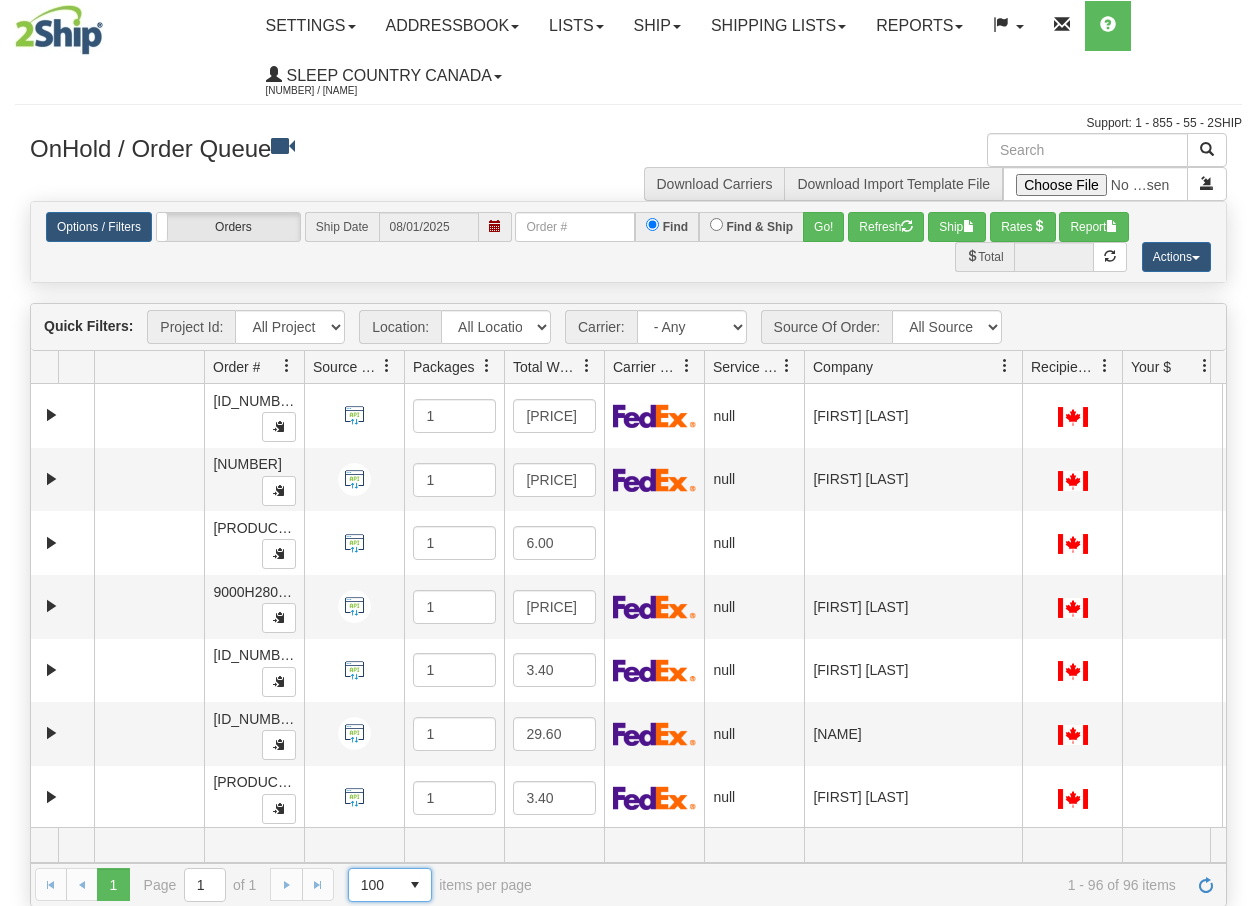 drag, startPoint x: 904, startPoint y: 367, endPoint x: 1029, endPoint y: 372, distance: 125.09996 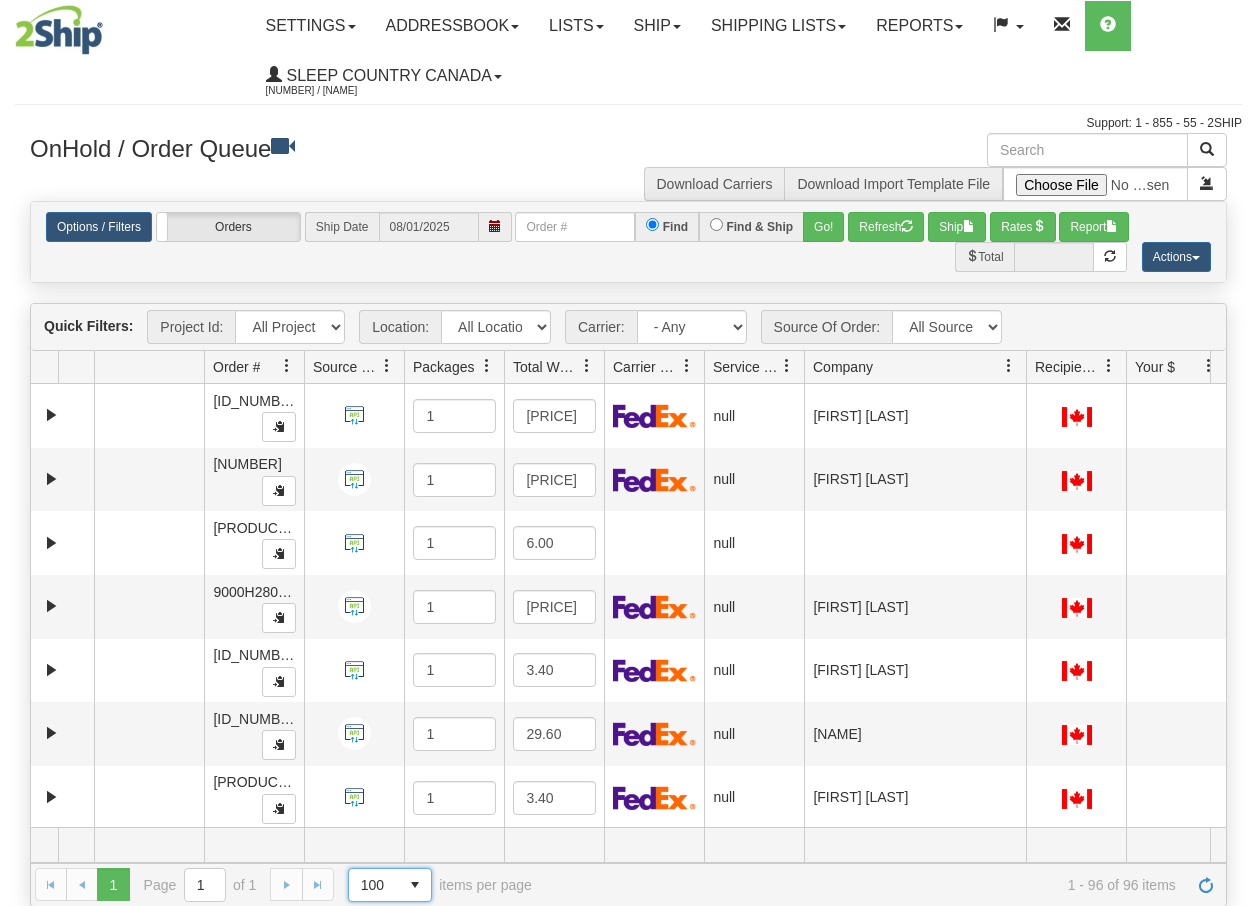 scroll, scrollTop: 0, scrollLeft: 94, axis: horizontal 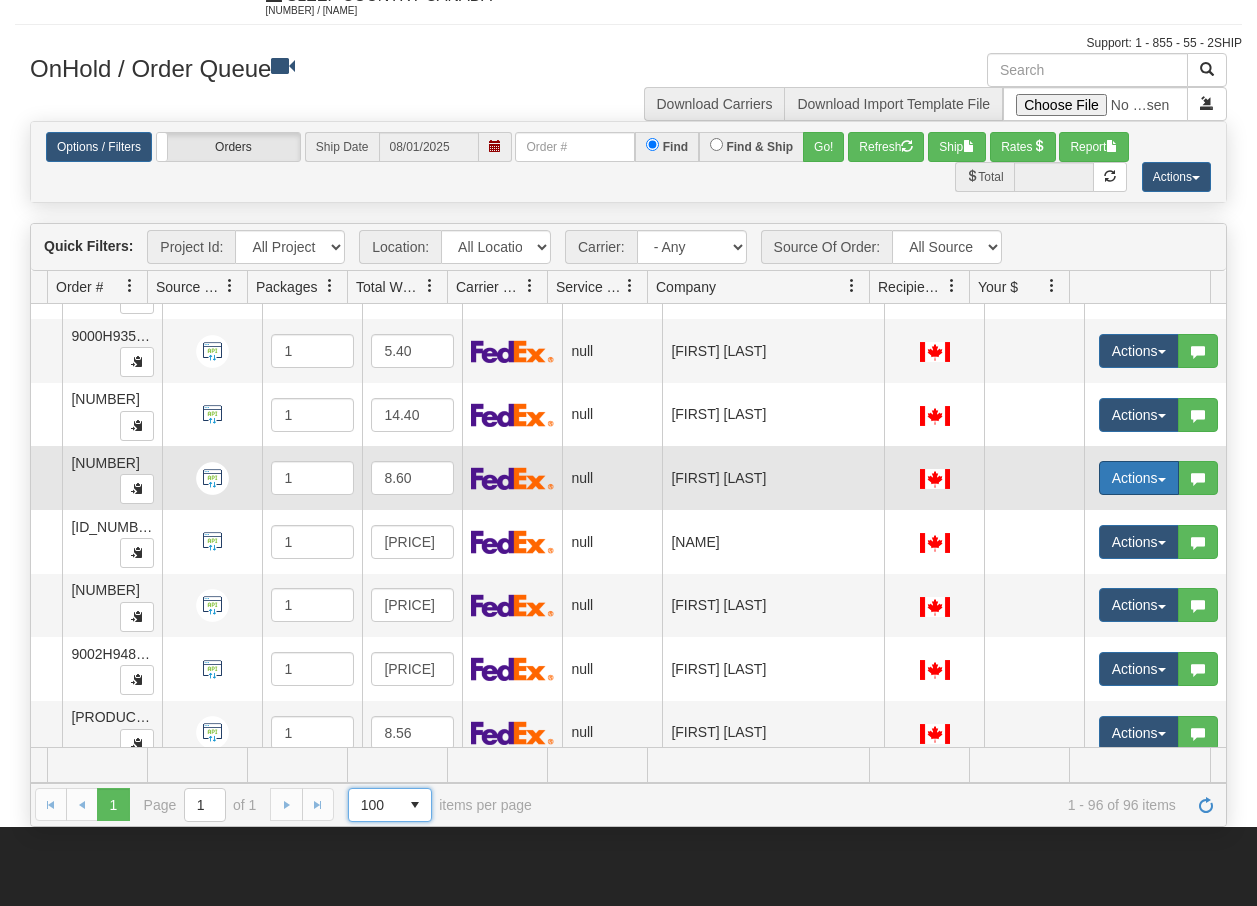 click at bounding box center [1162, 480] 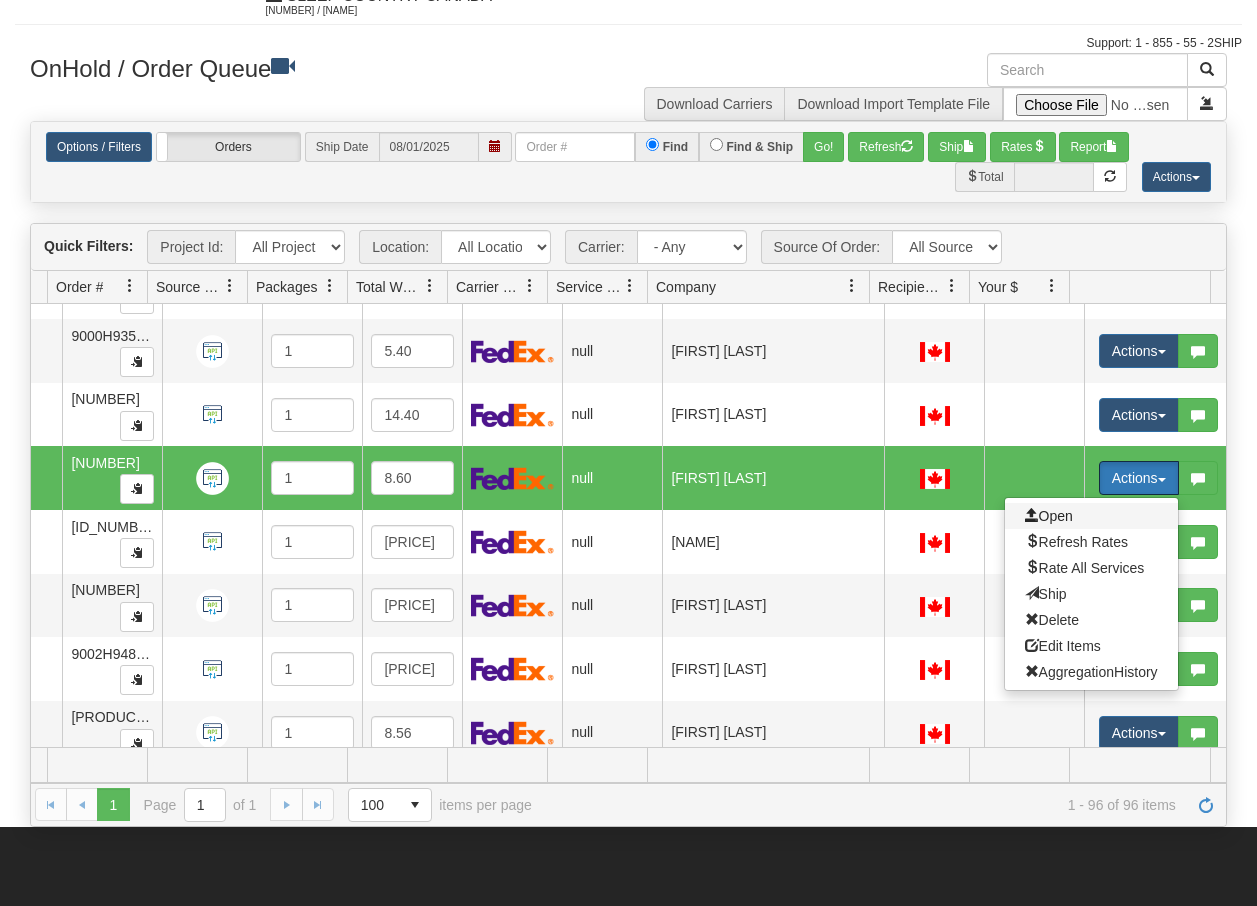 click on "Open" at bounding box center (1049, 516) 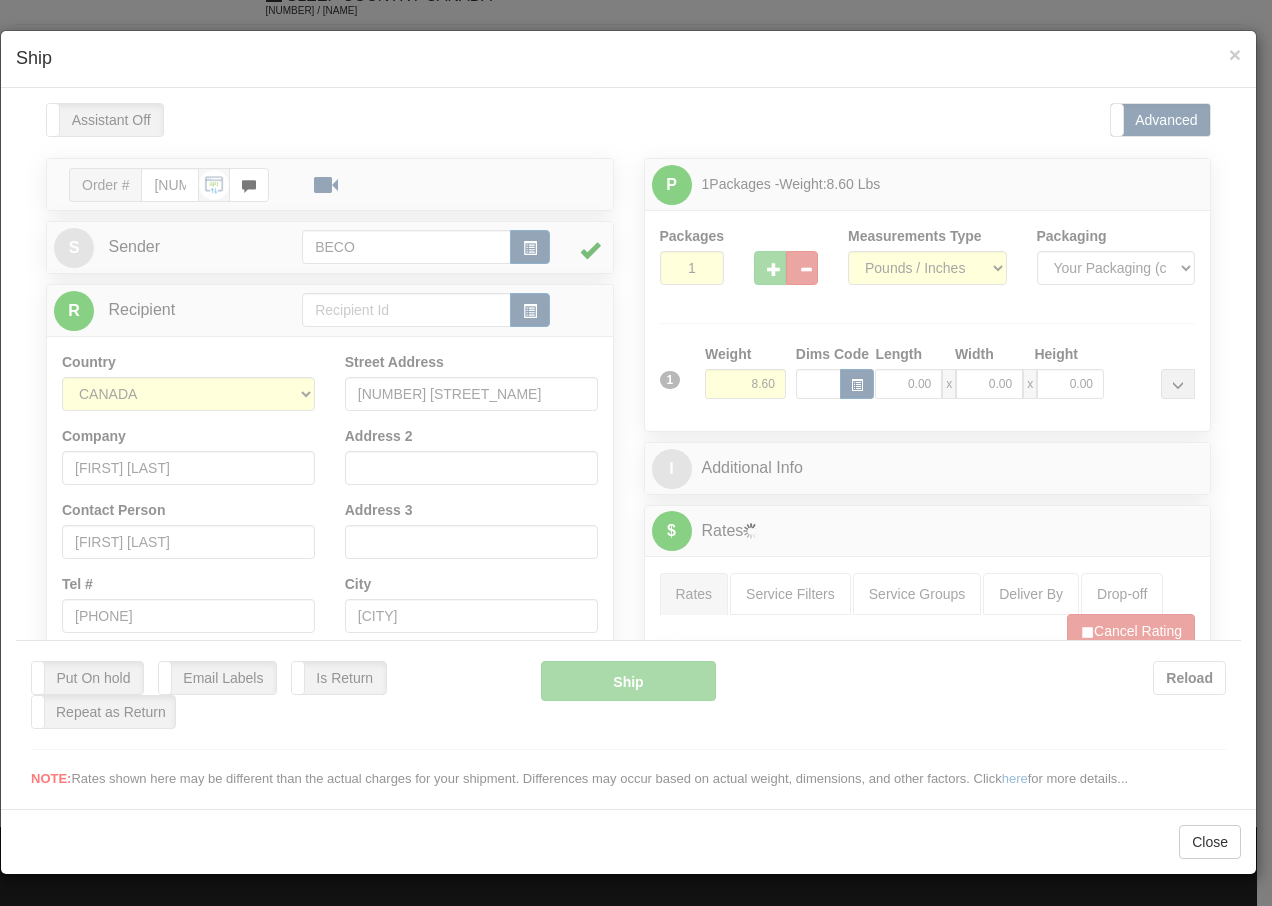 scroll, scrollTop: 0, scrollLeft: 0, axis: both 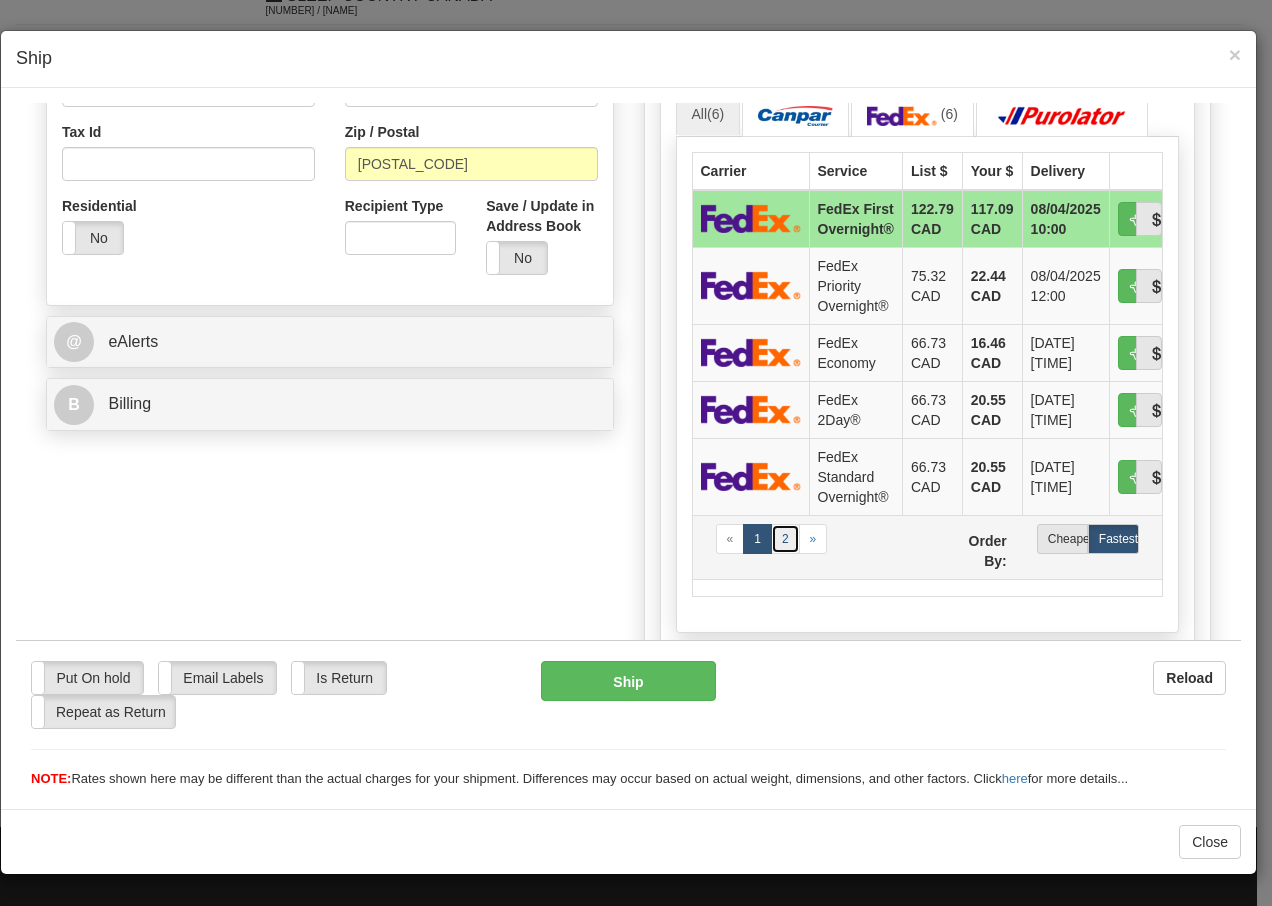 click on "2" at bounding box center (785, 538) 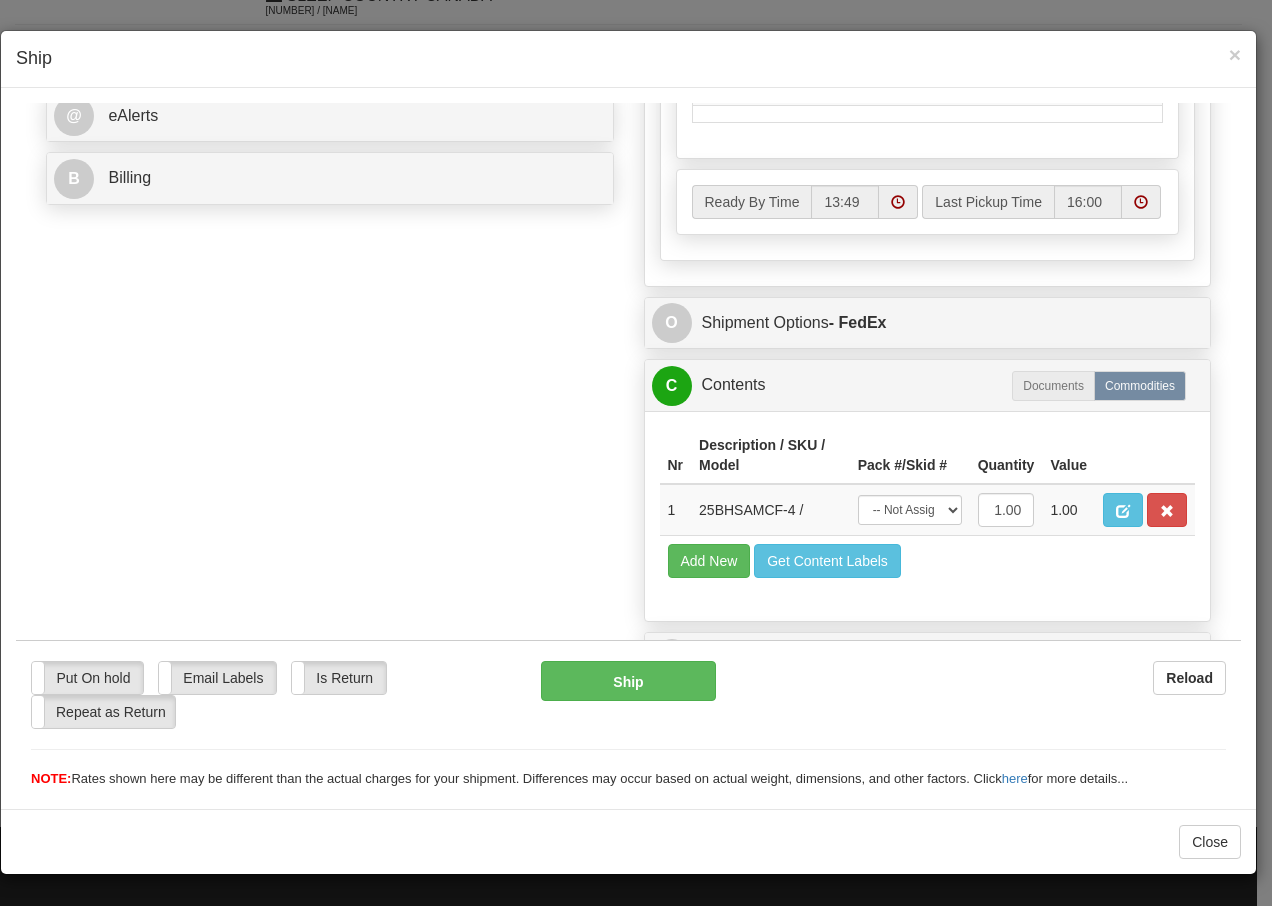 scroll, scrollTop: 868, scrollLeft: 0, axis: vertical 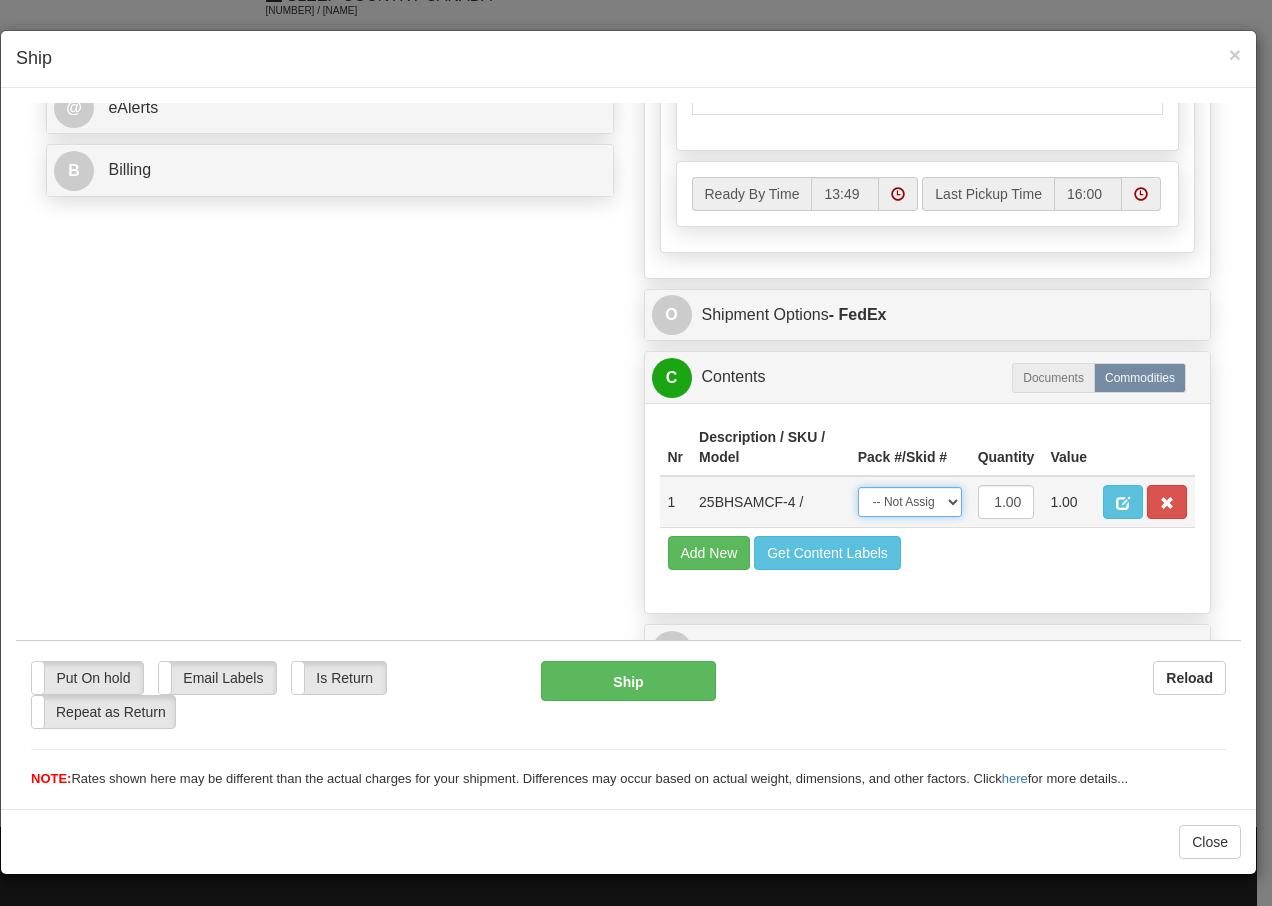 click on "-- Not Assigned --
Package 1" at bounding box center (910, 501) 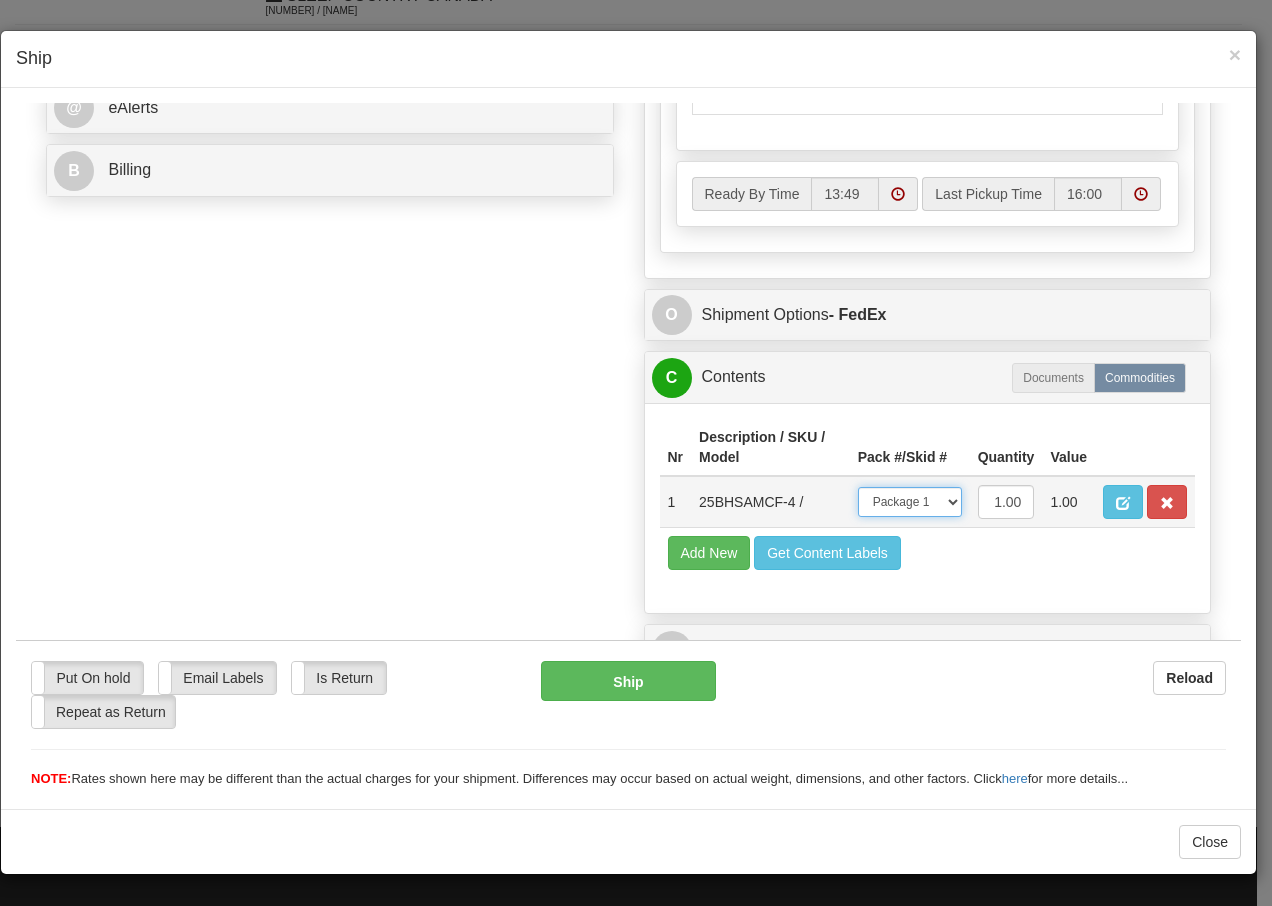 click on "-- Not Assigned --
Package 1" at bounding box center (910, 501) 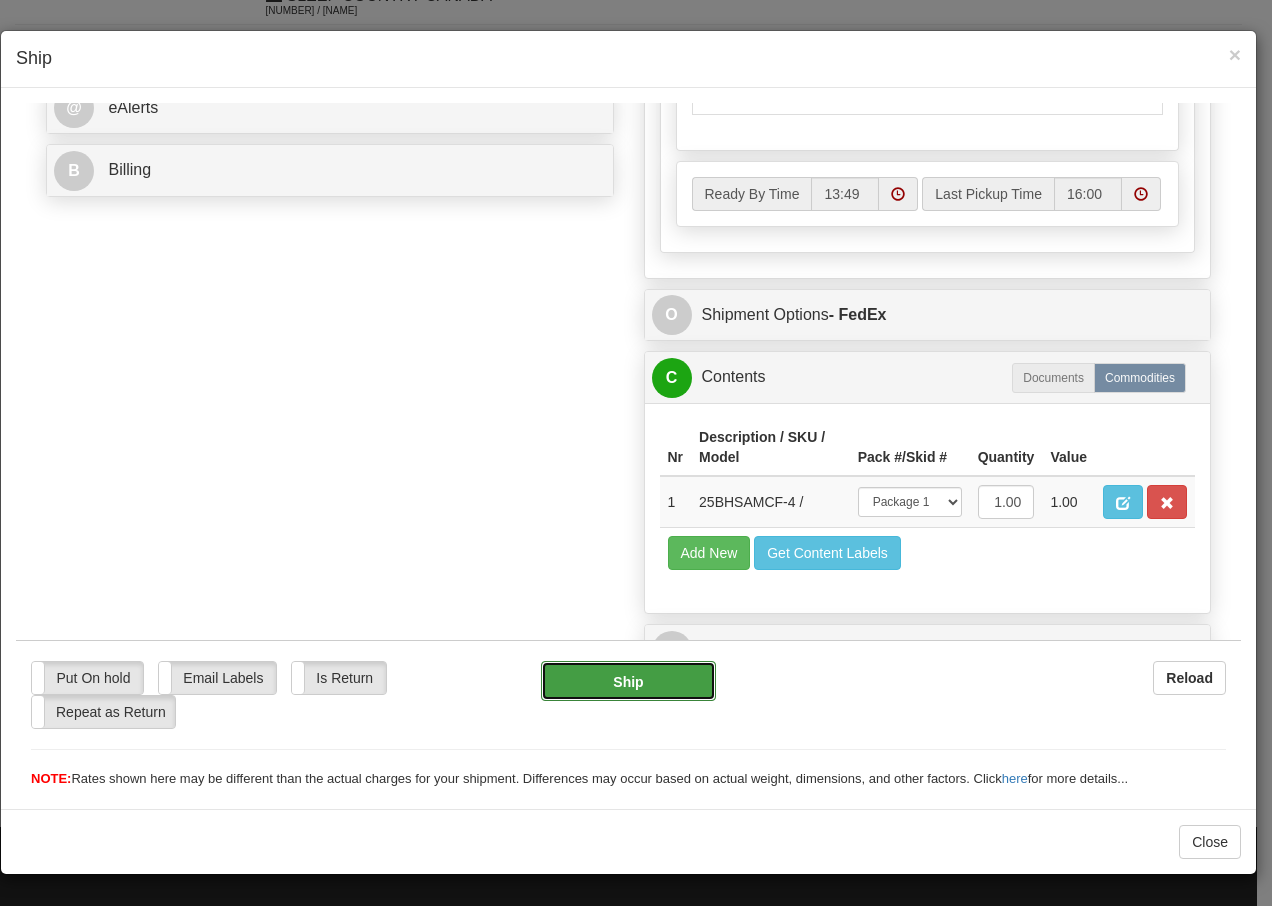 click on "Ship" at bounding box center (628, 680) 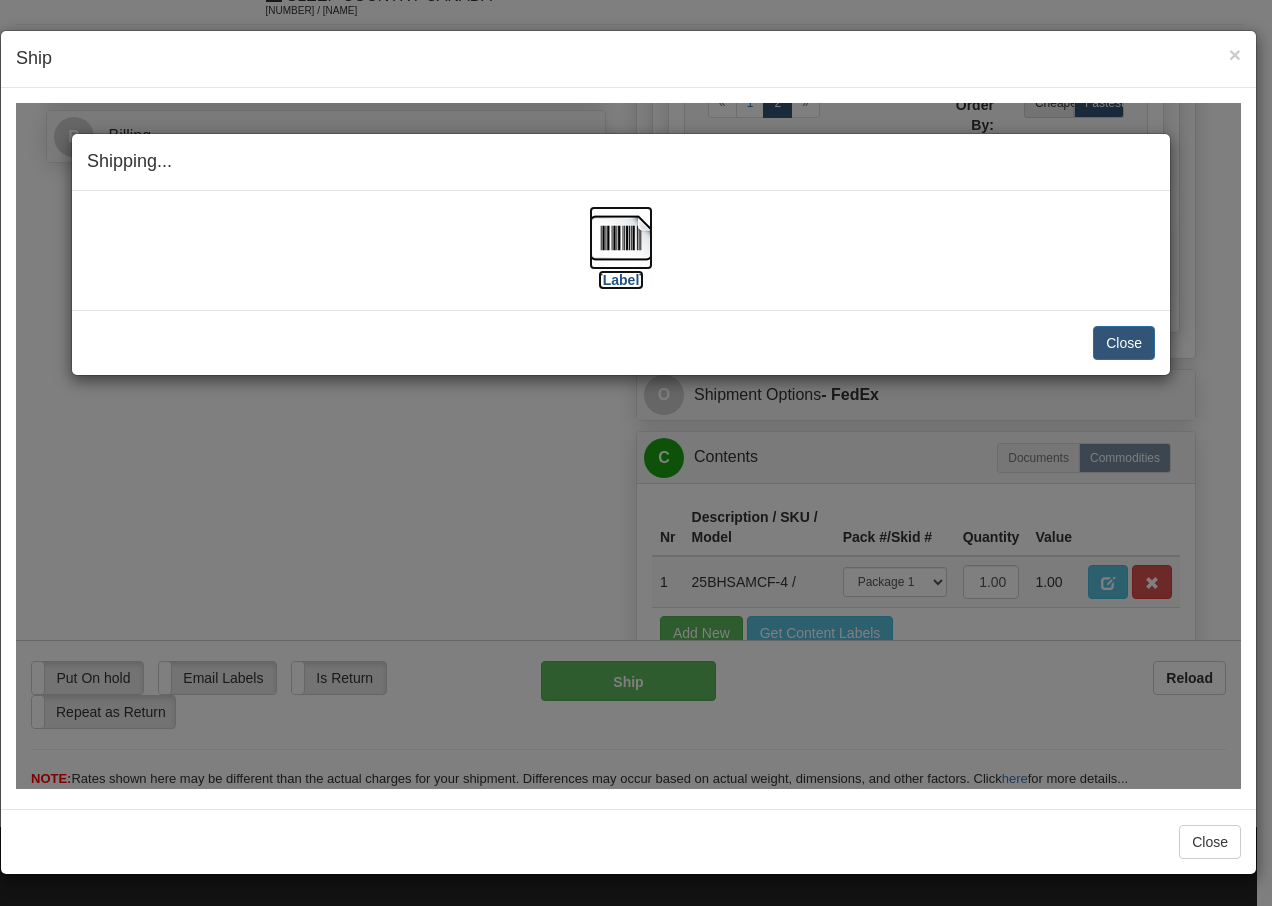 click at bounding box center [621, 237] 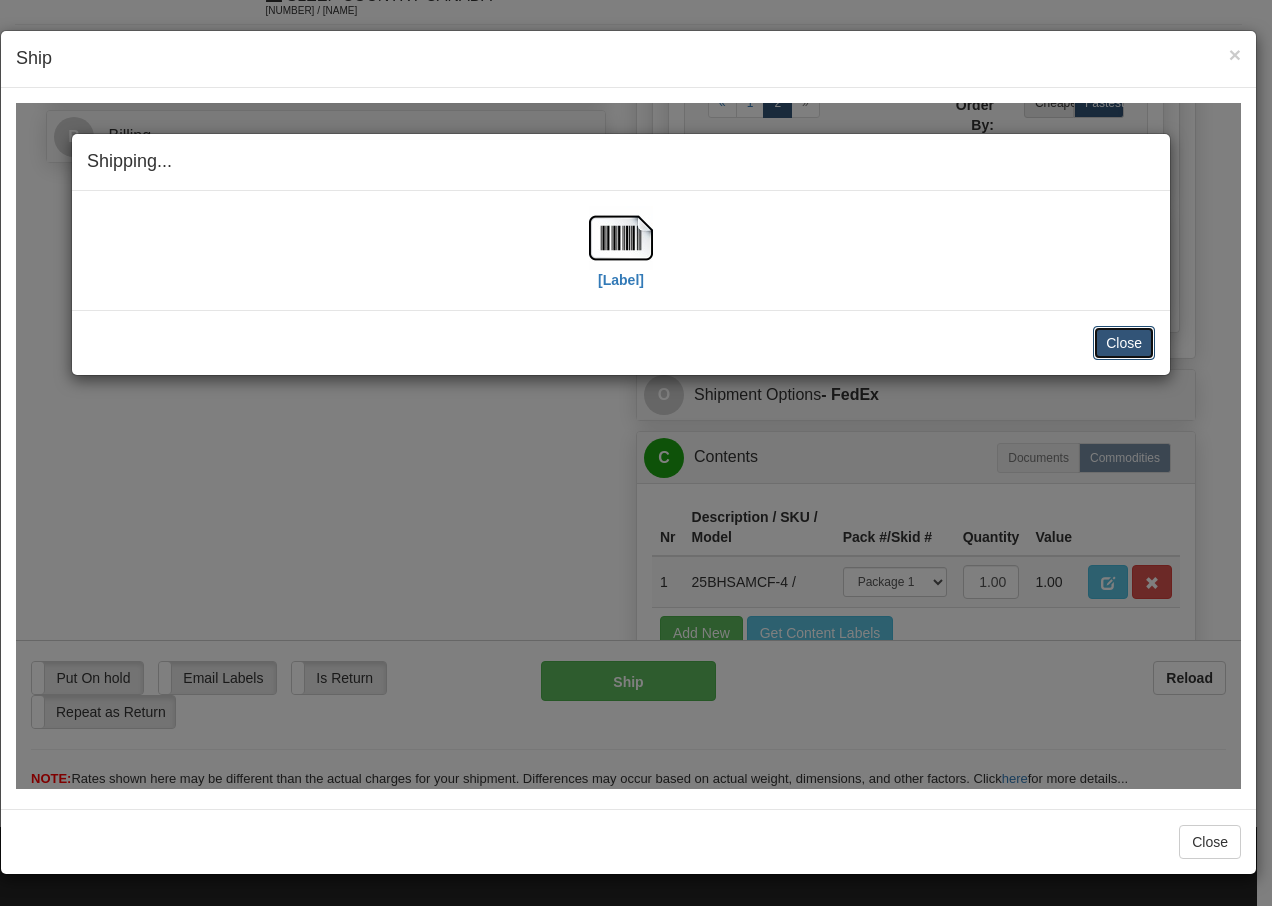 click on "Close" at bounding box center [1124, 342] 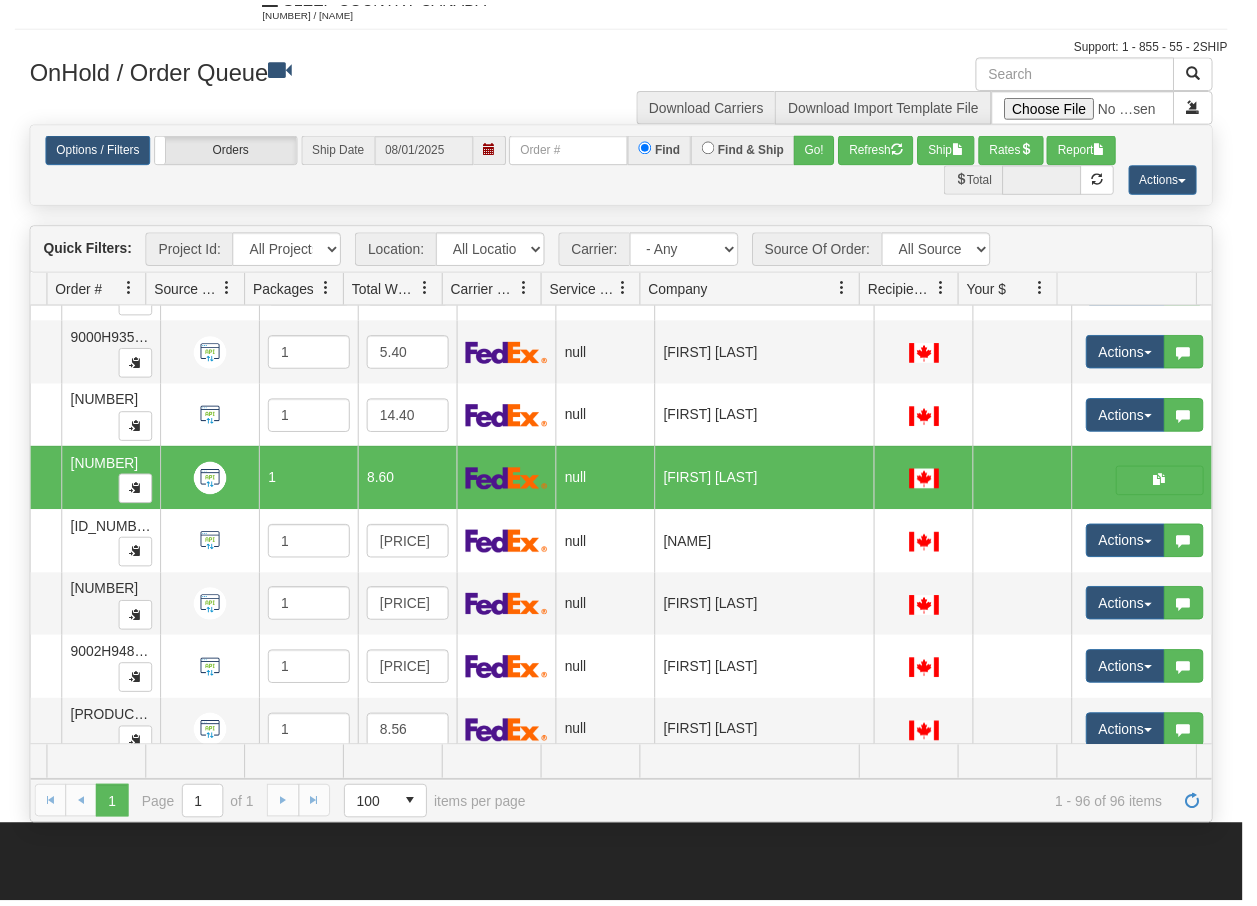 scroll, scrollTop: 0, scrollLeft: 0, axis: both 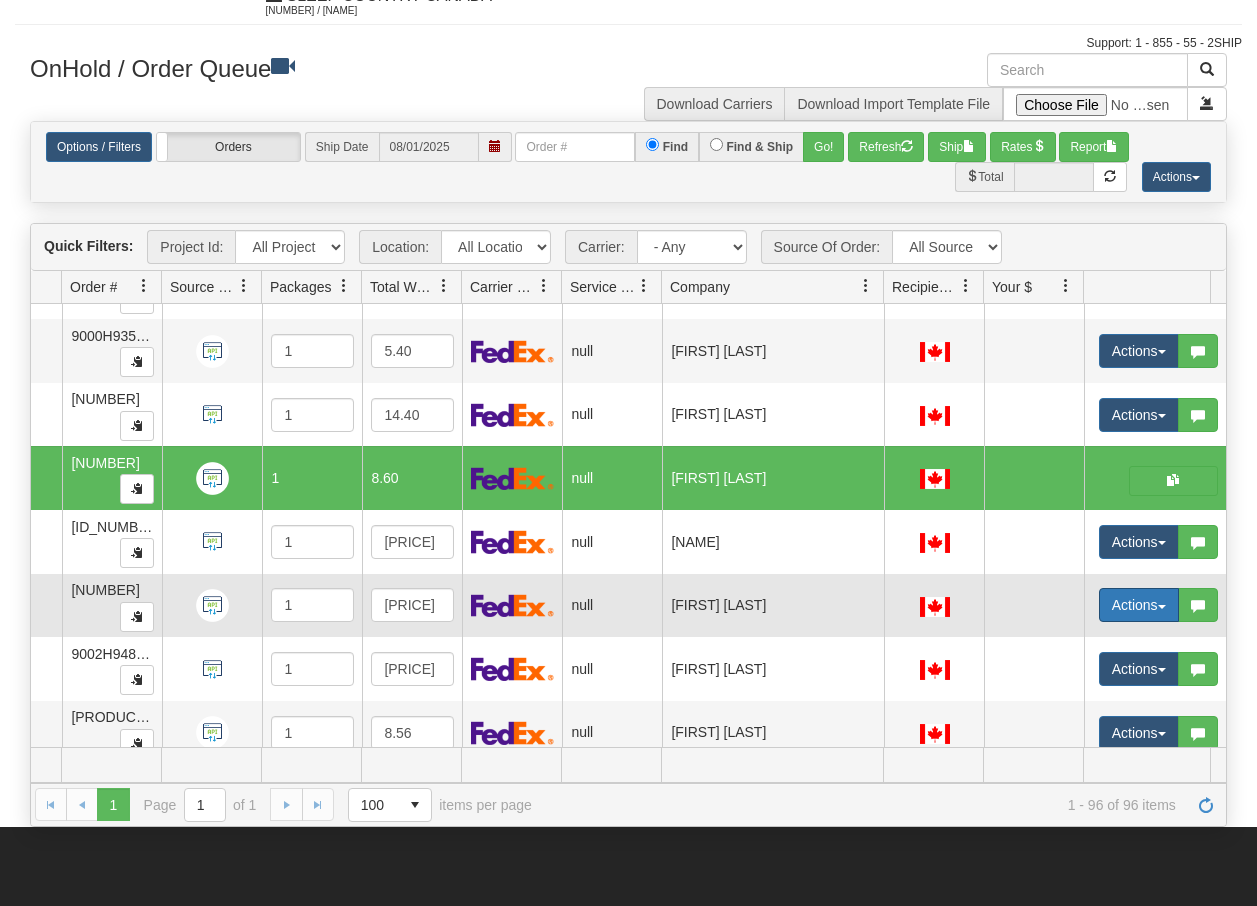 click on "Actions" at bounding box center [1139, 605] 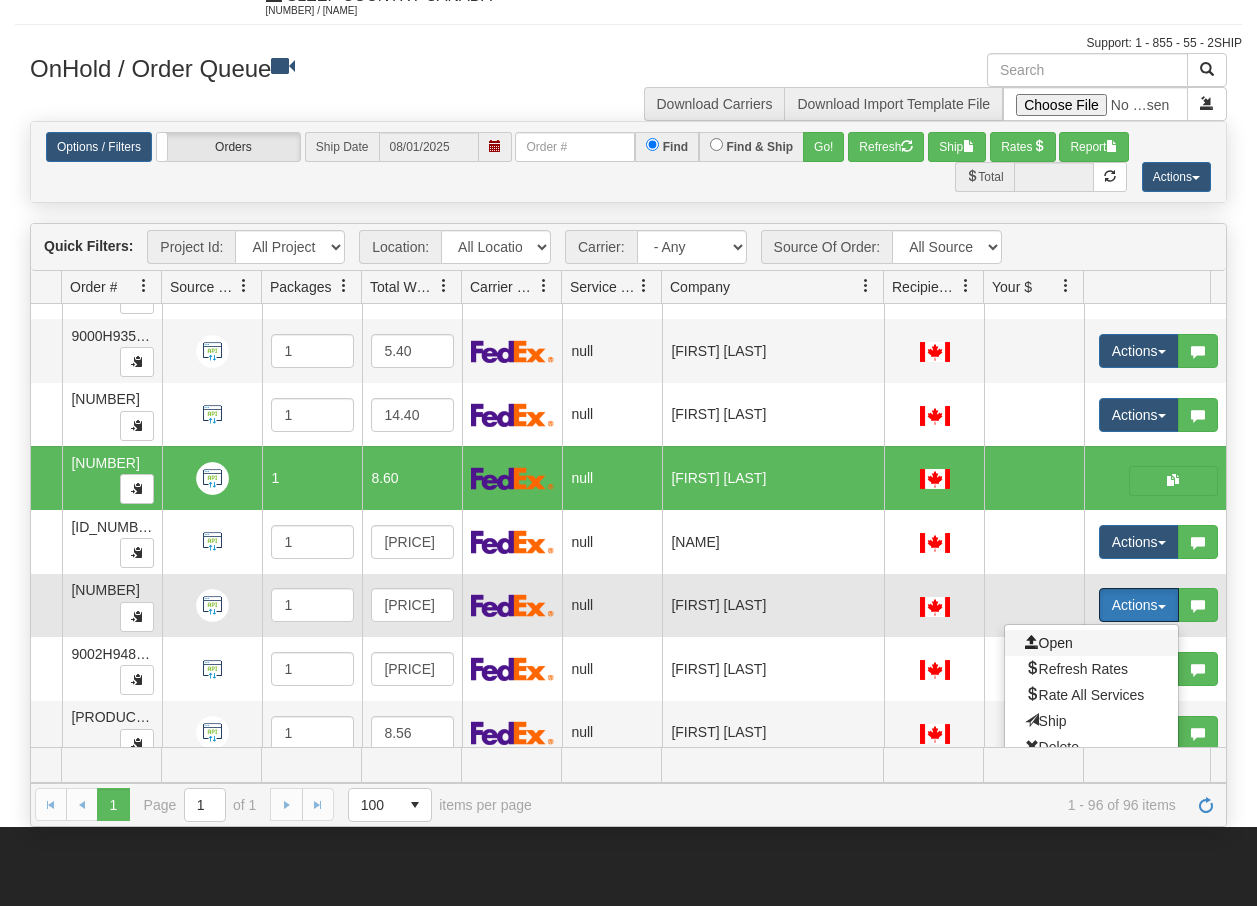 click on "Open" at bounding box center [1049, 643] 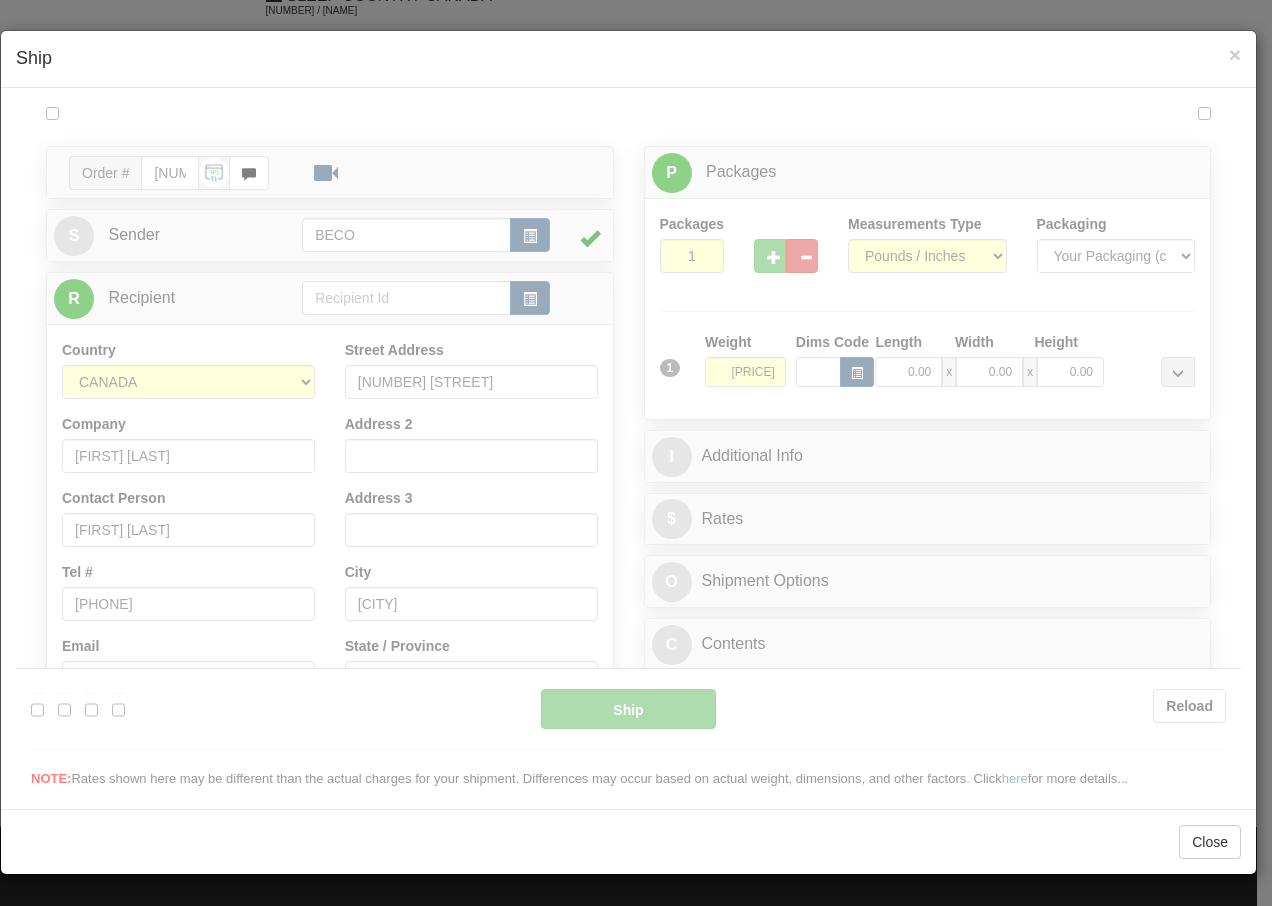 scroll, scrollTop: 0, scrollLeft: 0, axis: both 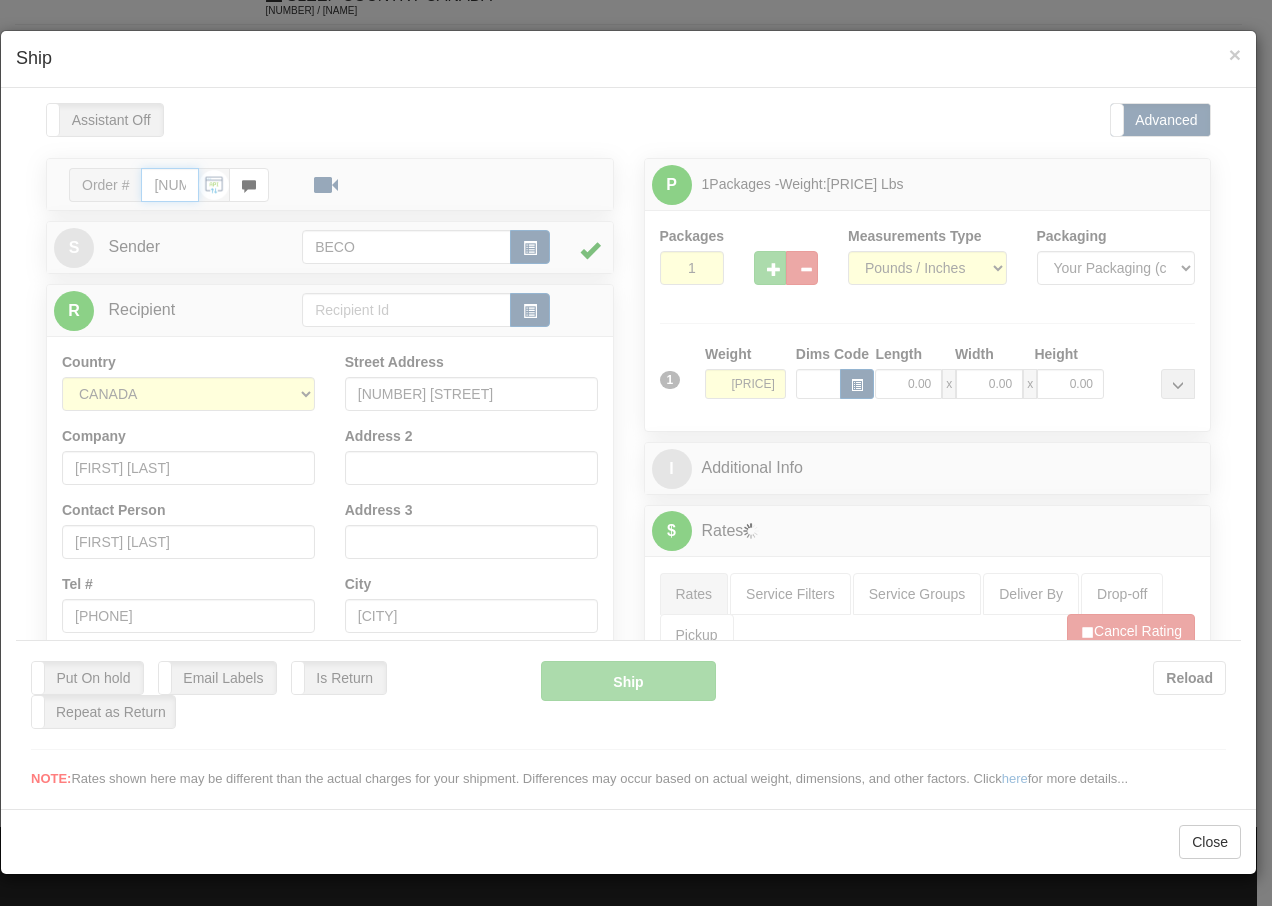 type on "13:50" 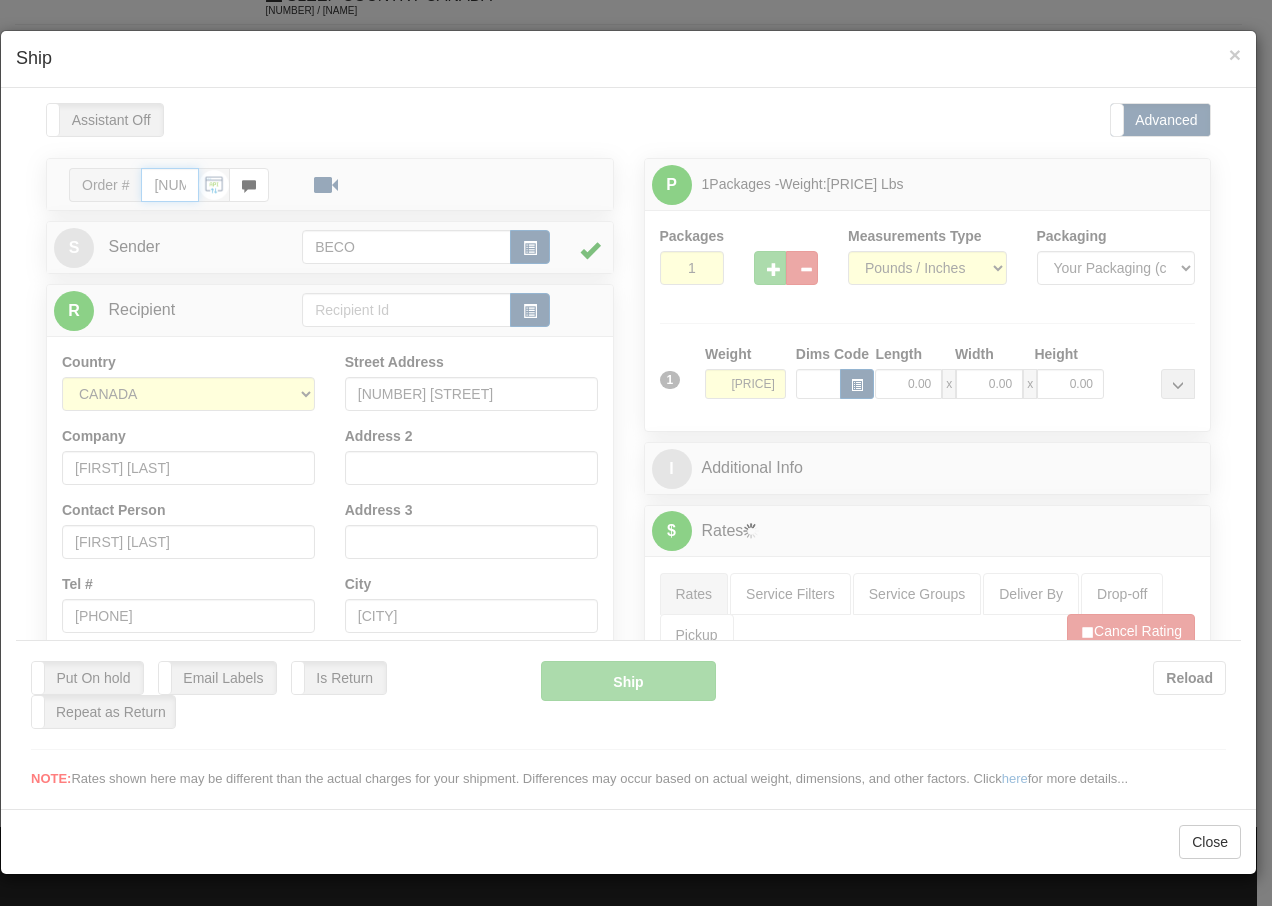type on "16:00" 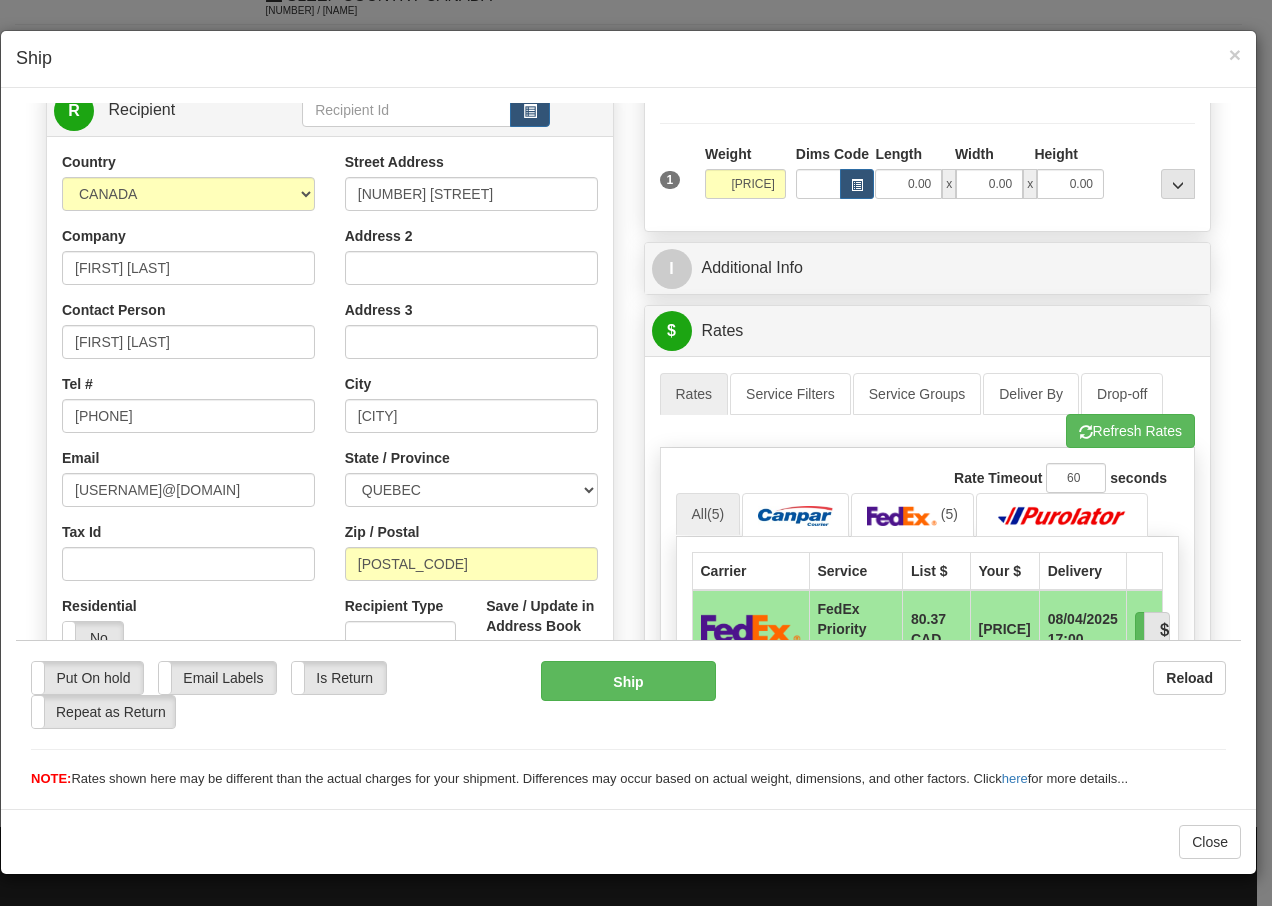 scroll, scrollTop: 253, scrollLeft: 0, axis: vertical 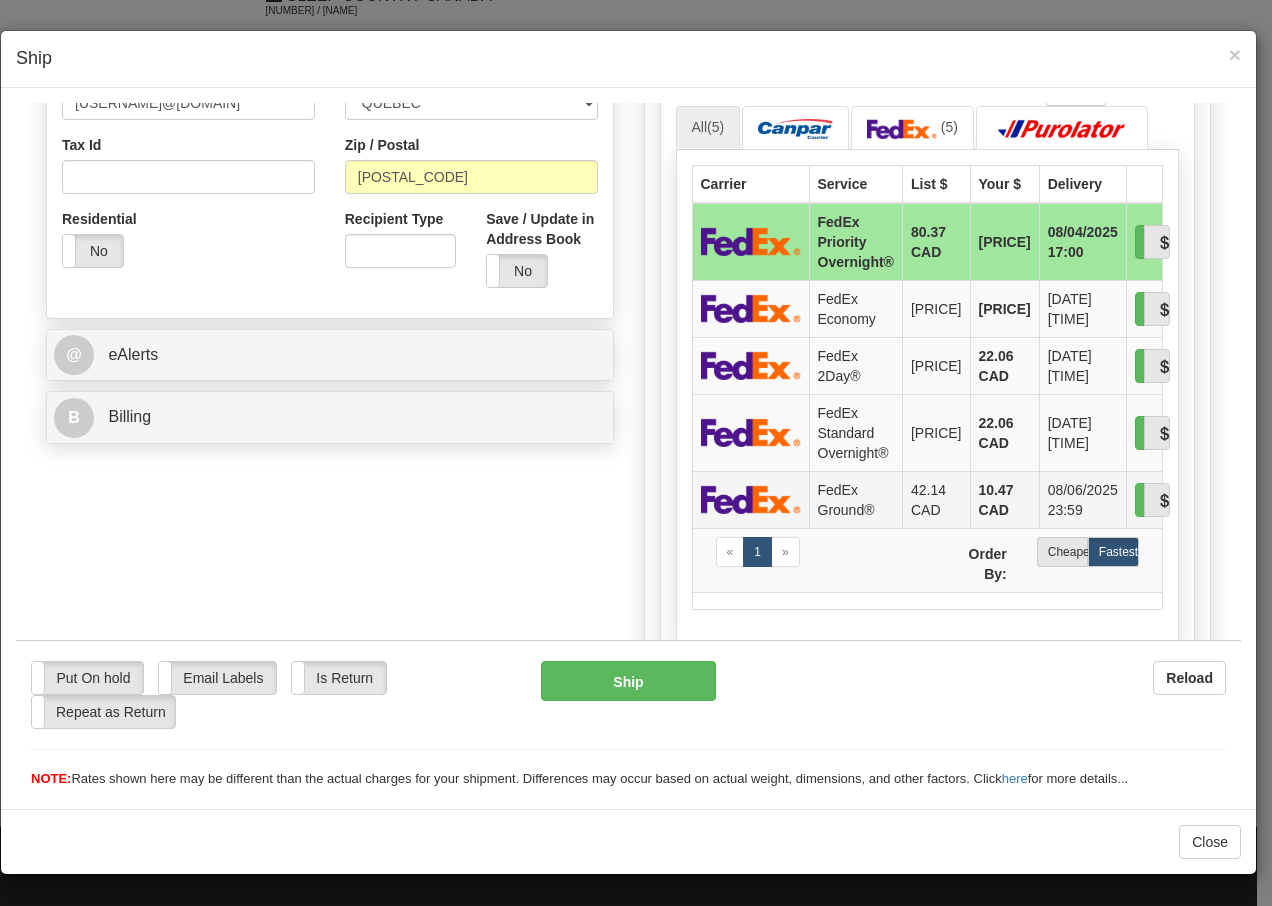 click on "FedEx Ground®" at bounding box center (855, 498) 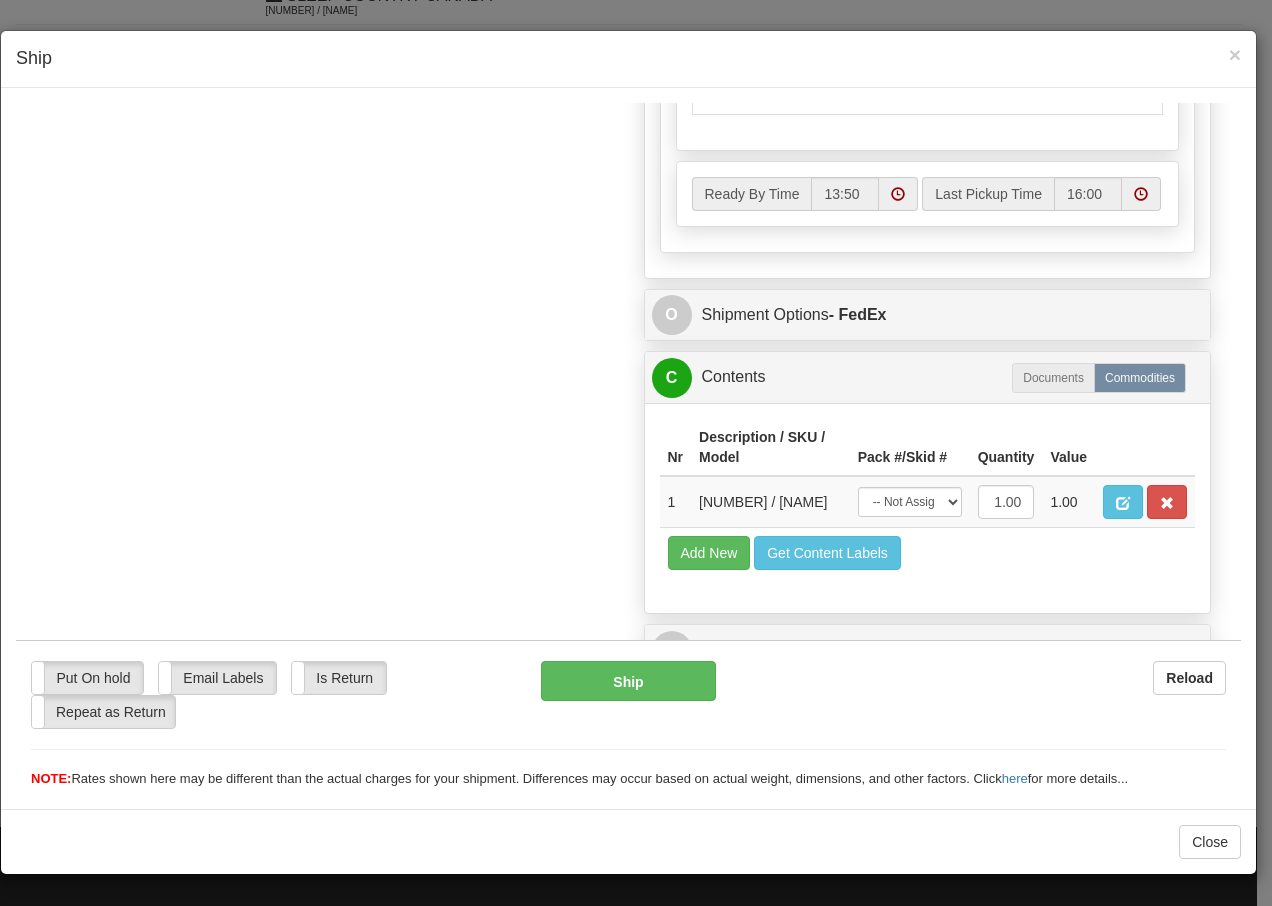 scroll, scrollTop: 1136, scrollLeft: 0, axis: vertical 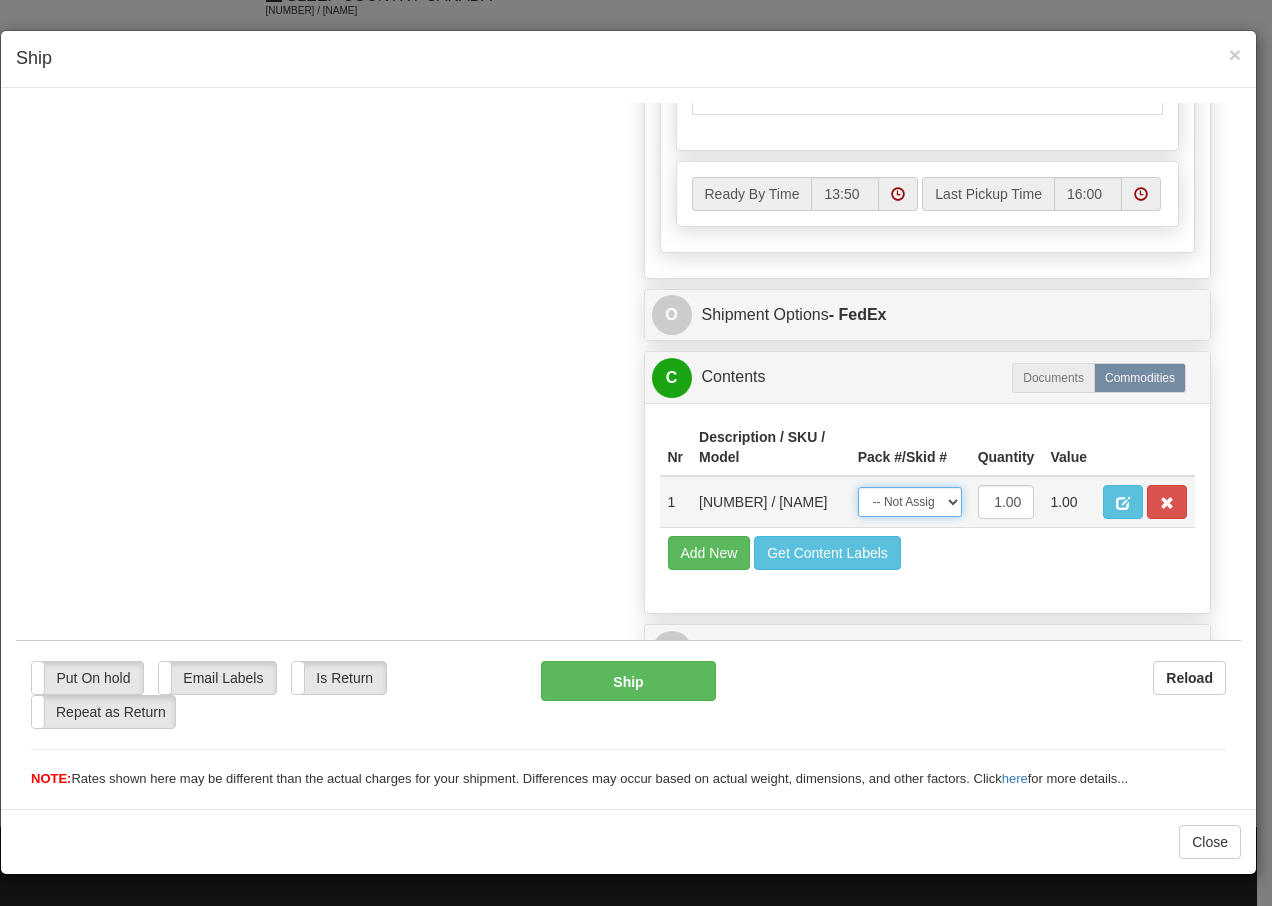 click on "-- Not Assigned --
Package 1" at bounding box center (910, 501) 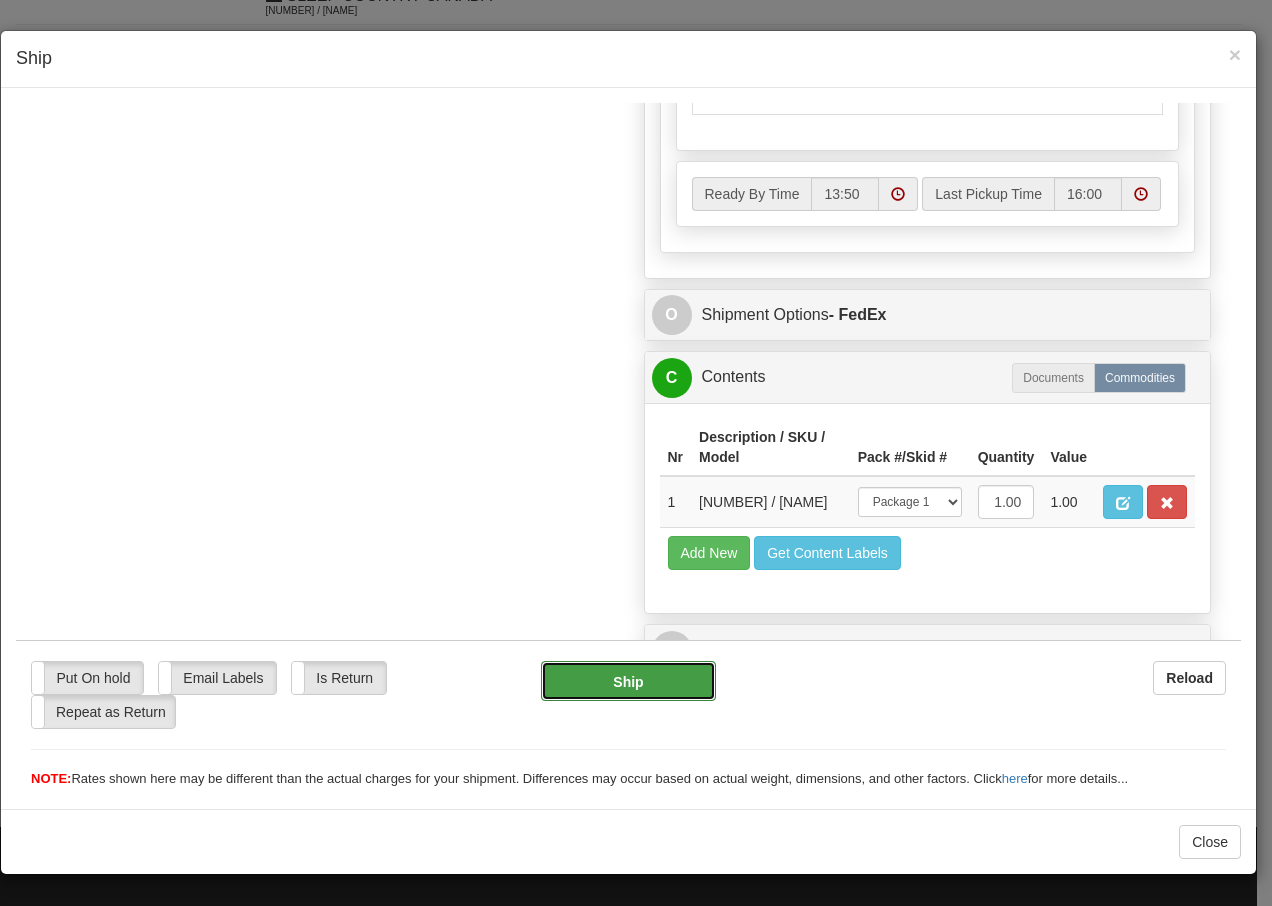 click on "Ship" at bounding box center [628, 680] 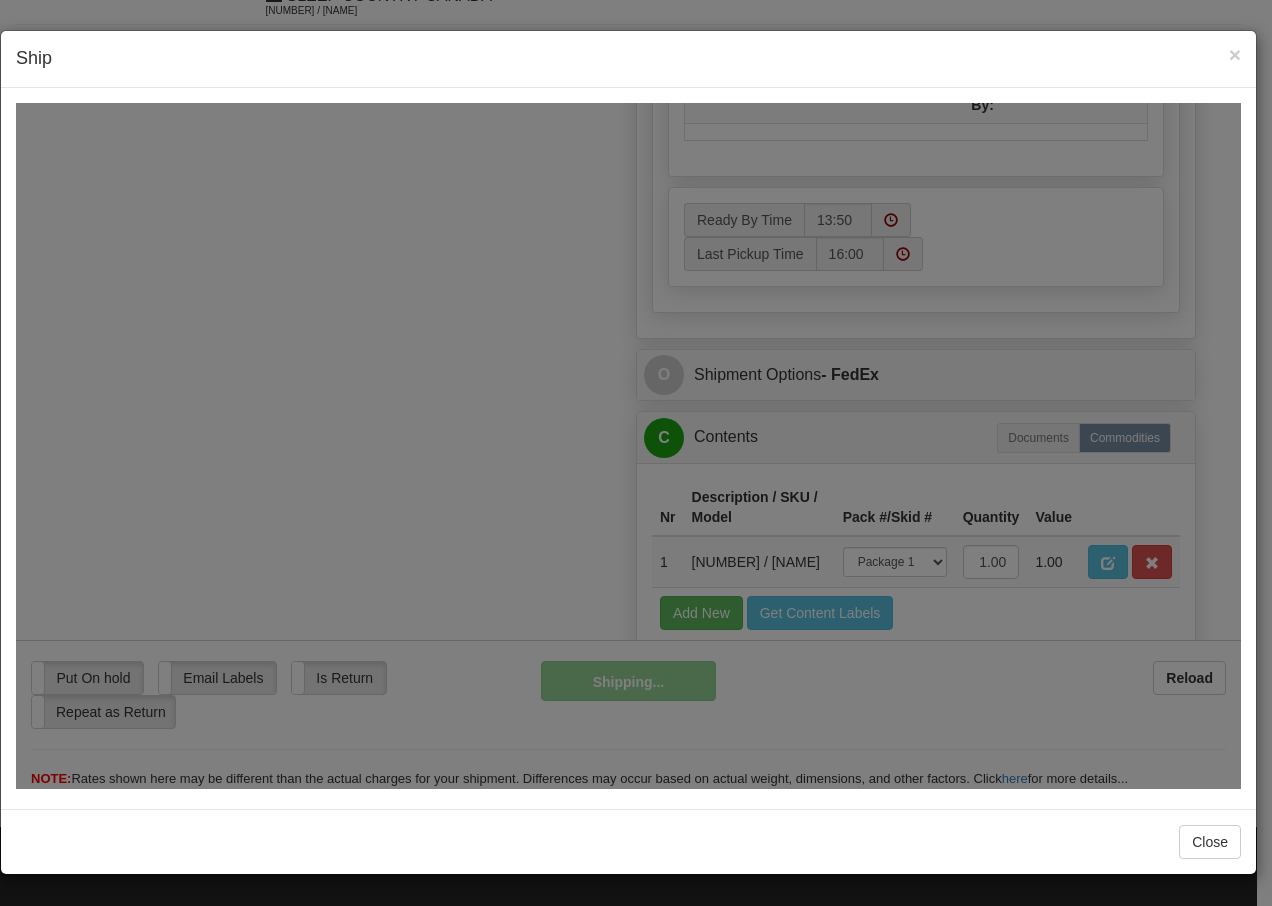 scroll, scrollTop: 1216, scrollLeft: 0, axis: vertical 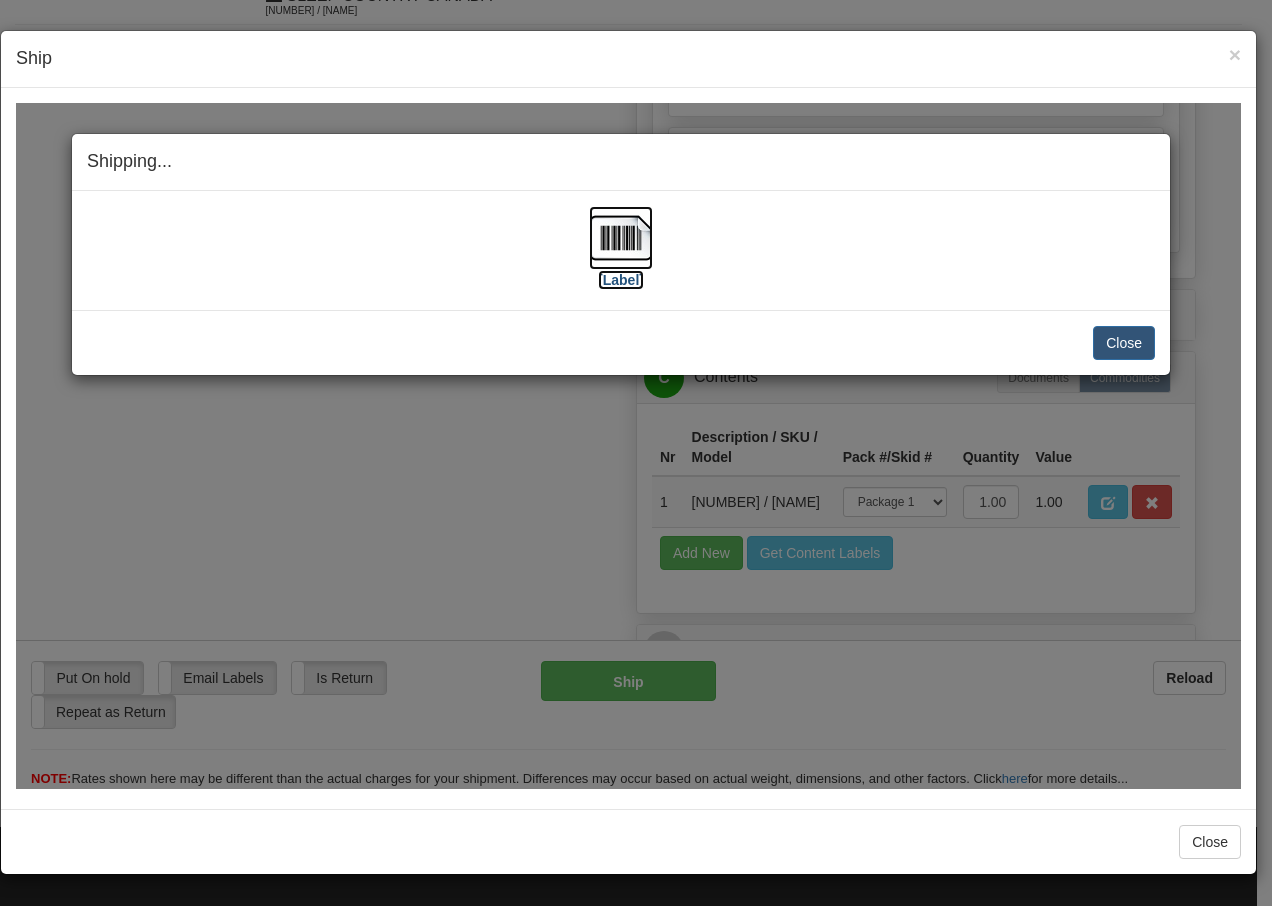 click at bounding box center [621, 237] 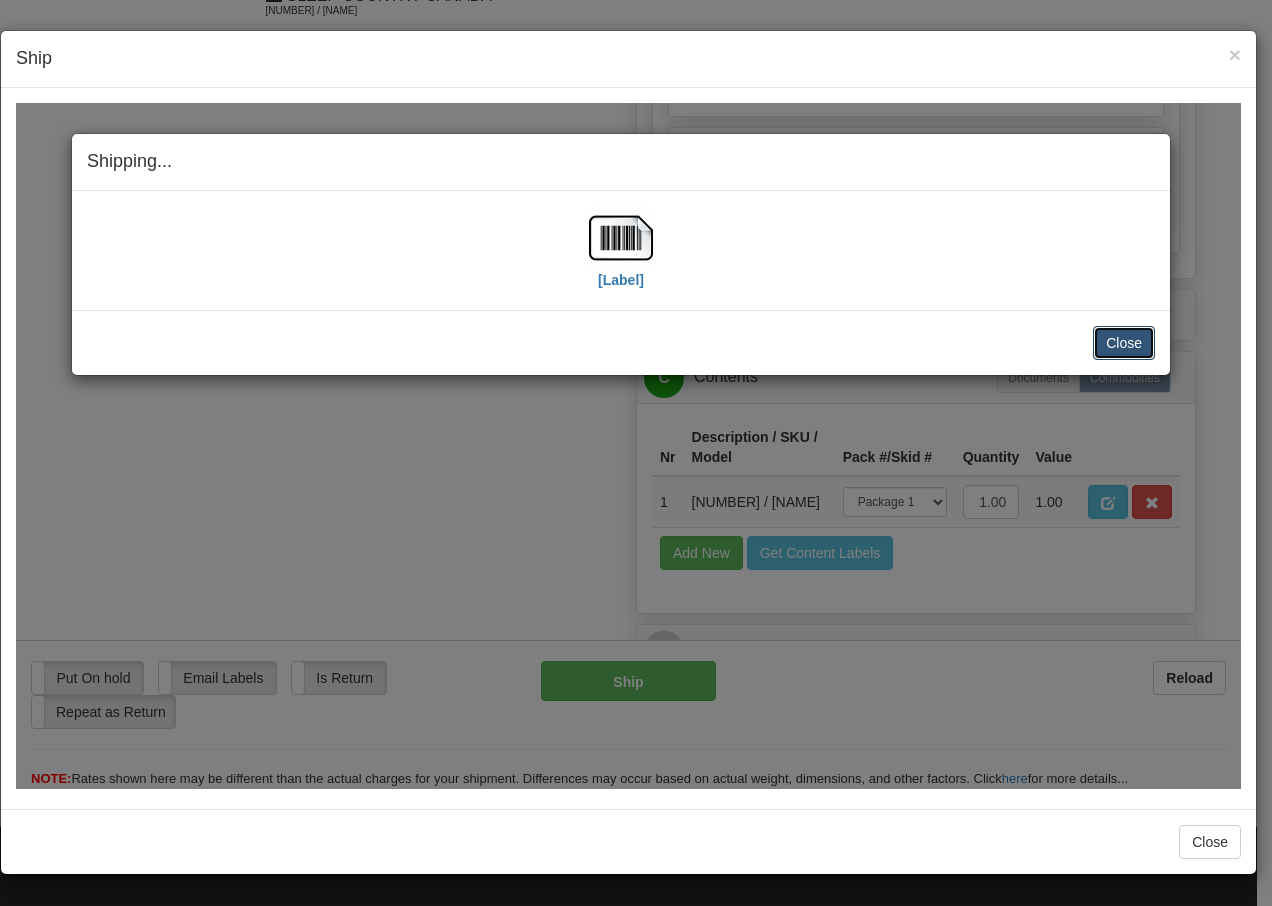 click on "Close" at bounding box center (1124, 342) 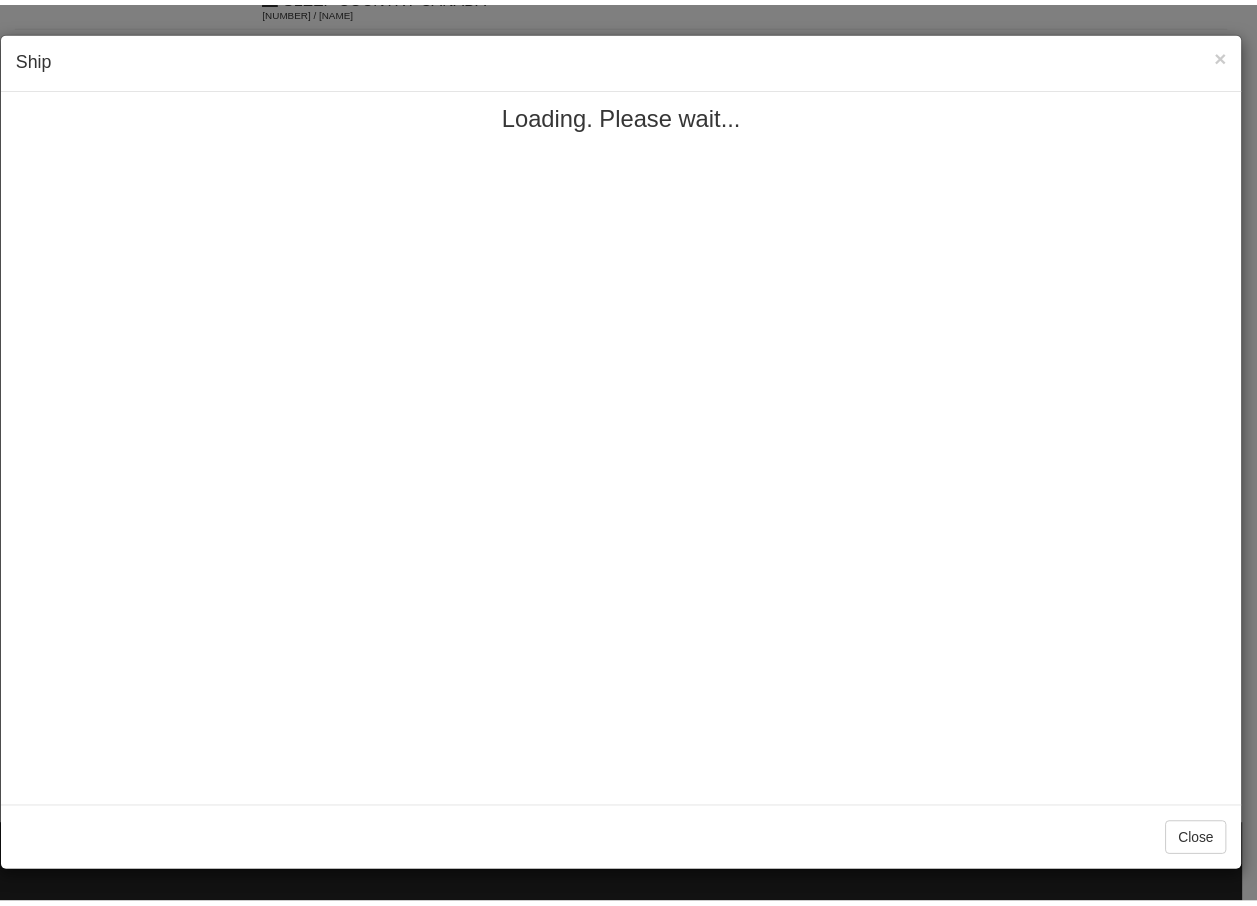 scroll, scrollTop: 0, scrollLeft: 0, axis: both 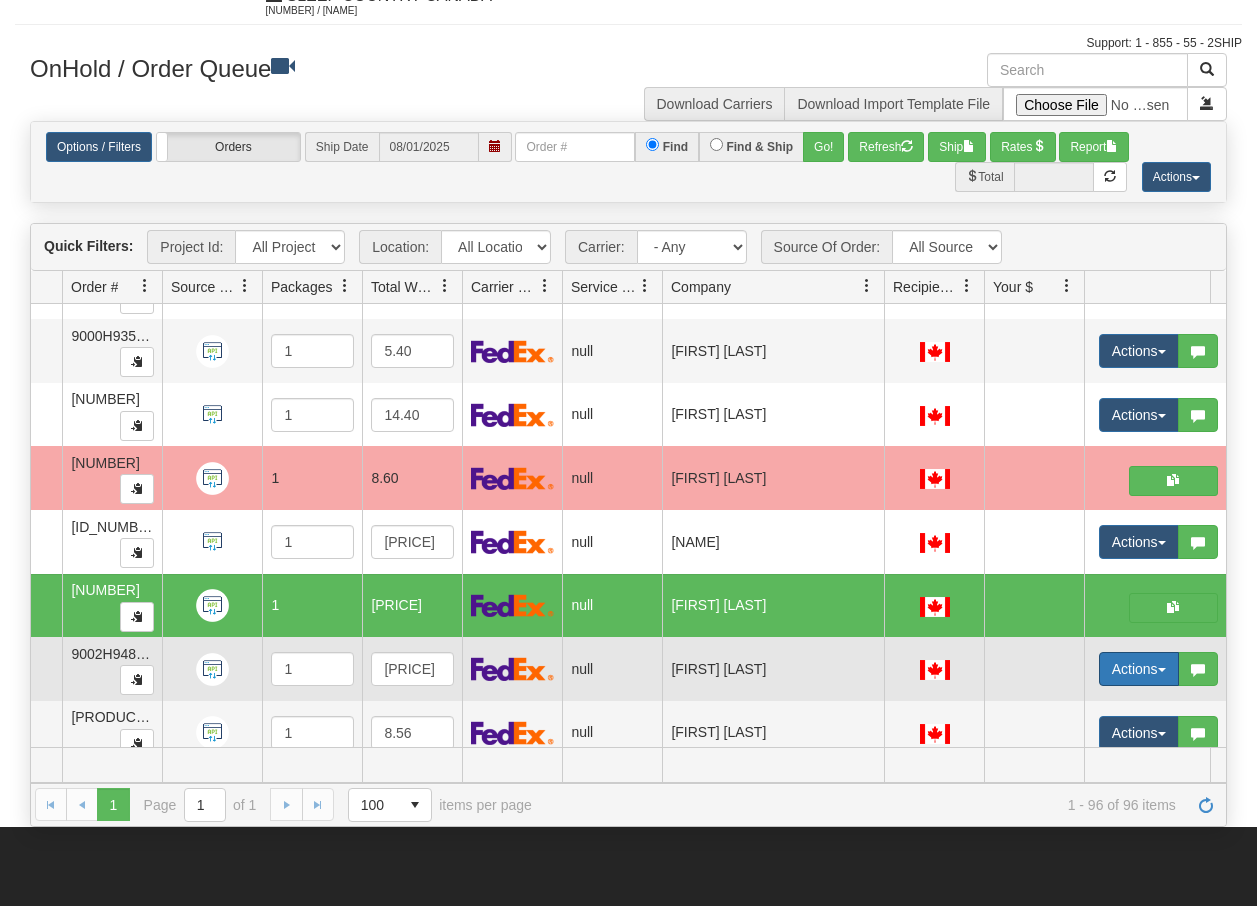 click on "Actions" at bounding box center [1139, 669] 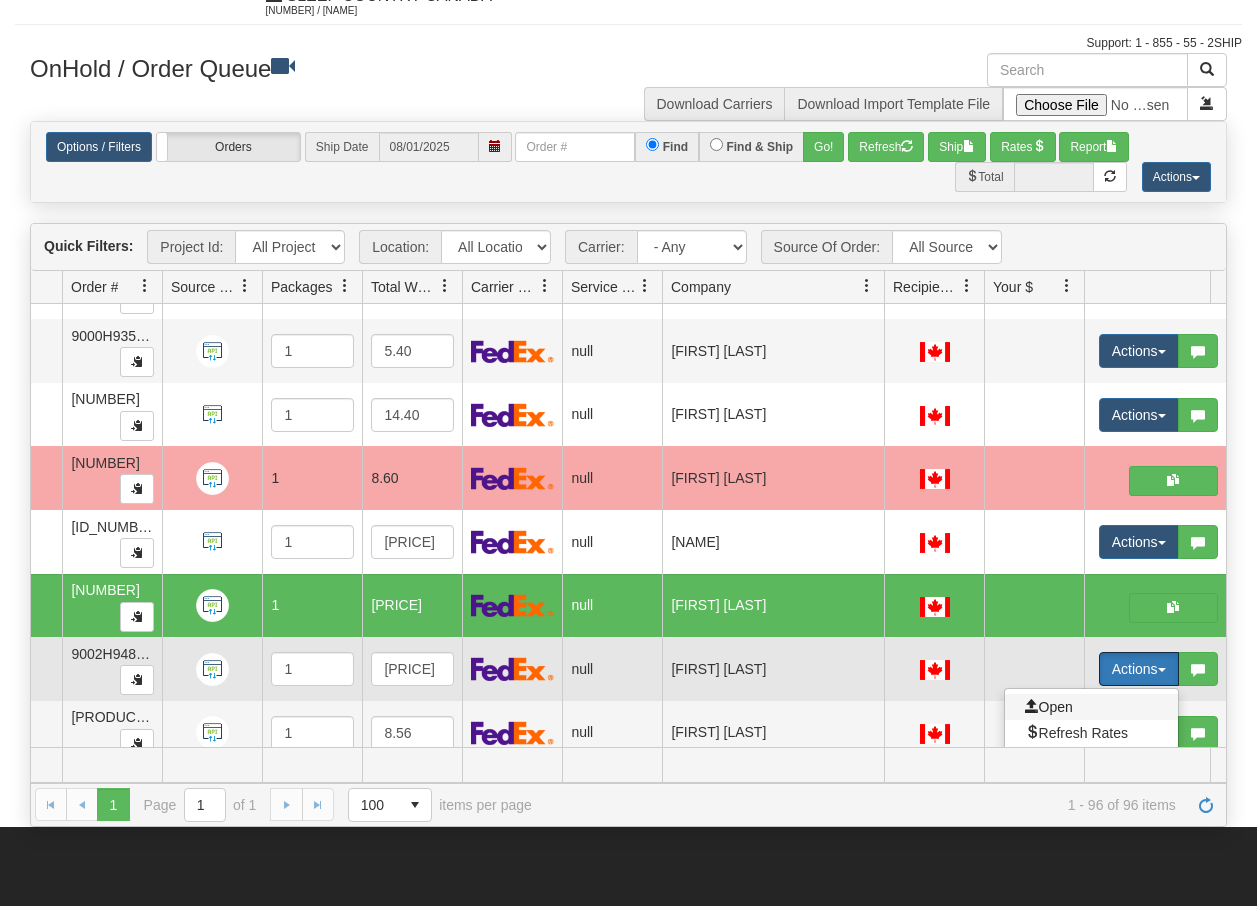 click on "Open" at bounding box center [1049, 707] 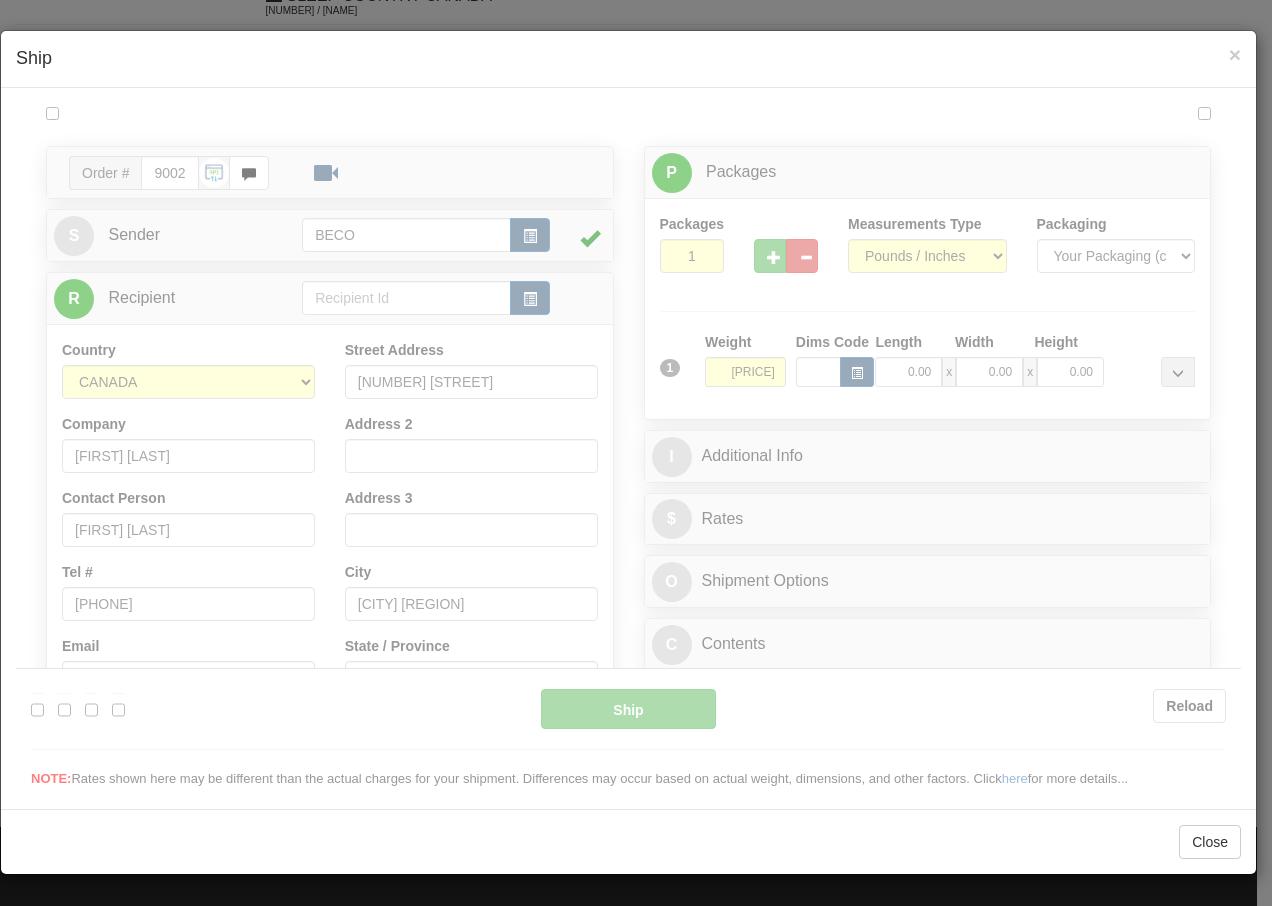 scroll, scrollTop: 0, scrollLeft: 0, axis: both 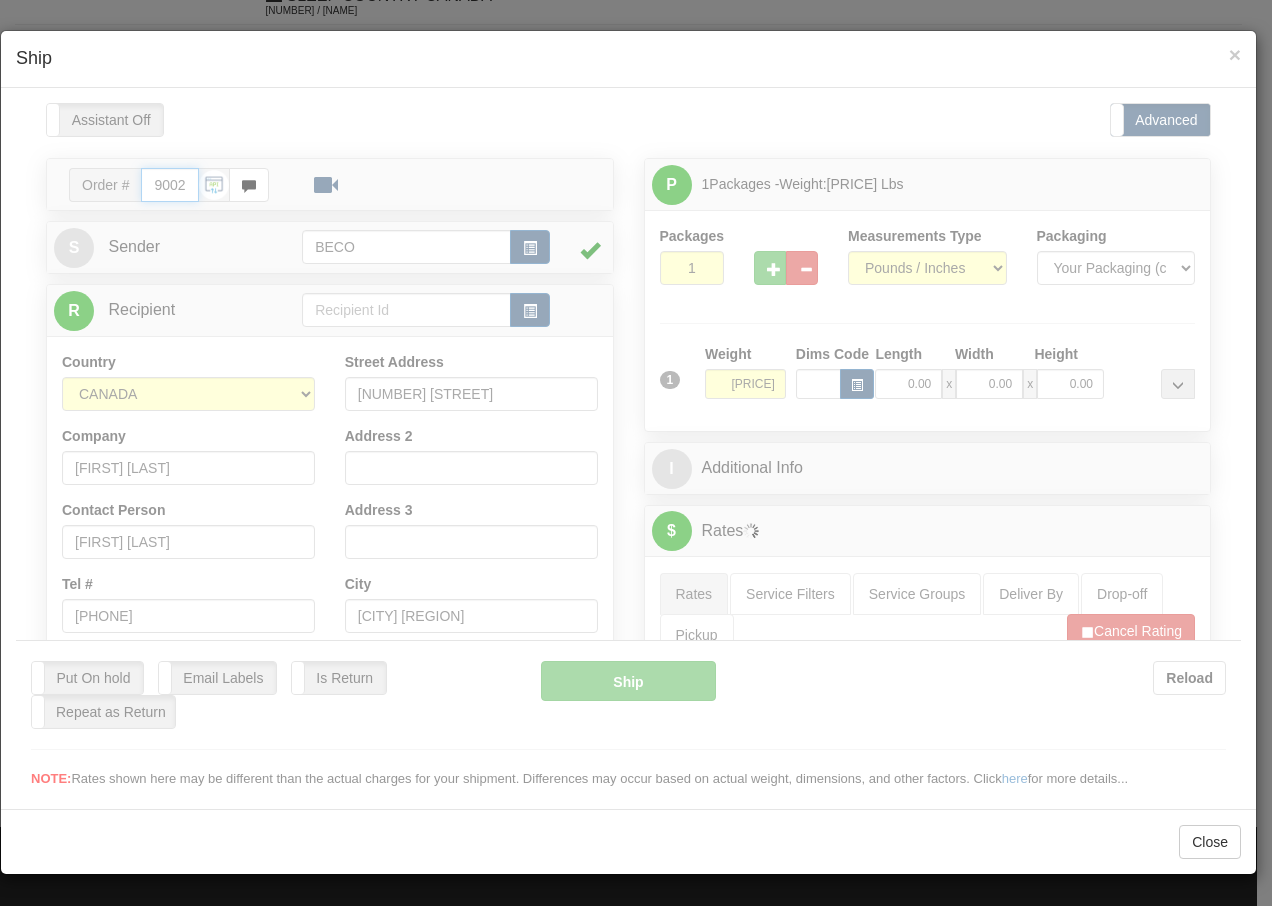 type on "13:51" 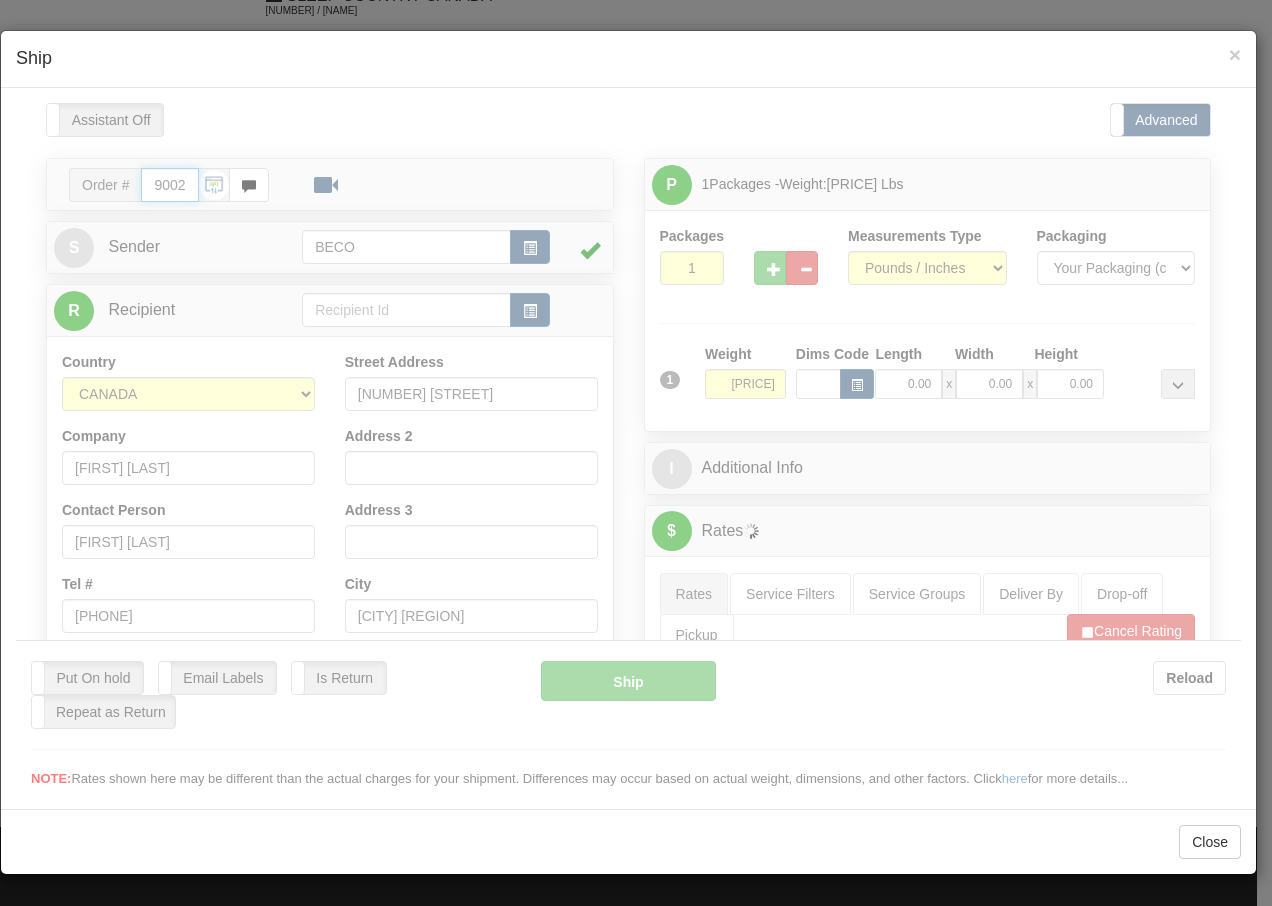 type on "16:00" 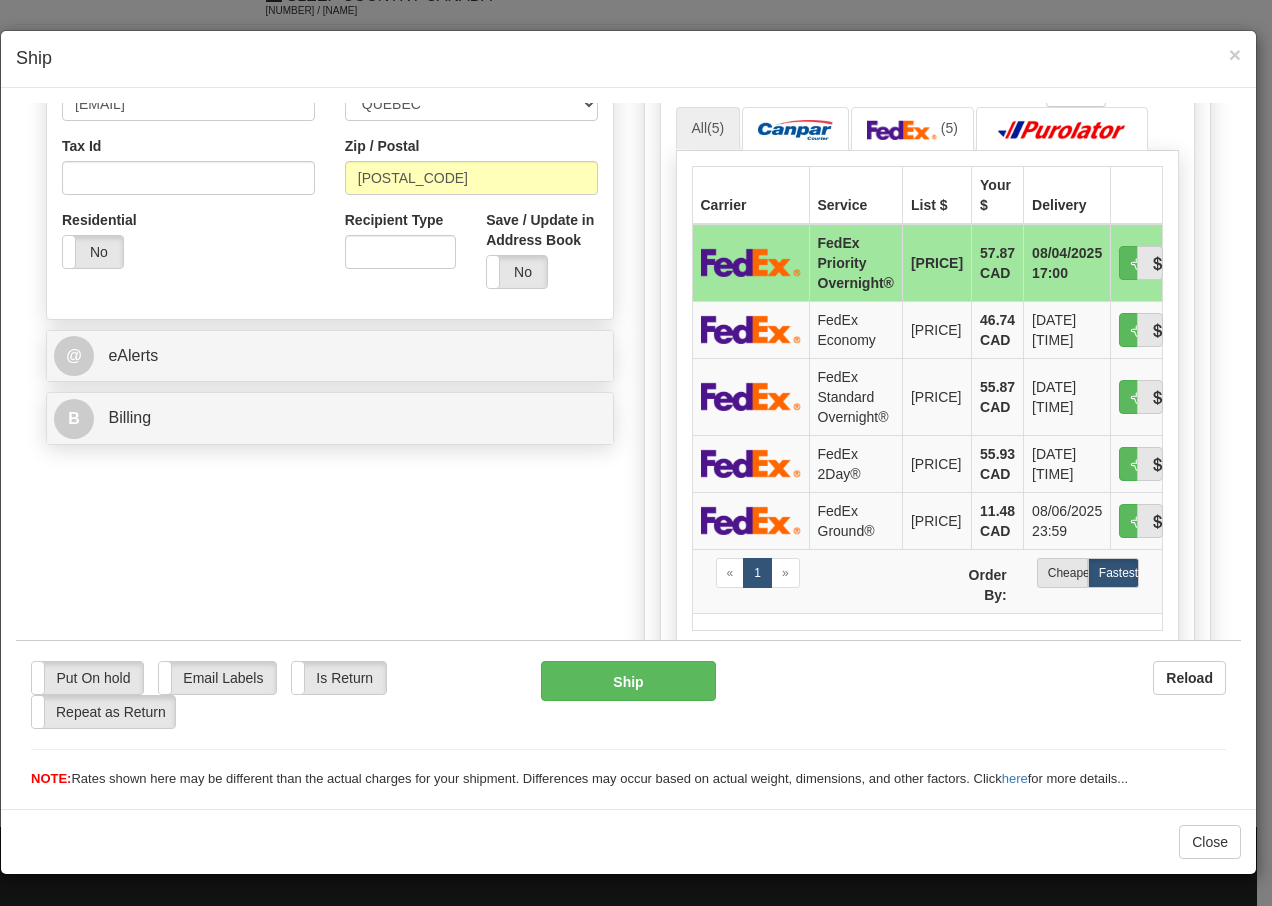 scroll, scrollTop: 653, scrollLeft: 0, axis: vertical 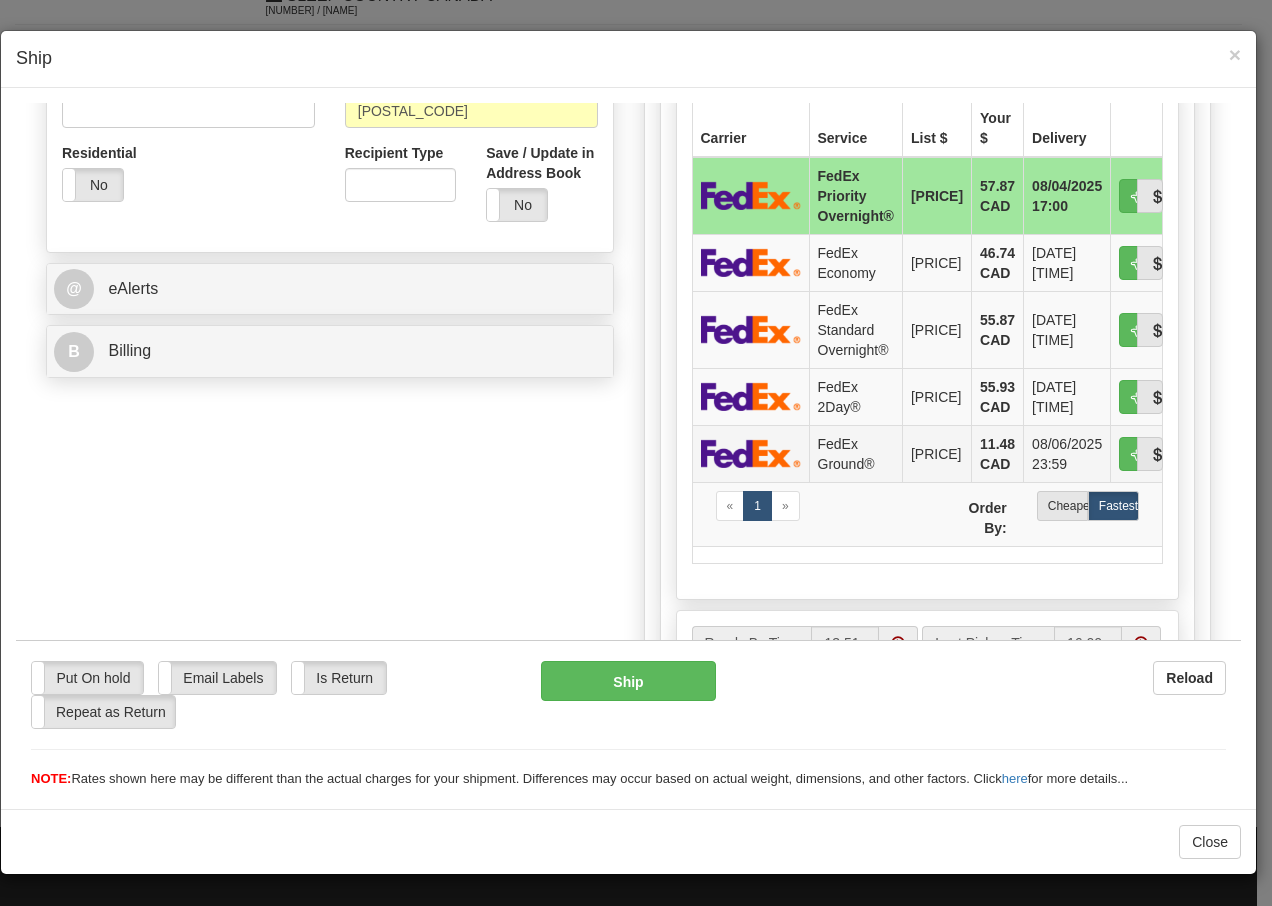 click on "FedEx Ground®" at bounding box center [855, 452] 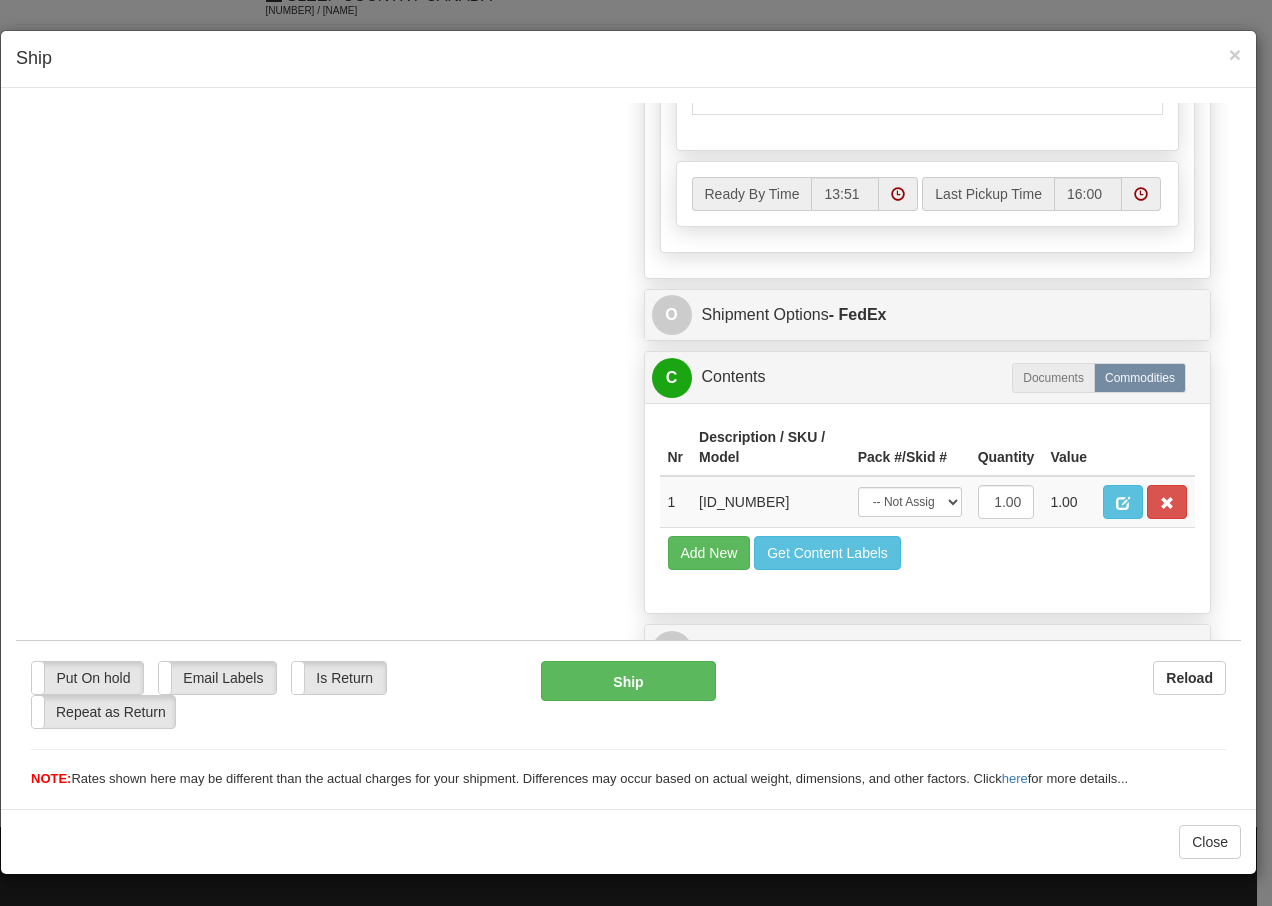 scroll, scrollTop: 1136, scrollLeft: 0, axis: vertical 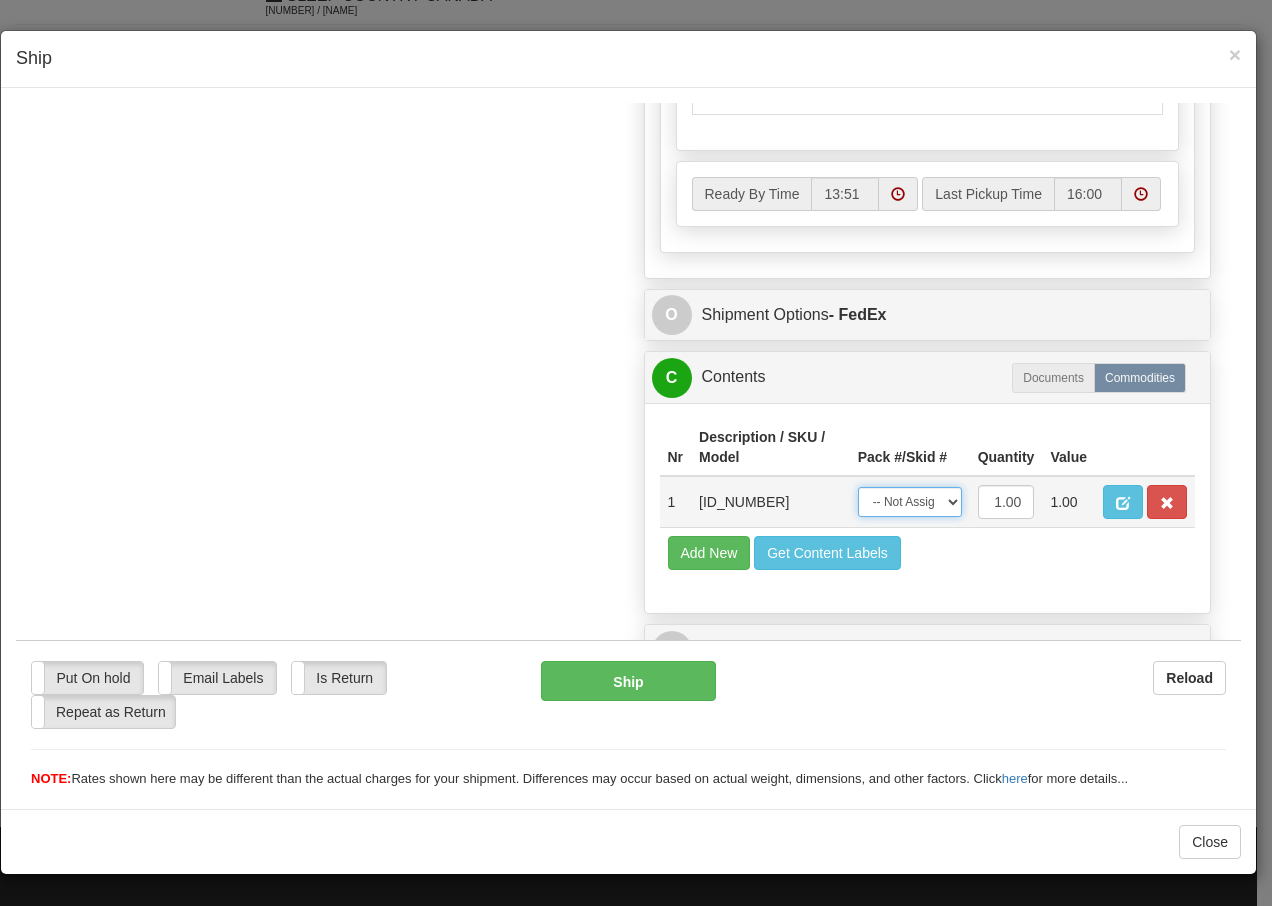click on "-- Not Assigned --
Package 1" at bounding box center [910, 501] 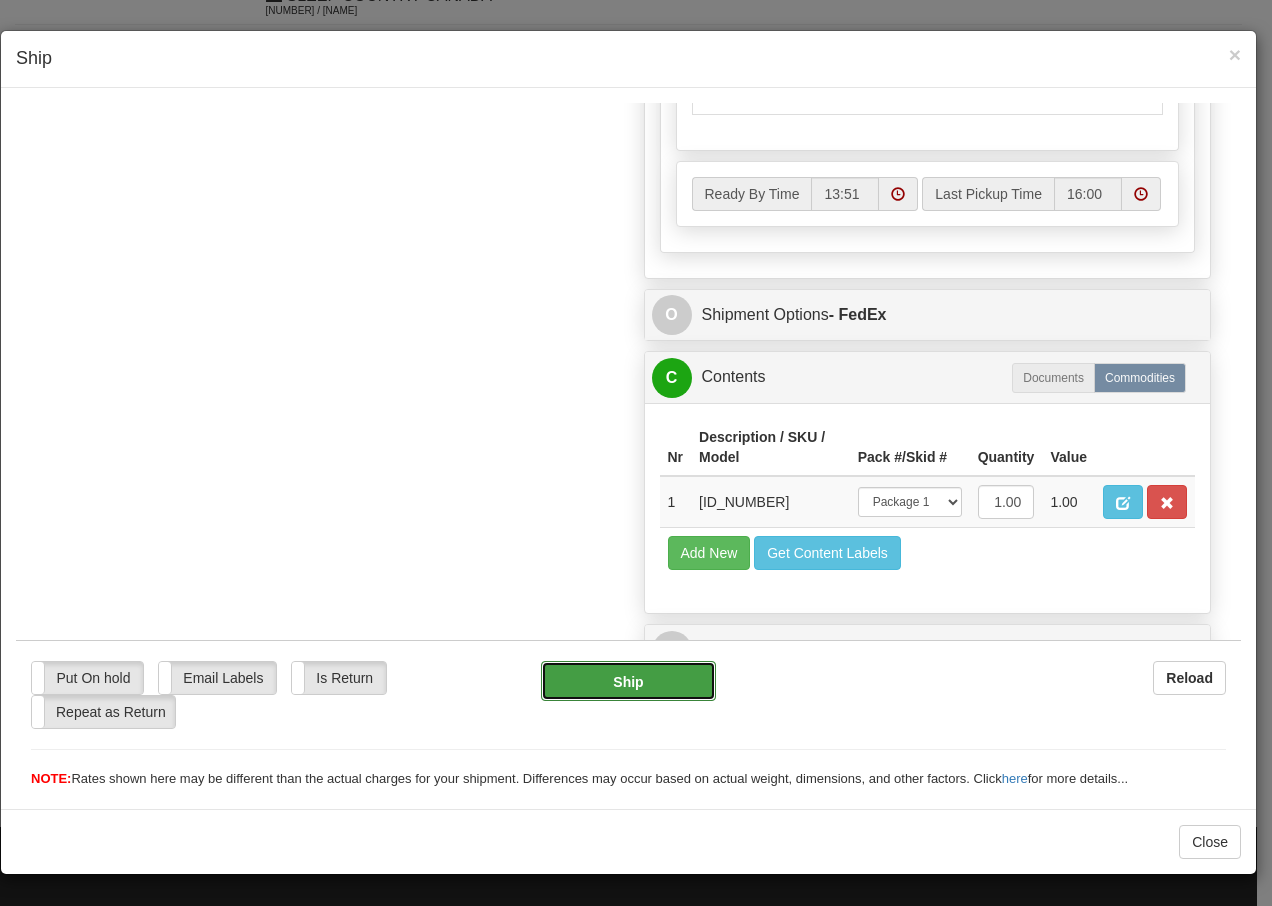 click on "Ship" at bounding box center [628, 680] 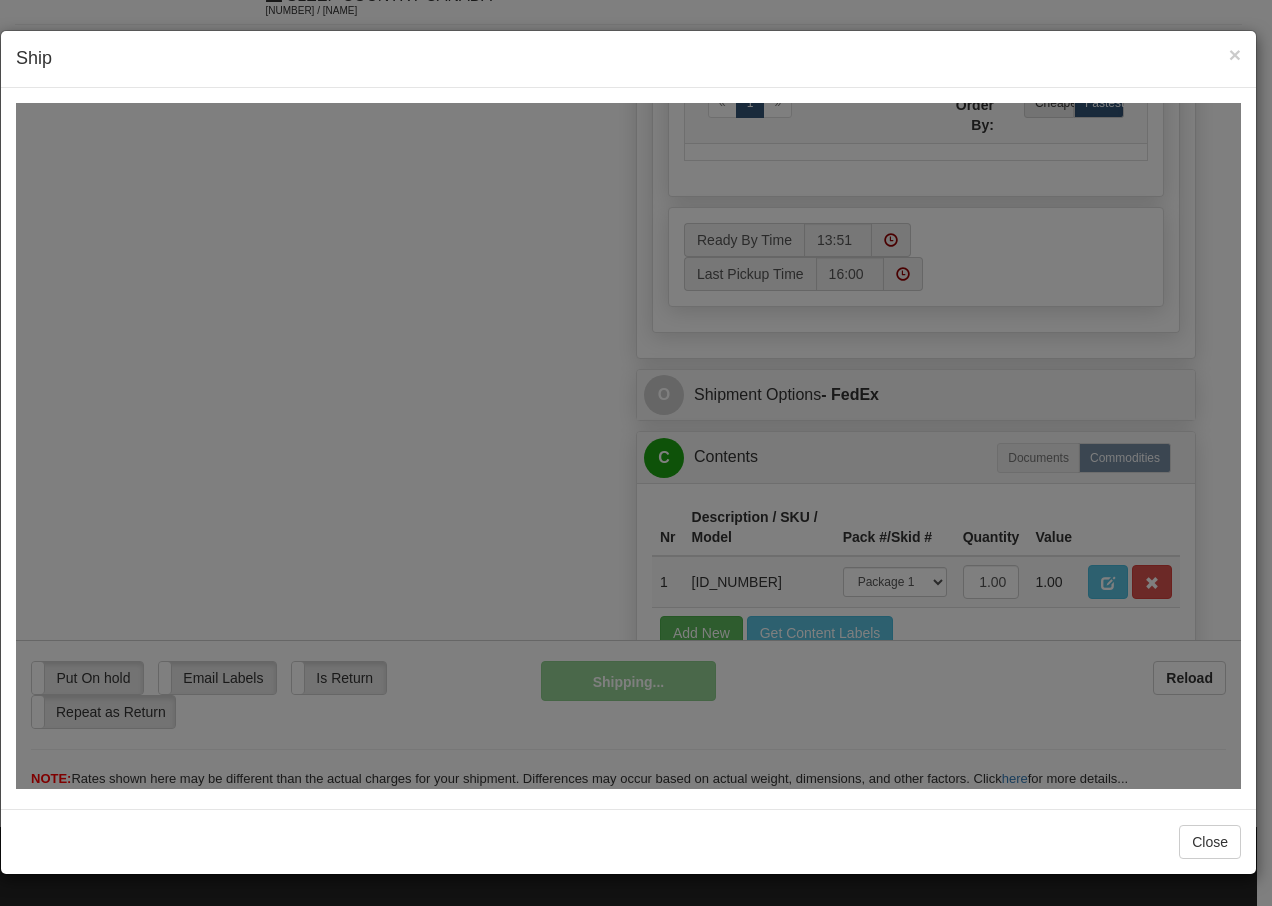 scroll, scrollTop: 1216, scrollLeft: 0, axis: vertical 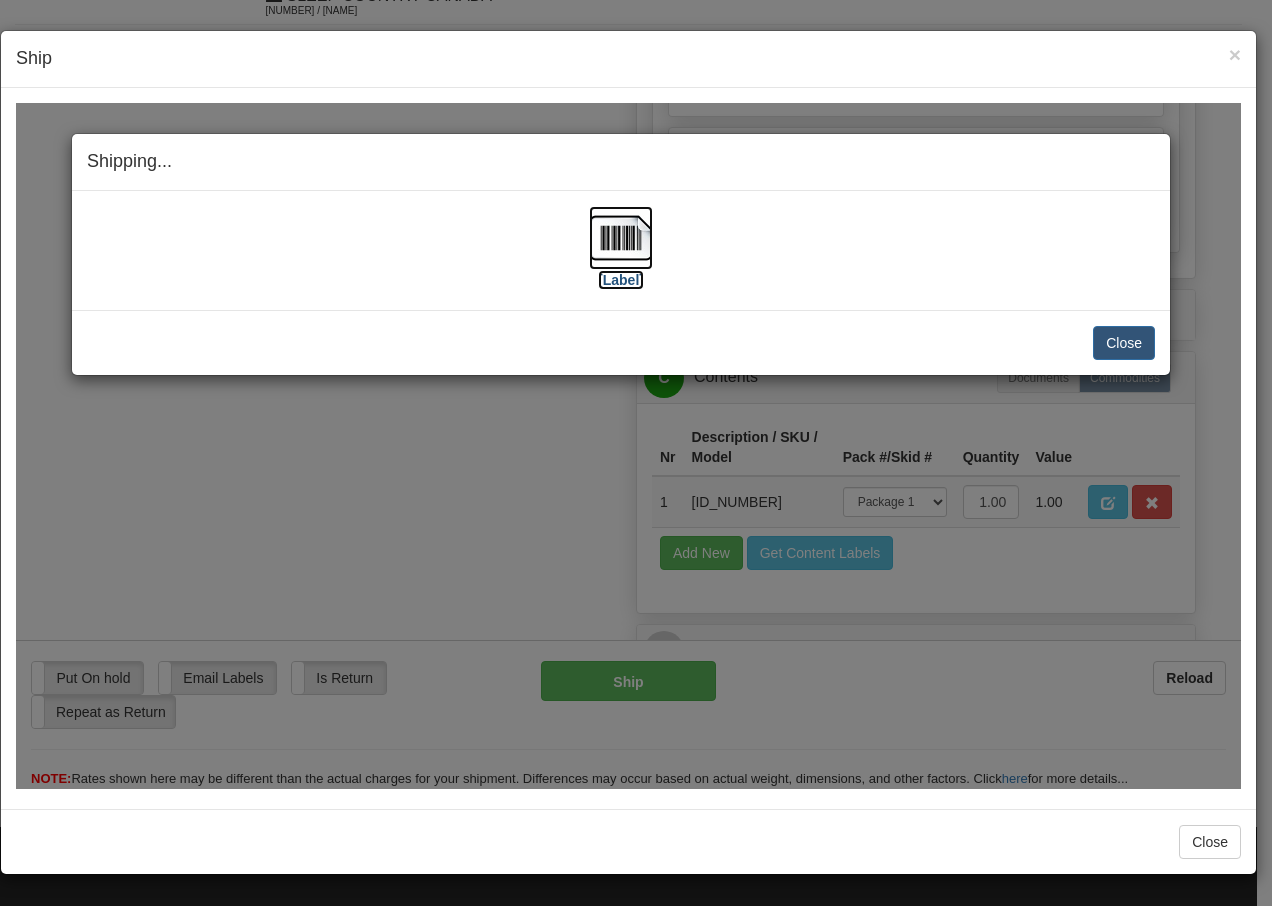 click at bounding box center [621, 237] 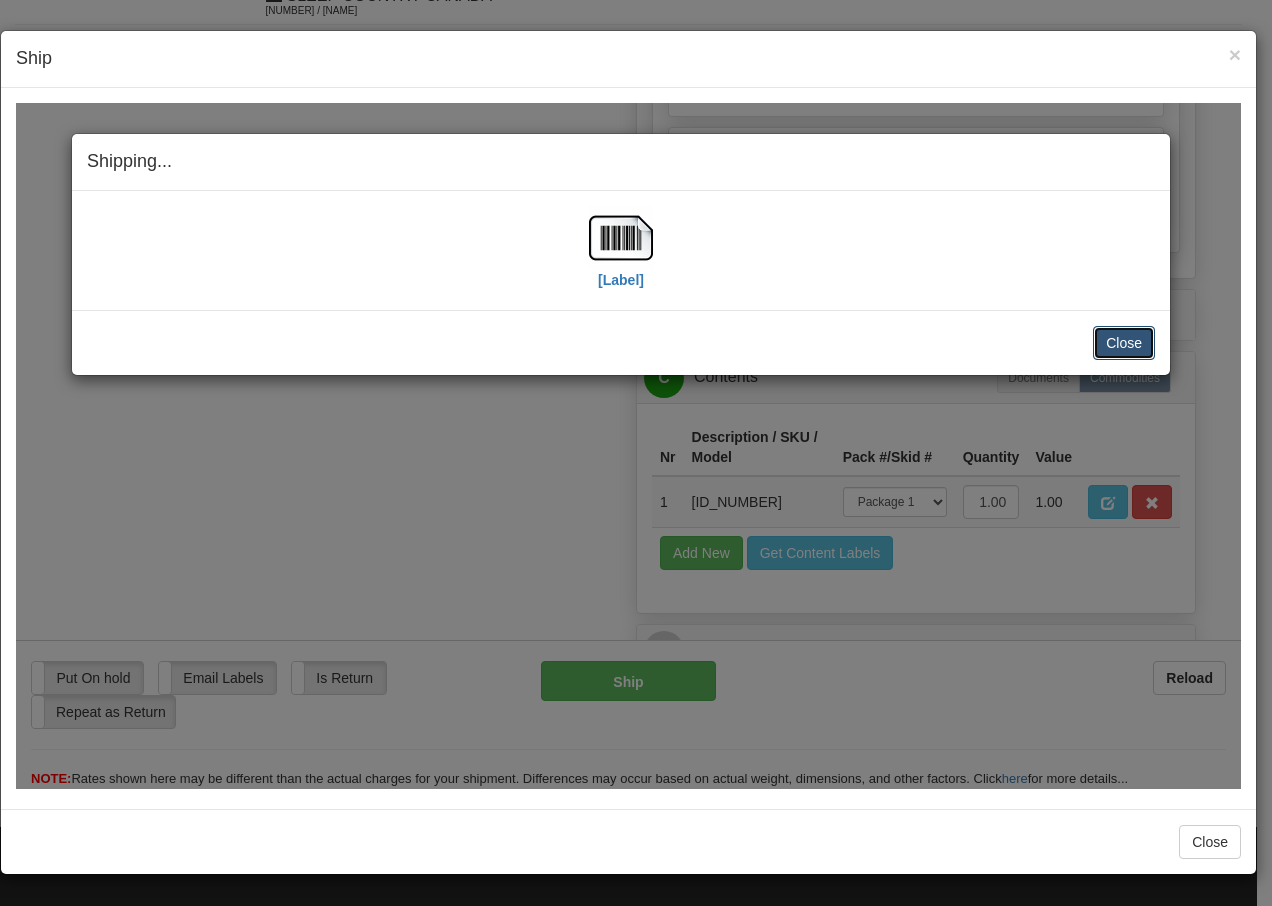 click on "Close" at bounding box center (1124, 342) 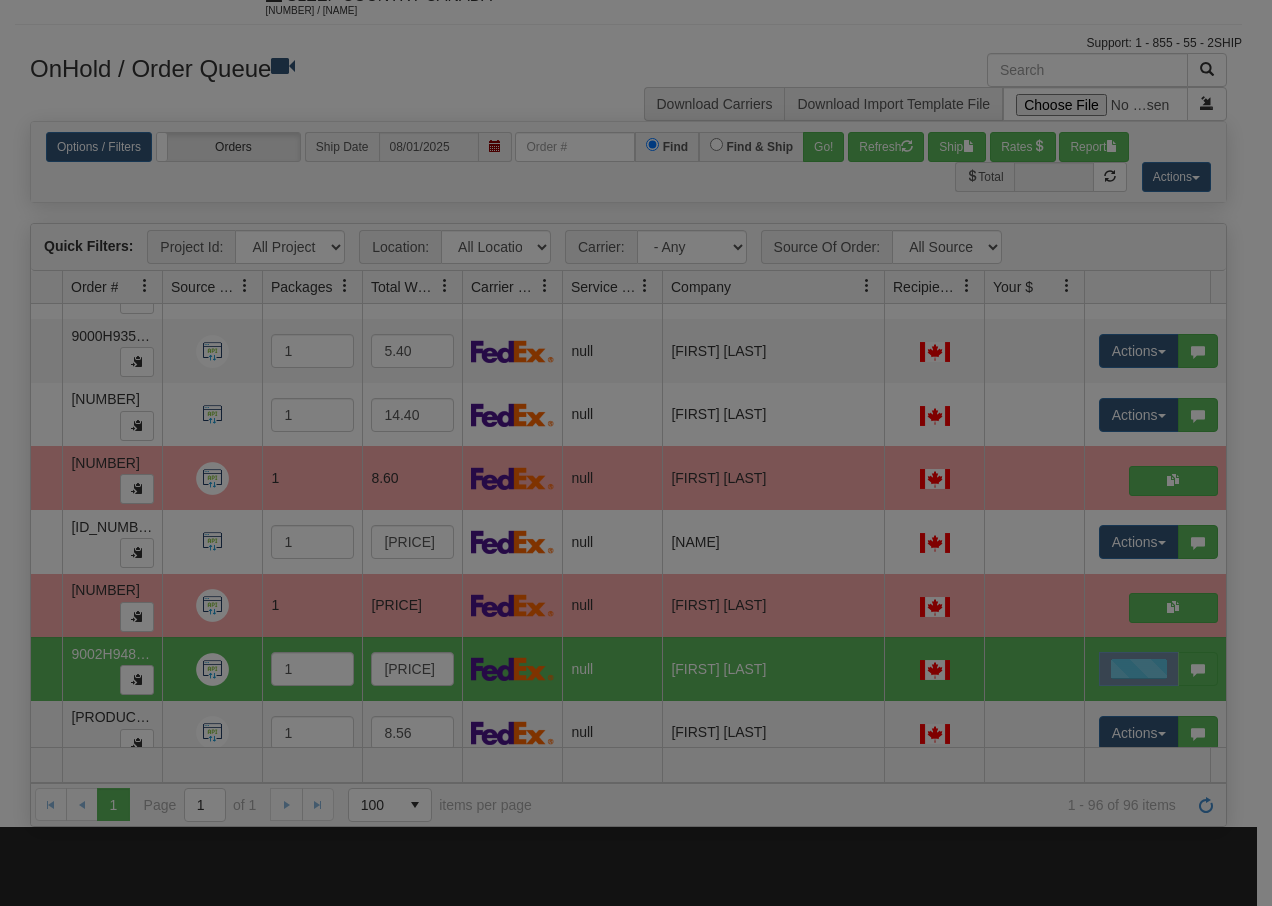 scroll, scrollTop: 0, scrollLeft: 0, axis: both 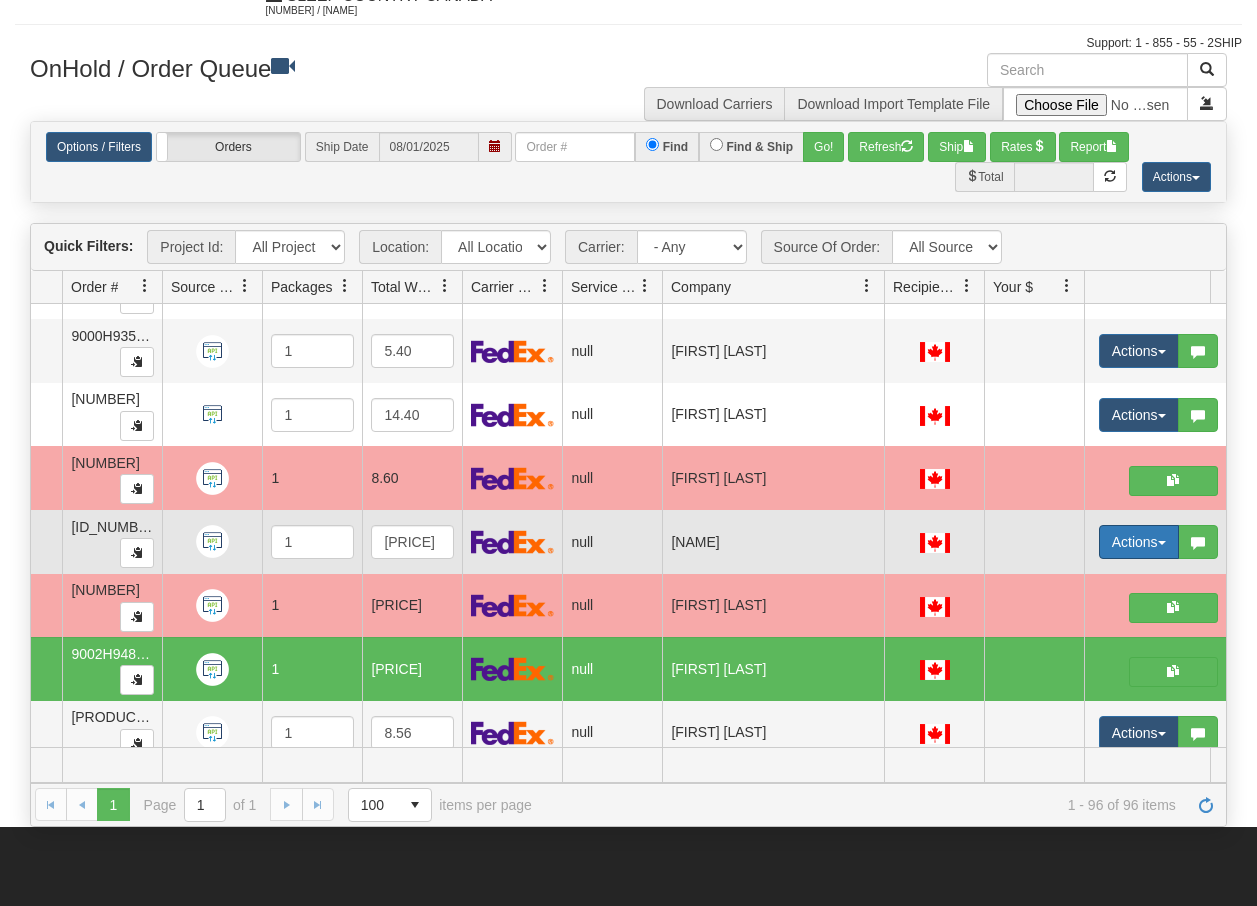 click on "Actions" at bounding box center (1139, 542) 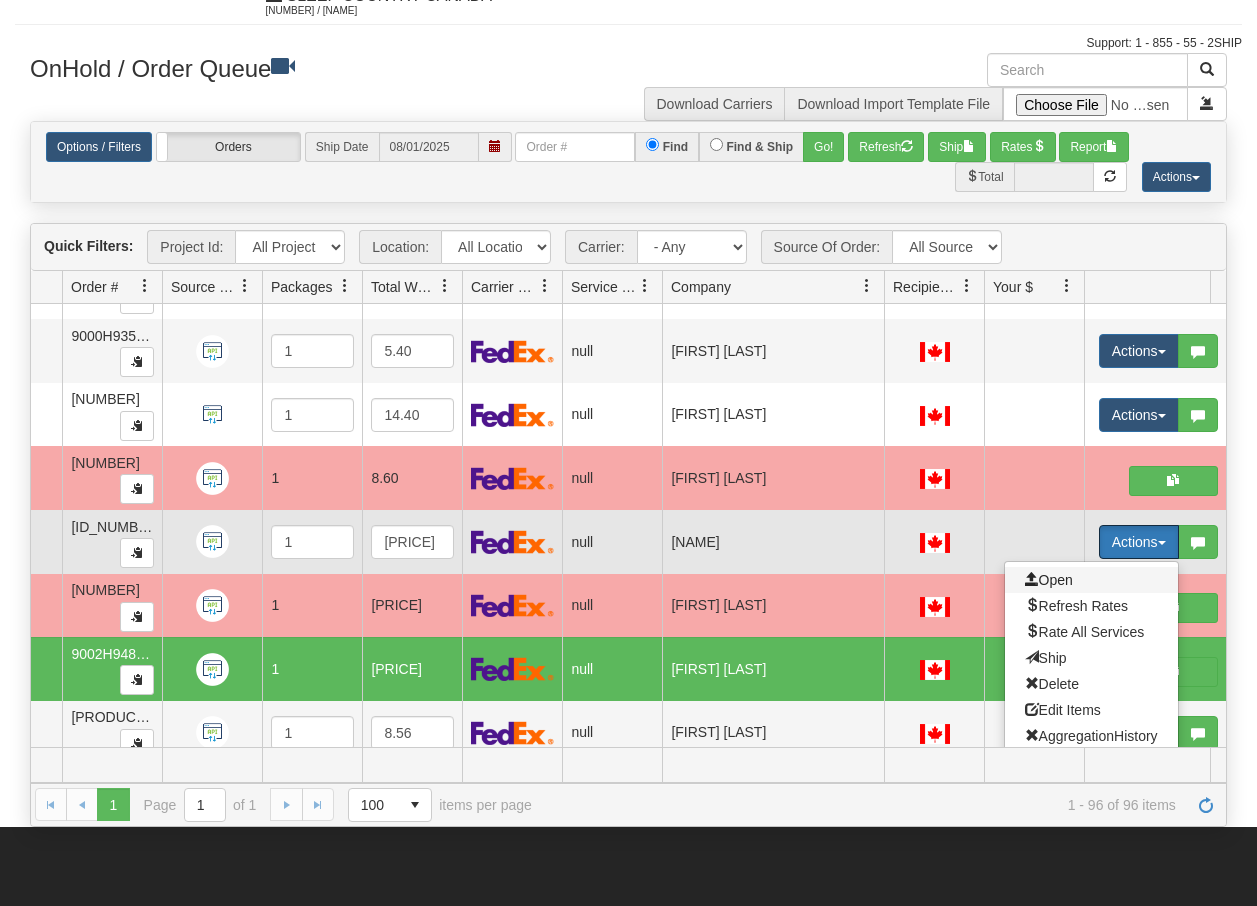 click on "Open" at bounding box center (1049, 580) 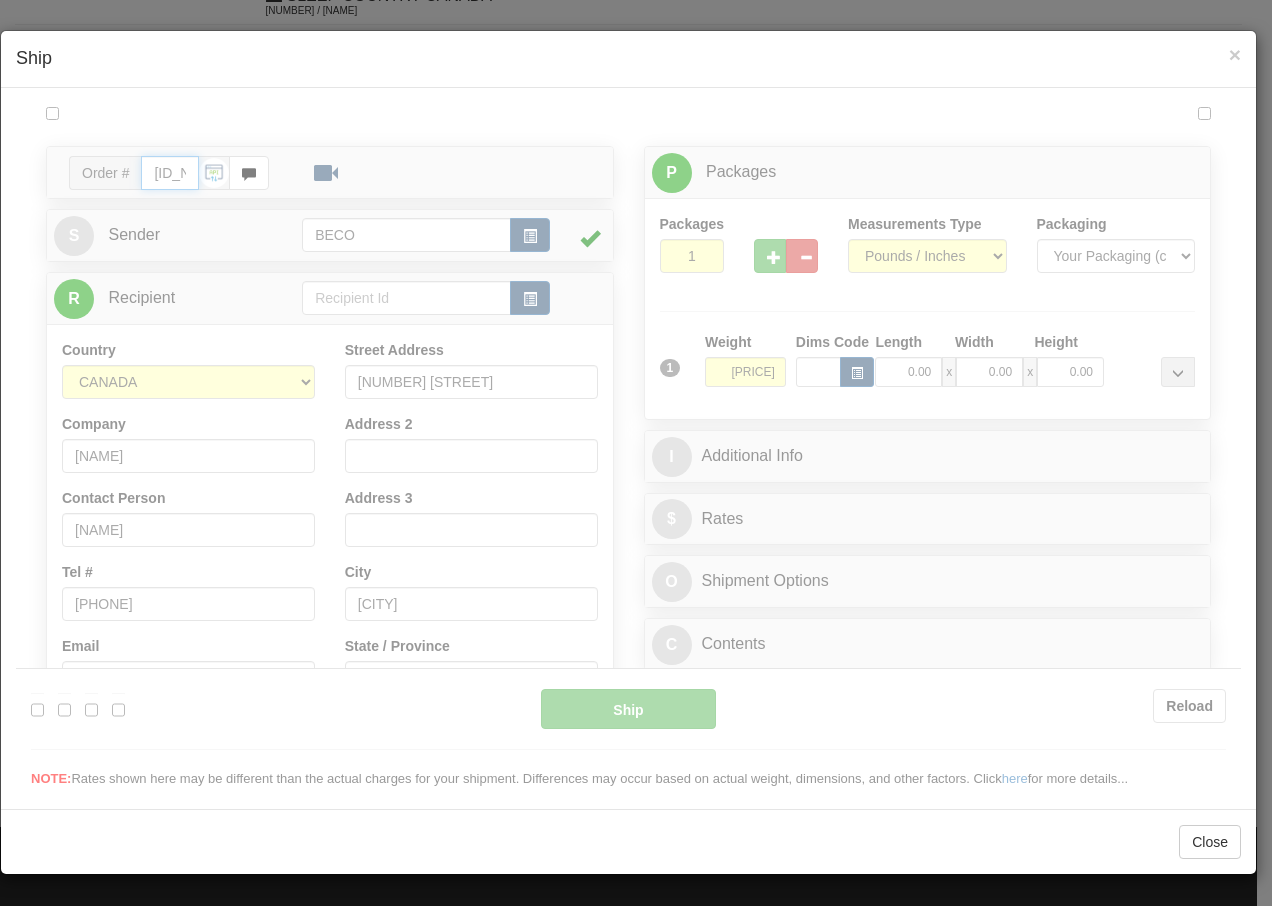 scroll, scrollTop: 0, scrollLeft: 0, axis: both 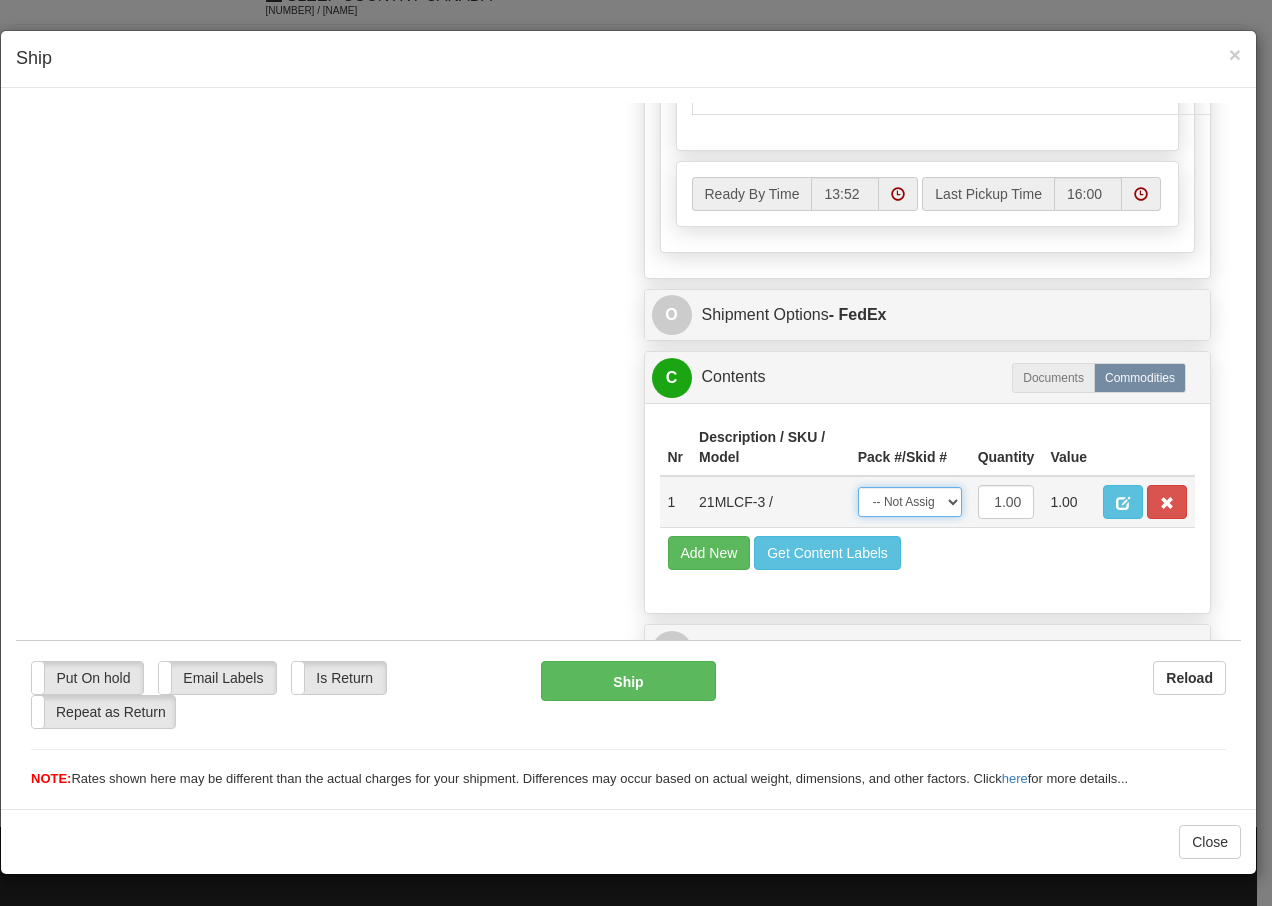 drag, startPoint x: 927, startPoint y: 504, endPoint x: 924, endPoint y: 516, distance: 12.369317 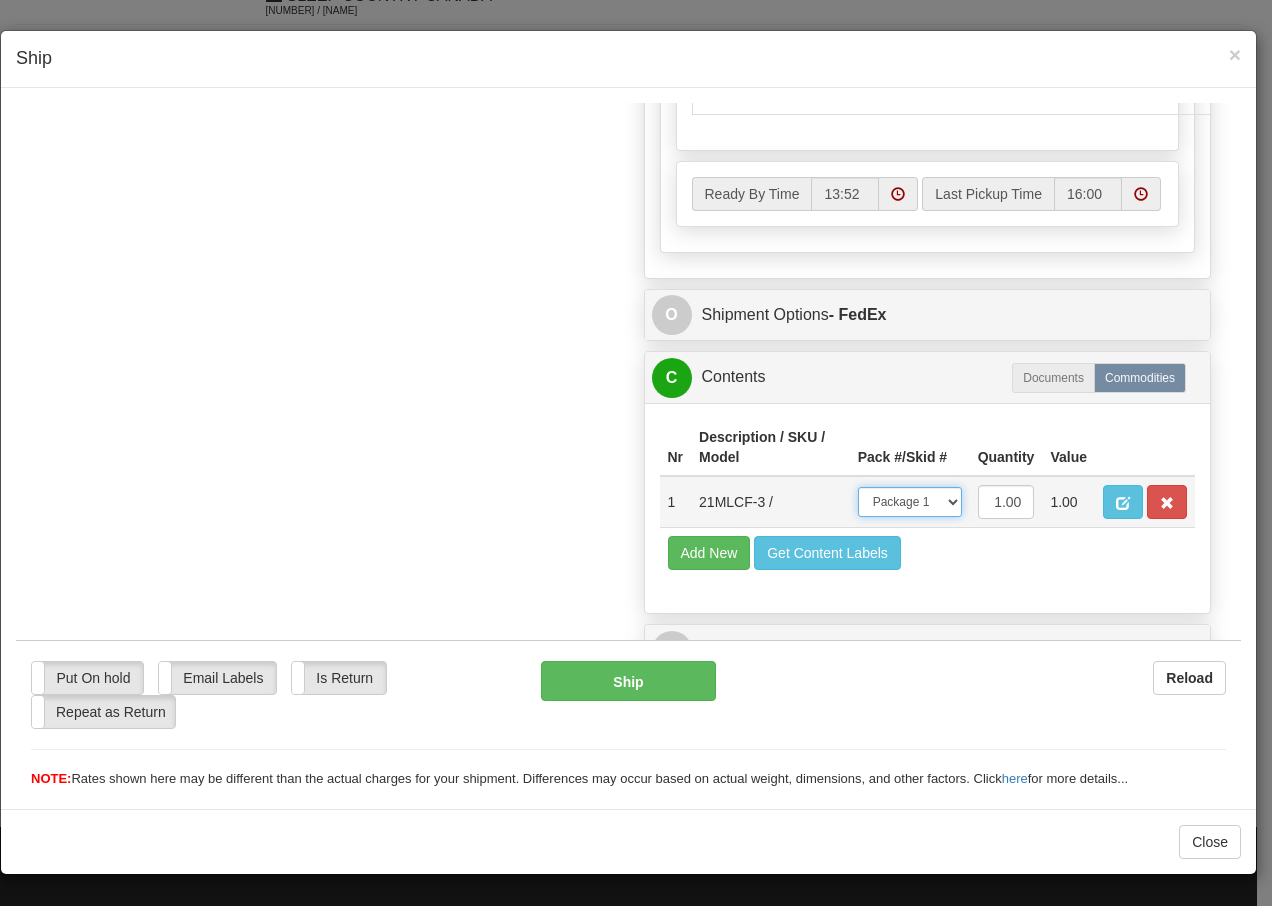 click on "-- Not Assigned --
Package 1" at bounding box center [910, 501] 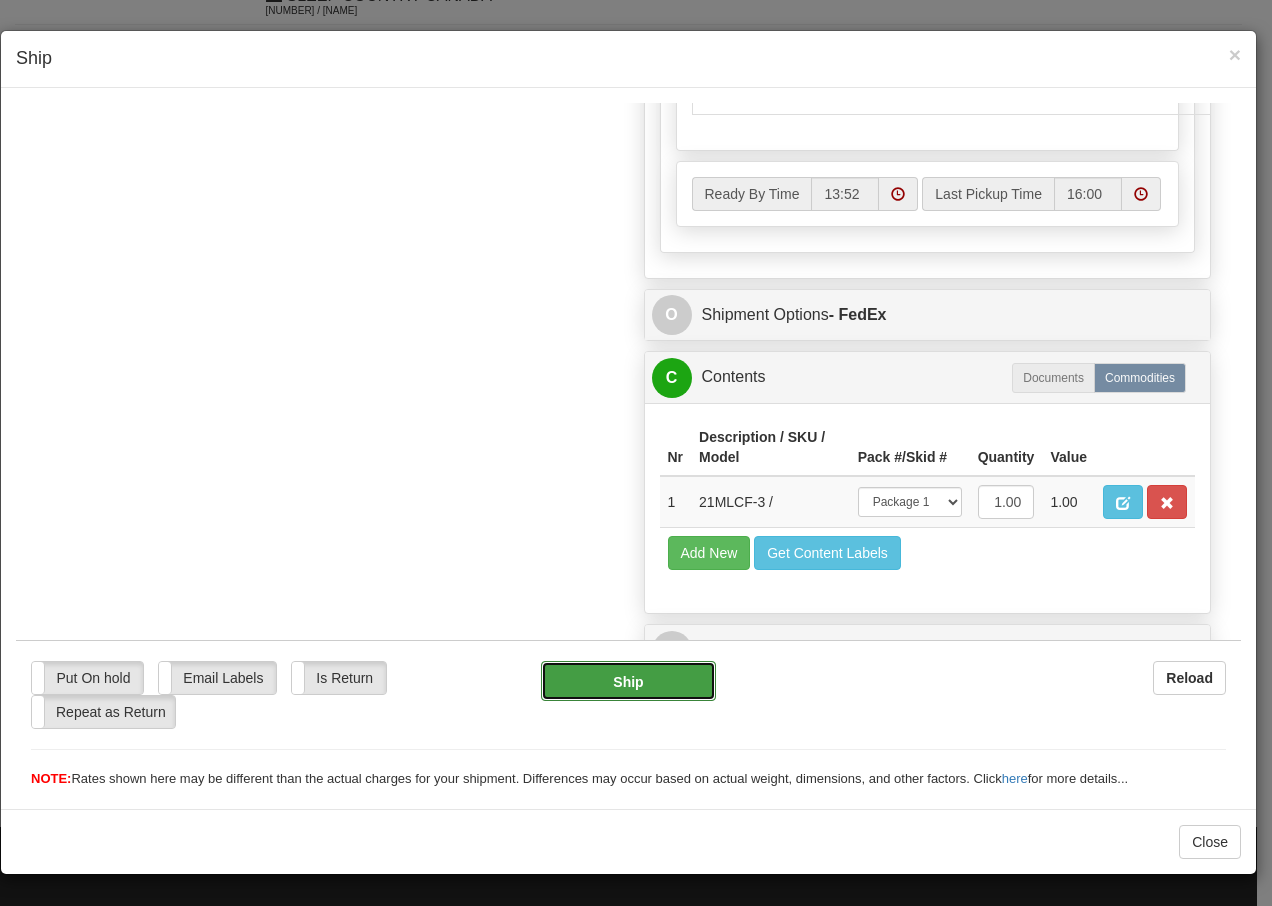 click on "Ship" at bounding box center [628, 680] 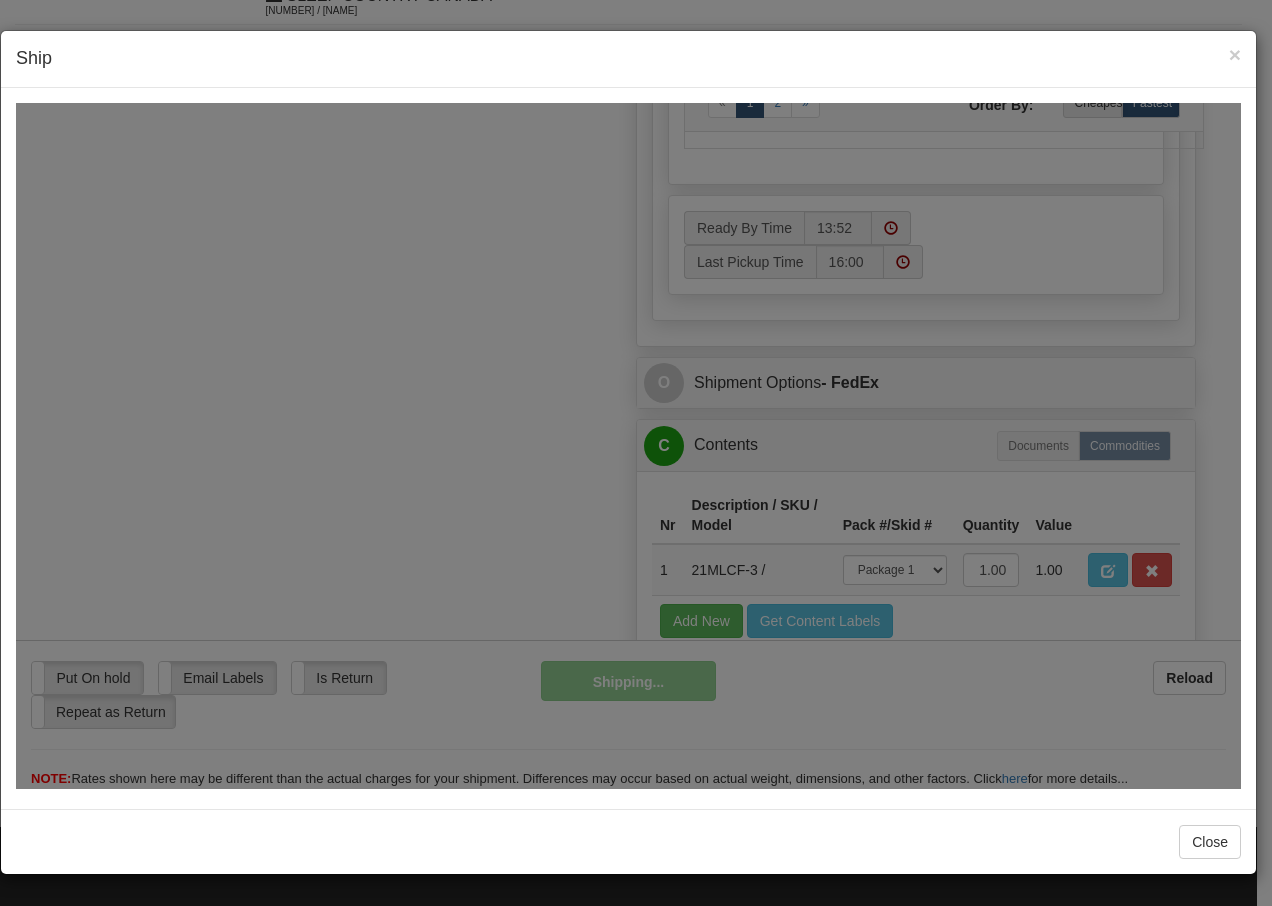 scroll, scrollTop: 1196, scrollLeft: 0, axis: vertical 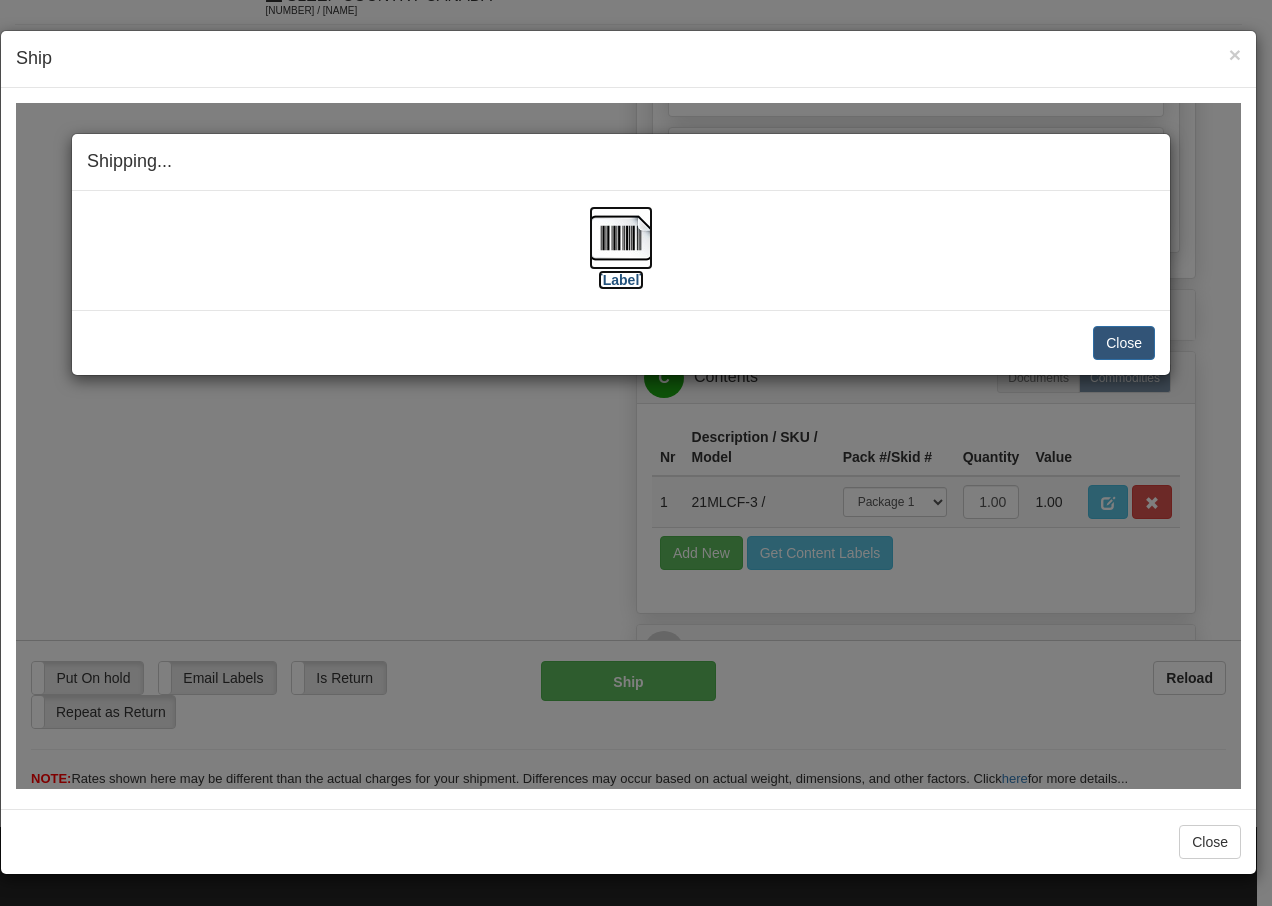 click at bounding box center [621, 237] 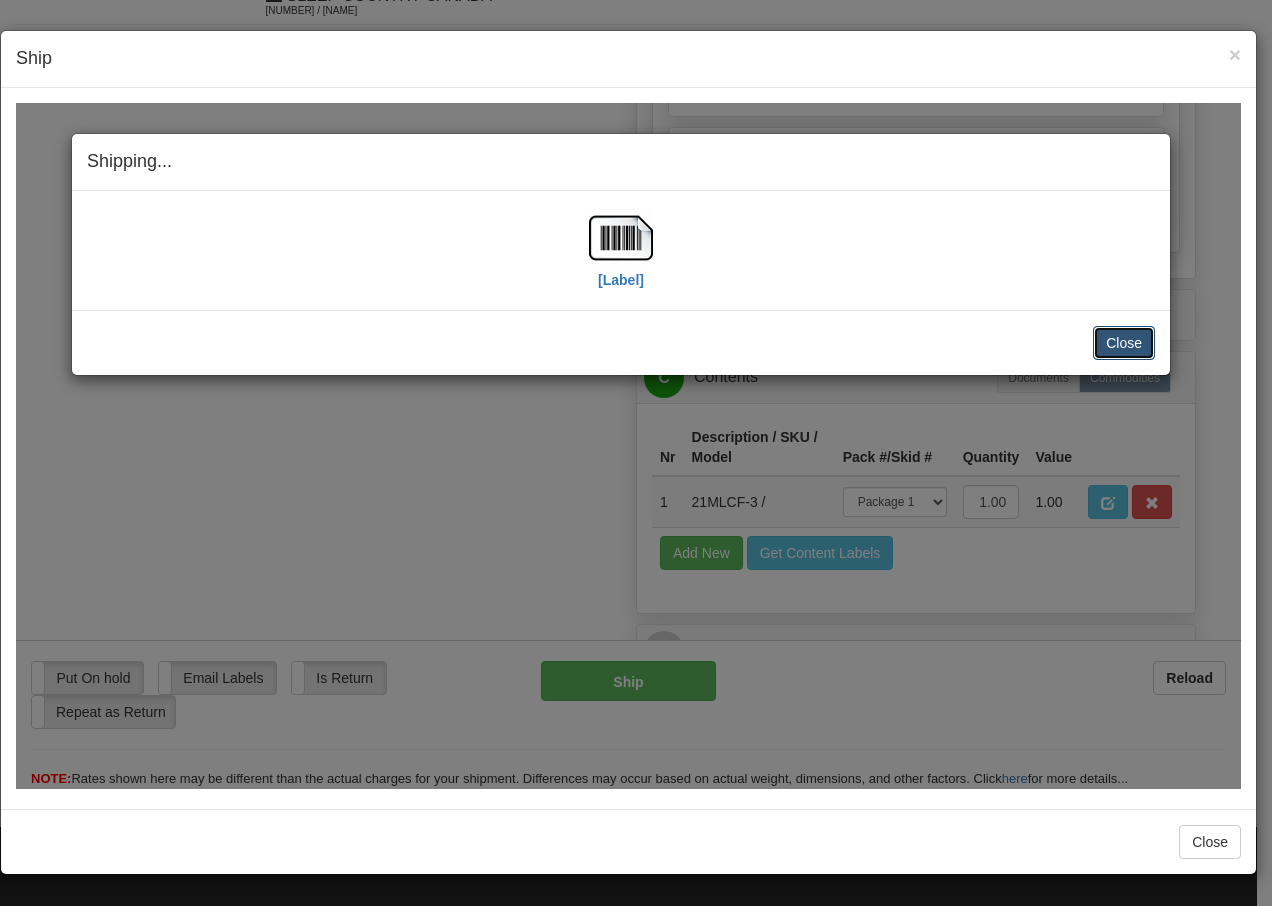 click on "Close" at bounding box center [1124, 342] 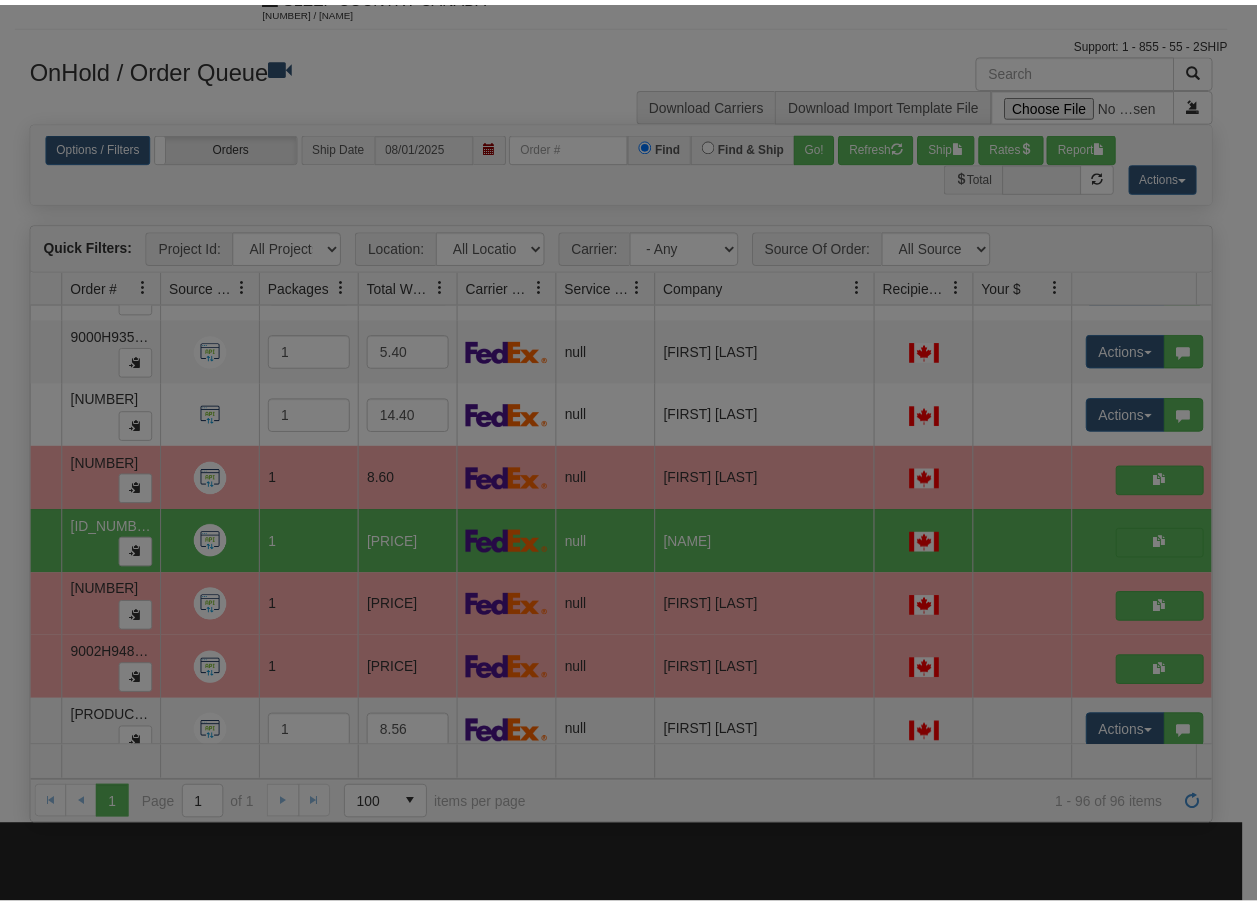 scroll, scrollTop: 0, scrollLeft: 0, axis: both 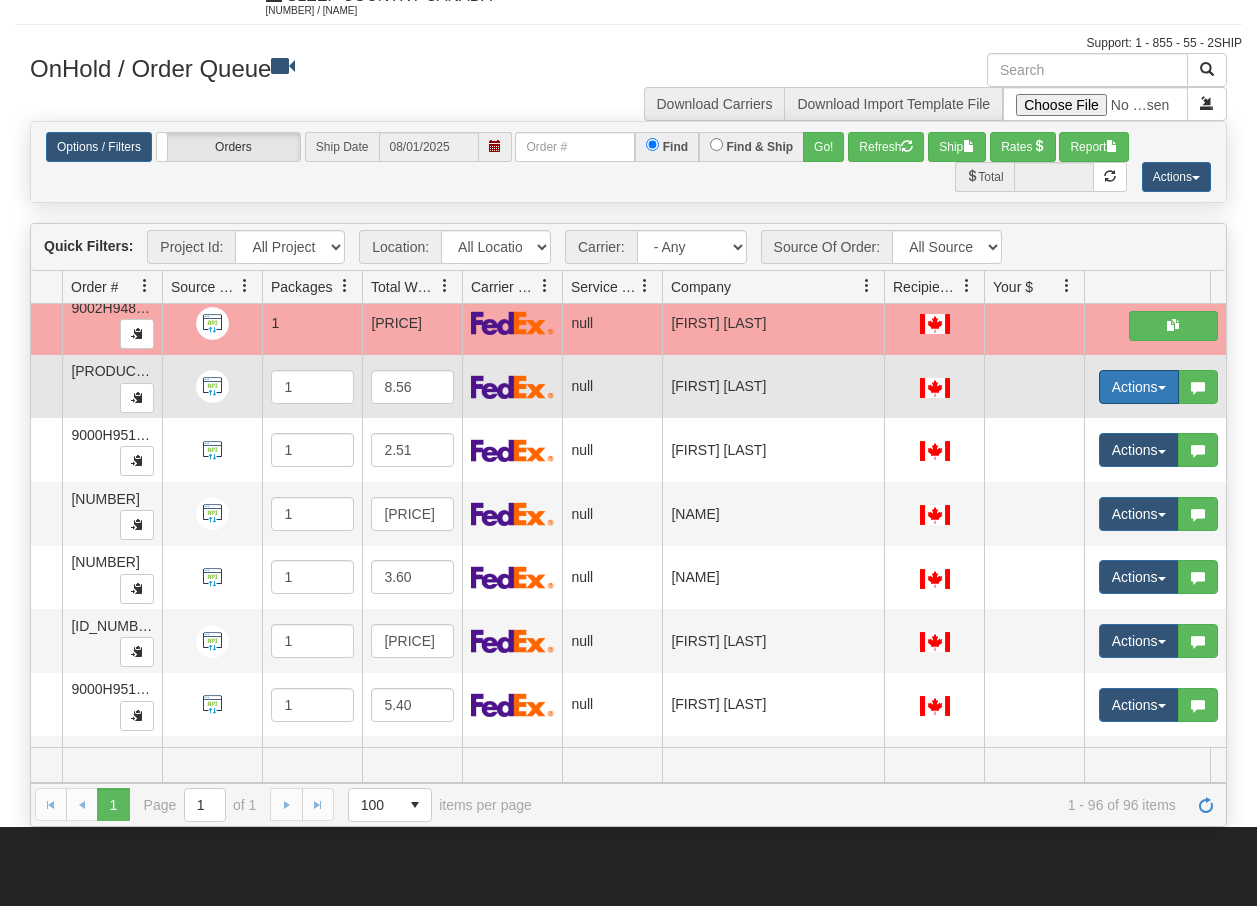 click at bounding box center (1162, 388) 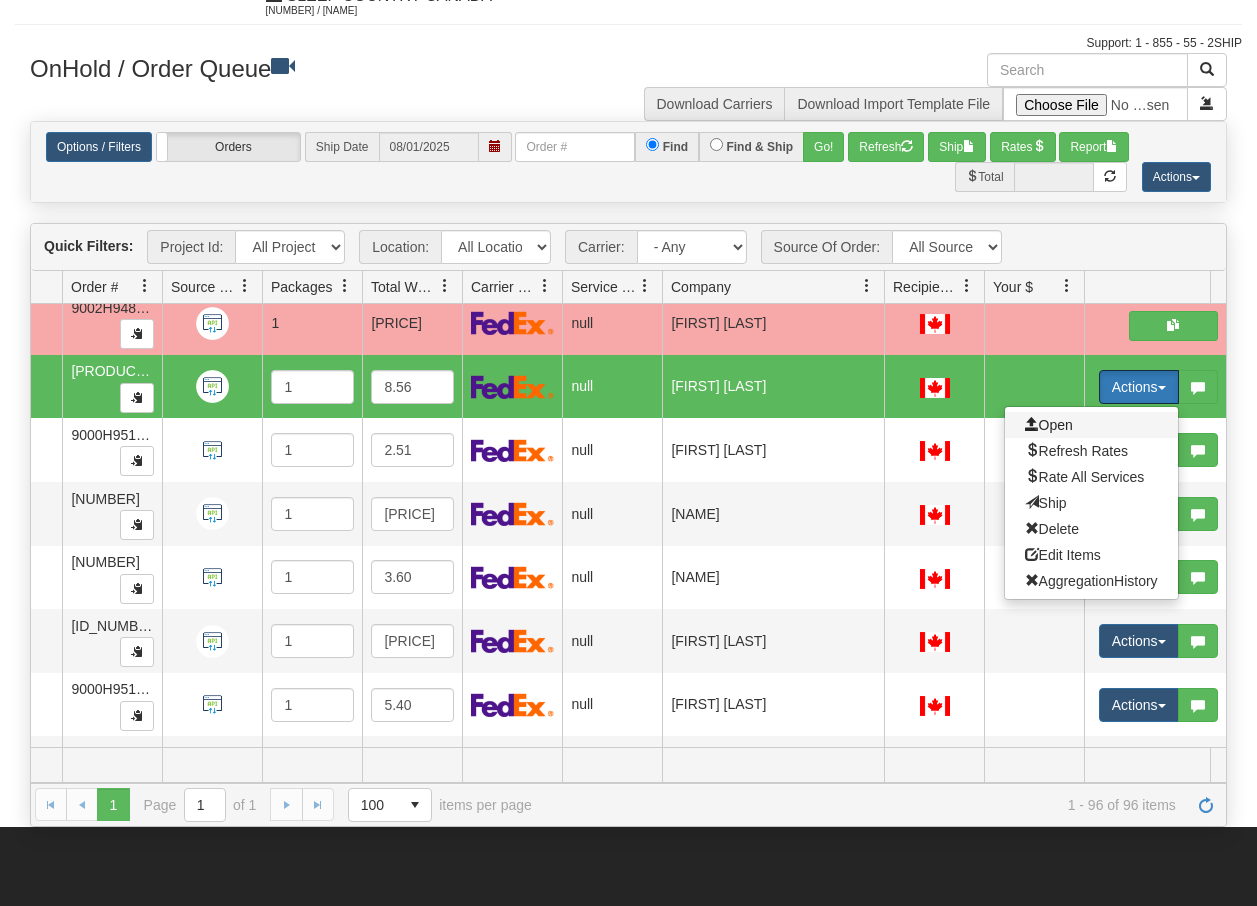 click on "Open" at bounding box center [1049, 425] 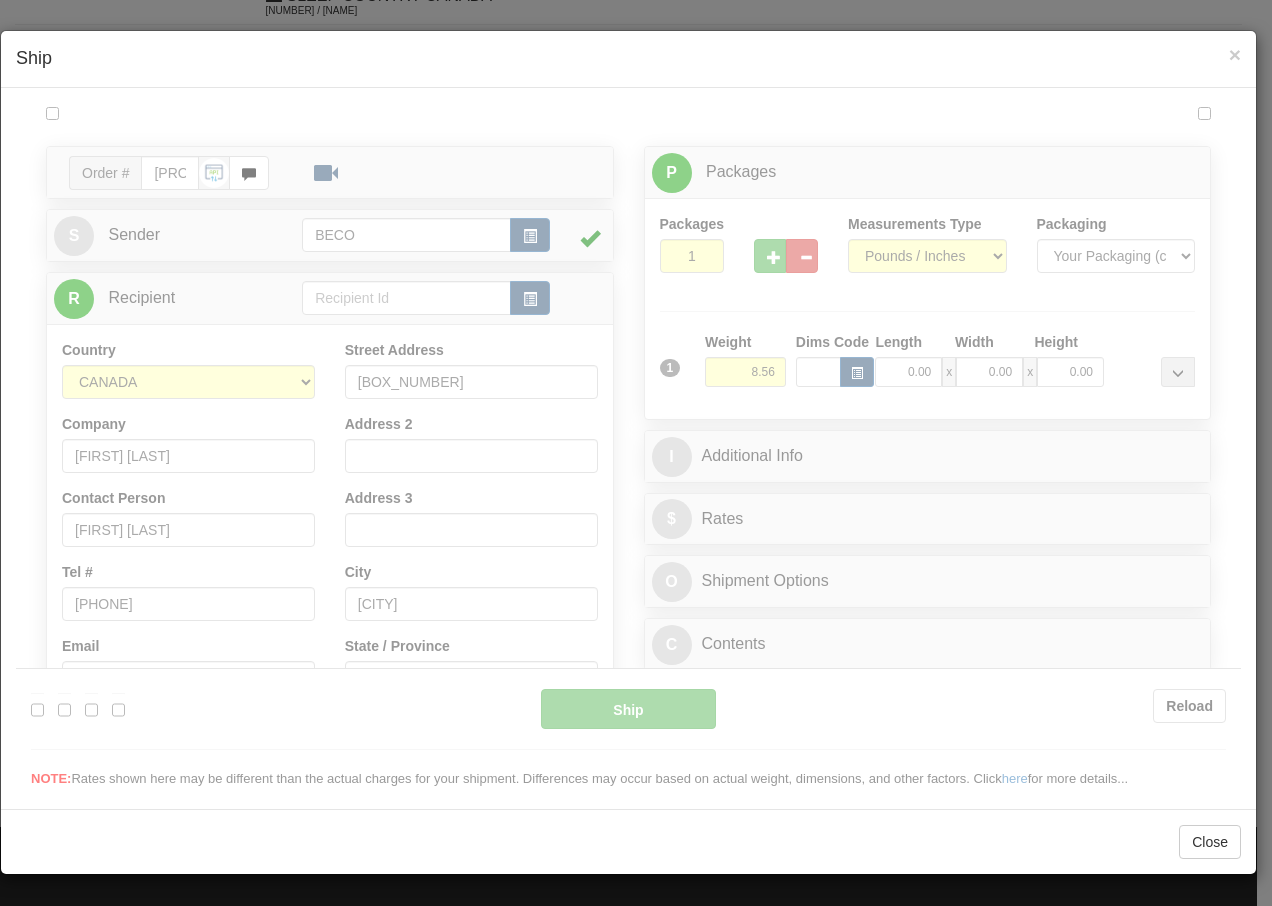 scroll, scrollTop: 0, scrollLeft: 0, axis: both 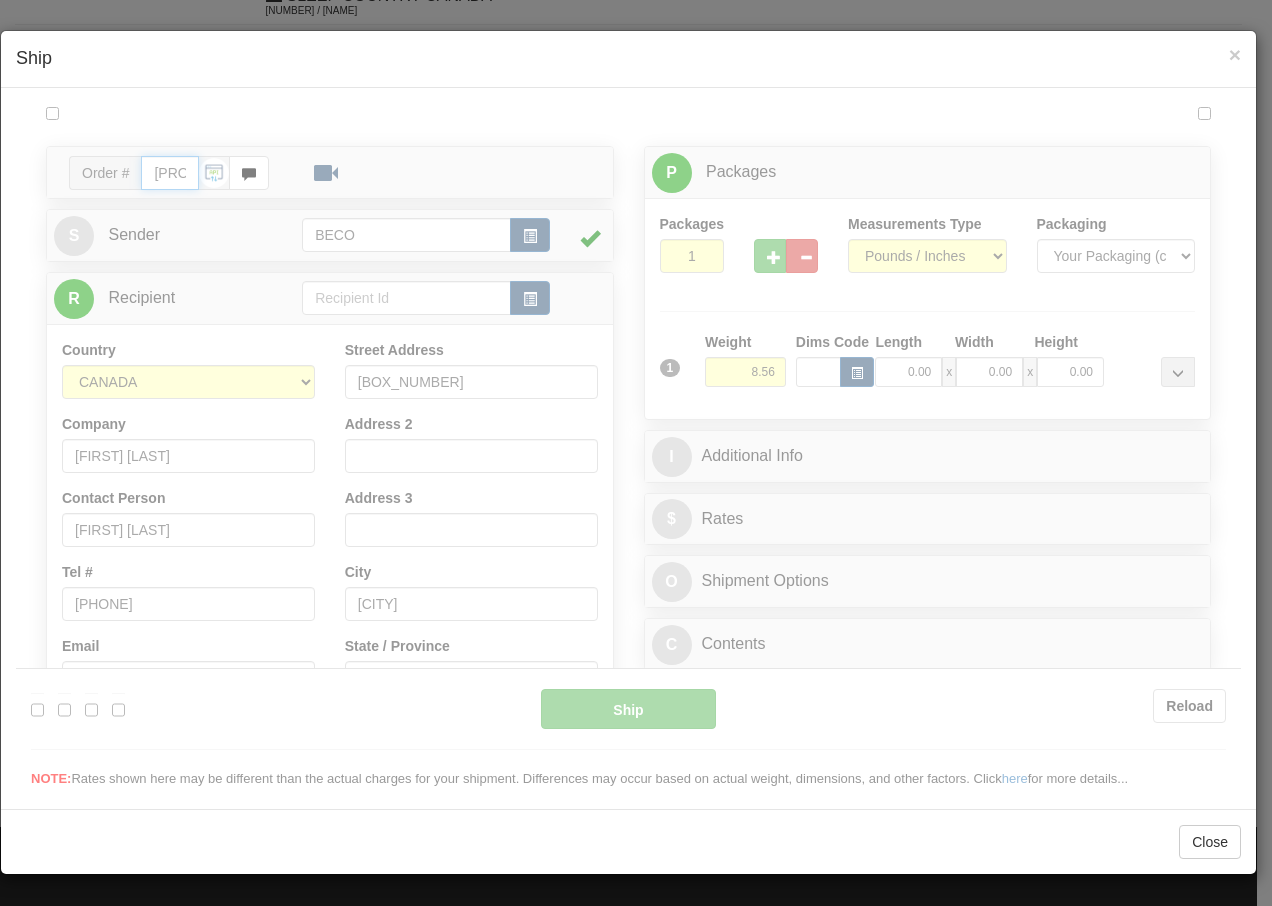 type on "13:52" 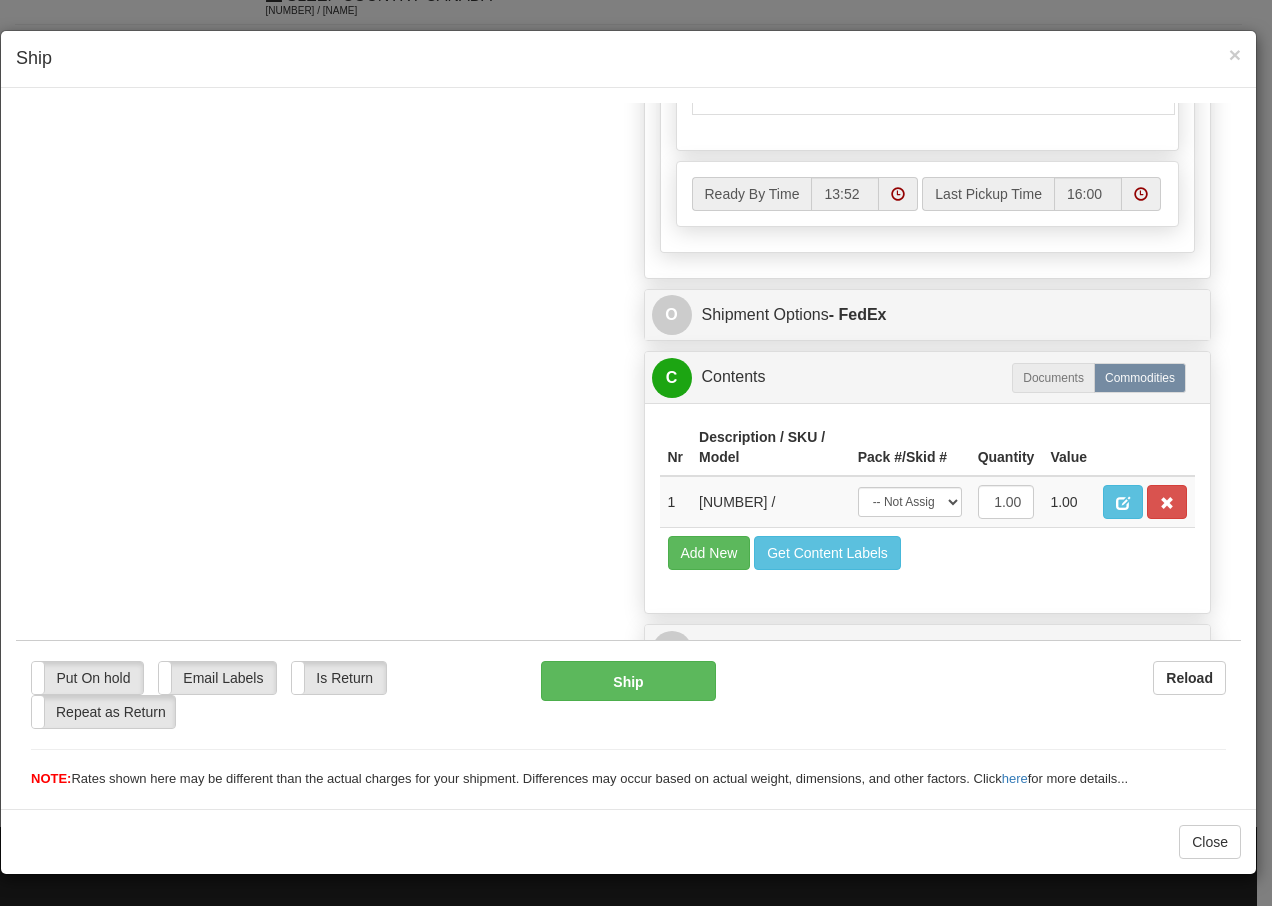 scroll, scrollTop: 1136, scrollLeft: 0, axis: vertical 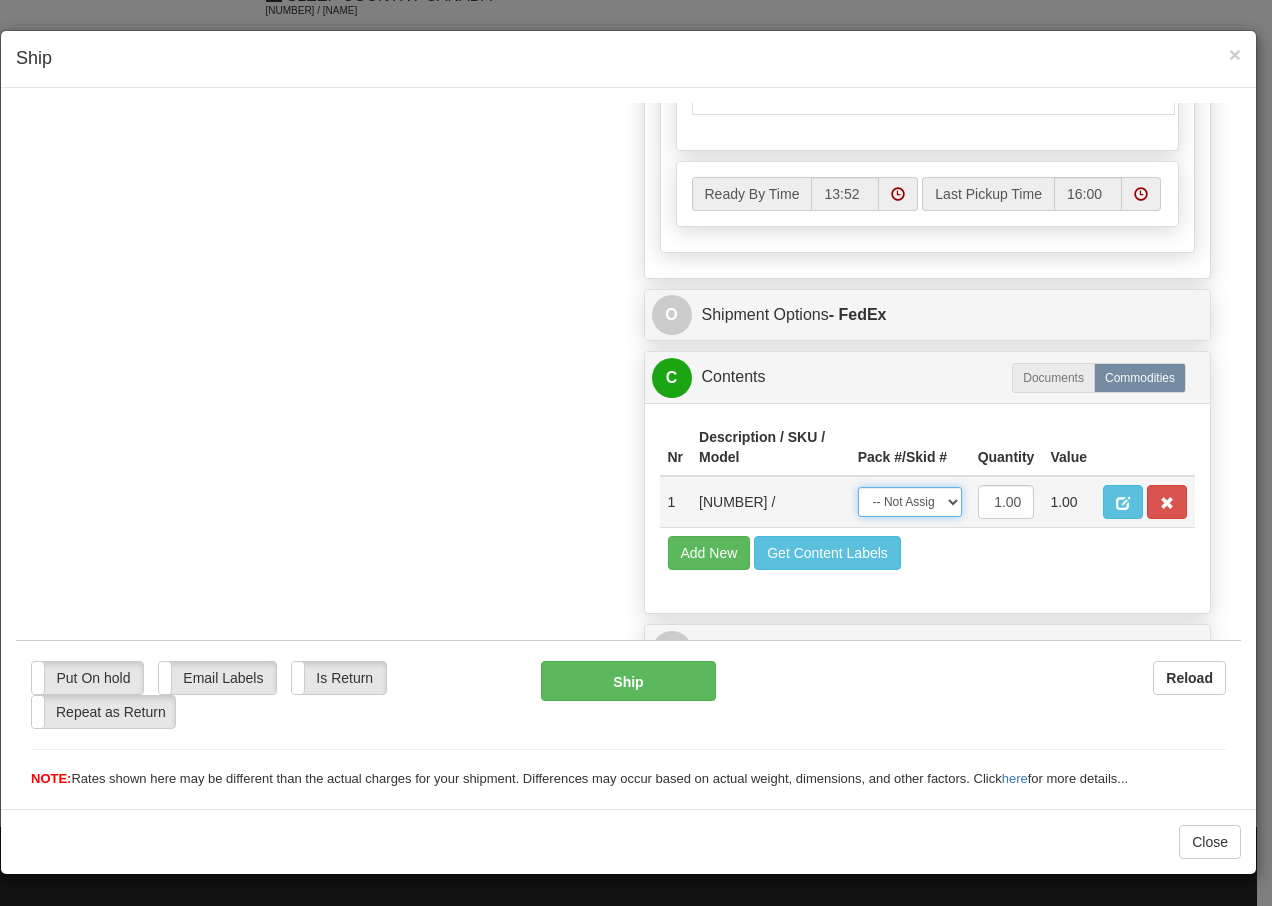 click on "-- Not Assigned --
Package 1" at bounding box center [910, 501] 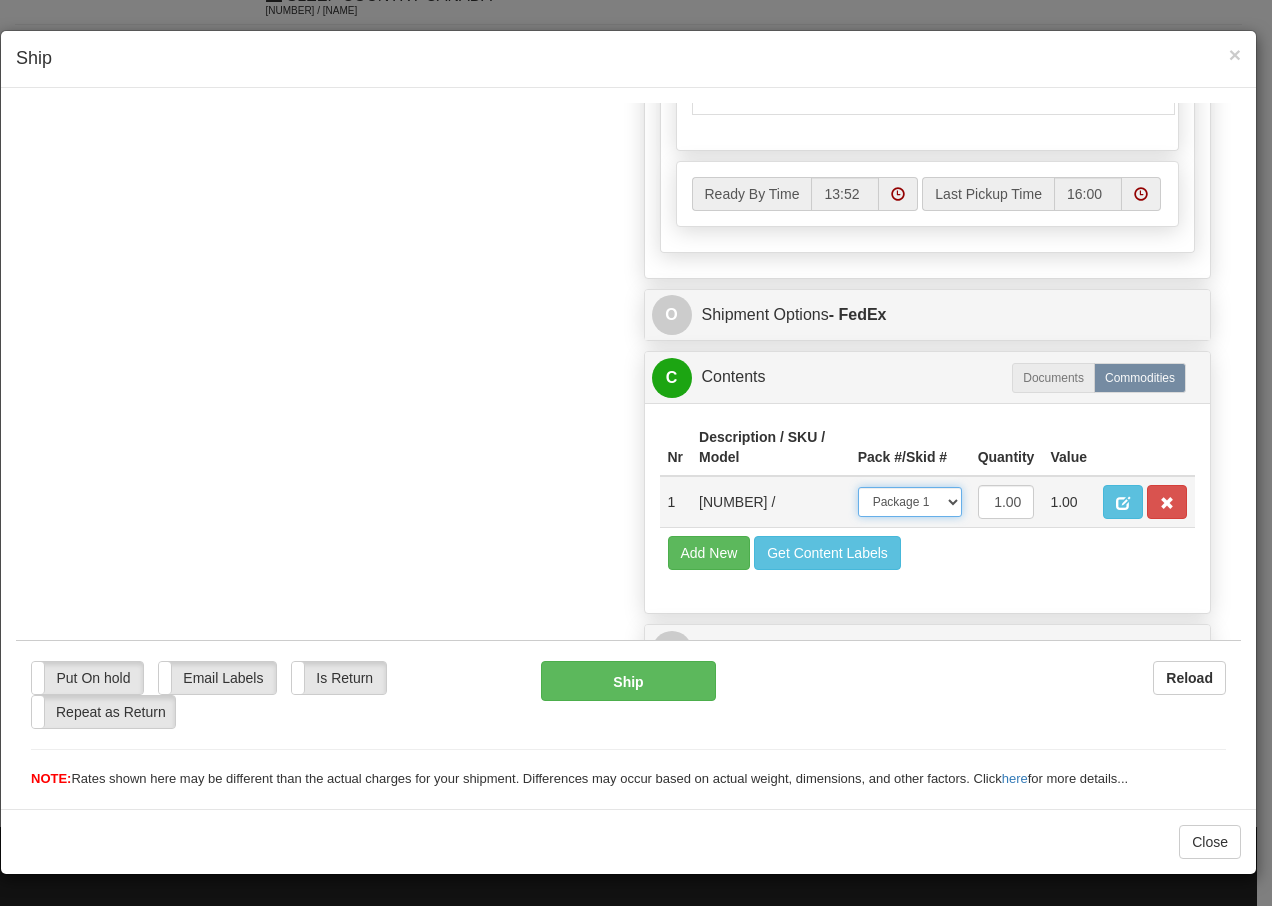 click on "-- Not Assigned --
Package 1" at bounding box center [910, 501] 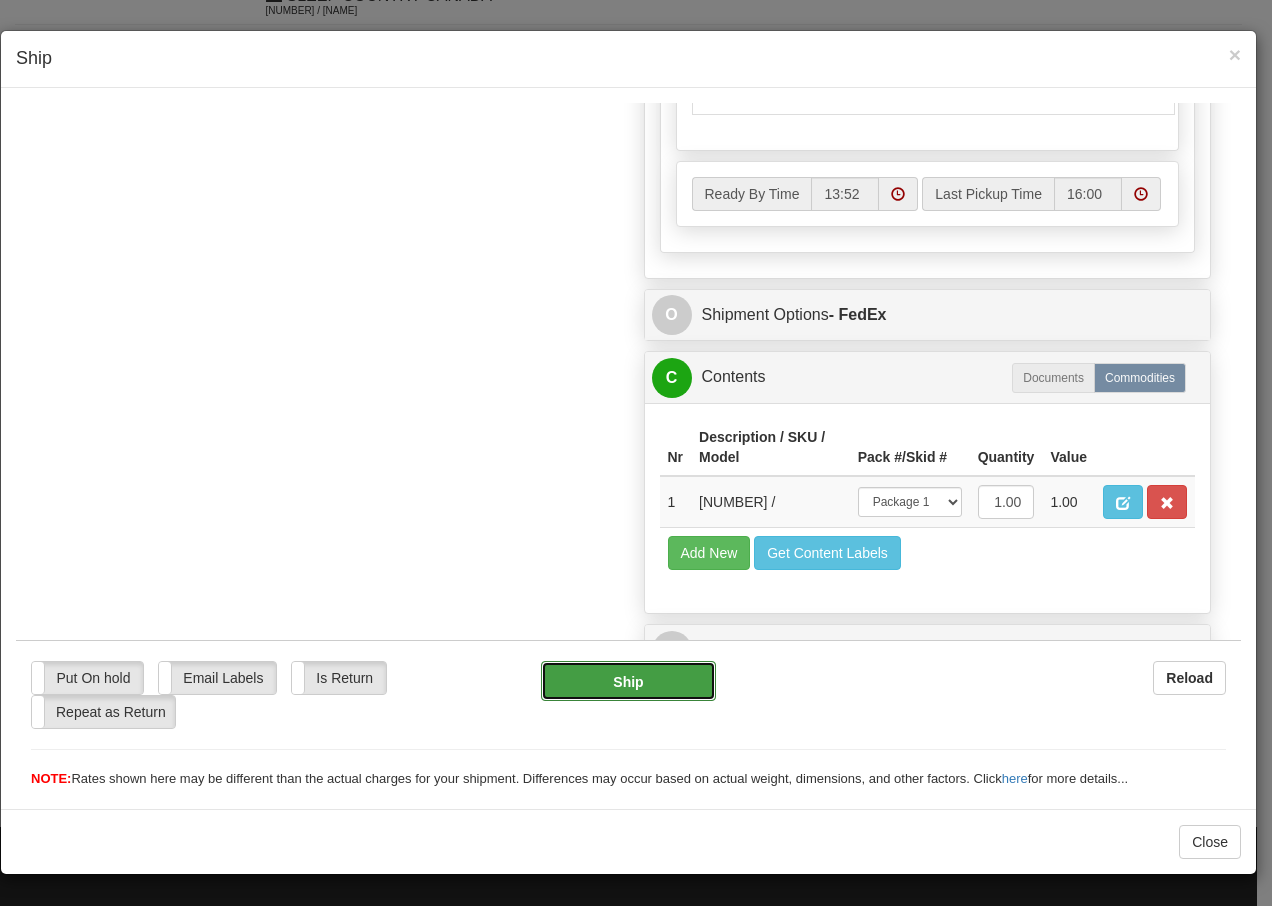 click on "Ship" at bounding box center (628, 680) 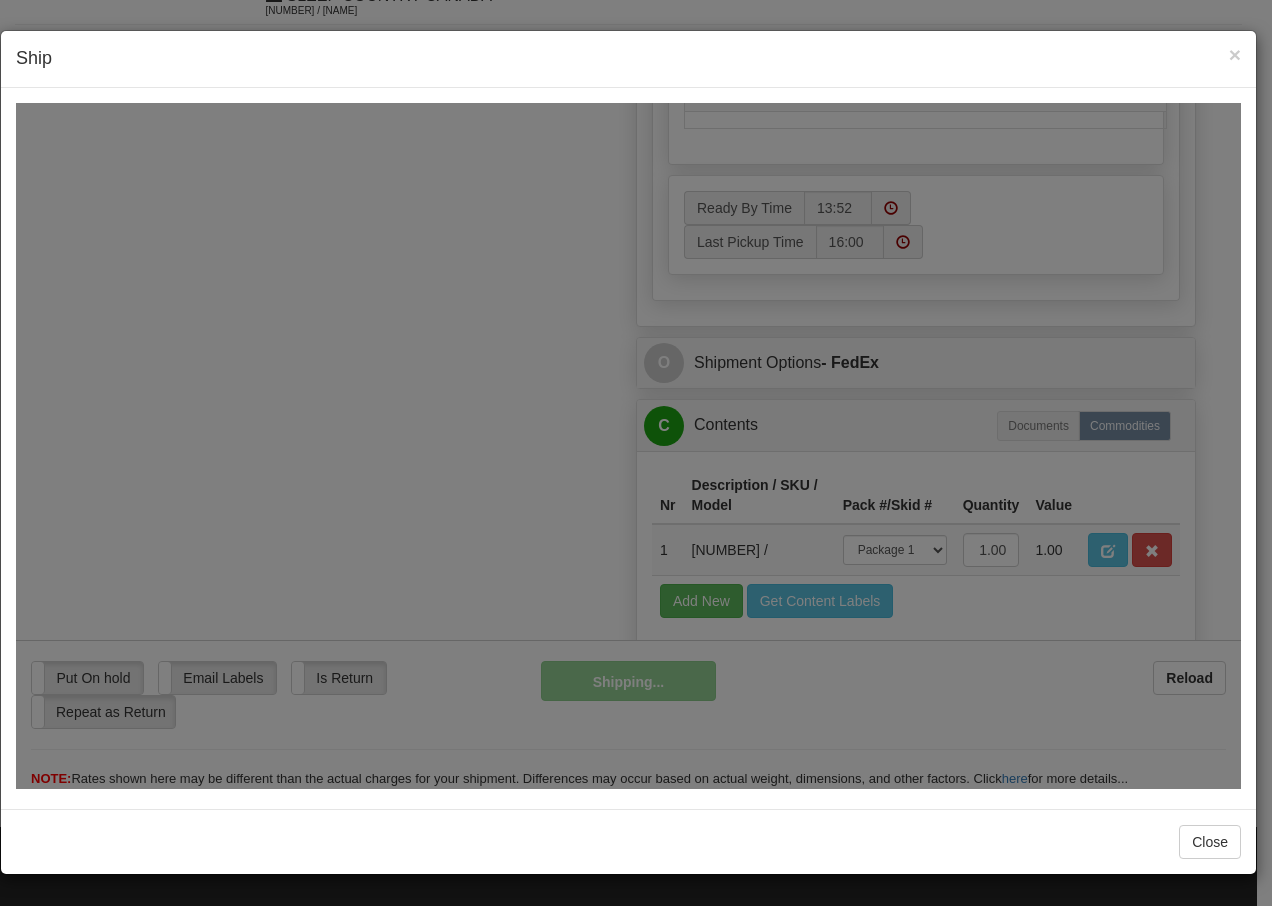 scroll, scrollTop: 1216, scrollLeft: 0, axis: vertical 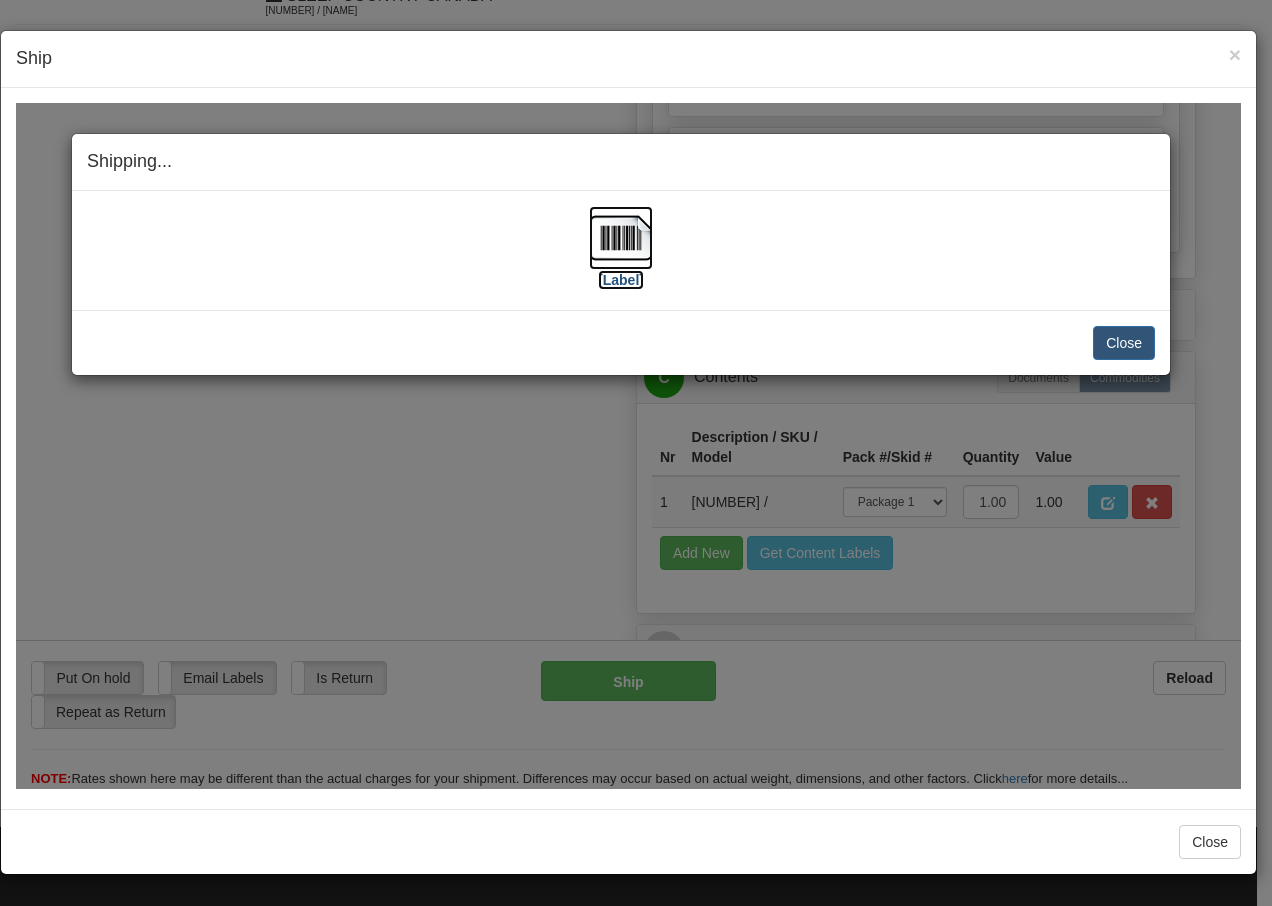 click at bounding box center (621, 237) 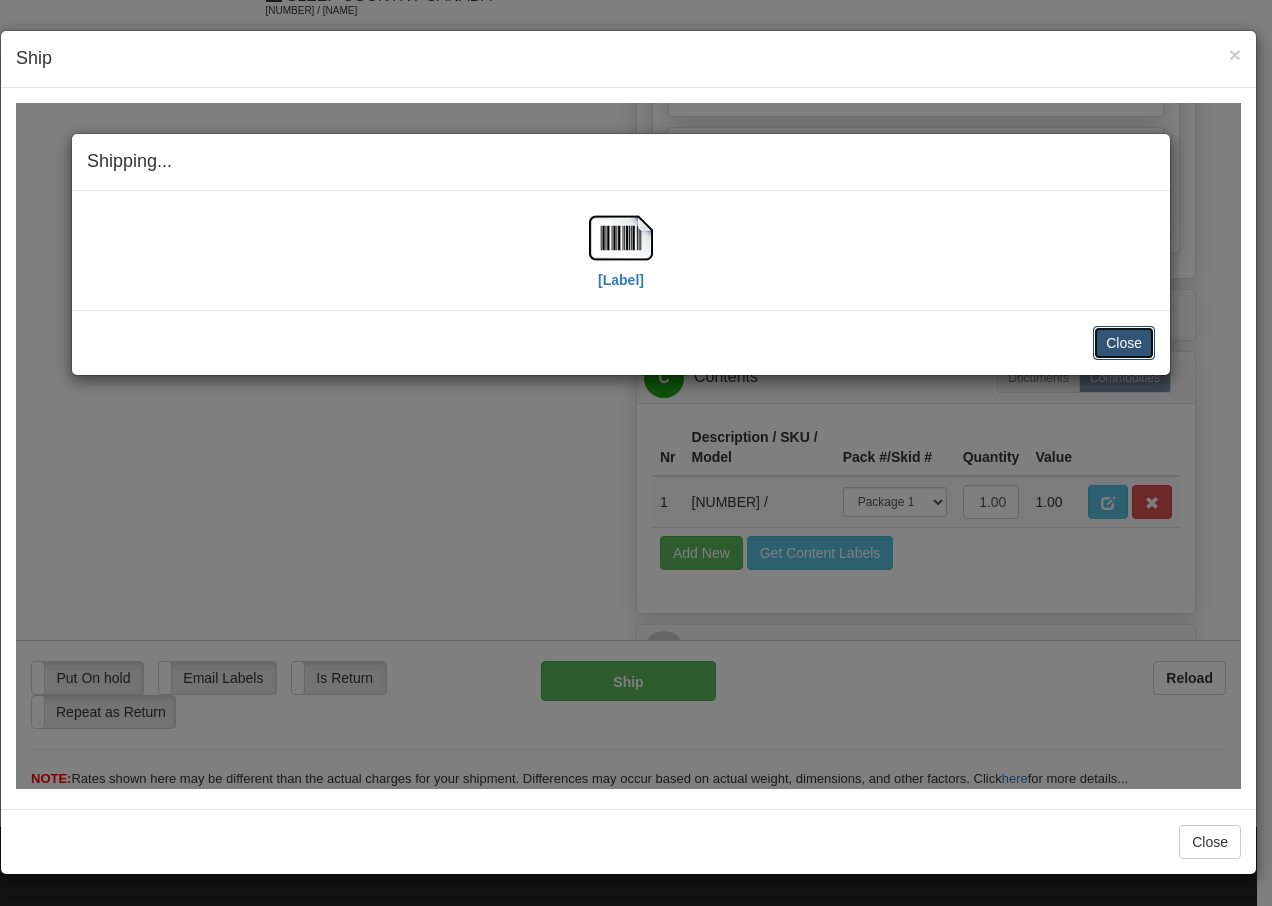 click on "Close" at bounding box center [1124, 342] 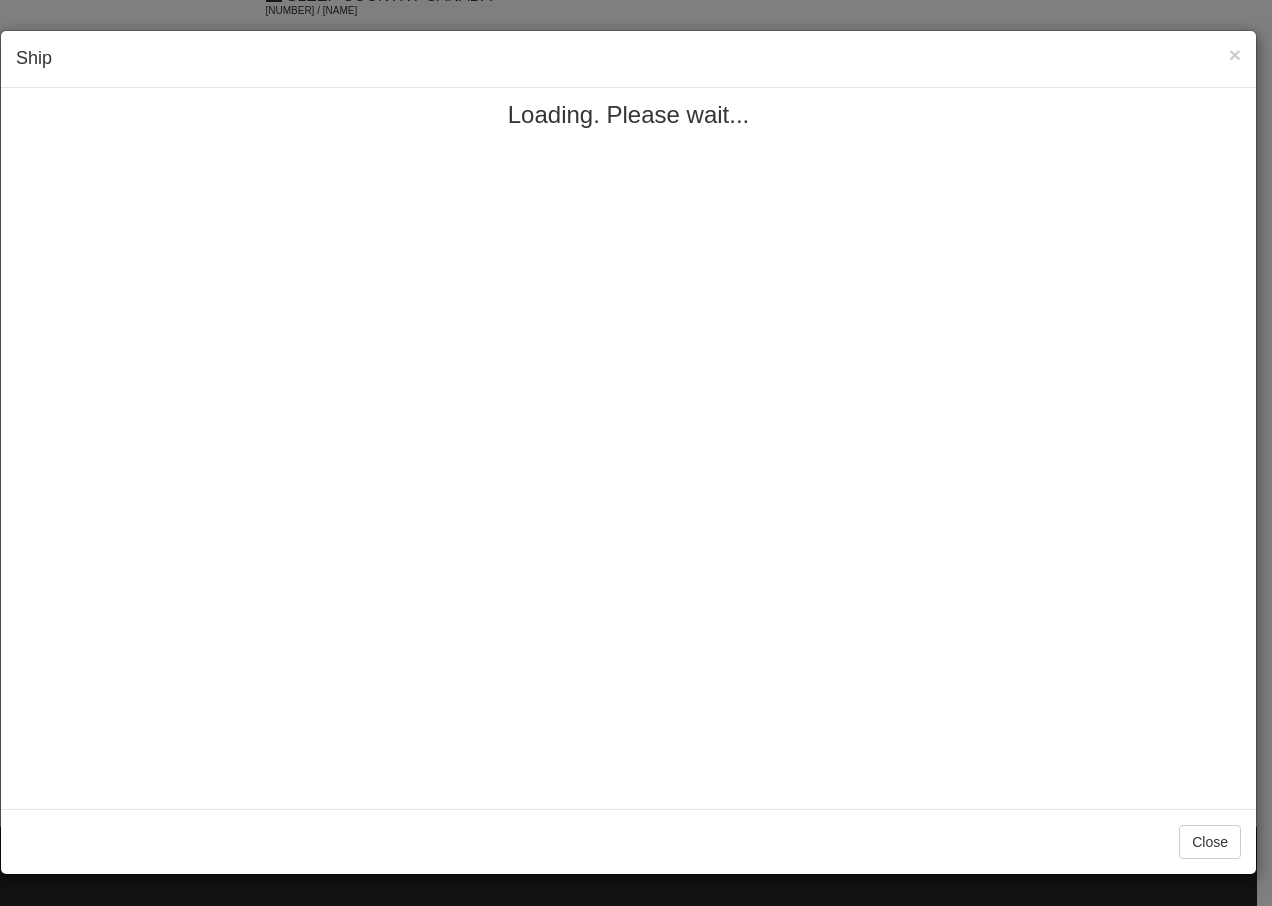 scroll, scrollTop: 0, scrollLeft: 0, axis: both 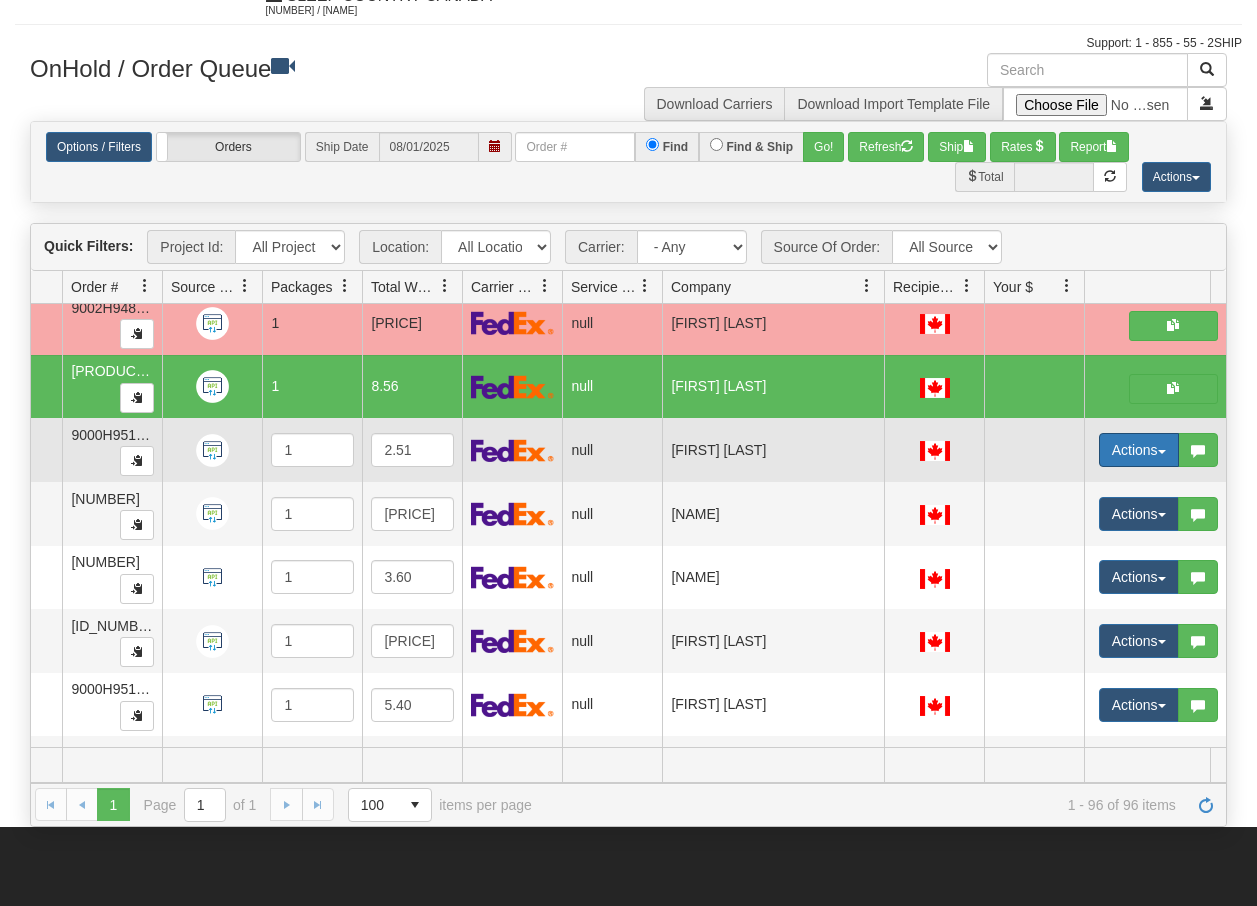 click on "Actions" at bounding box center [1139, 450] 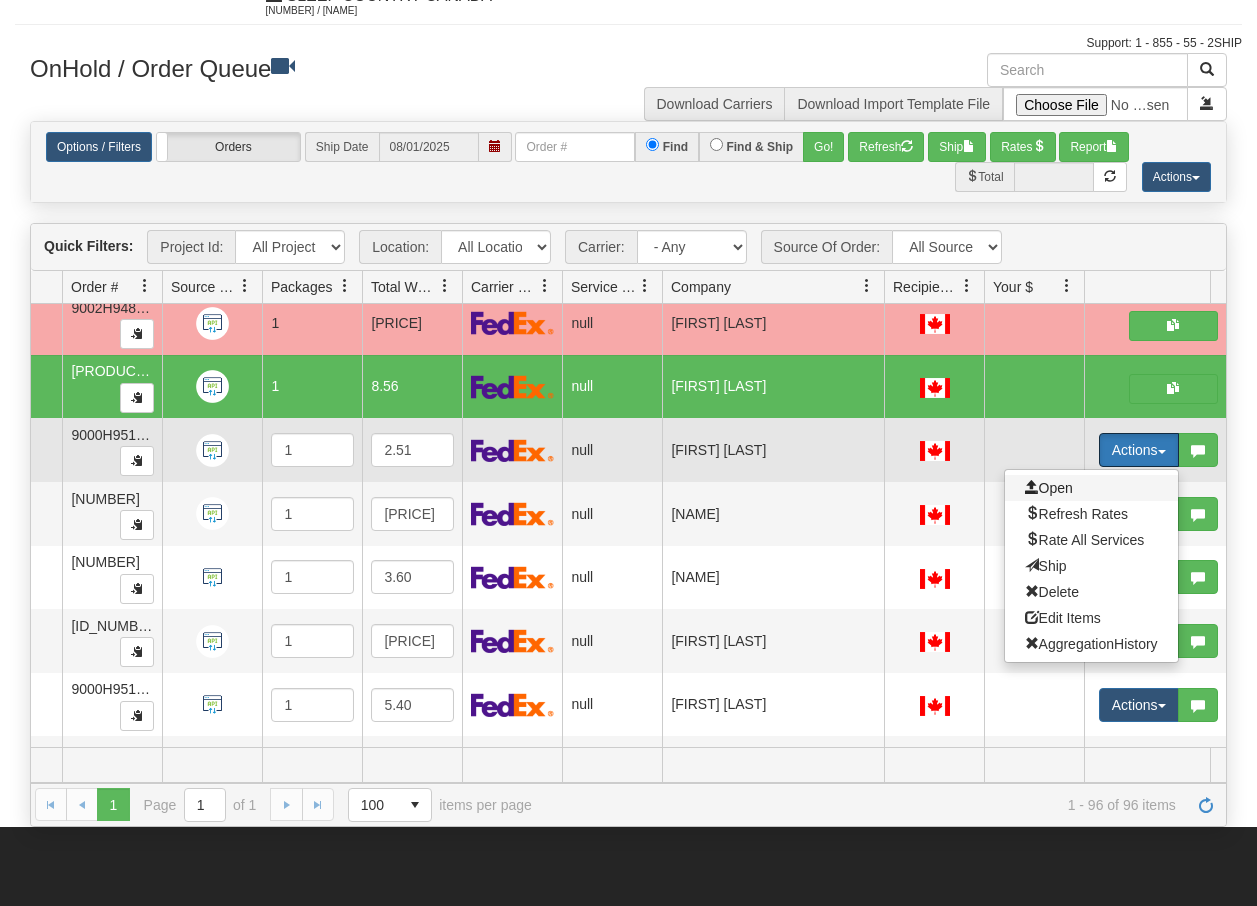 click on "Open" at bounding box center [1049, 488] 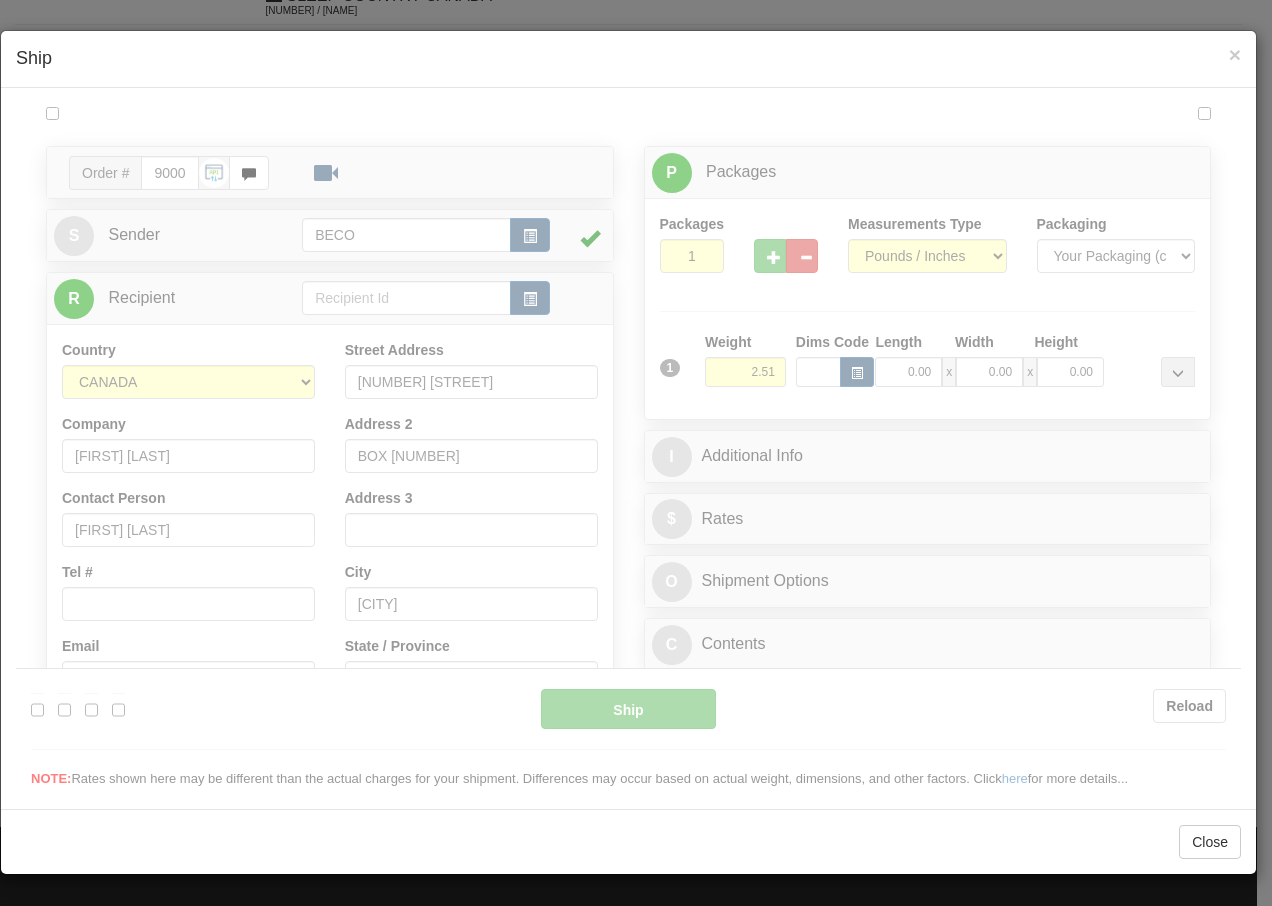 scroll, scrollTop: 0, scrollLeft: 0, axis: both 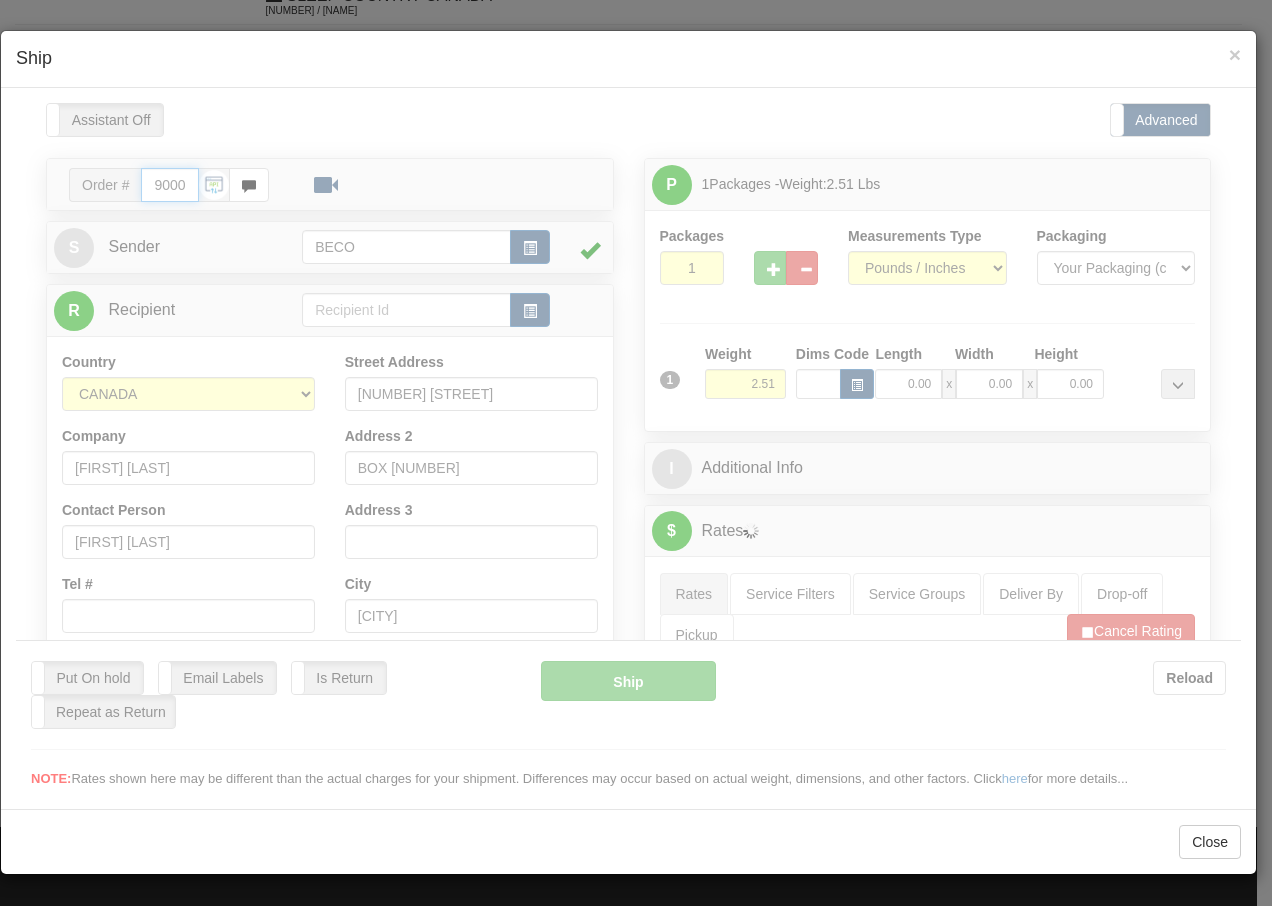 type on "13:53" 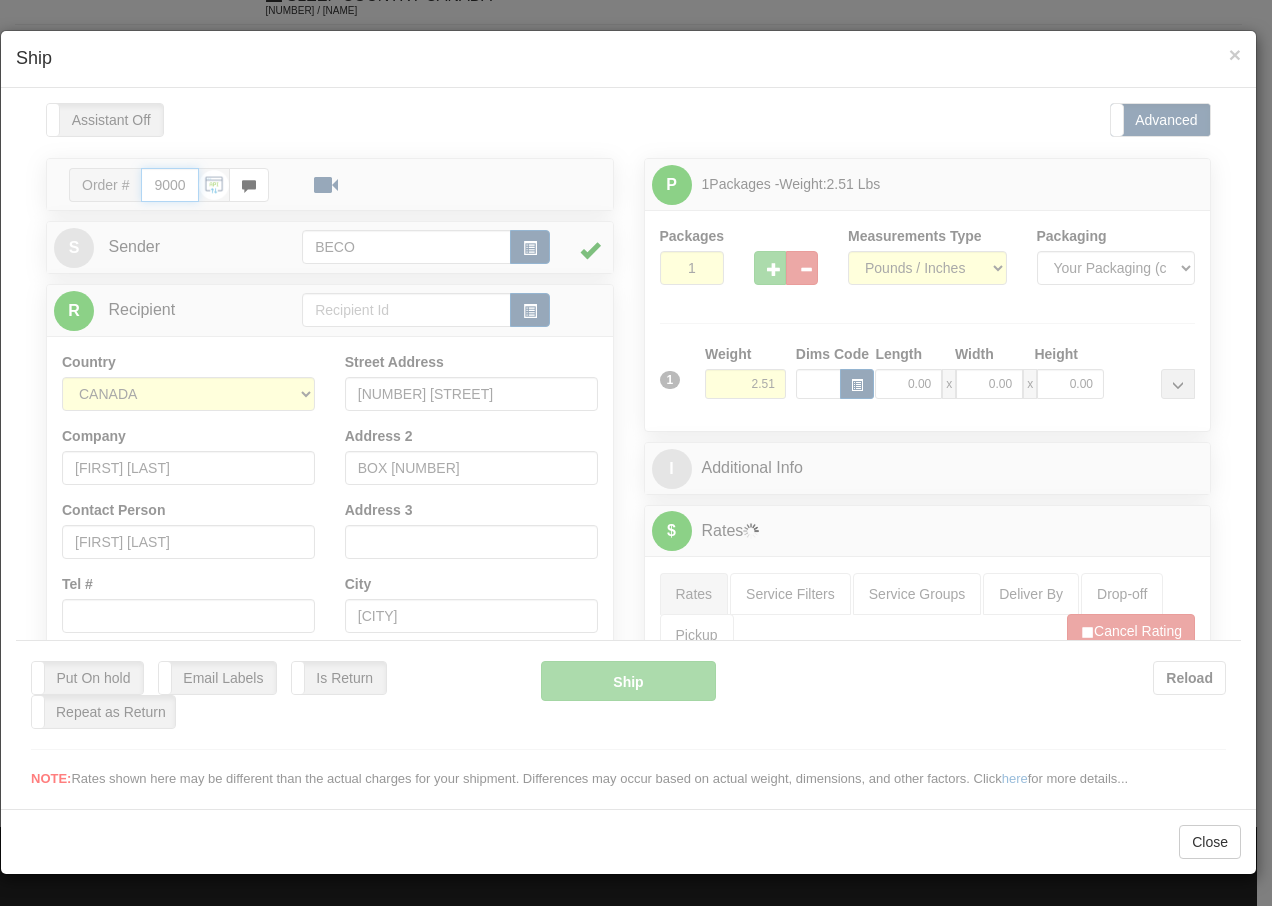 type on "16:00" 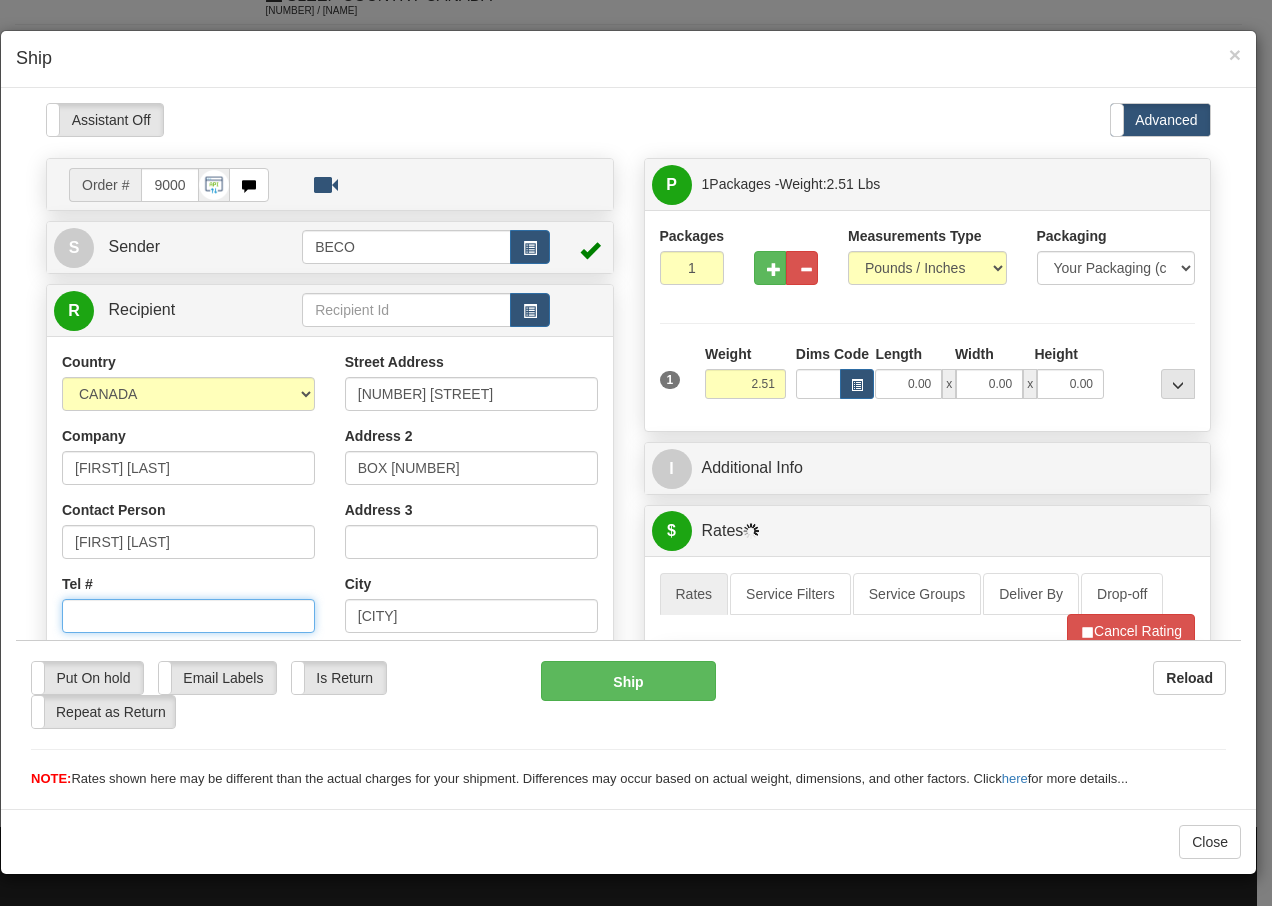 click on "Tel #" at bounding box center [188, 615] 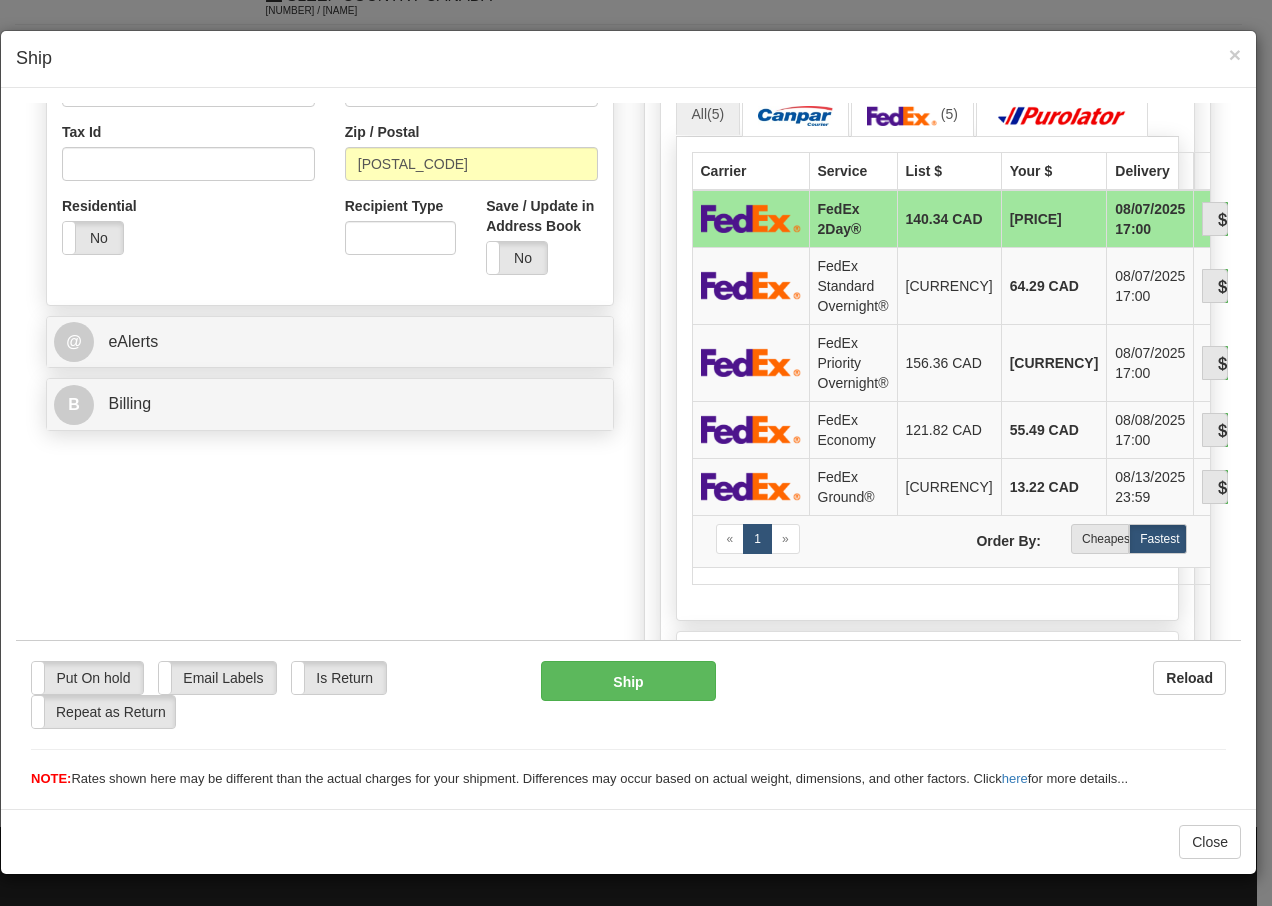 scroll, scrollTop: 640, scrollLeft: 0, axis: vertical 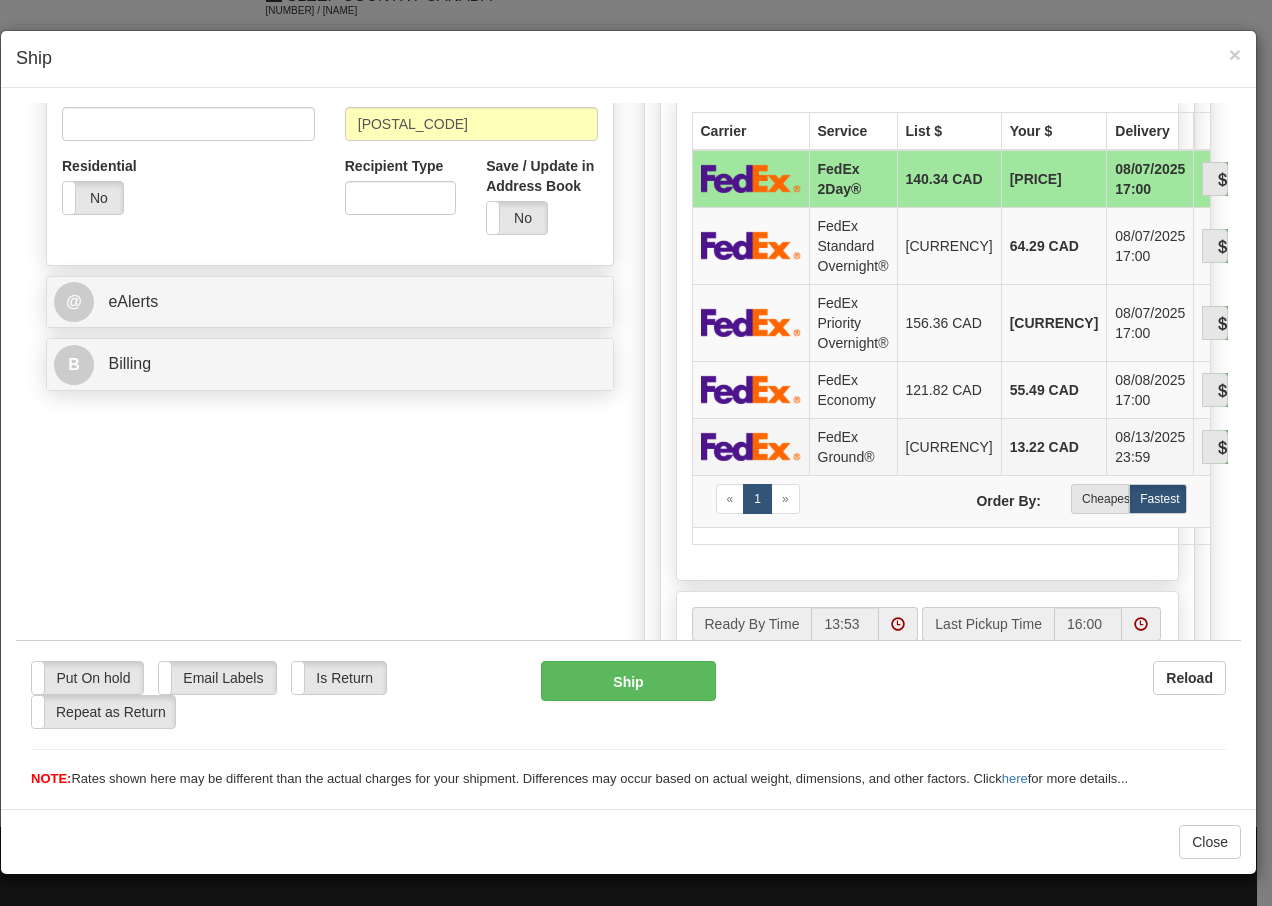 type on "[PHONE]" 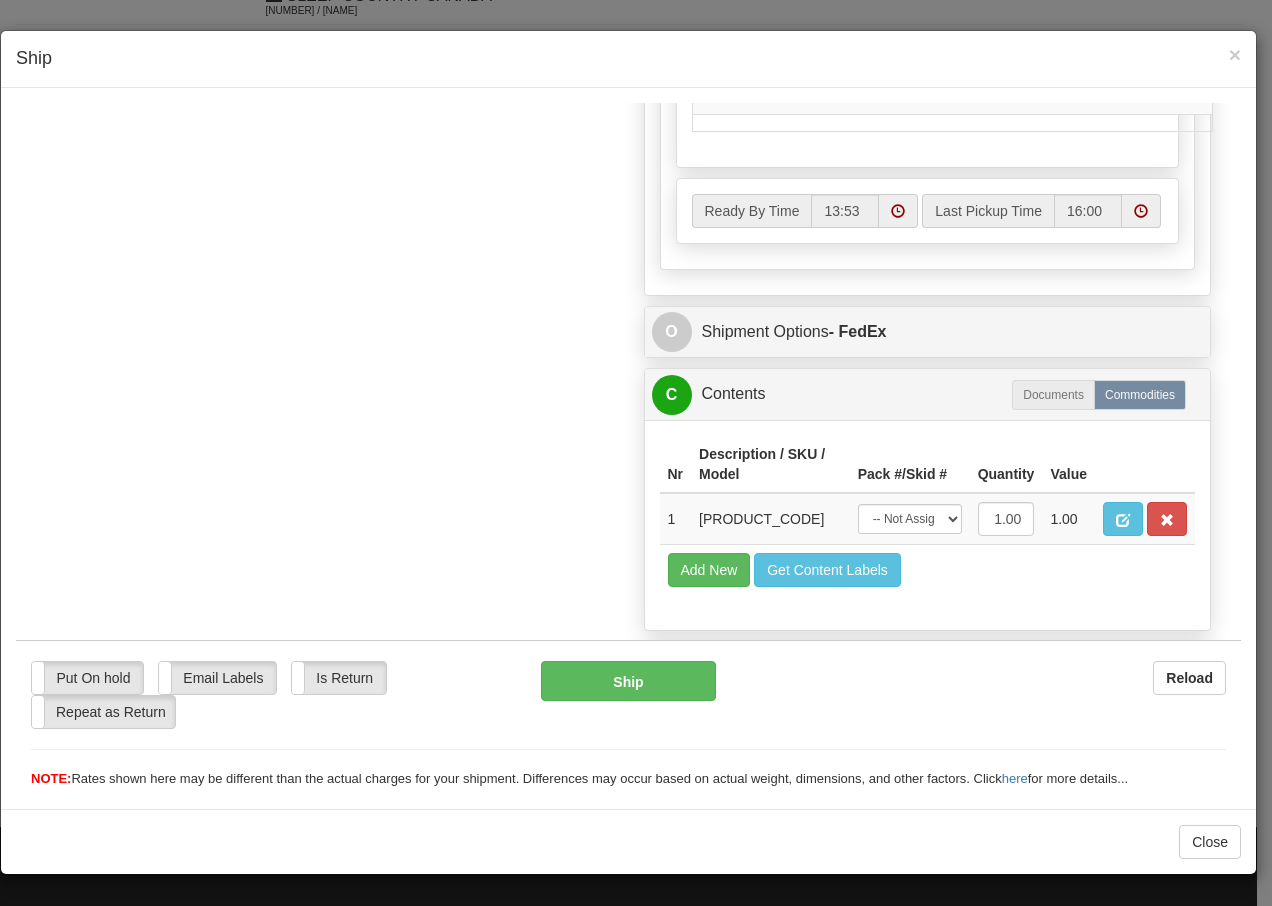 scroll, scrollTop: 1136, scrollLeft: 0, axis: vertical 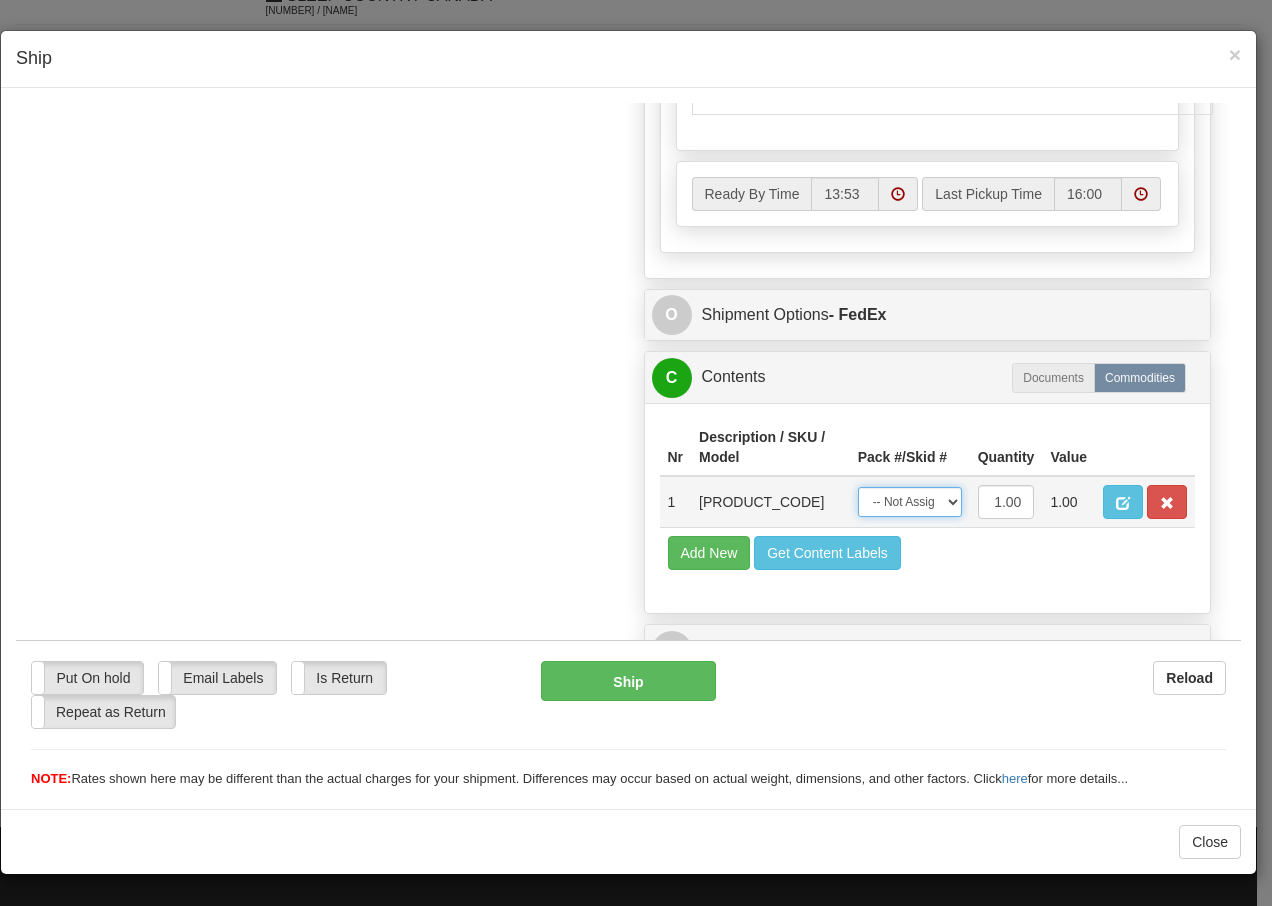click on "-- Not Assigned --
Package 1" at bounding box center [910, 501] 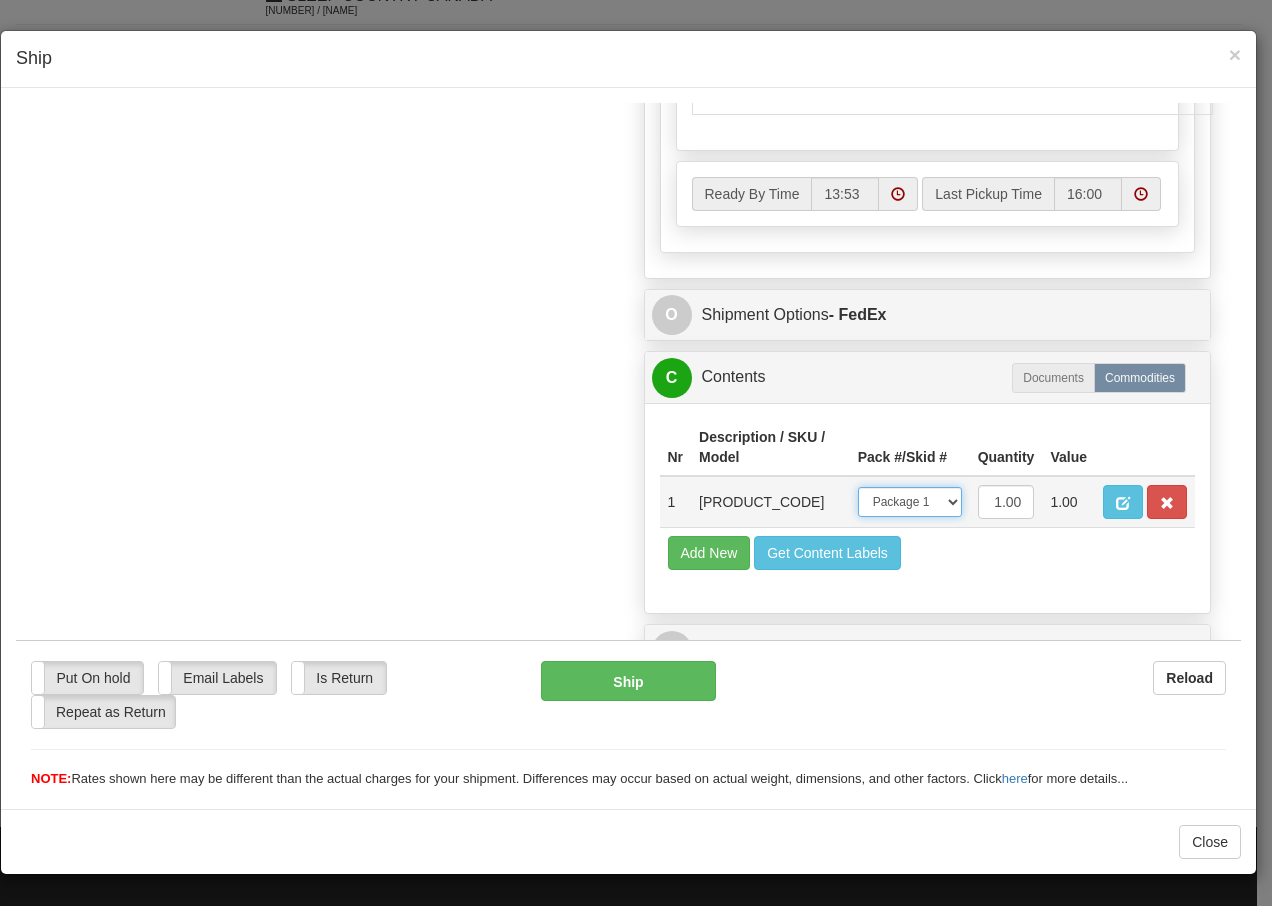 click on "-- Not Assigned --
Package 1" at bounding box center (910, 501) 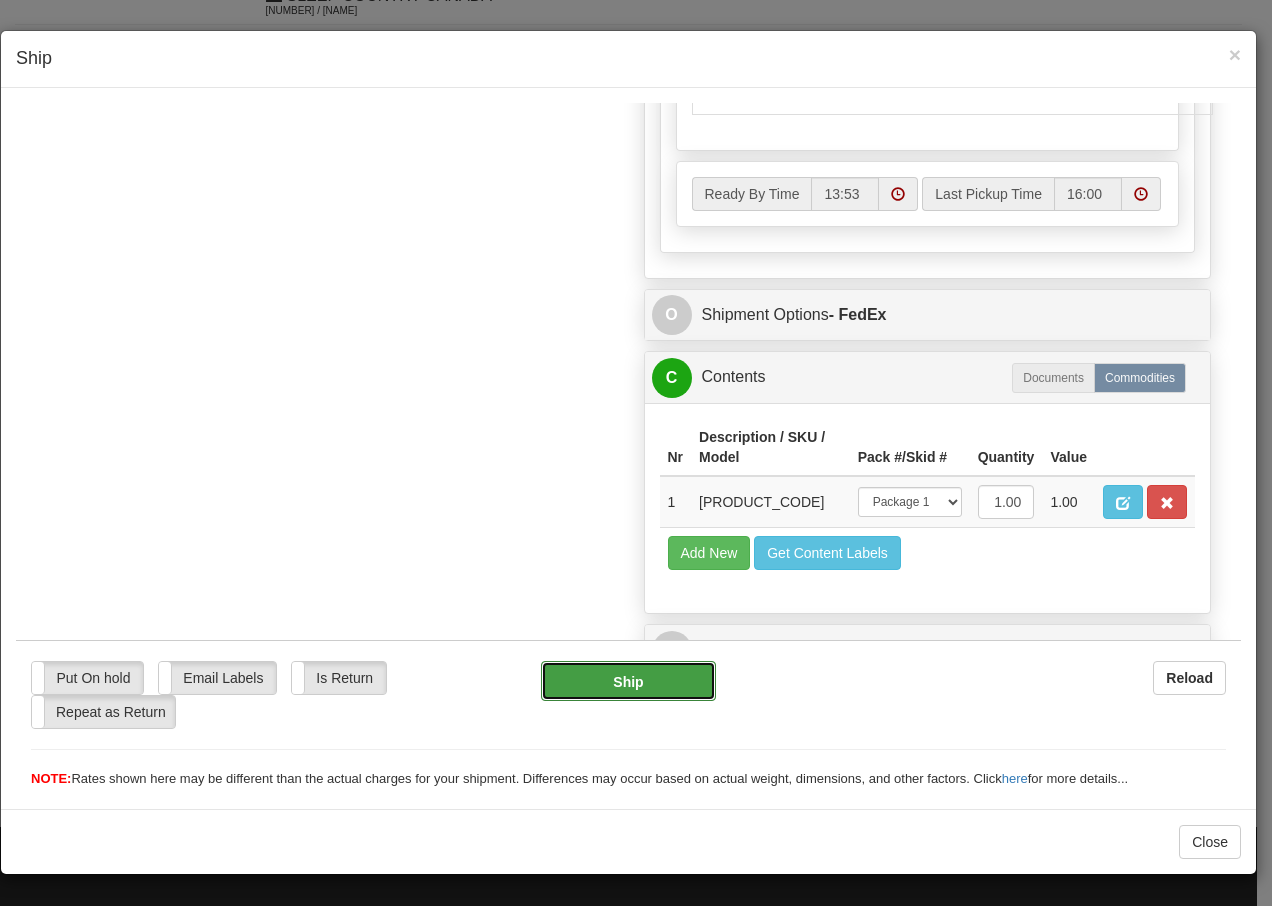 click on "Ship" at bounding box center [628, 680] 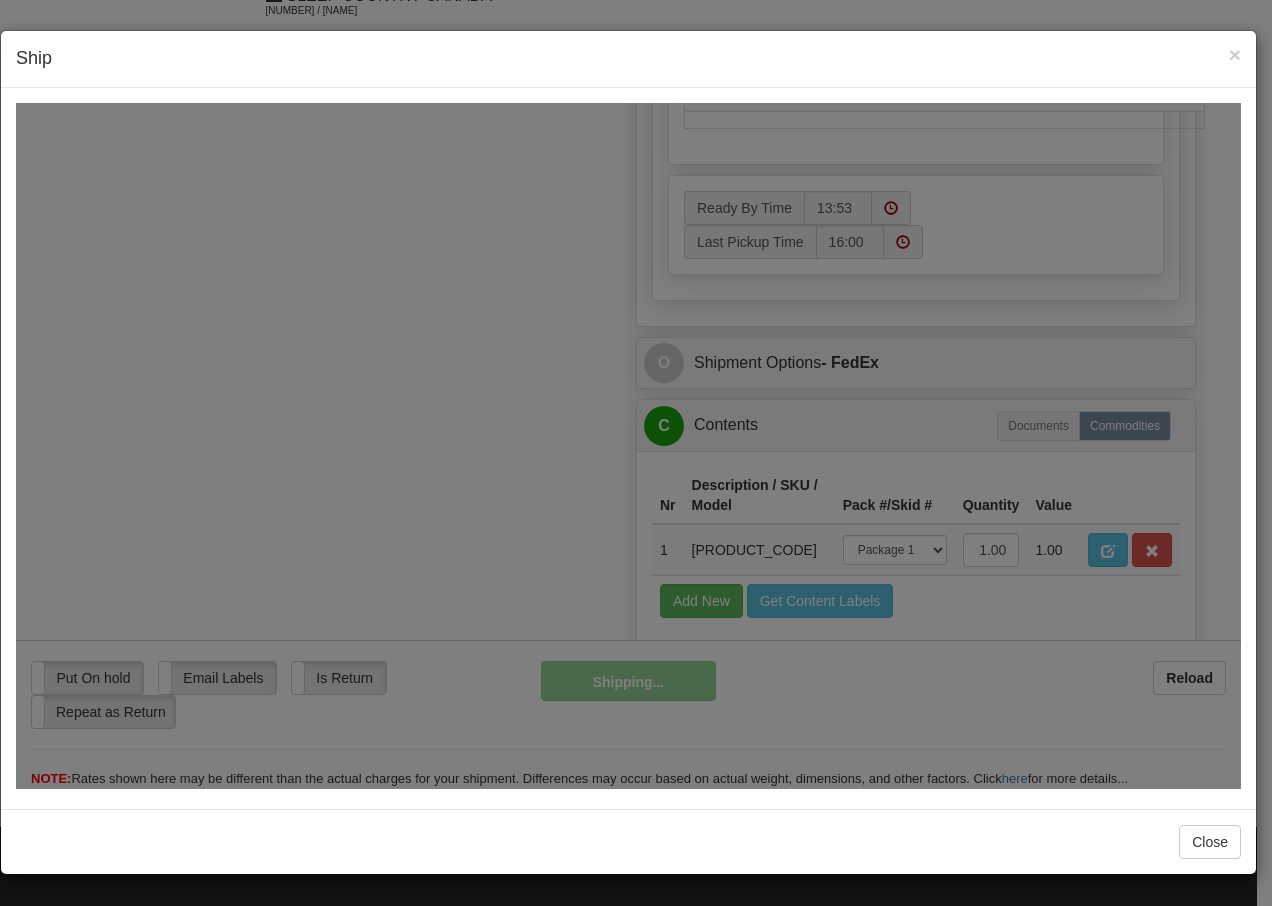 scroll, scrollTop: 1216, scrollLeft: 0, axis: vertical 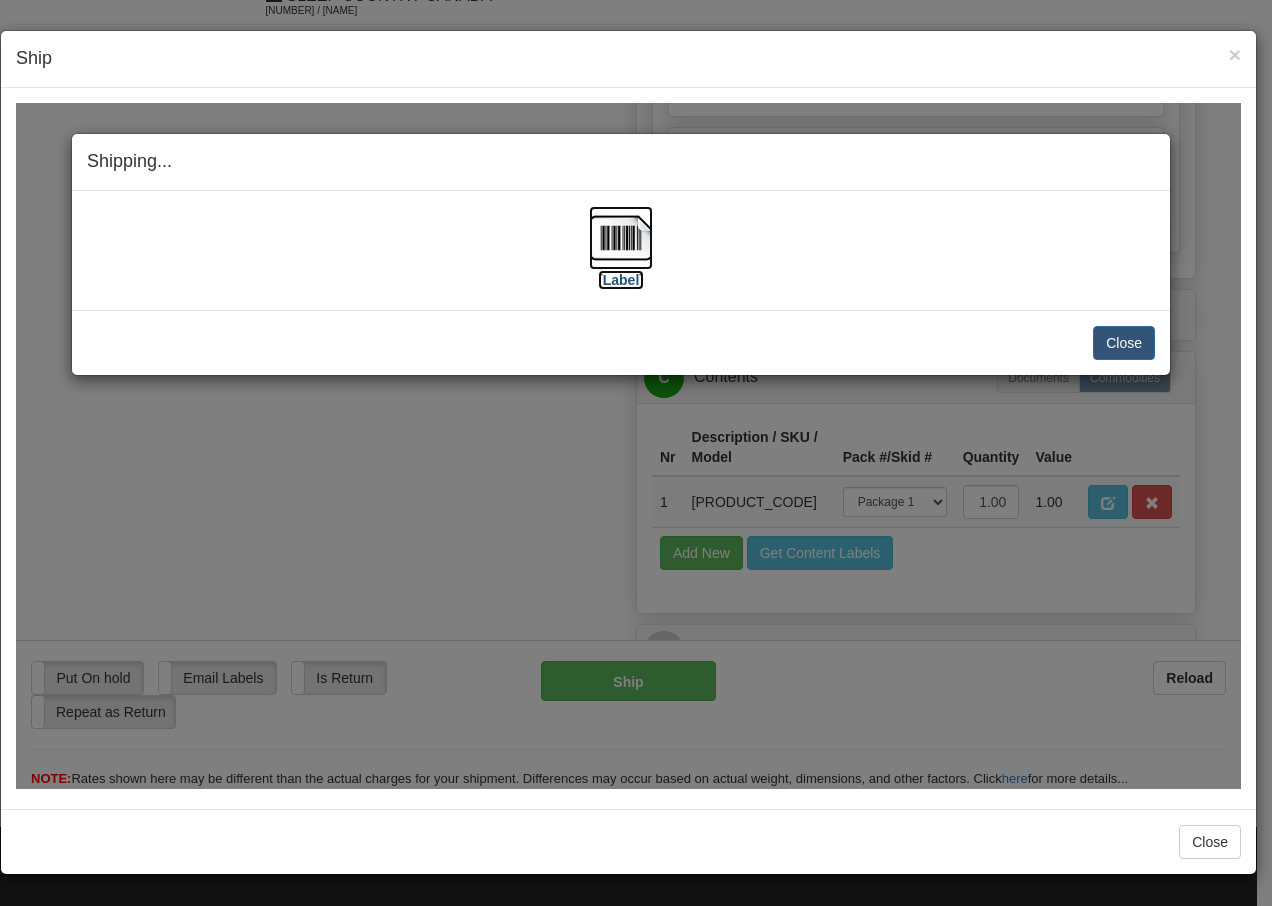 click at bounding box center (621, 237) 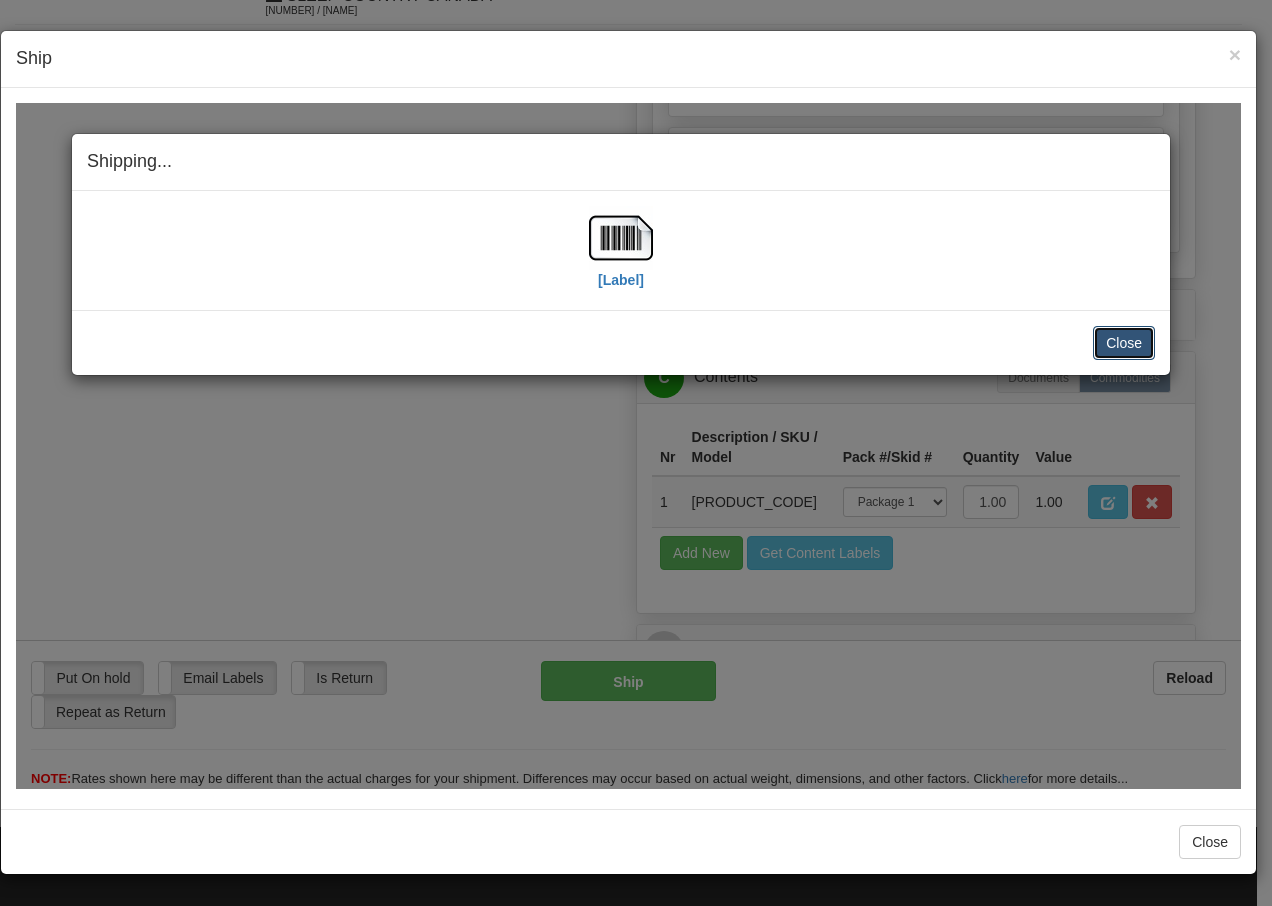click on "Close" at bounding box center [1124, 342] 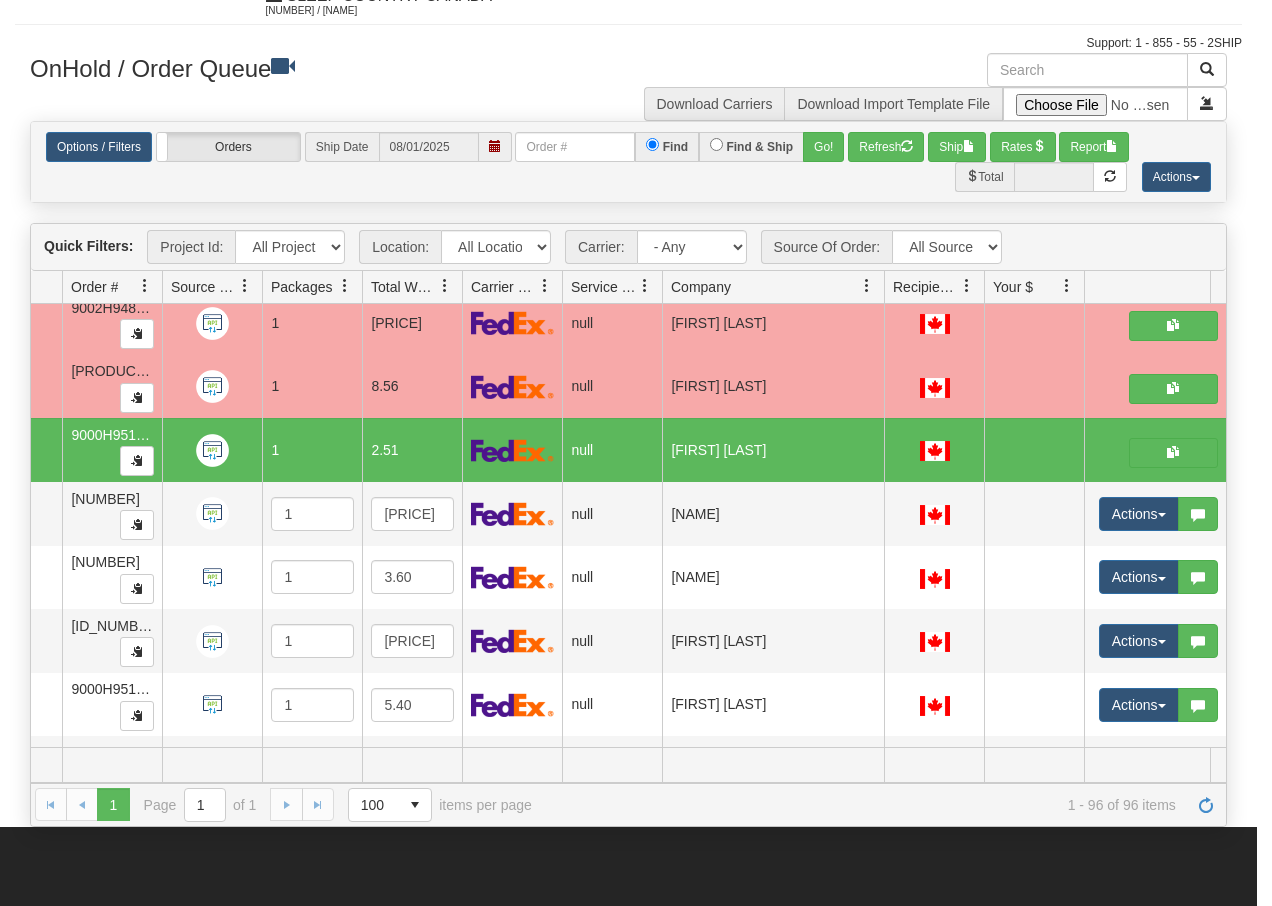 scroll, scrollTop: 0, scrollLeft: 0, axis: both 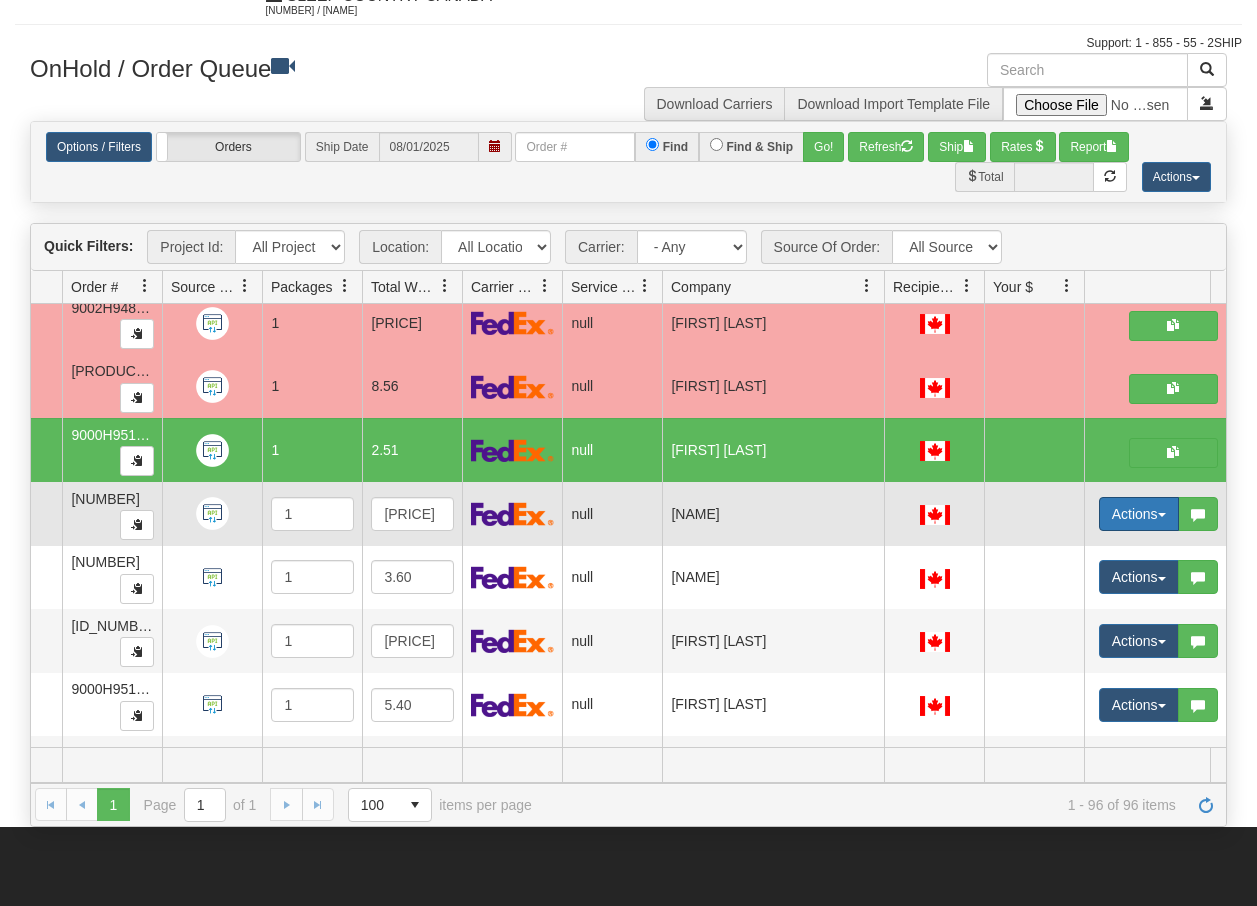 click on "Actions" at bounding box center [1139, 514] 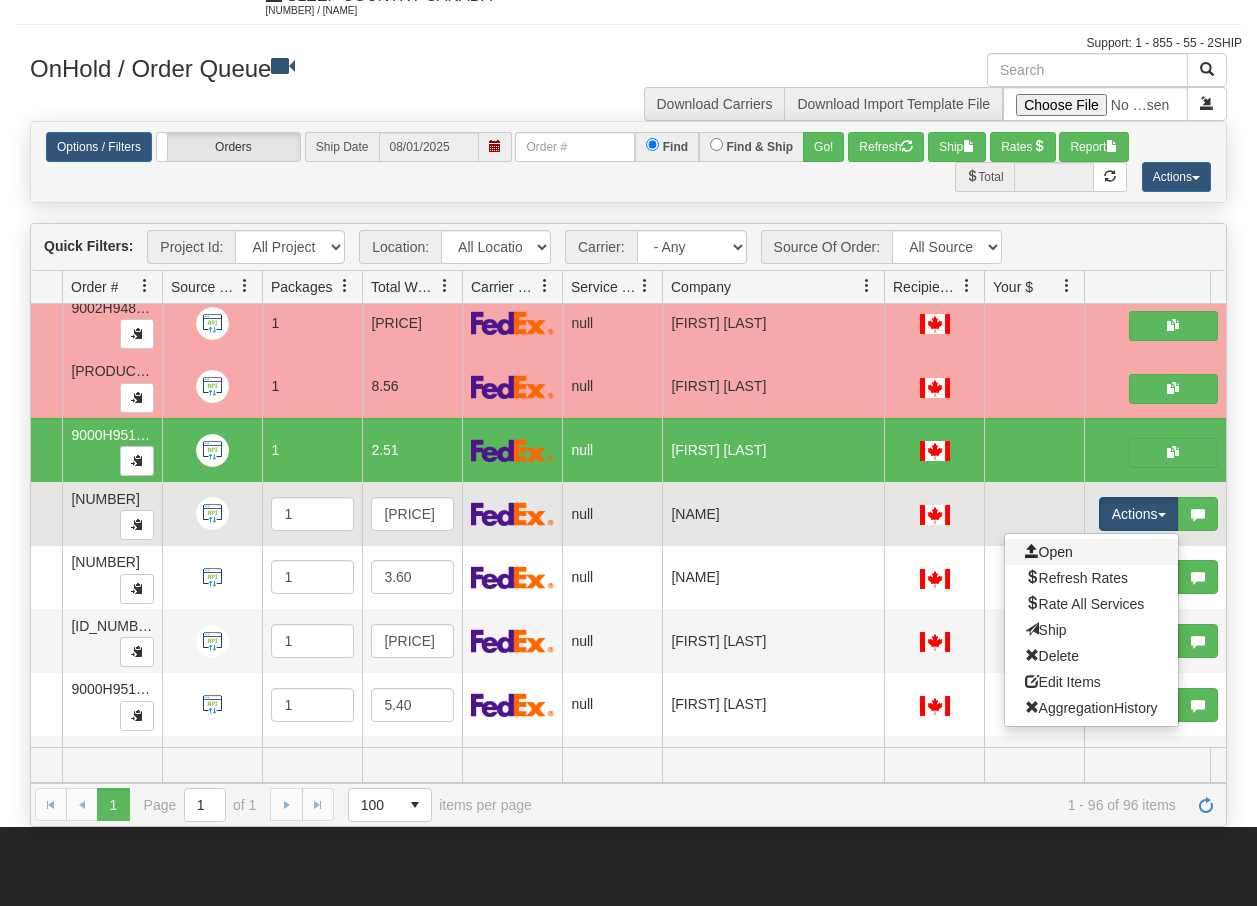 click on "Open" at bounding box center [1091, 552] 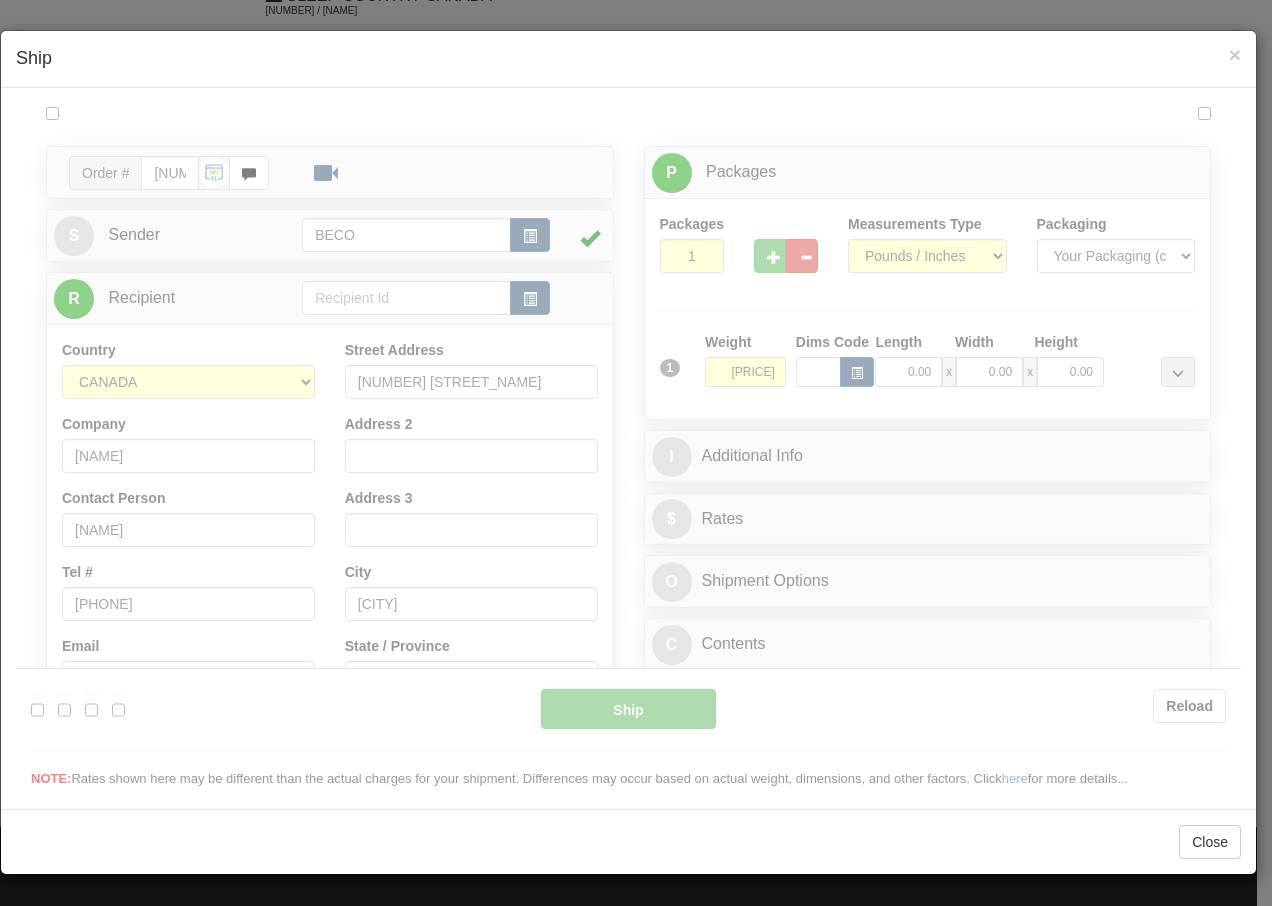 scroll, scrollTop: 0, scrollLeft: 0, axis: both 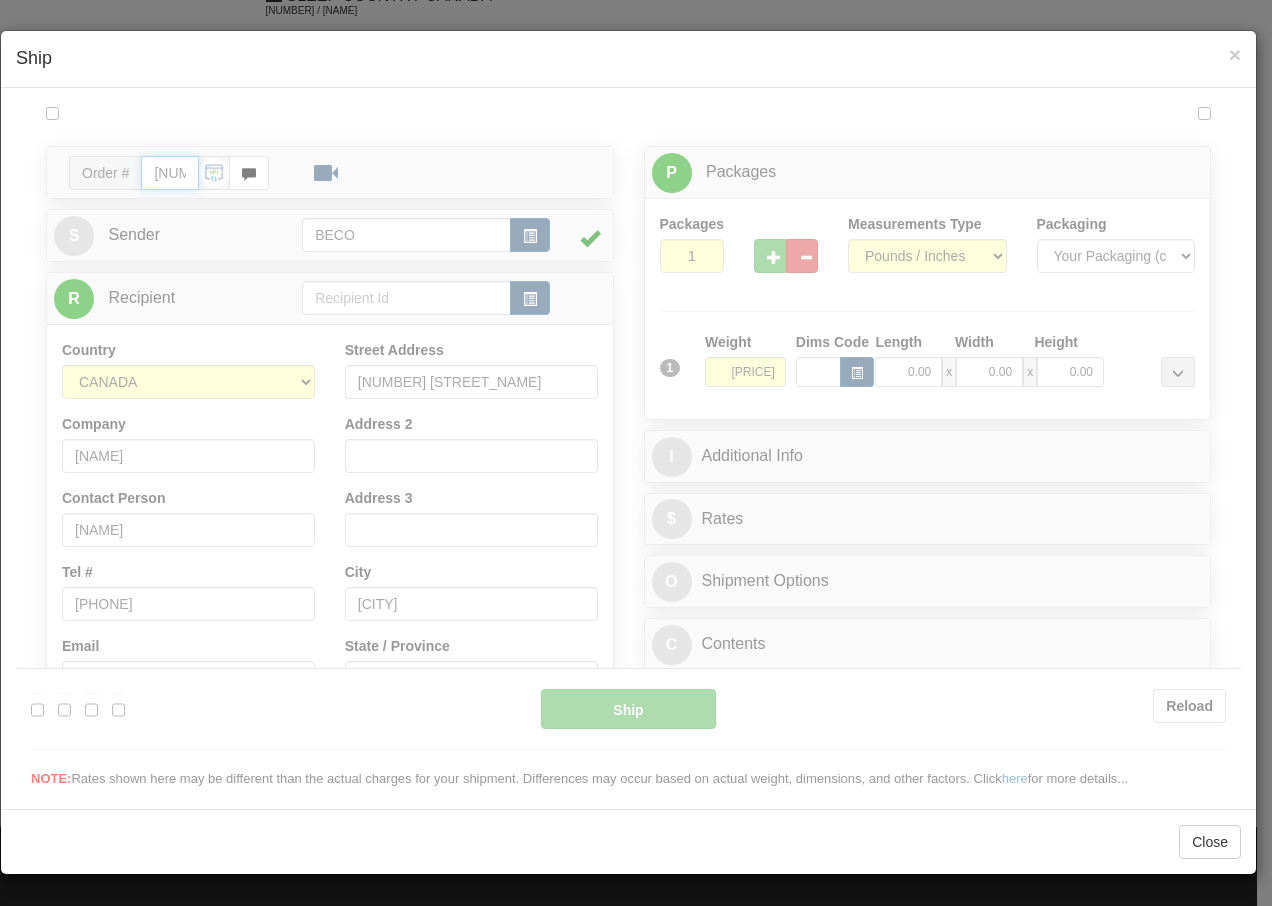 type on "[TIME]" 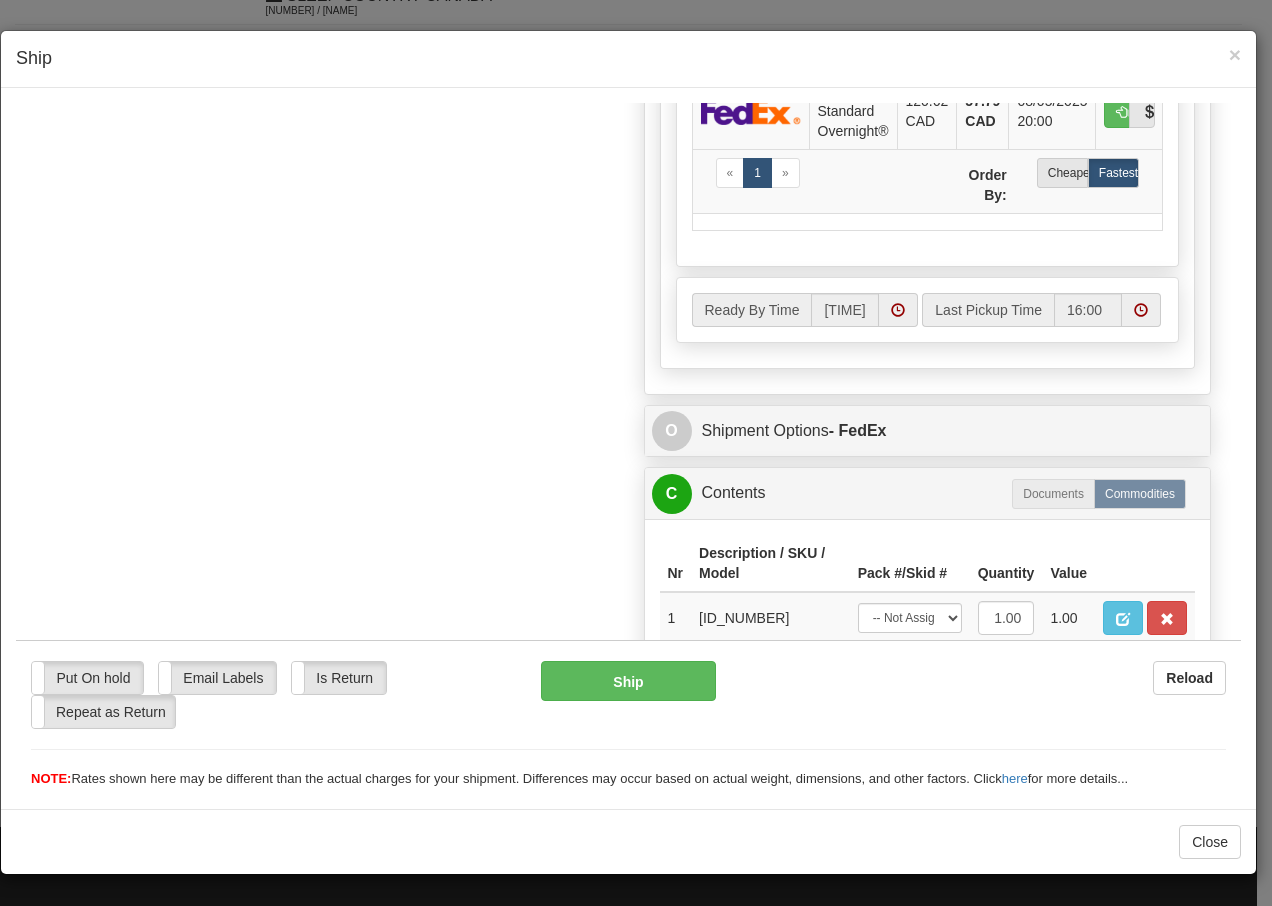 scroll, scrollTop: 1136, scrollLeft: 0, axis: vertical 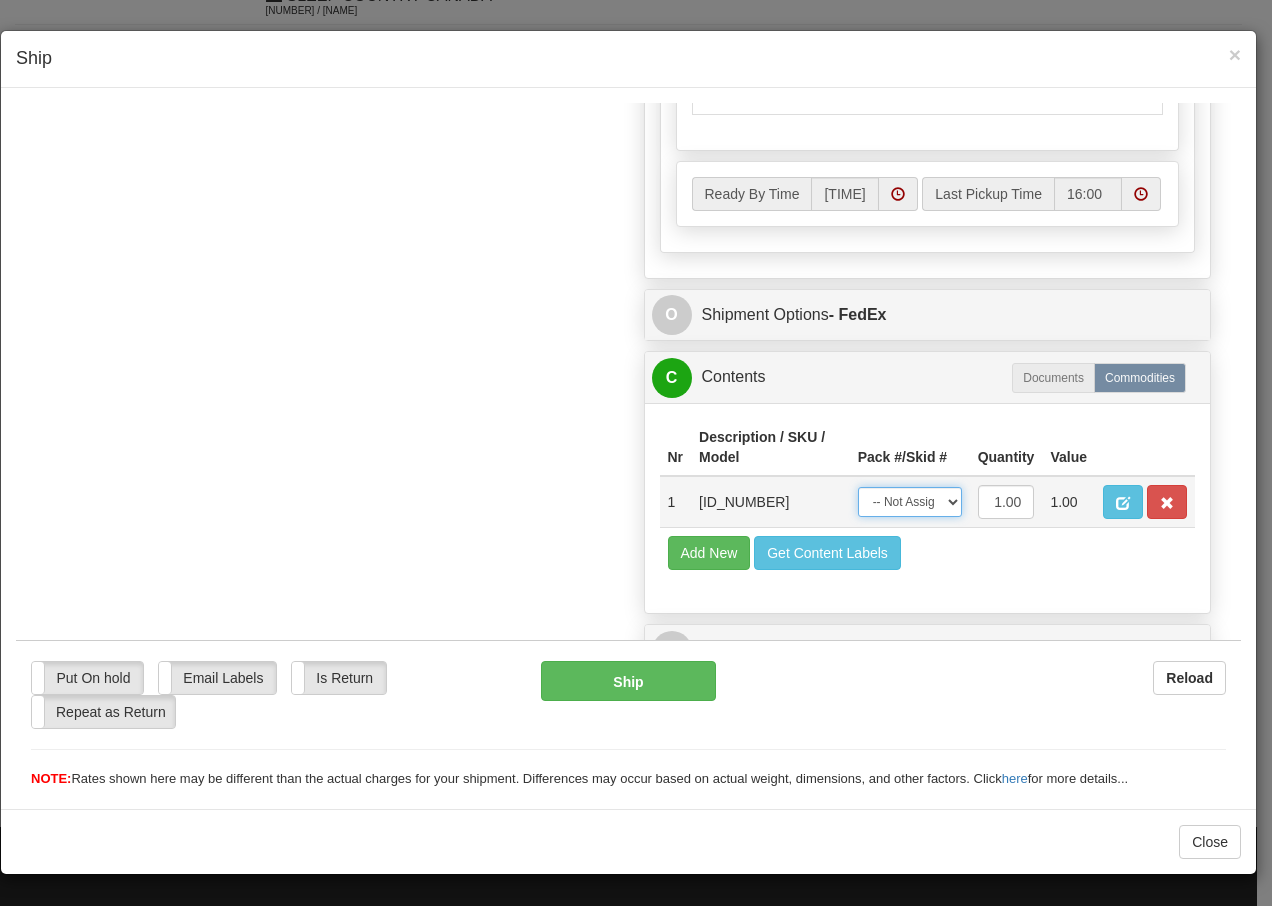 click on "-- Not Assigned --
Package 1" at bounding box center (910, 501) 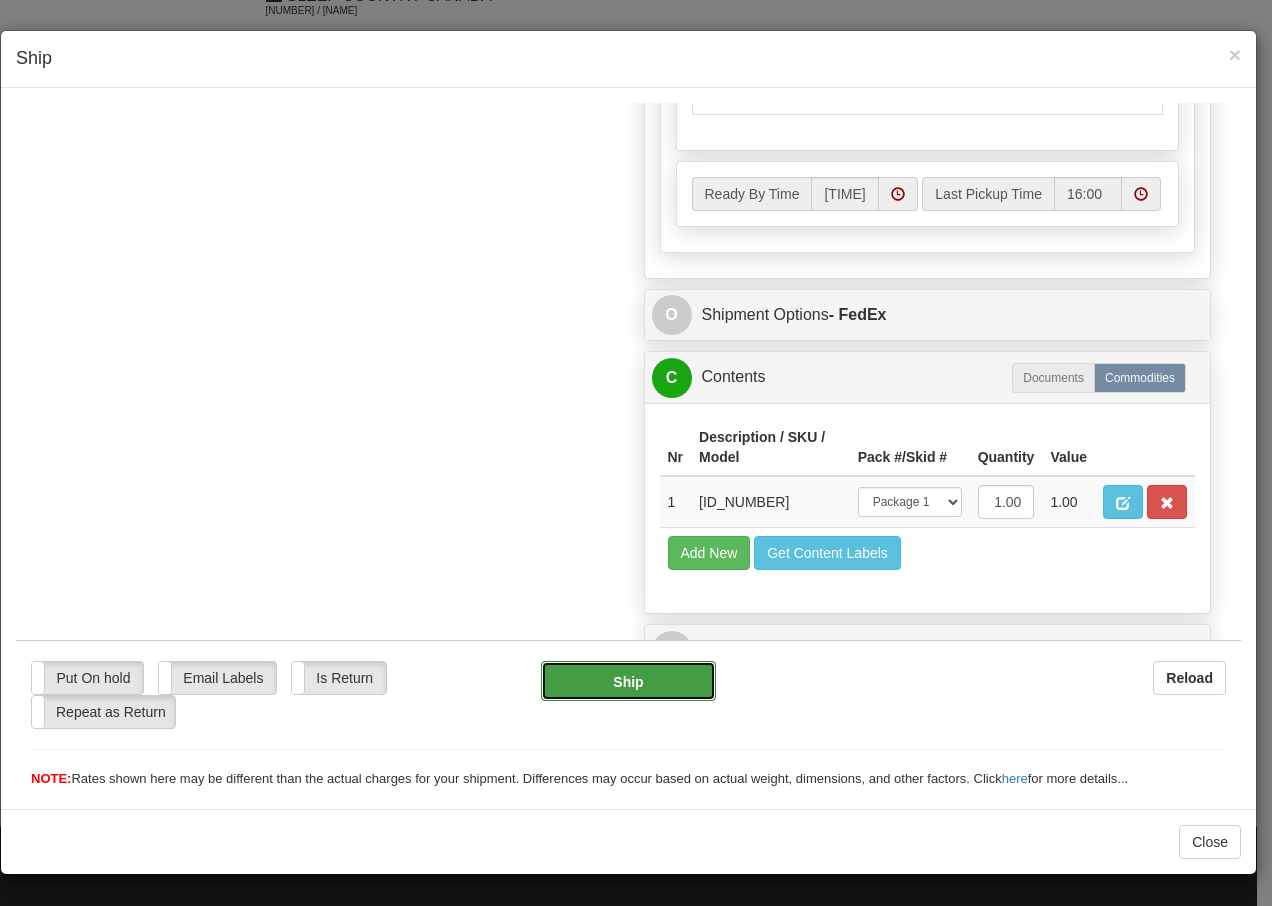 click on "Ship" at bounding box center (628, 680) 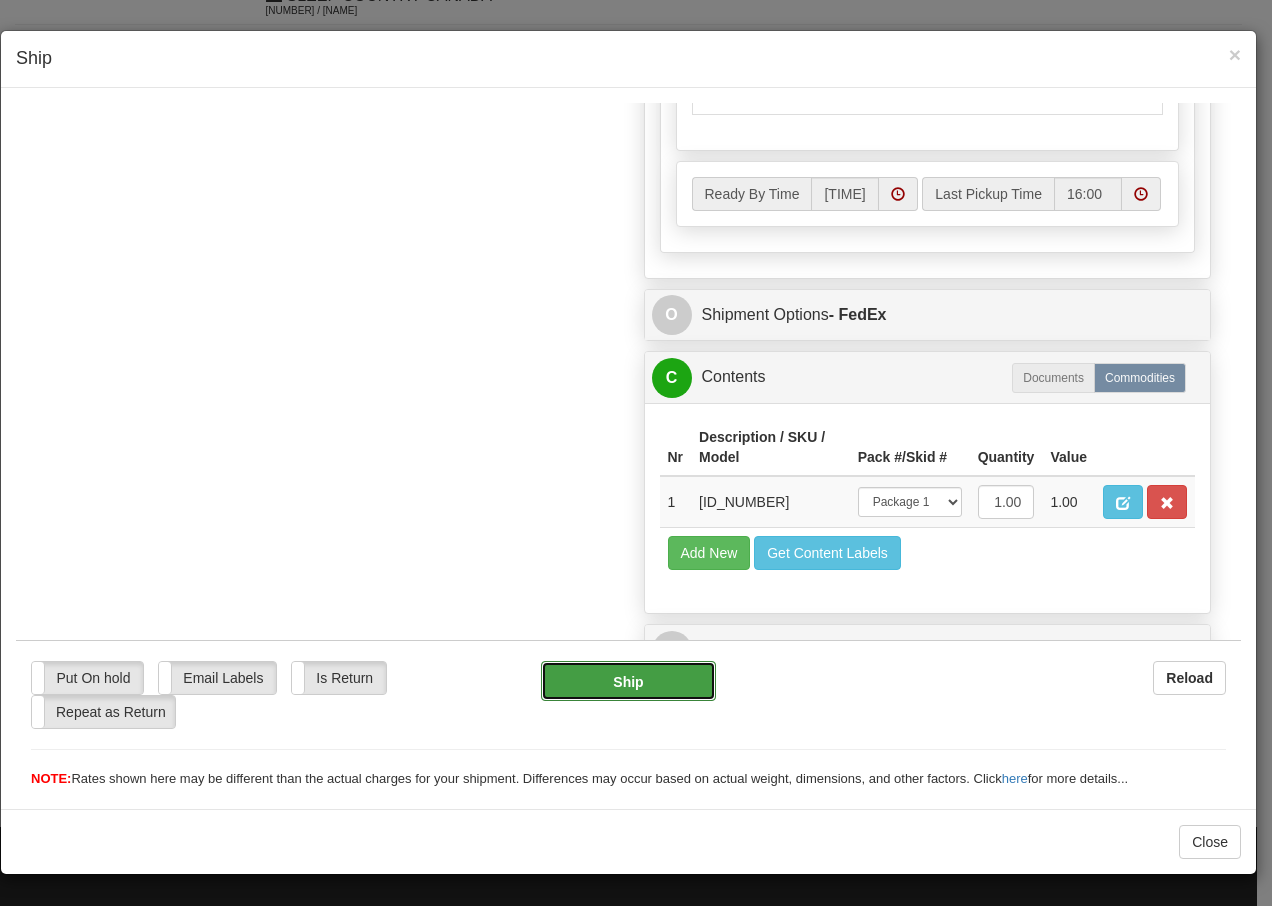 type on "92" 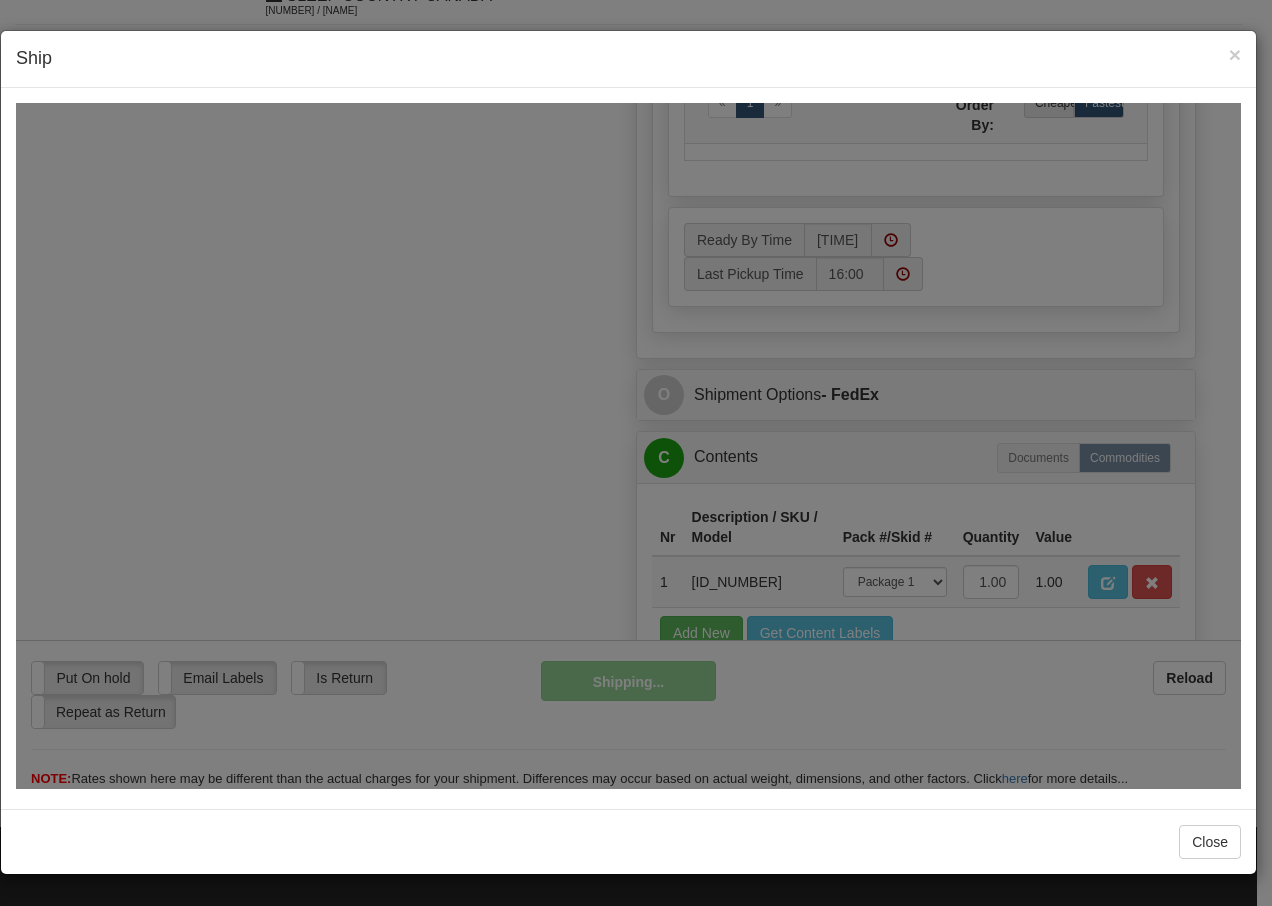 scroll, scrollTop: 1216, scrollLeft: 0, axis: vertical 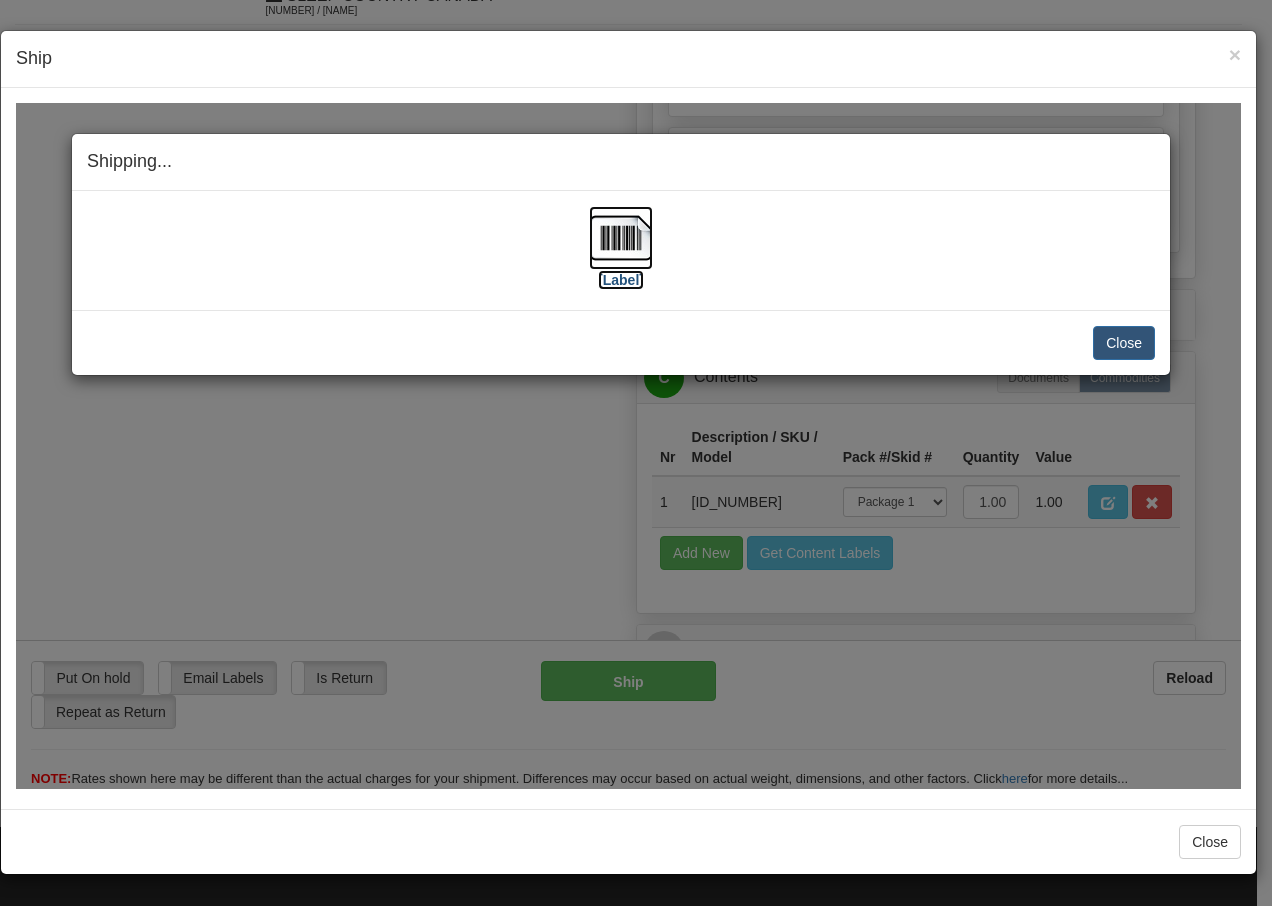 click at bounding box center [621, 237] 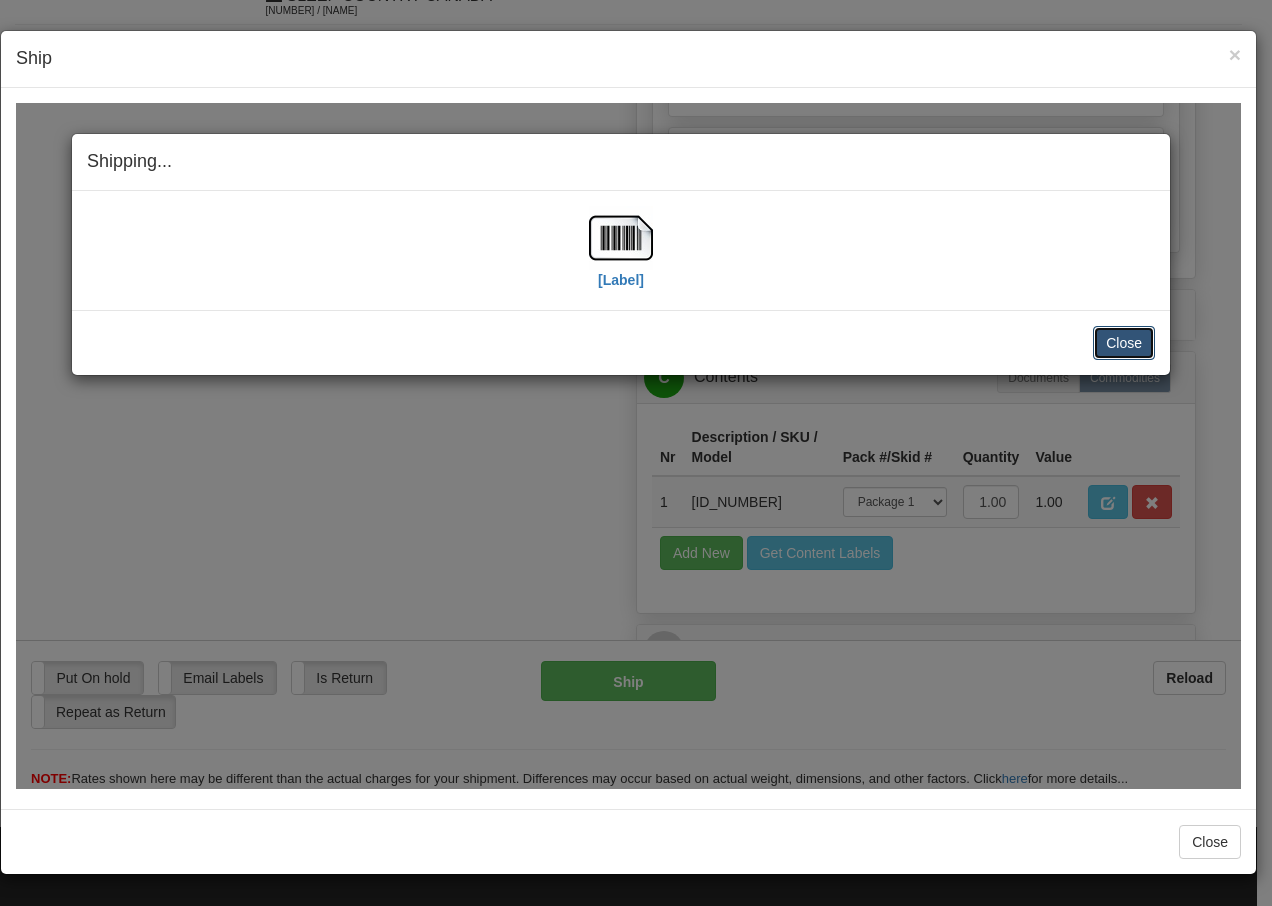 click on "Close" at bounding box center (1124, 342) 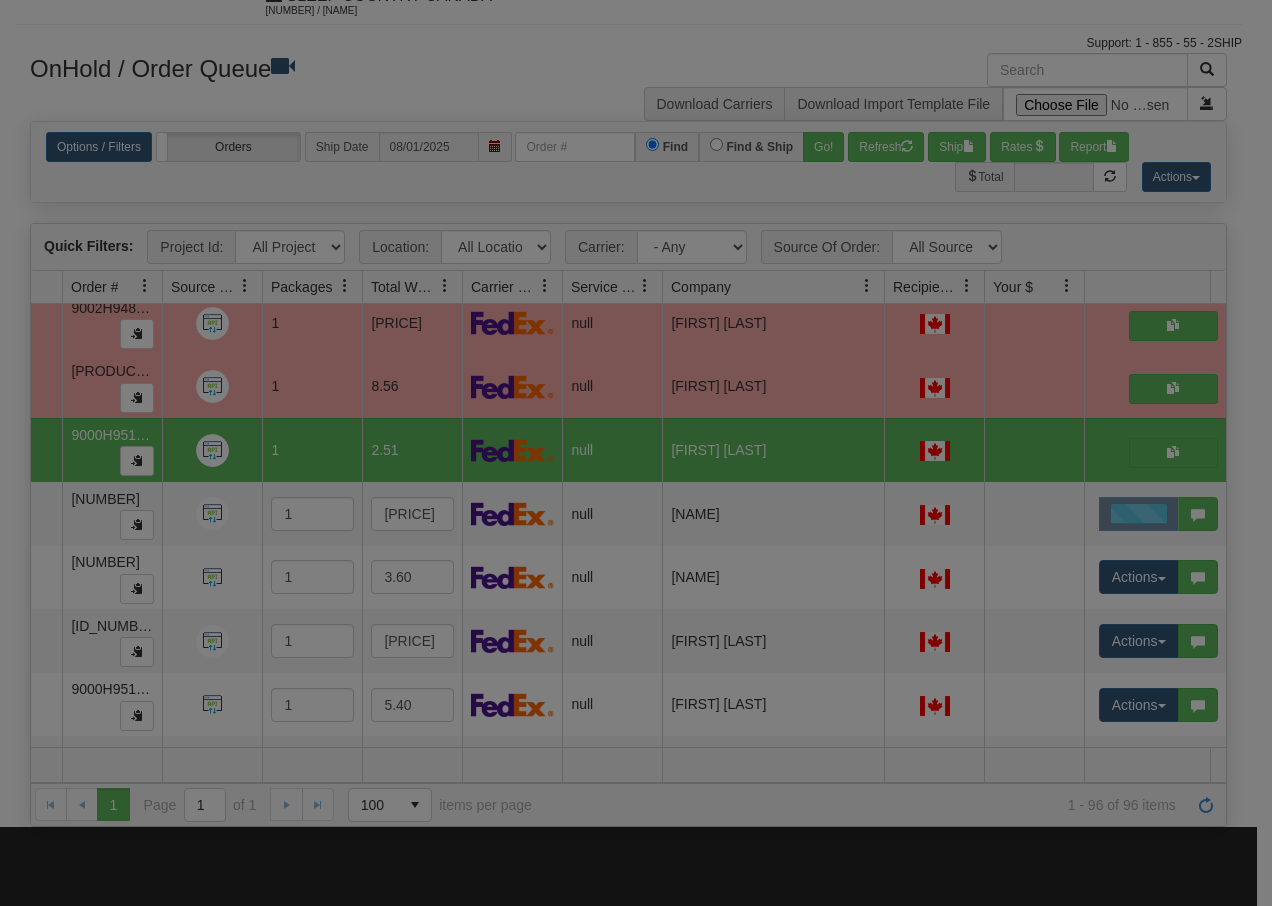 scroll, scrollTop: 0, scrollLeft: 0, axis: both 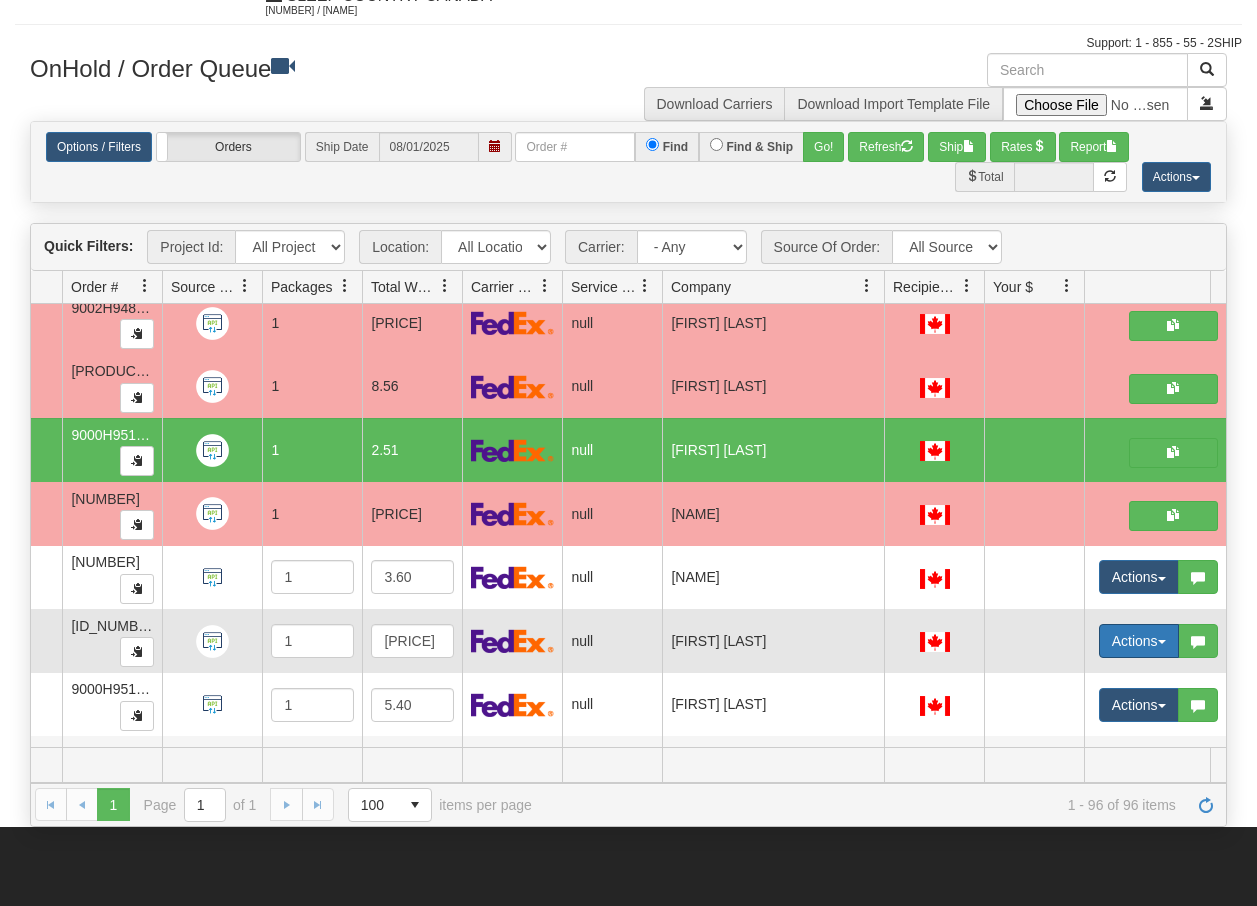 click on "Actions" at bounding box center (1139, 641) 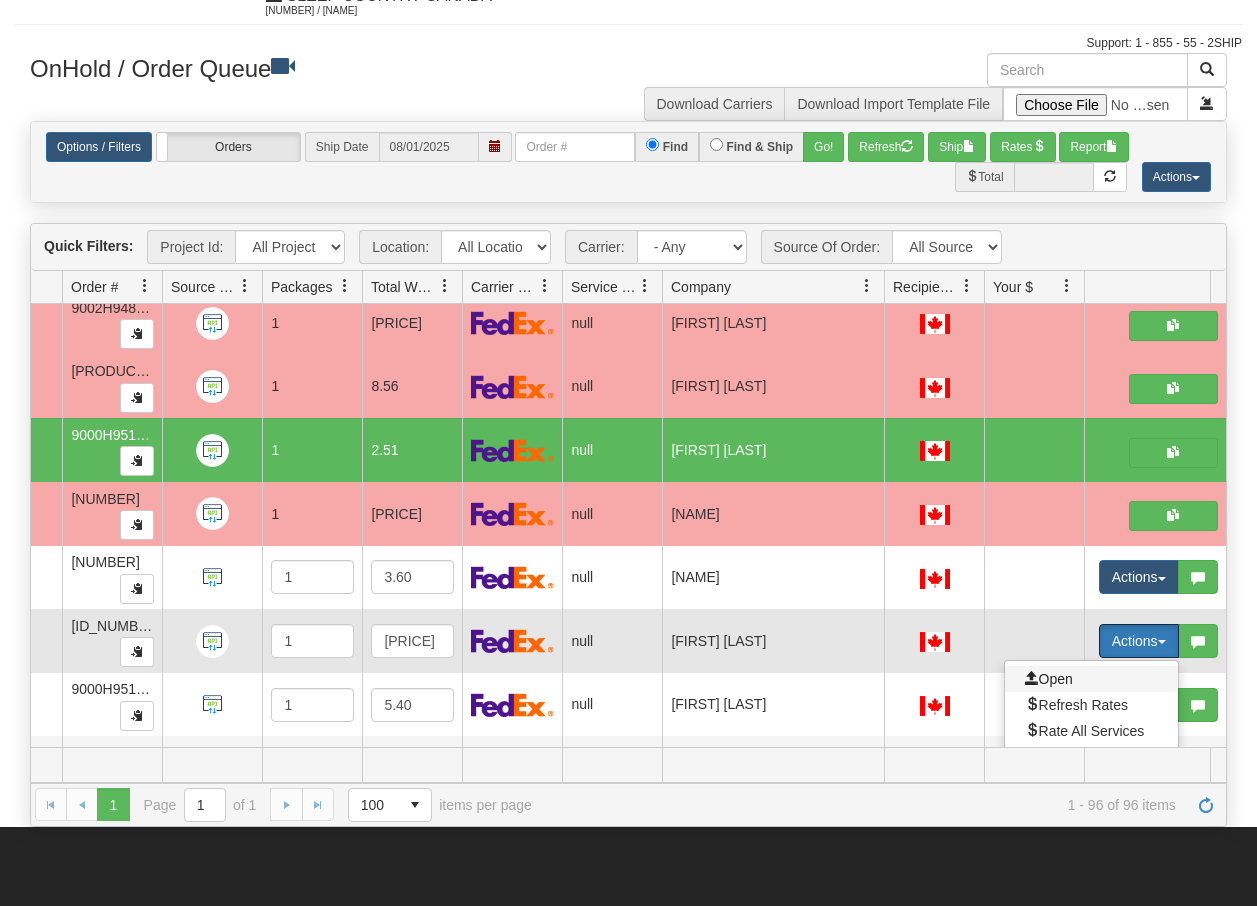 click on "Open" at bounding box center [1049, 679] 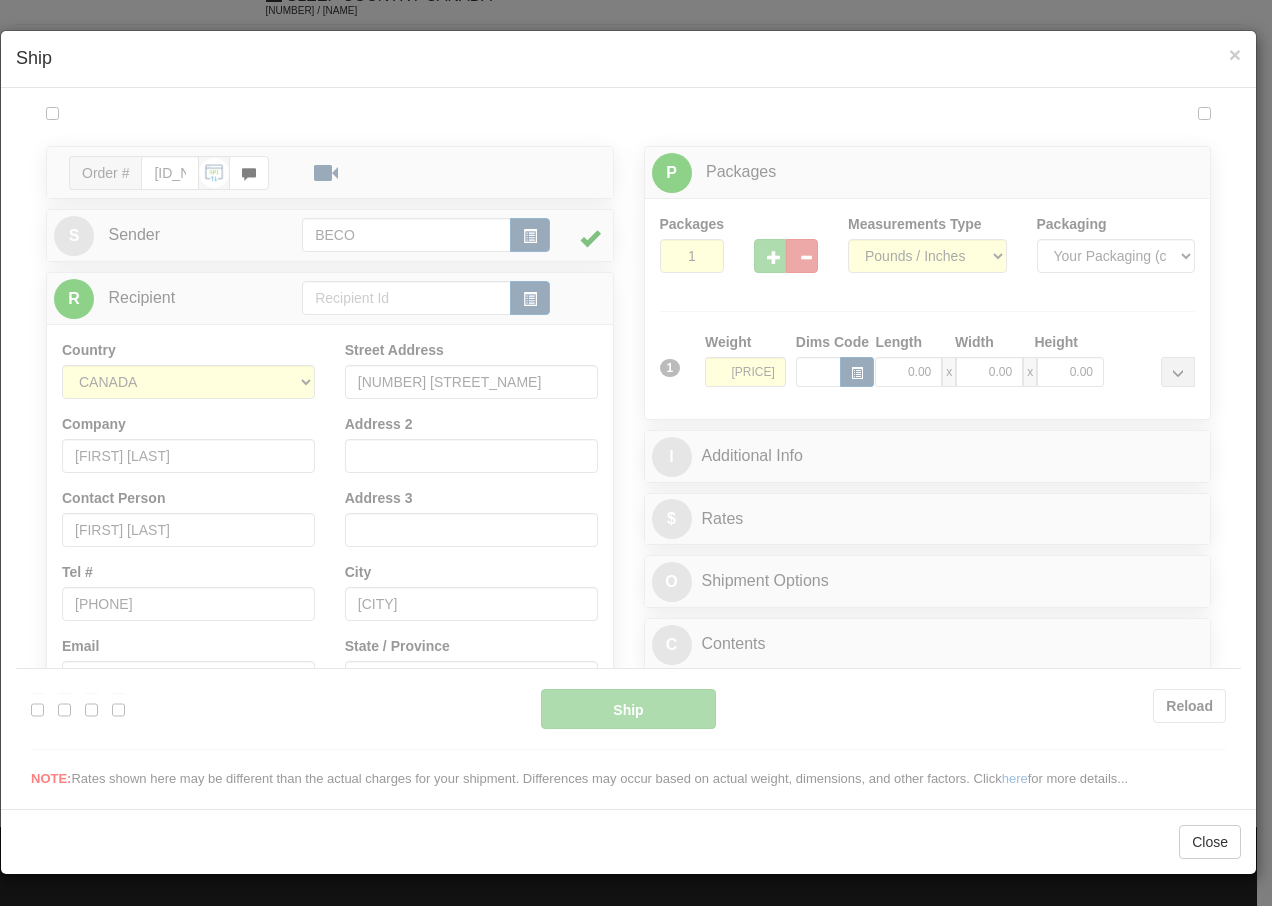scroll, scrollTop: 0, scrollLeft: 0, axis: both 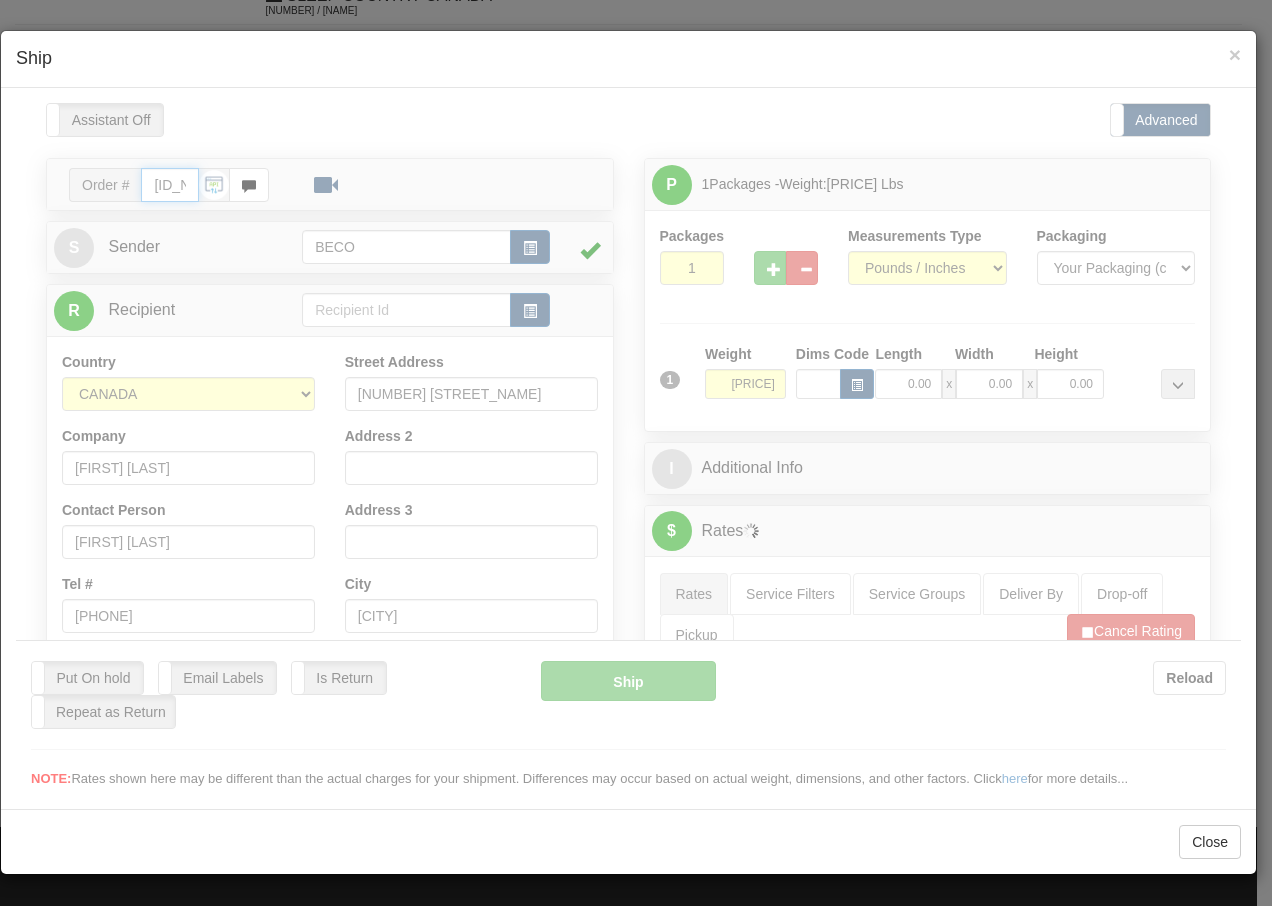 type on "[TIME]" 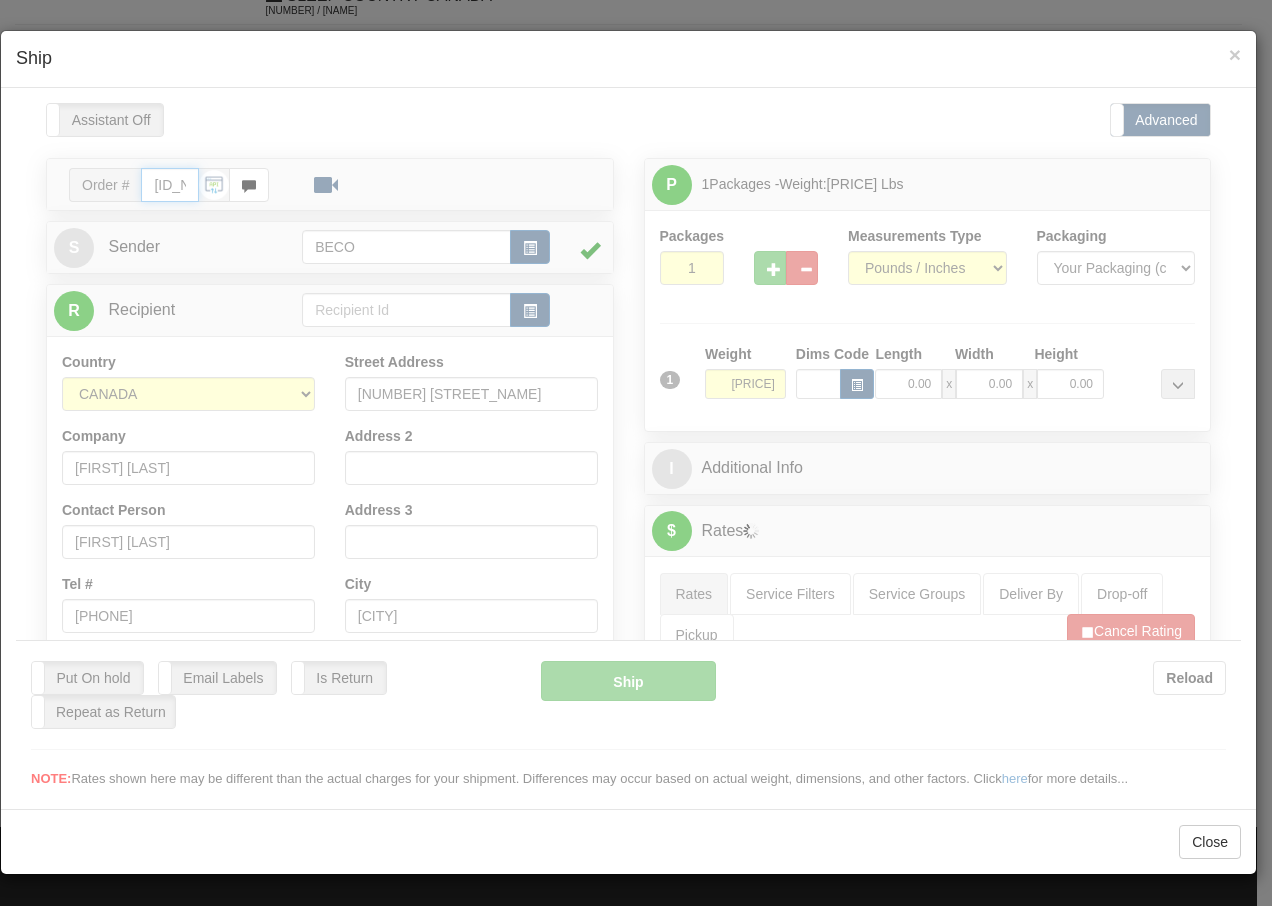 type on "16:00" 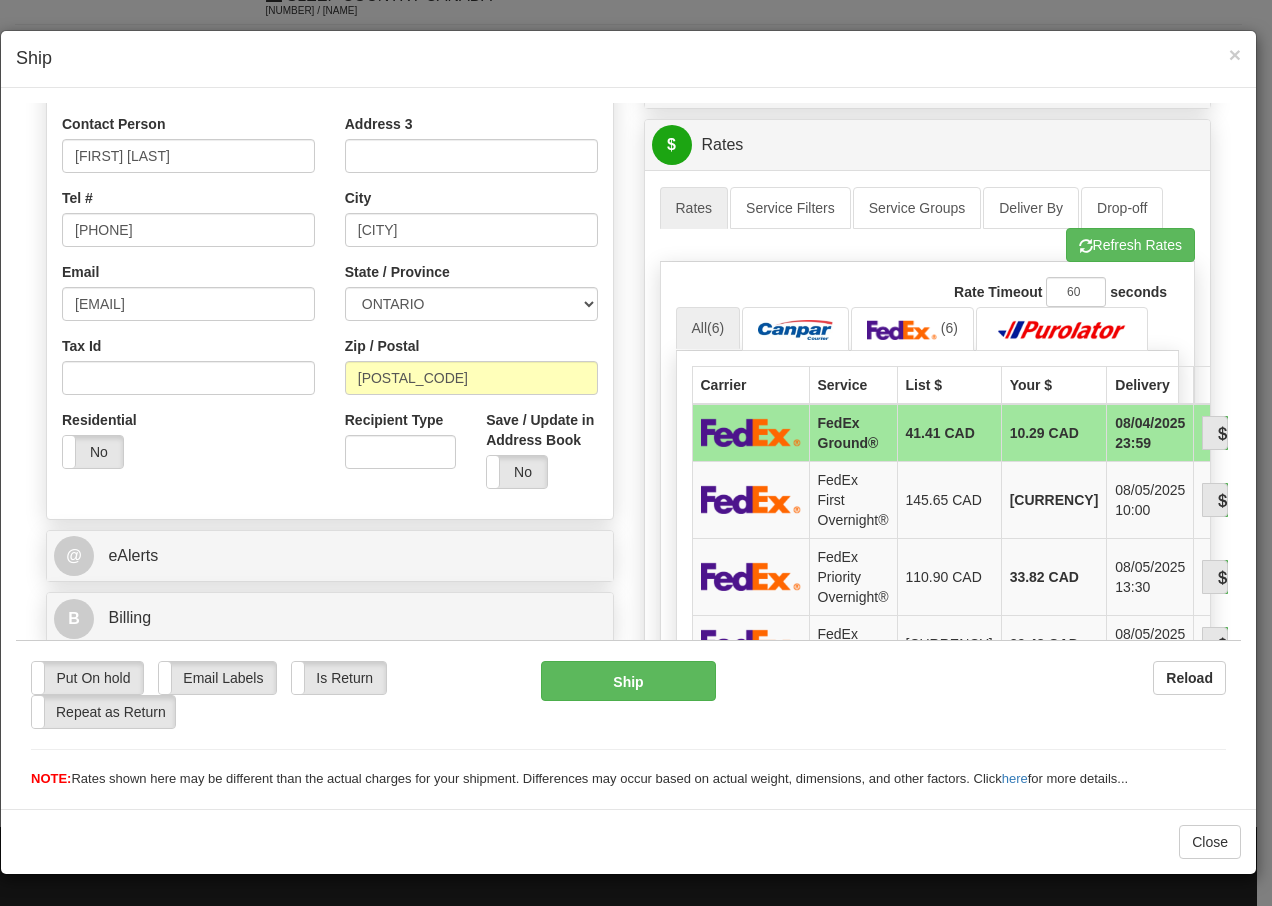 scroll, scrollTop: 573, scrollLeft: 0, axis: vertical 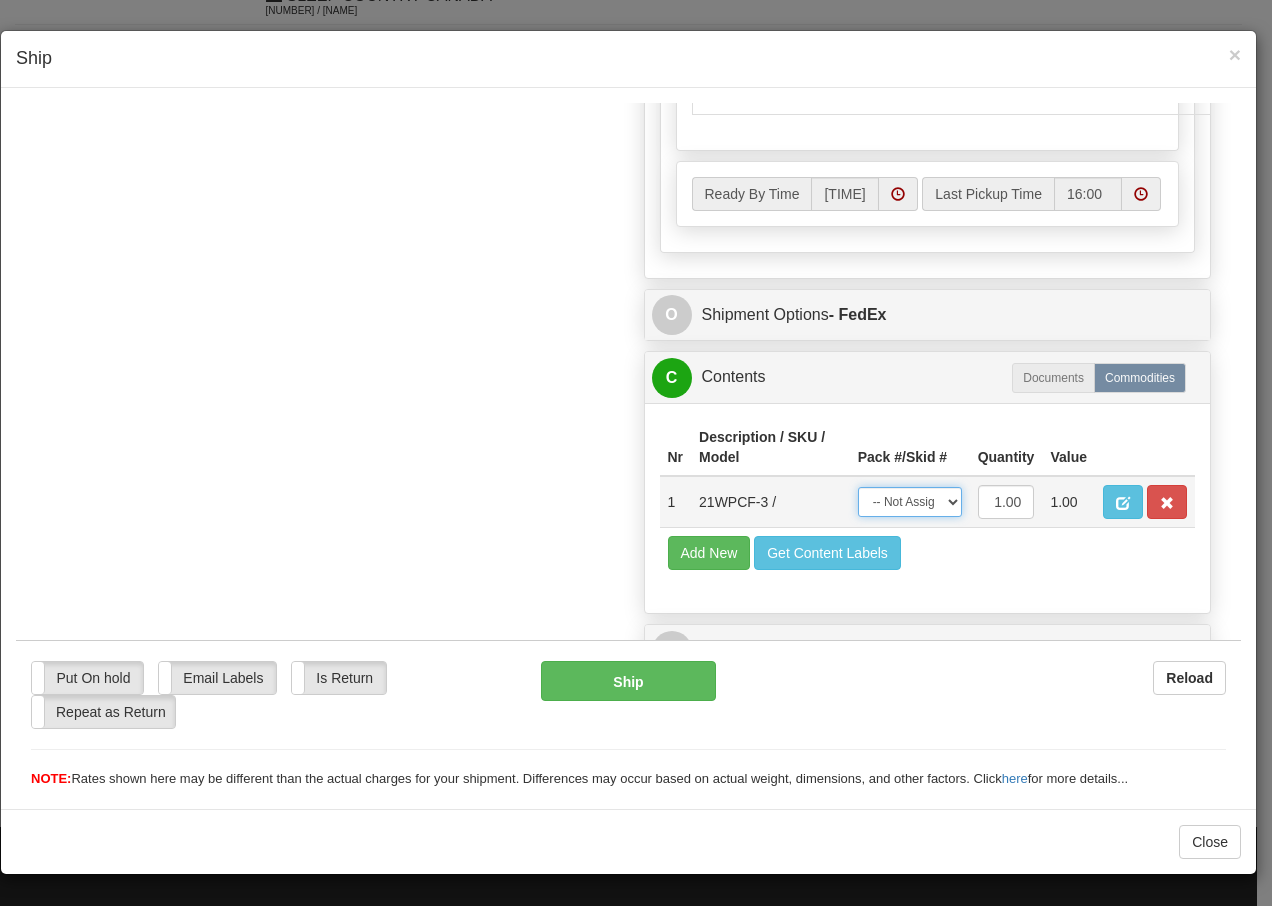 drag, startPoint x: 920, startPoint y: 506, endPoint x: 919, endPoint y: 518, distance: 12.0415945 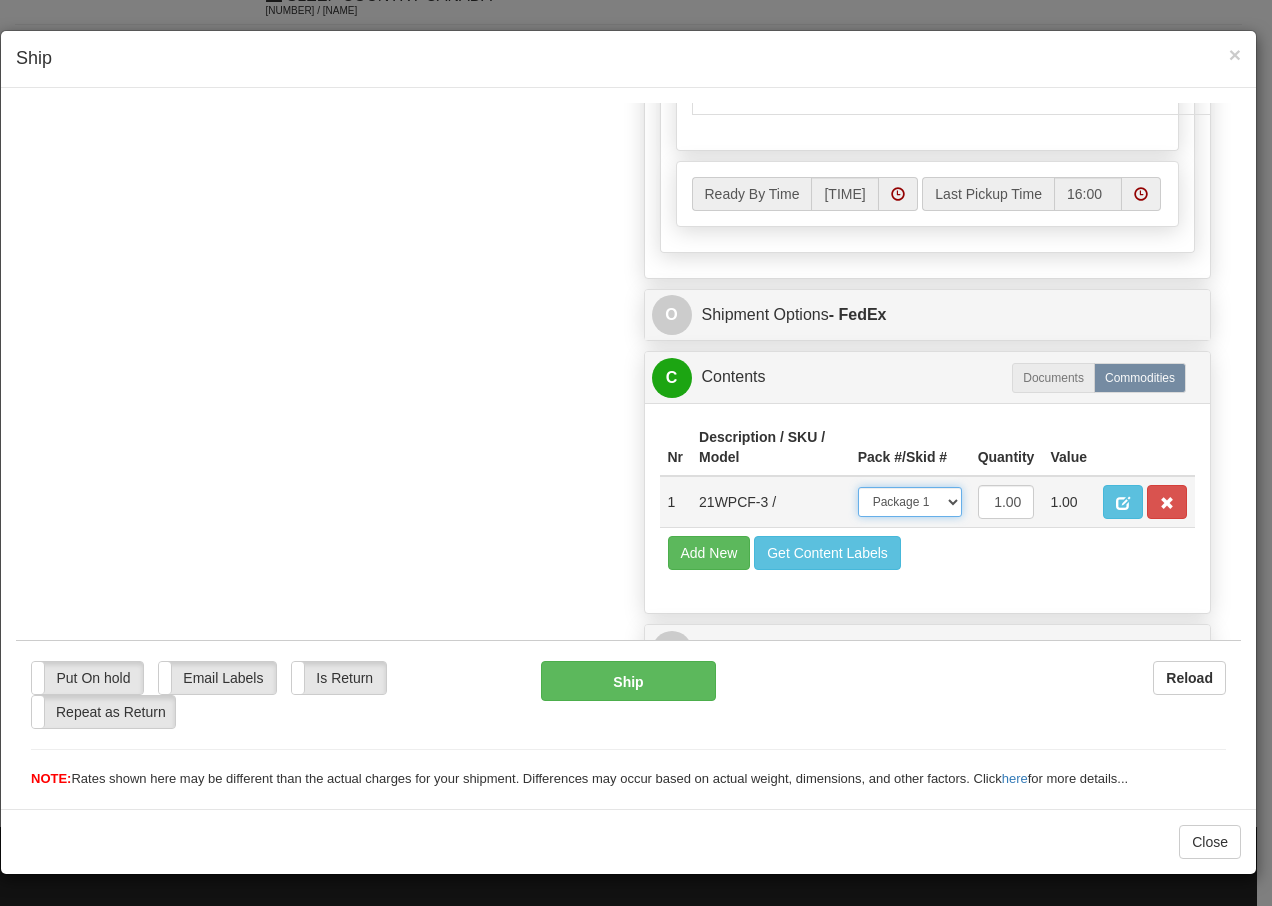 click on "-- Not Assigned --
Package 1" at bounding box center [910, 501] 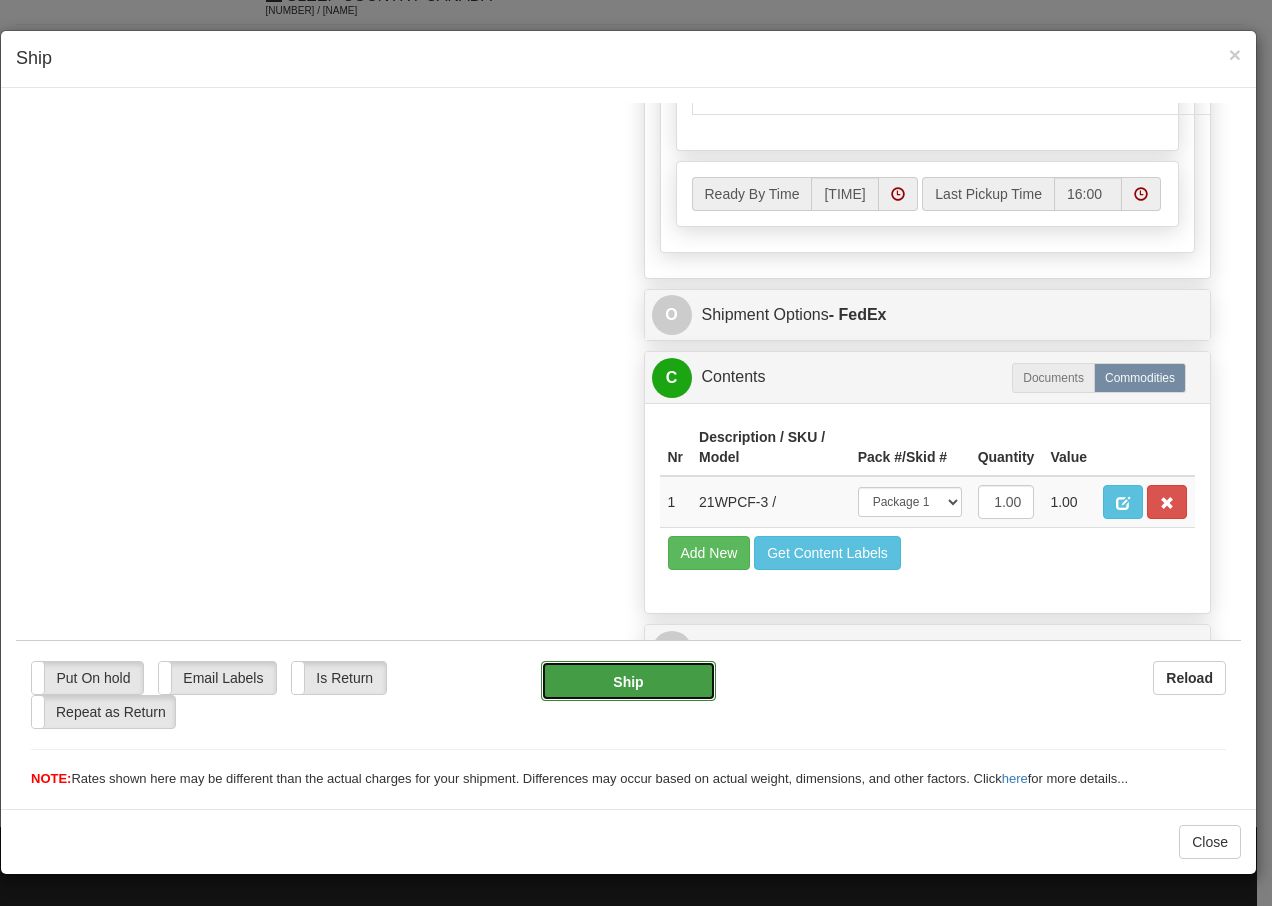 click on "Ship" at bounding box center [628, 680] 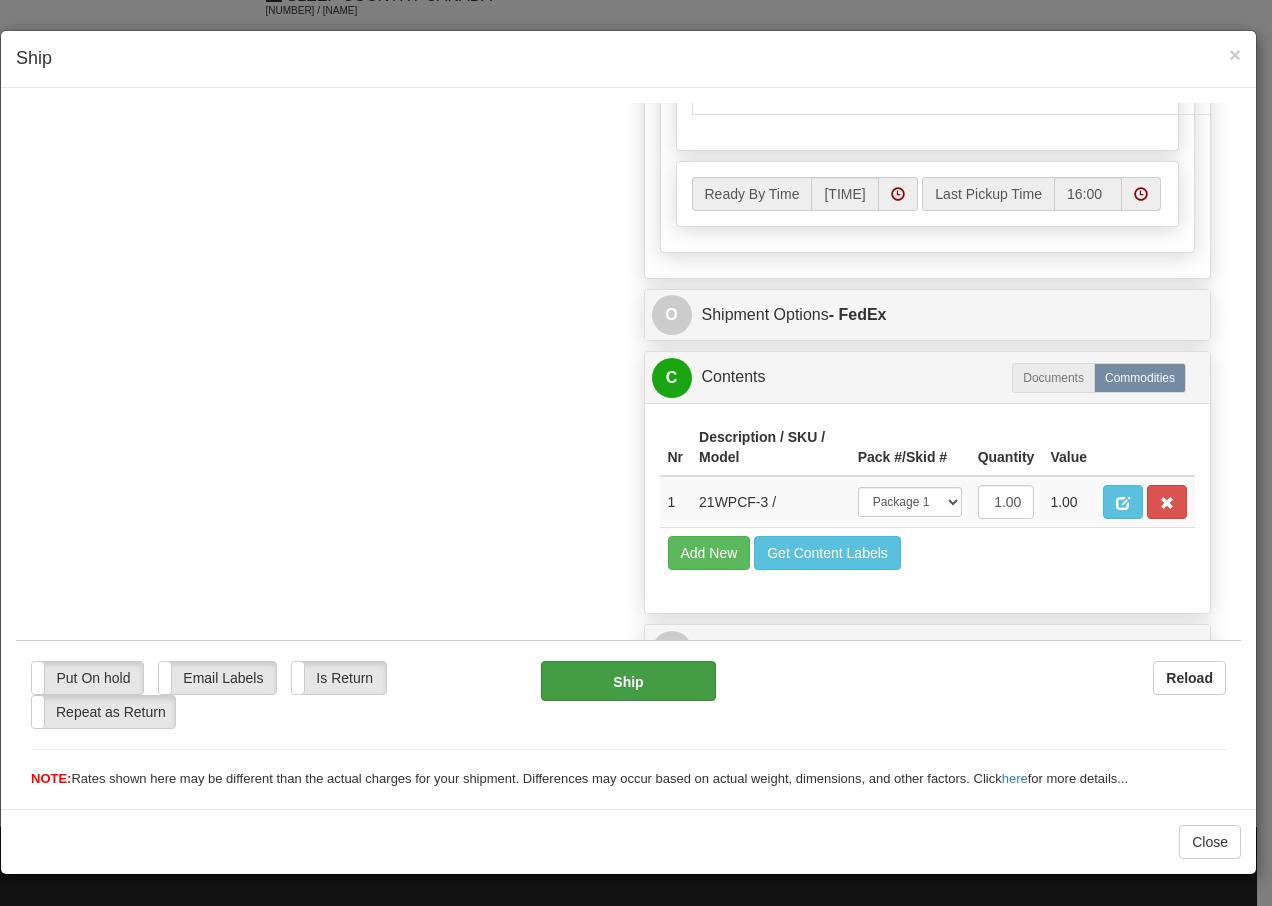 scroll, scrollTop: 1196, scrollLeft: 0, axis: vertical 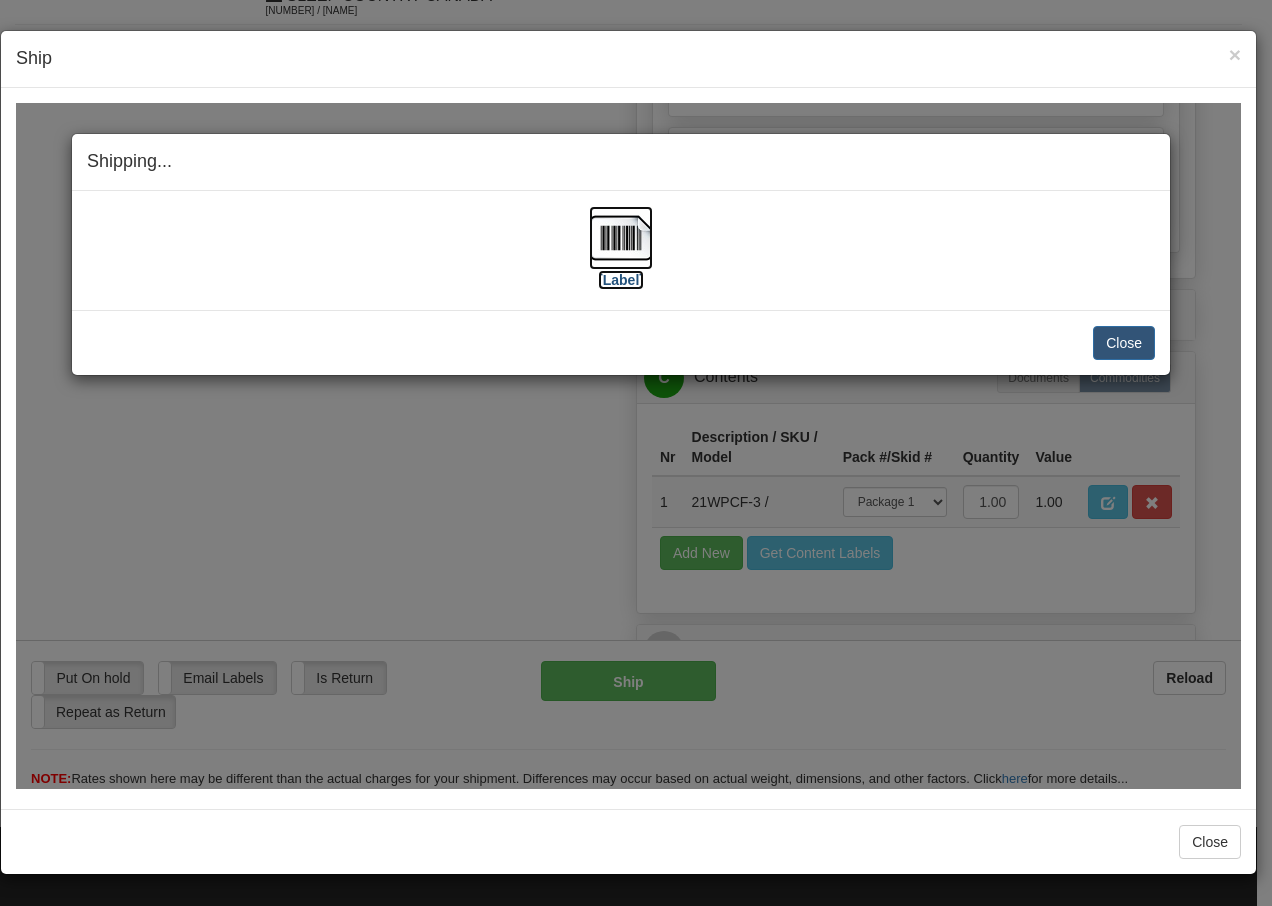 click at bounding box center (621, 237) 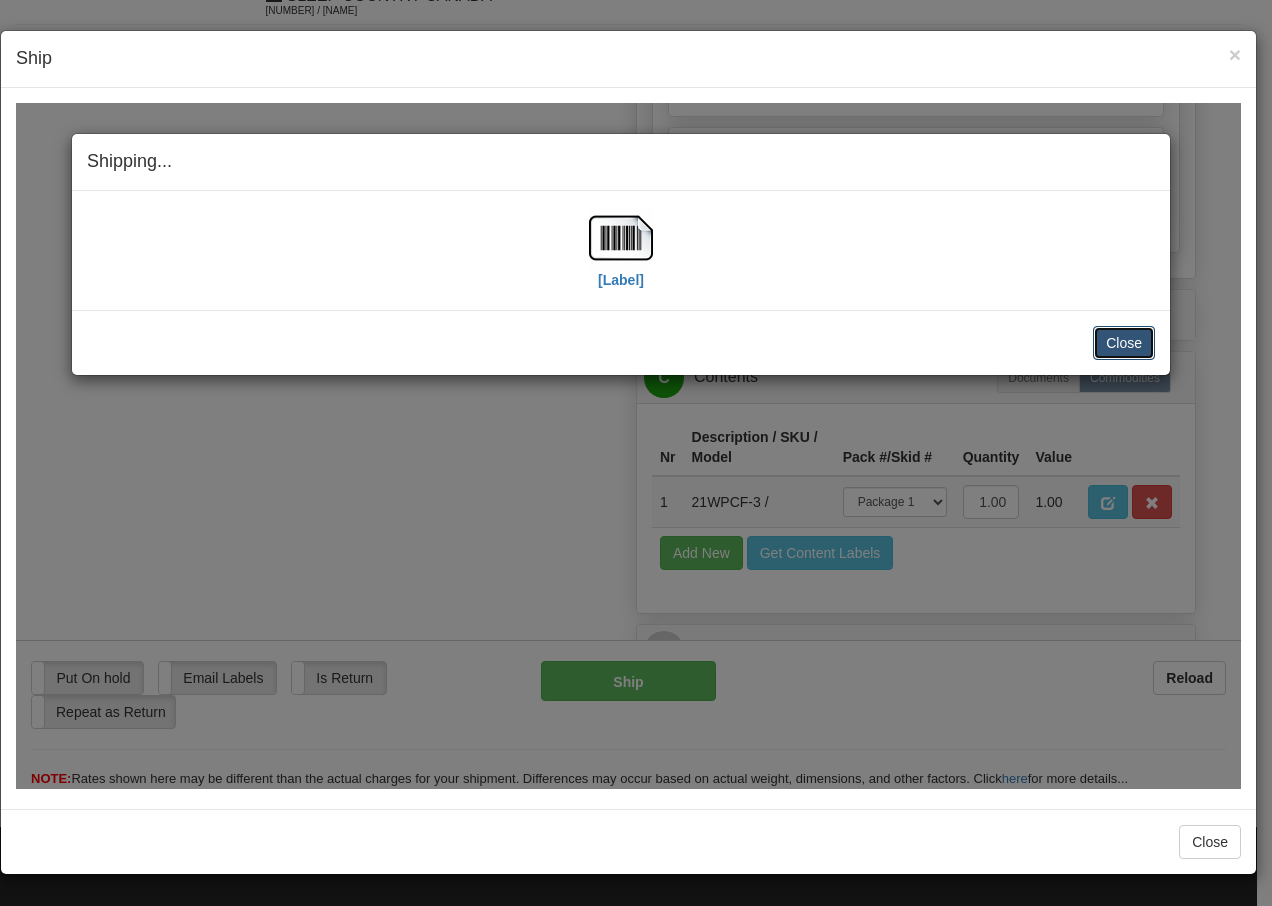 click on "Close" at bounding box center [1124, 342] 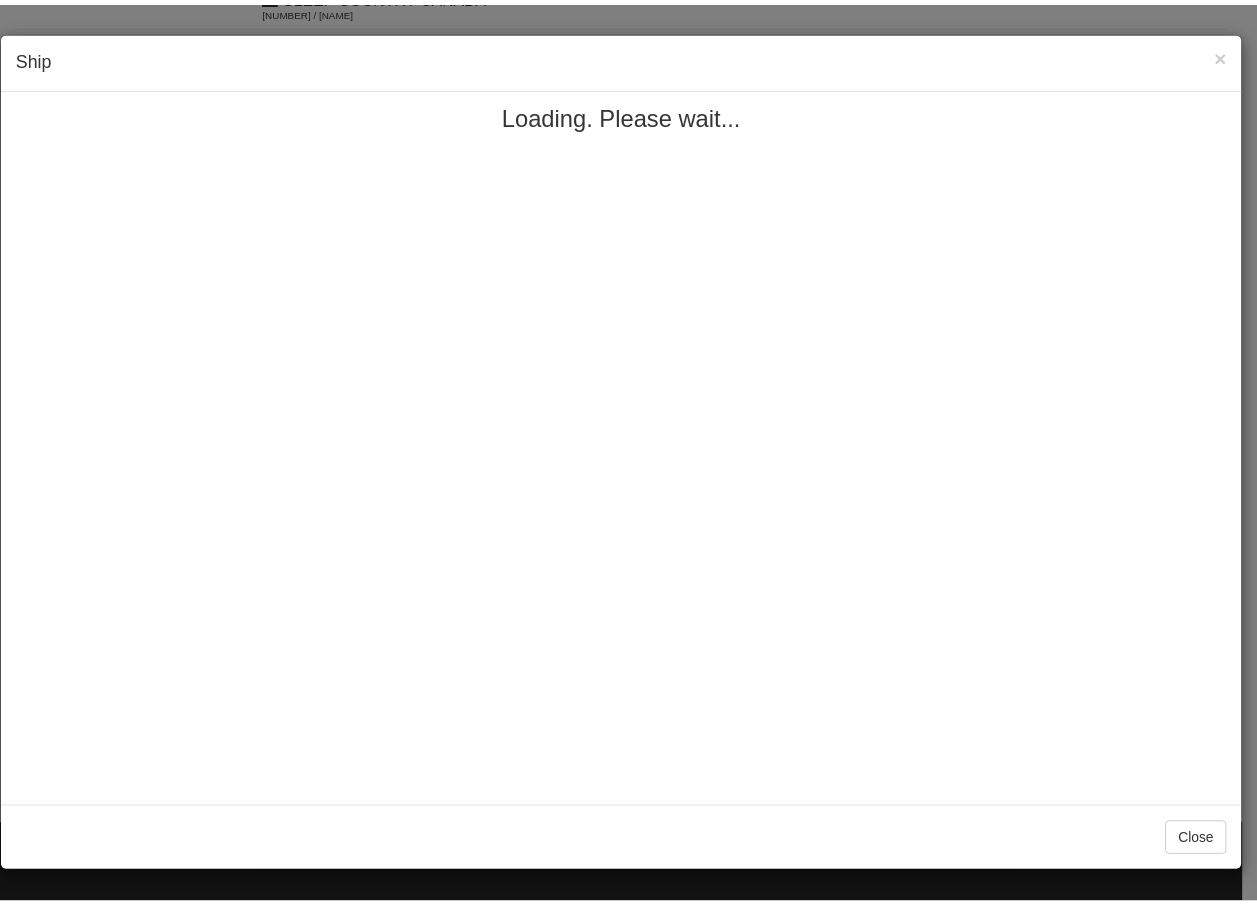 scroll, scrollTop: 0, scrollLeft: 0, axis: both 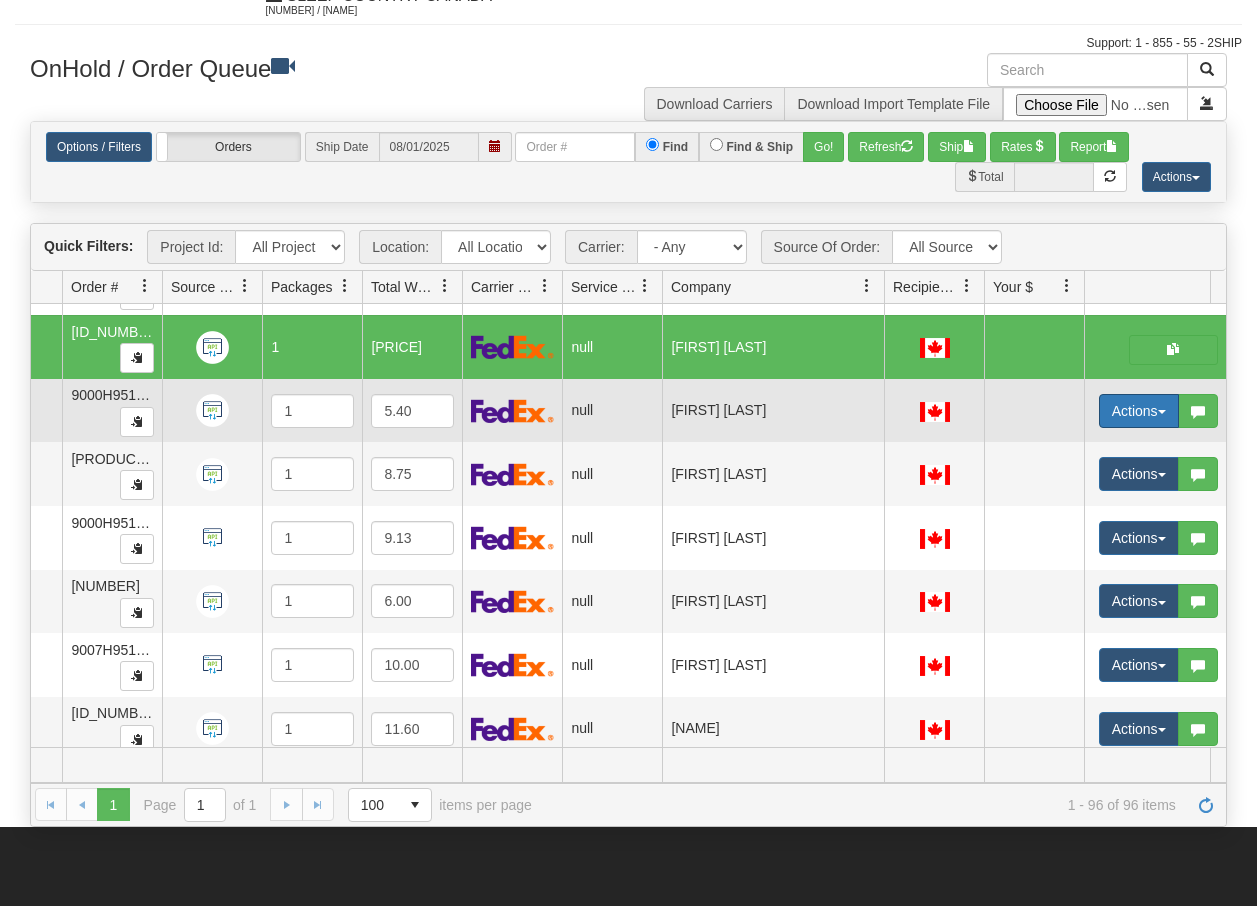 click at bounding box center (1162, 412) 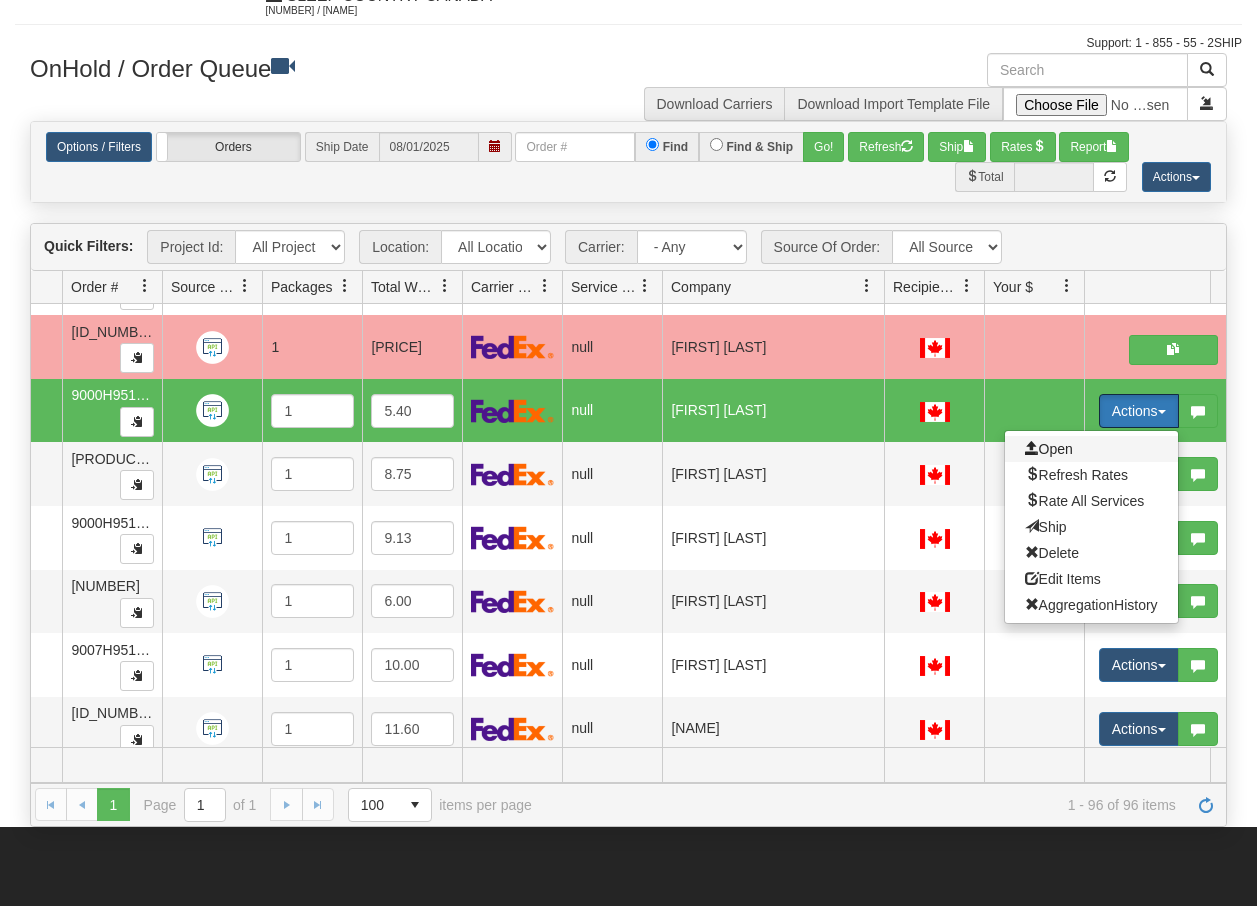 click on "Open" at bounding box center (1049, 449) 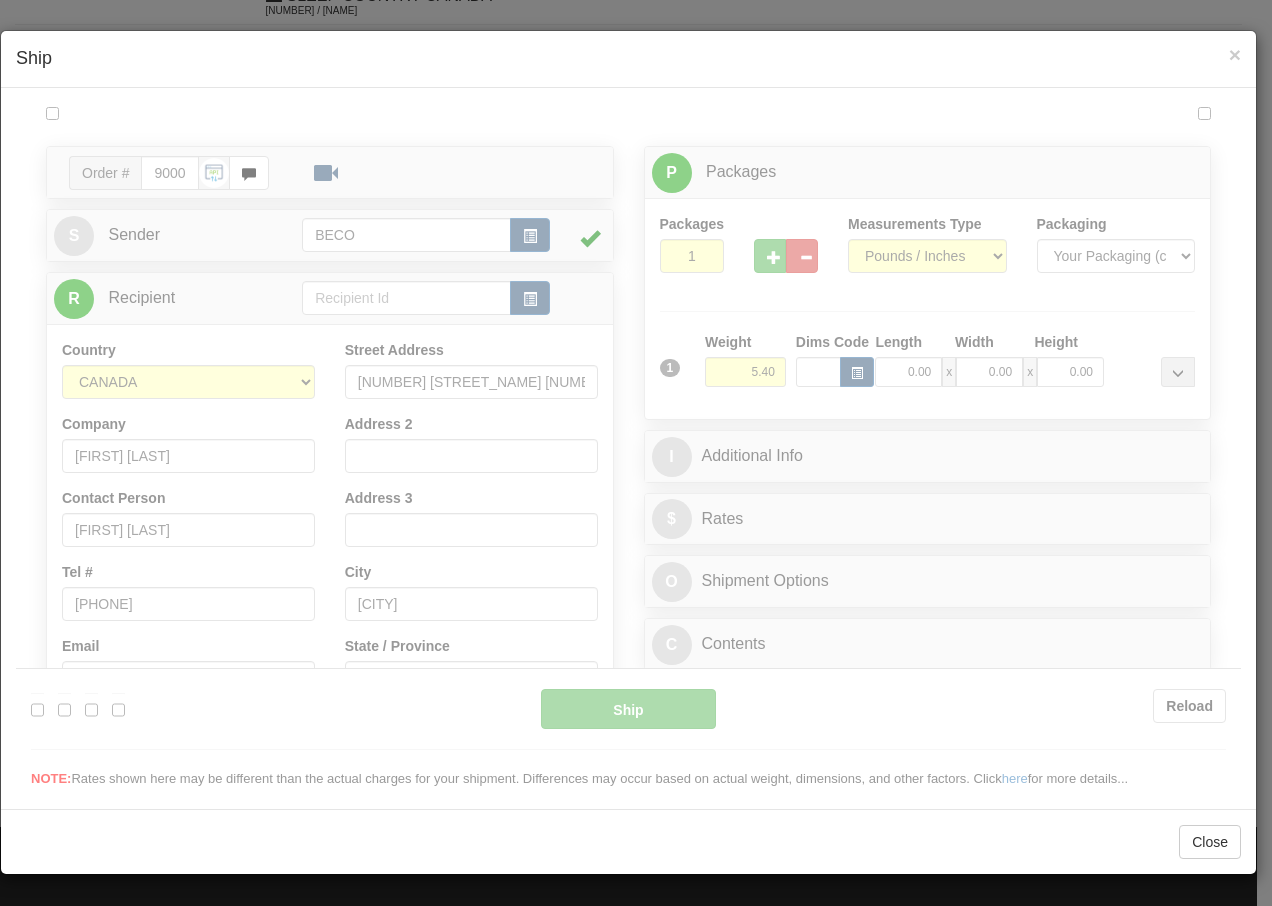 scroll, scrollTop: 0, scrollLeft: 0, axis: both 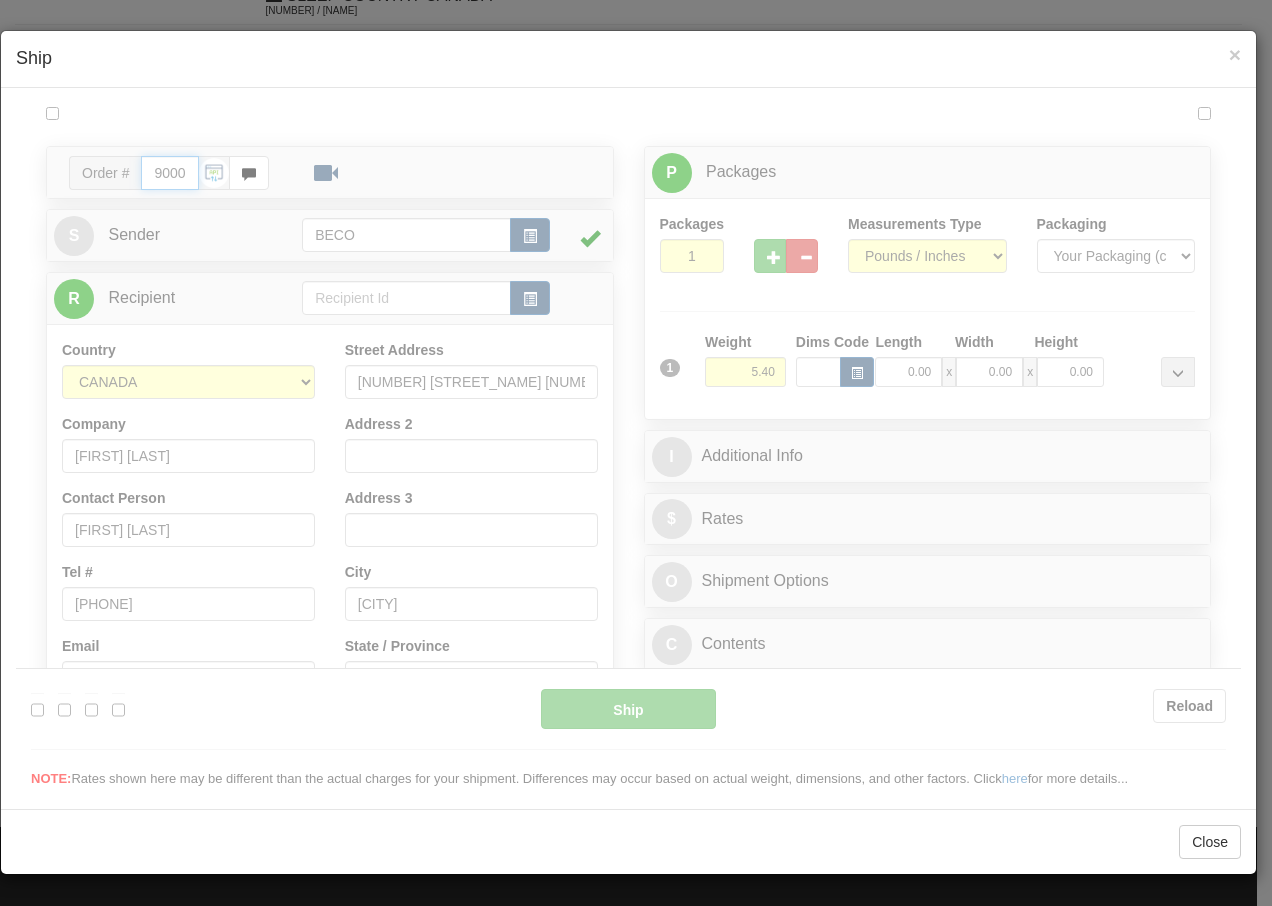 type on "[TIME]" 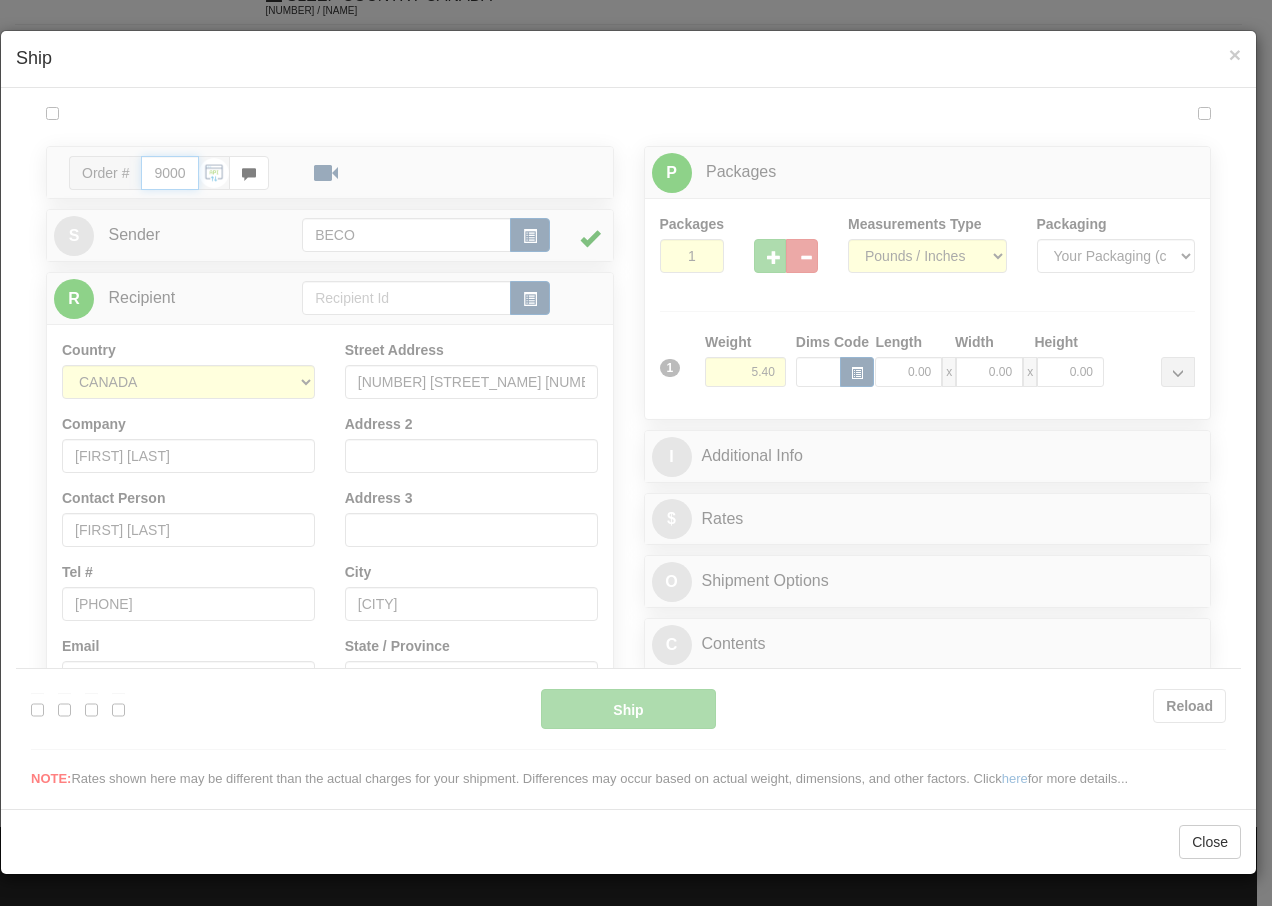 type on "16:00" 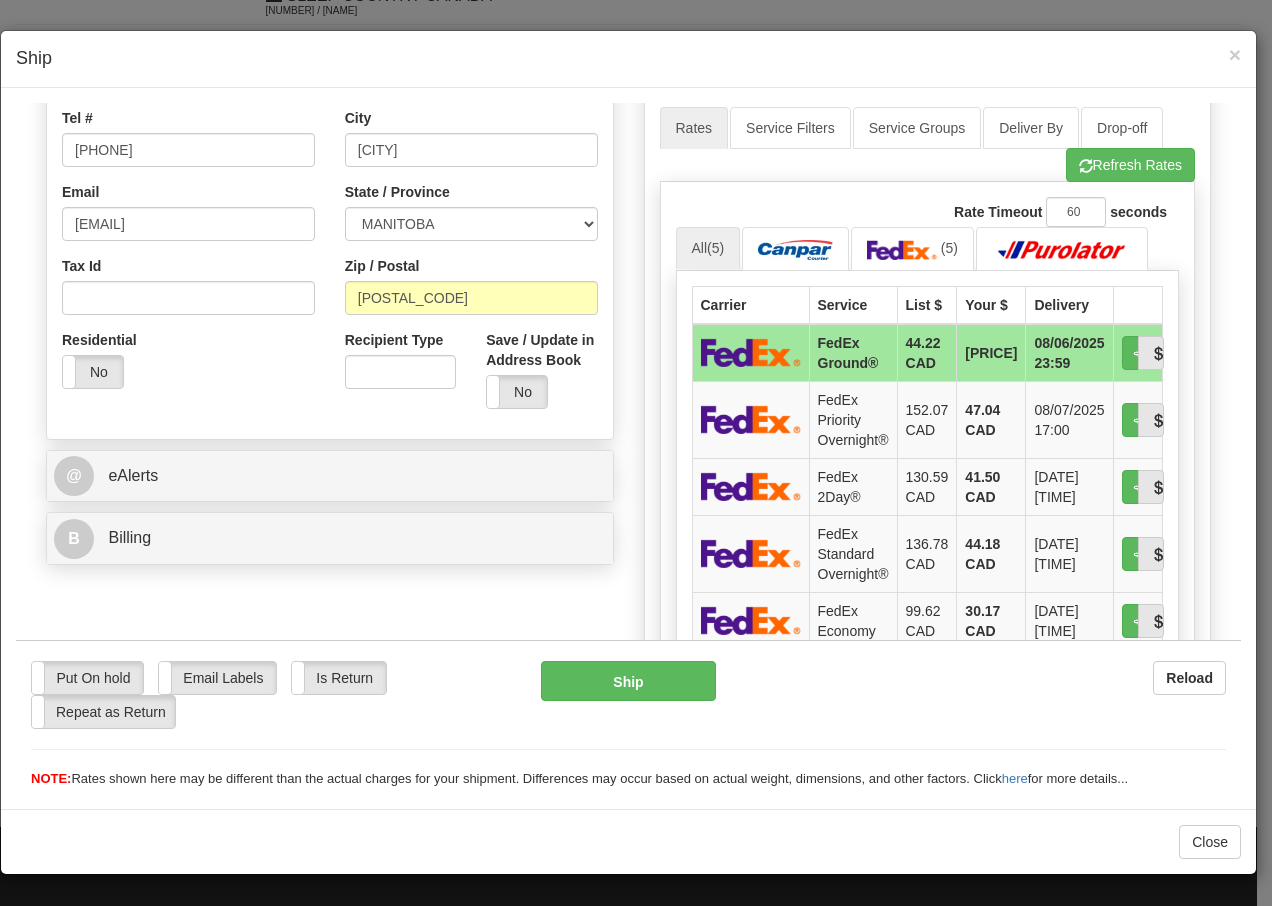 scroll, scrollTop: 586, scrollLeft: 0, axis: vertical 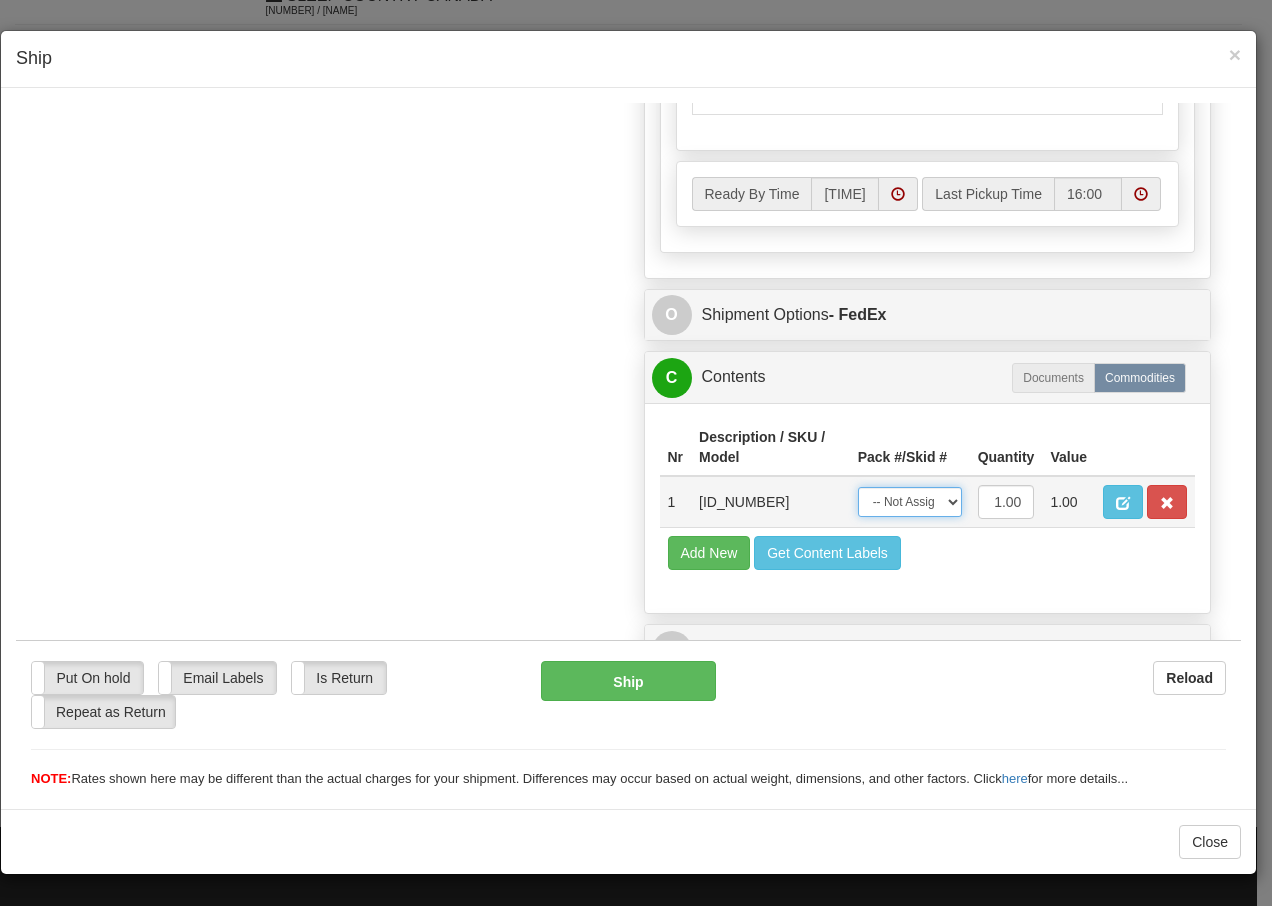 click on "-- Not Assigned --
Package 1" at bounding box center (910, 501) 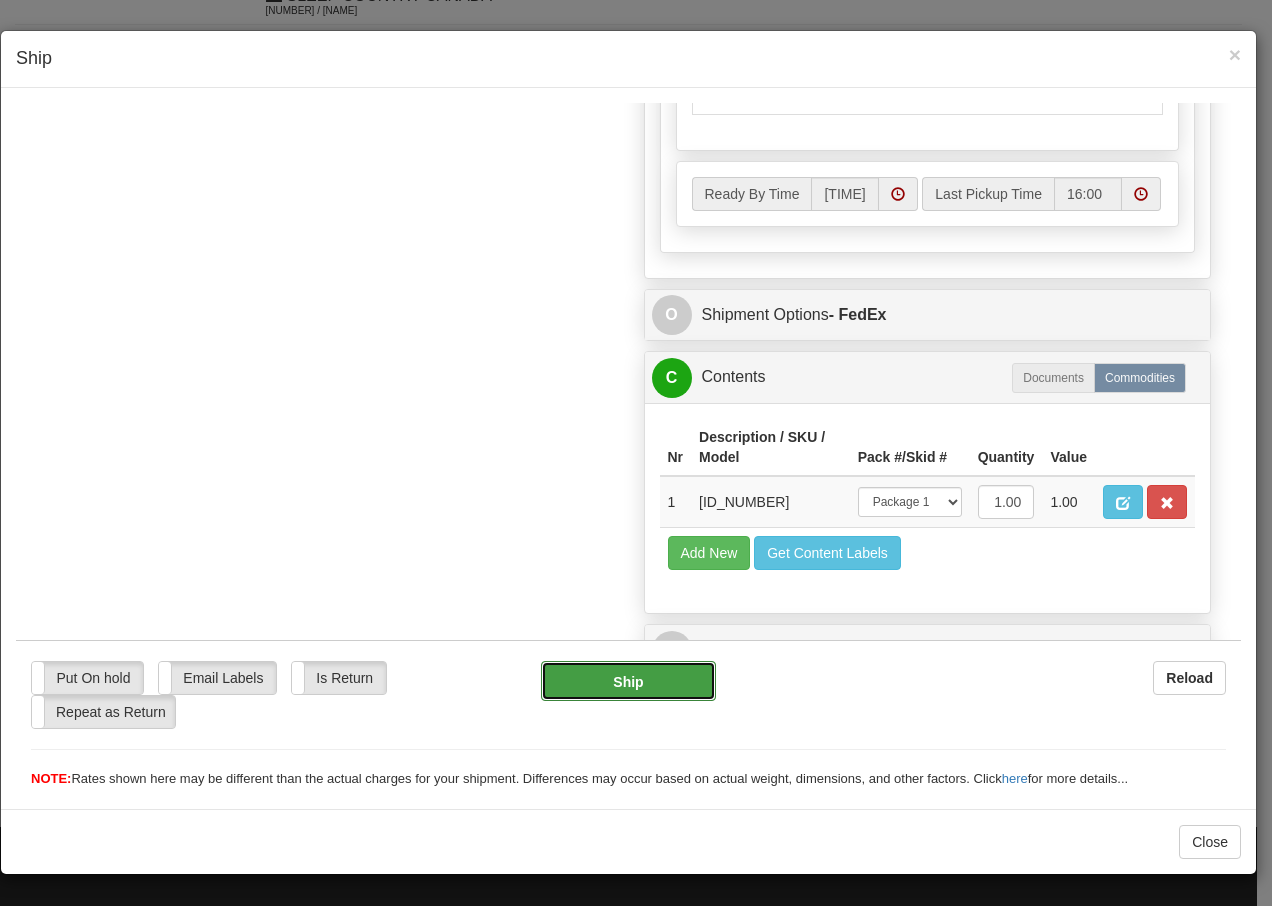 click on "Ship" at bounding box center [628, 680] 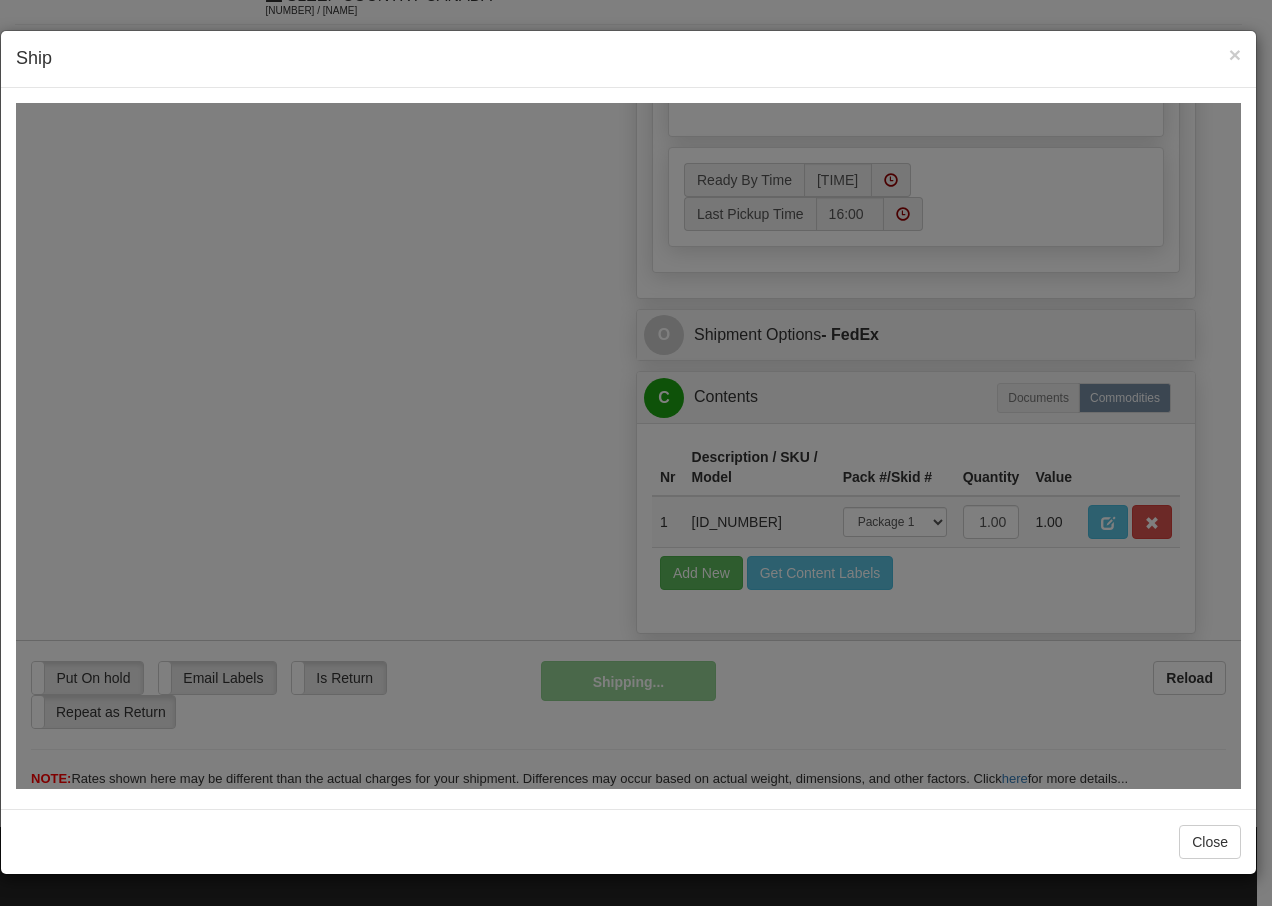 scroll, scrollTop: 1216, scrollLeft: 0, axis: vertical 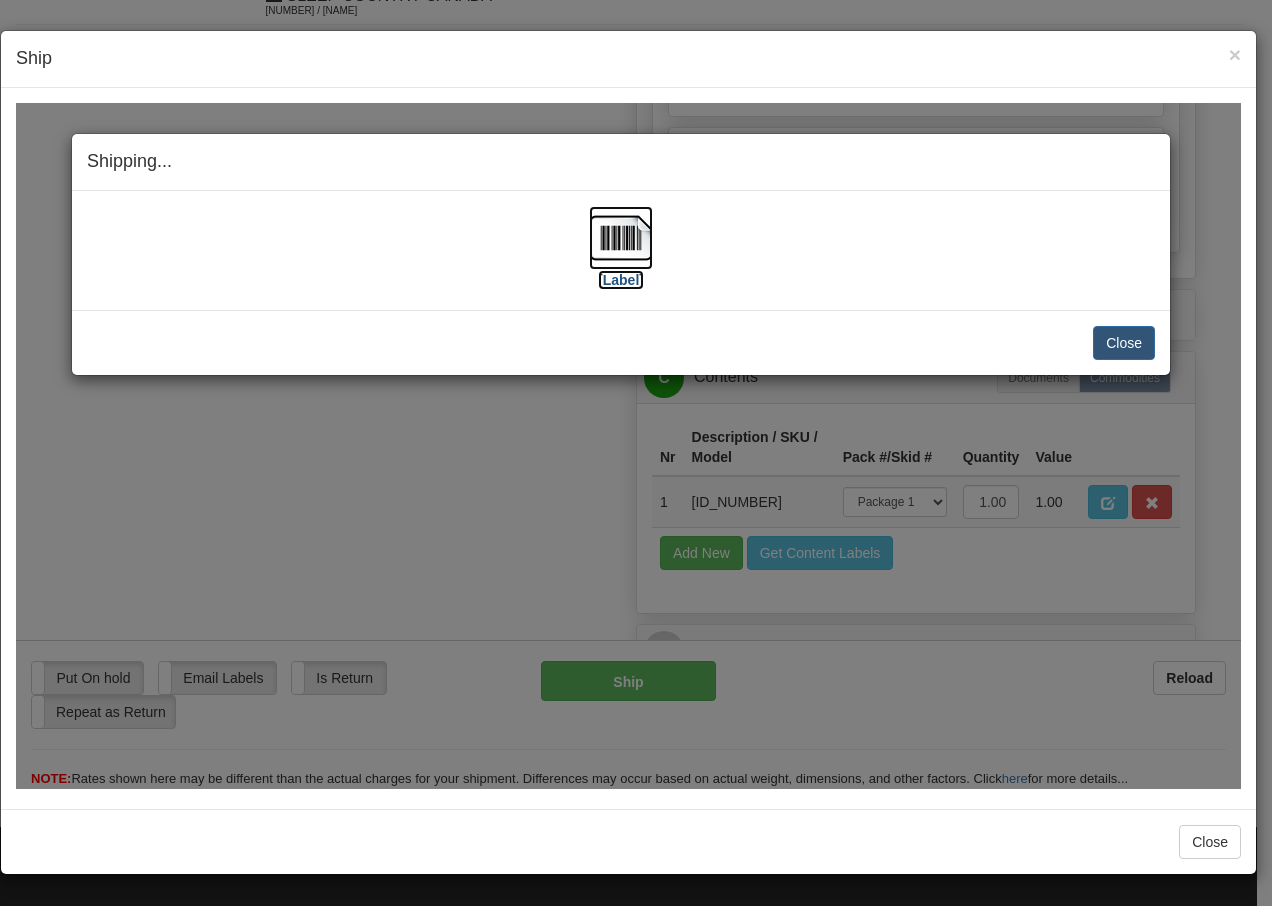 click at bounding box center (621, 237) 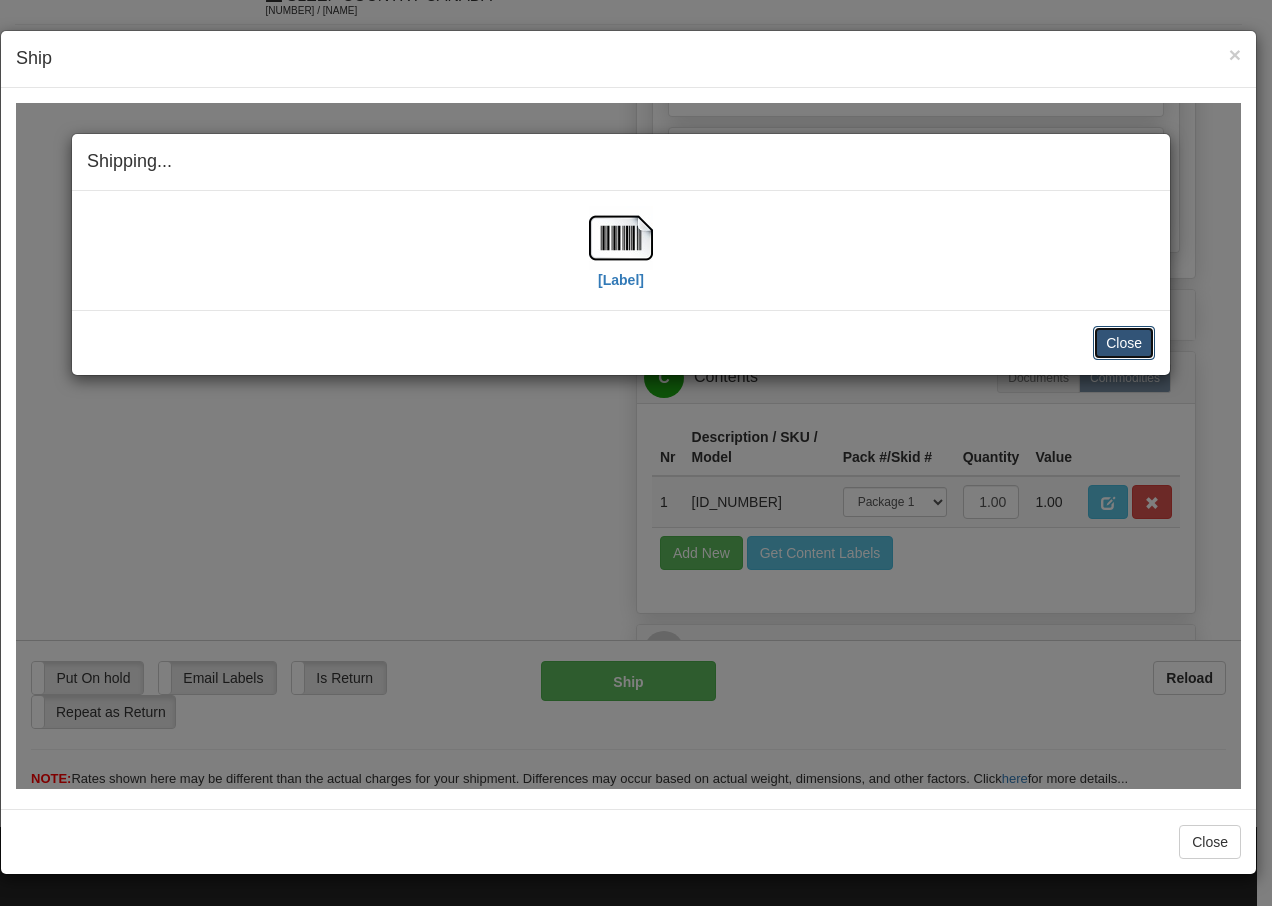 click on "Close" at bounding box center (1124, 342) 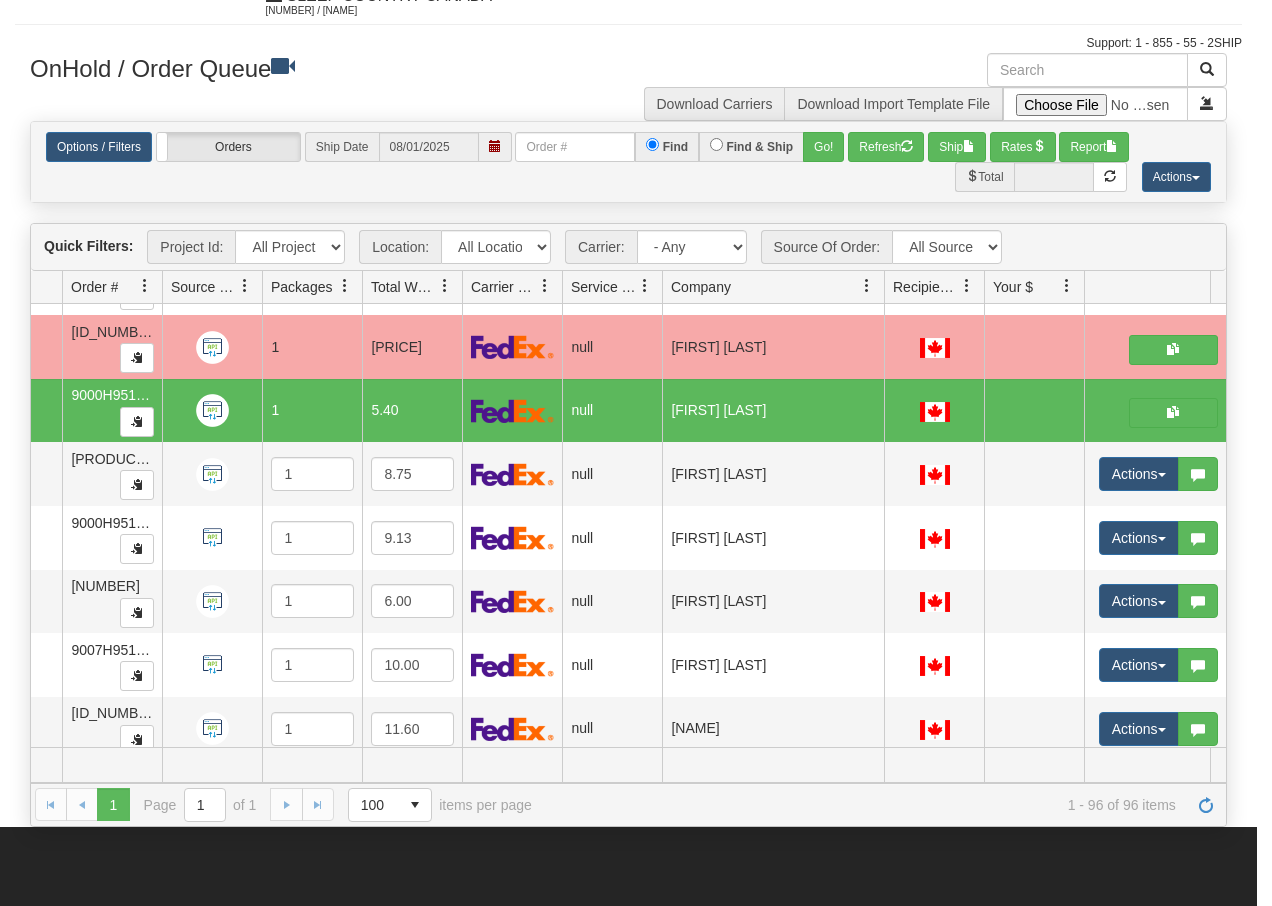 scroll, scrollTop: 0, scrollLeft: 0, axis: both 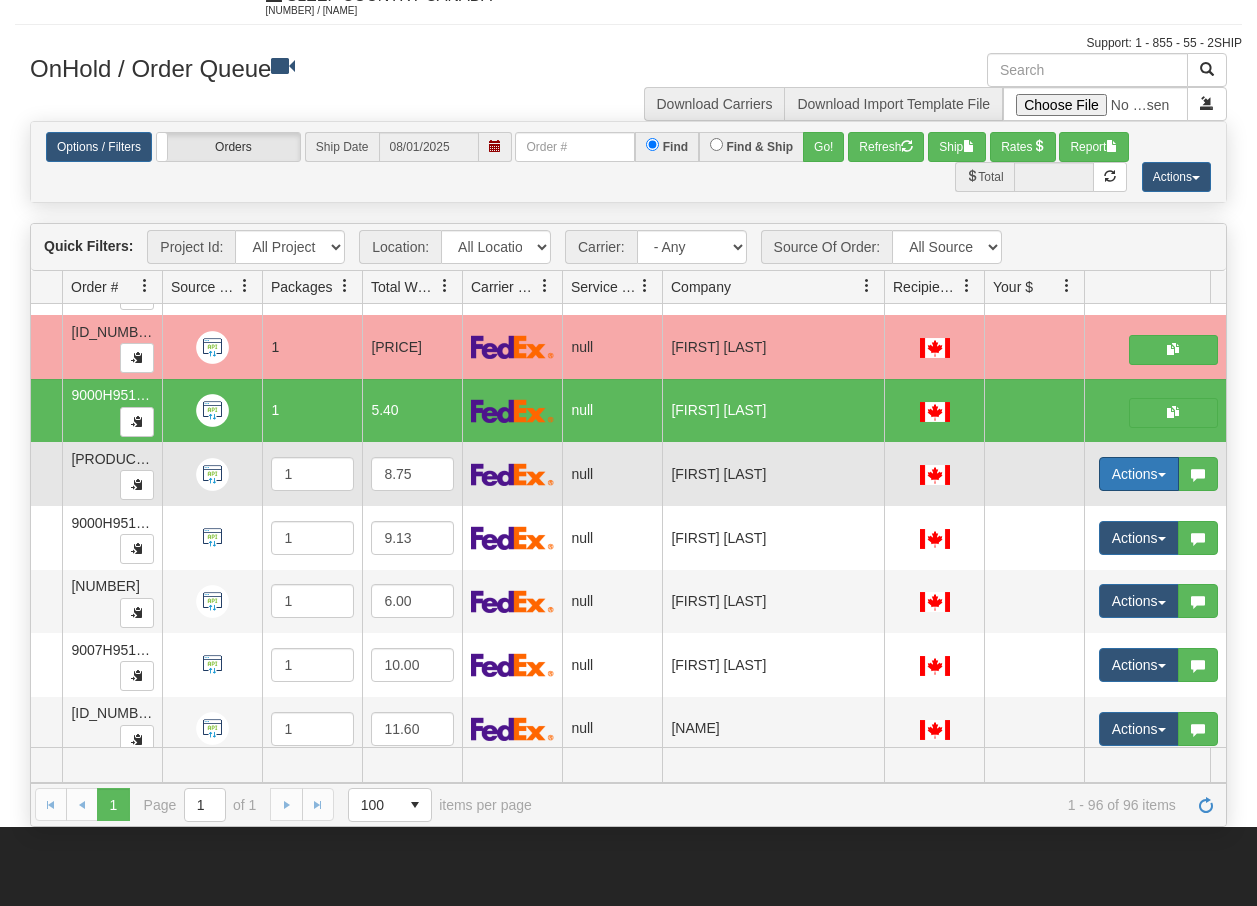 click on "Actions" at bounding box center [1139, 474] 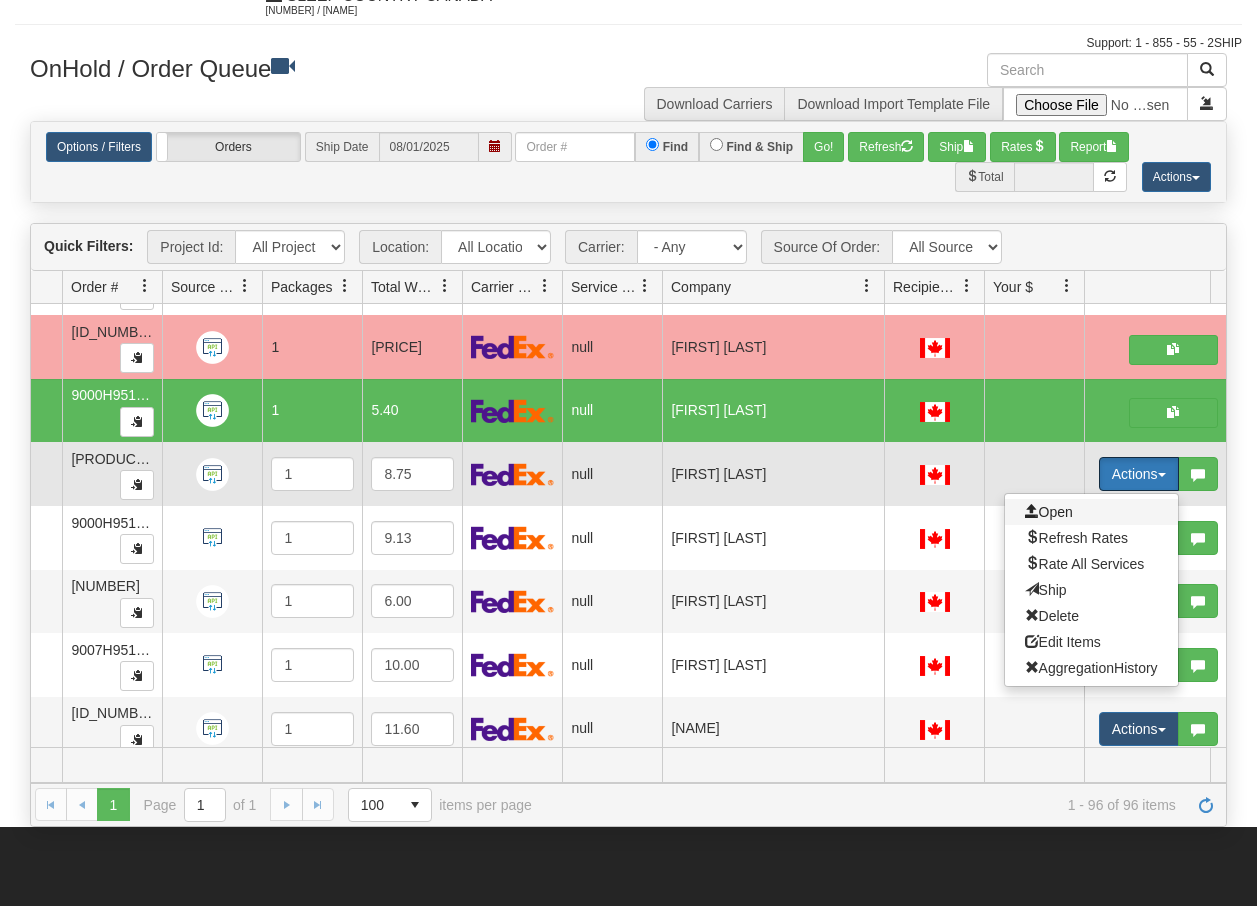 click on "Open" at bounding box center (1049, 512) 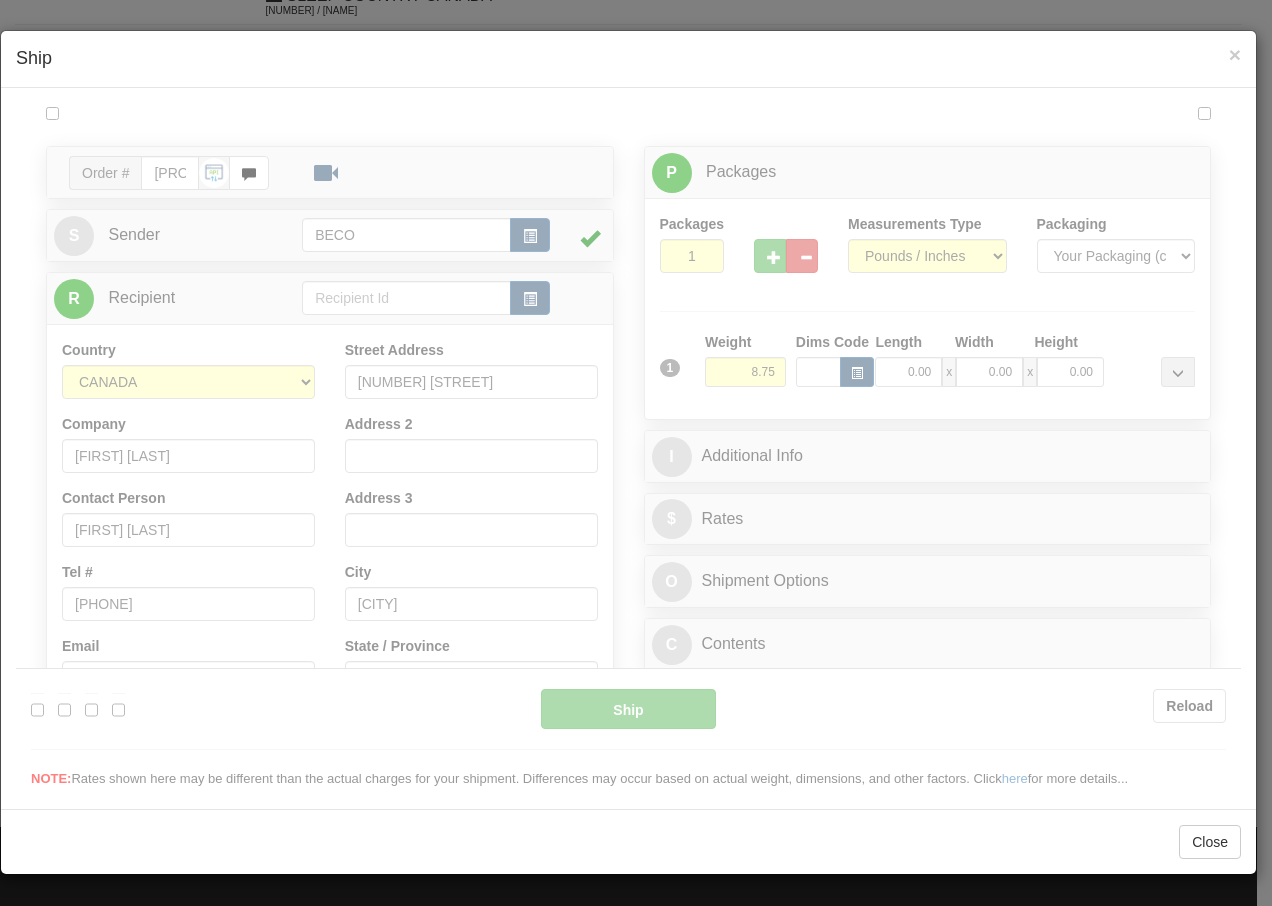 scroll, scrollTop: 0, scrollLeft: 0, axis: both 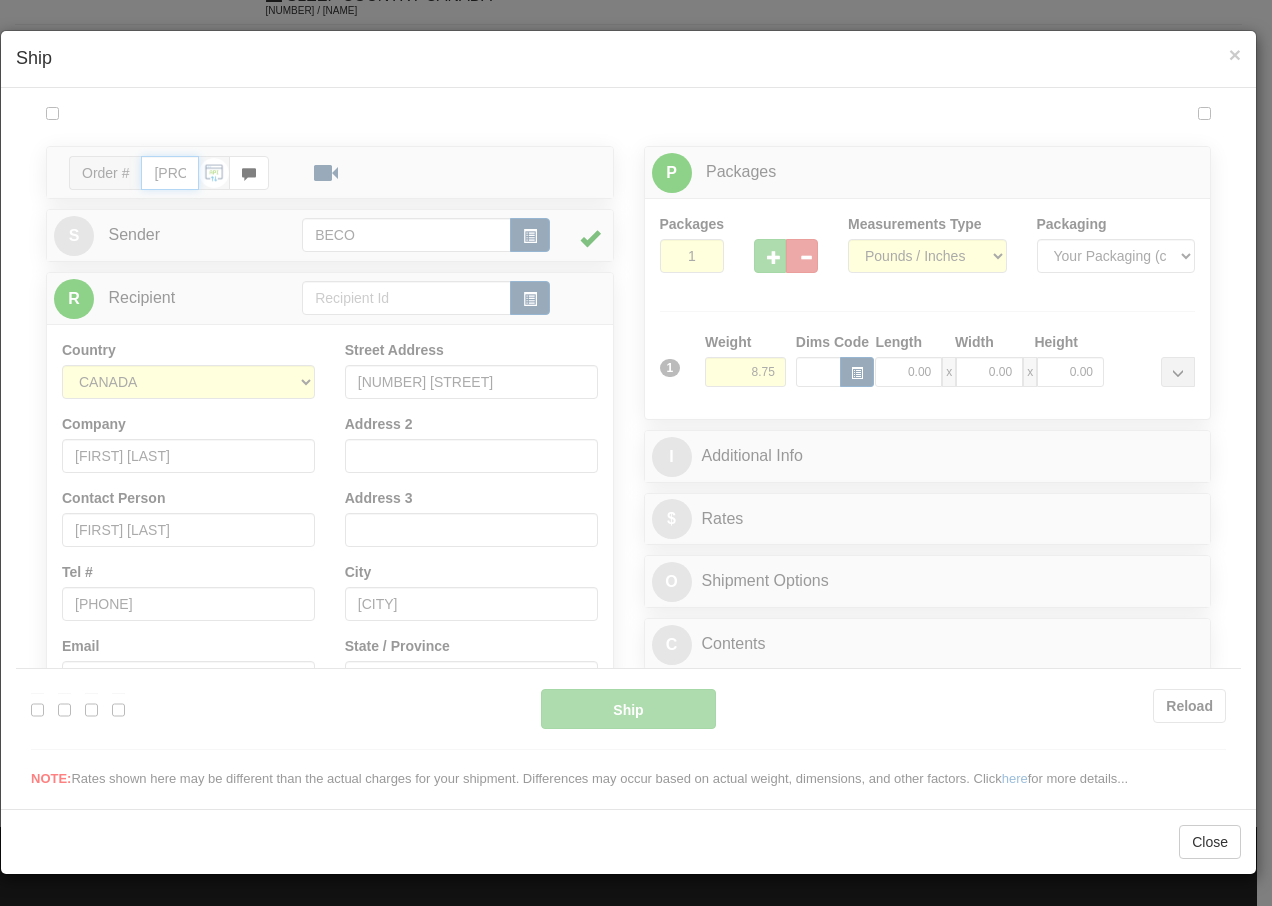 type on "13:56" 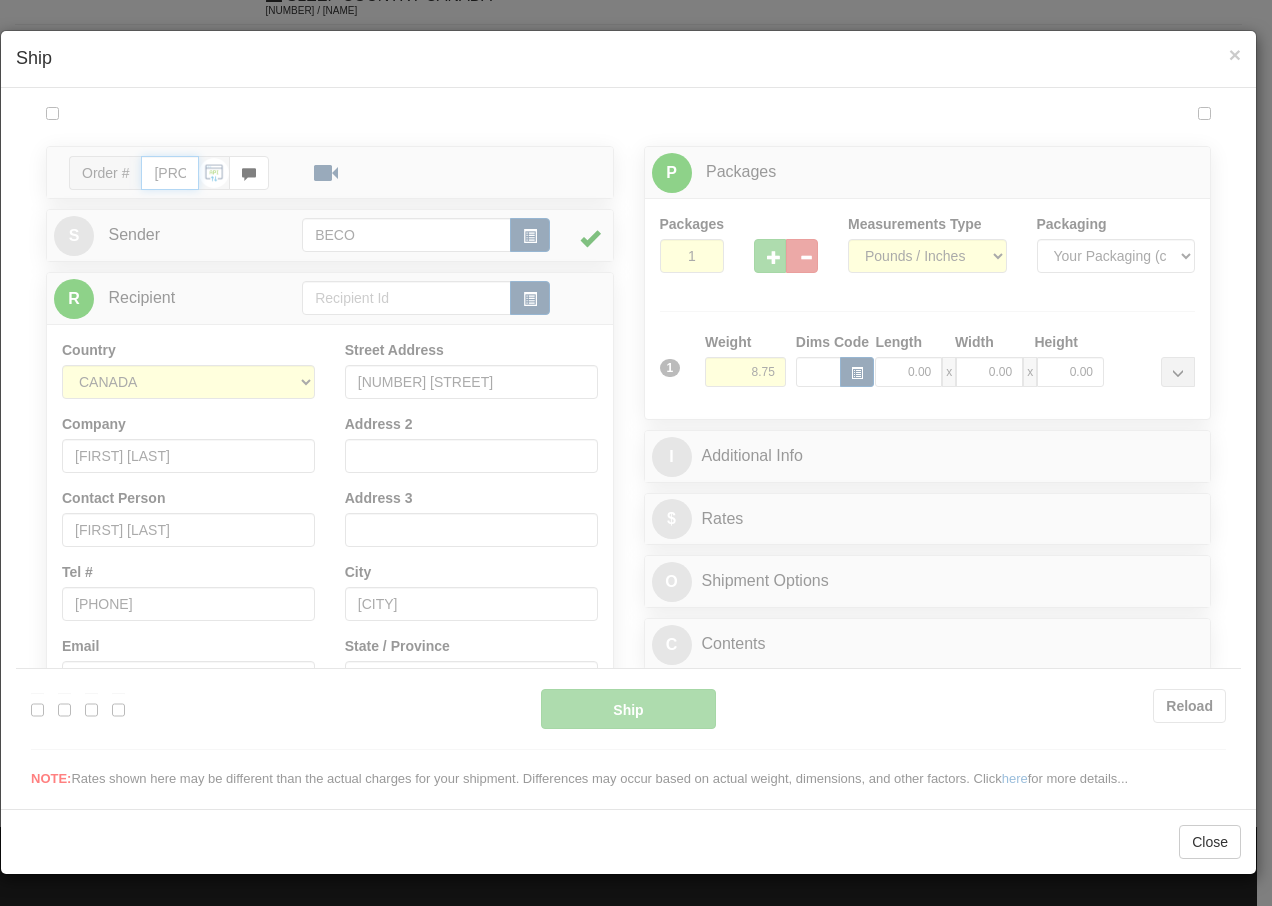 type on "16:00" 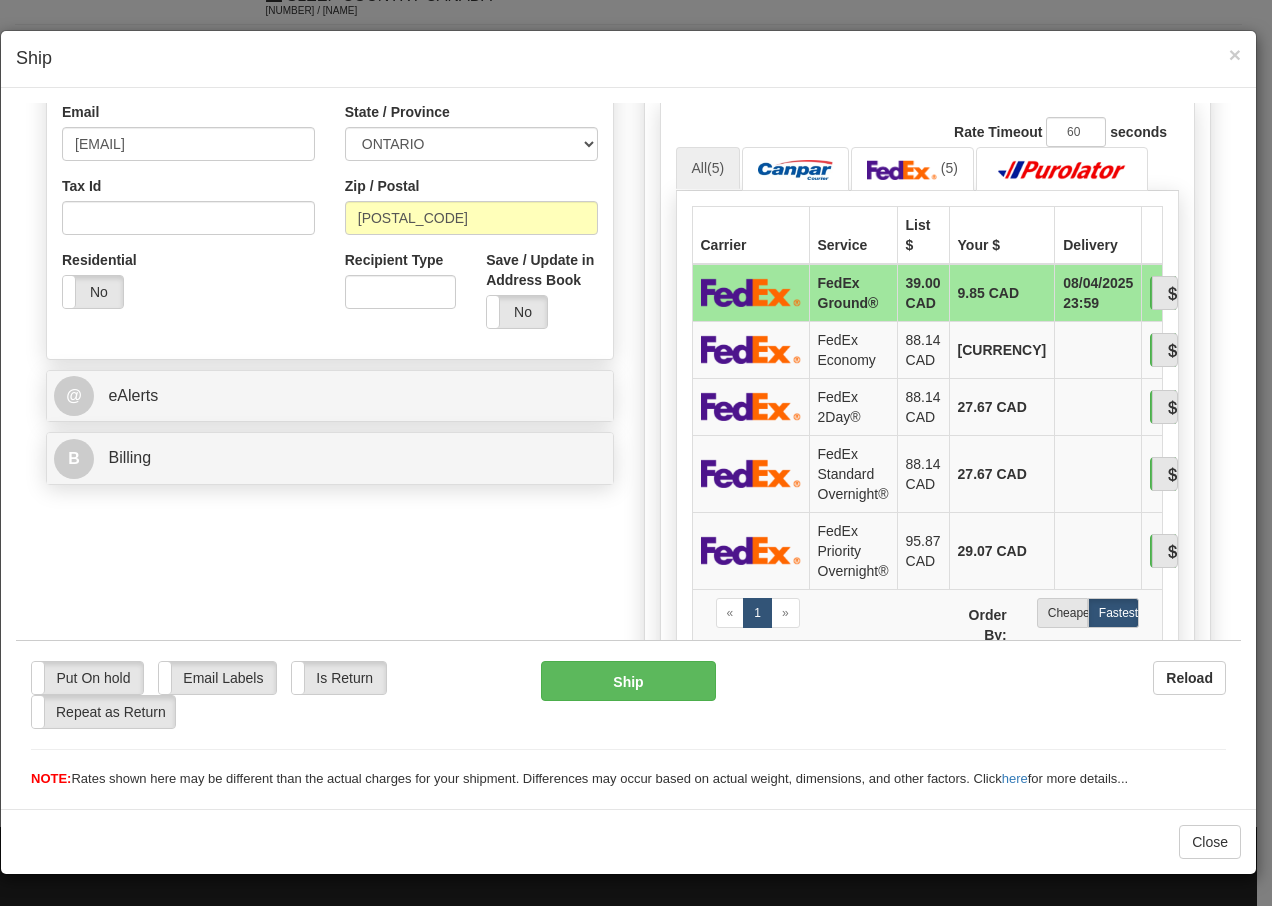 scroll, scrollTop: 640, scrollLeft: 0, axis: vertical 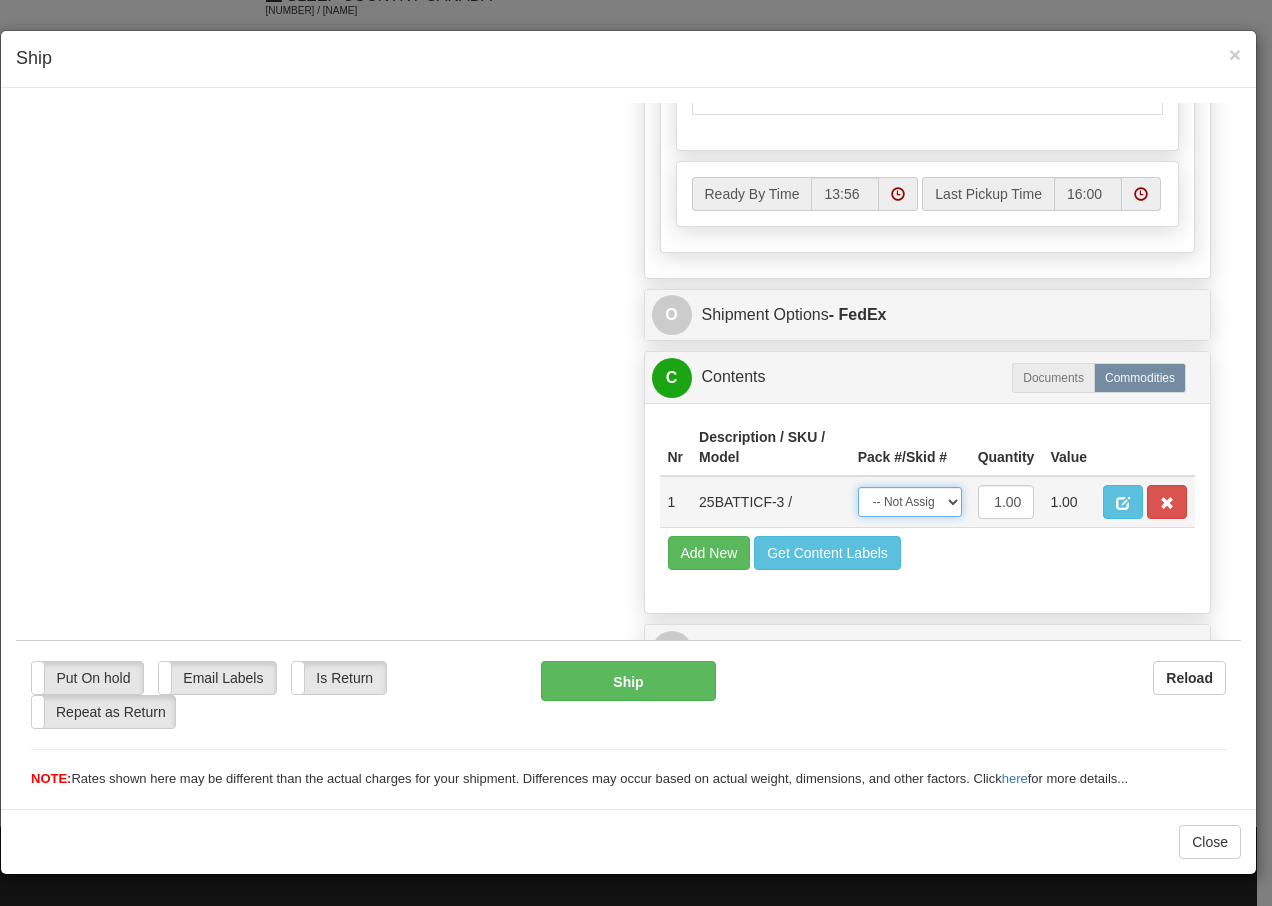 click on "-- Not Assigned --
Package 1" at bounding box center (910, 501) 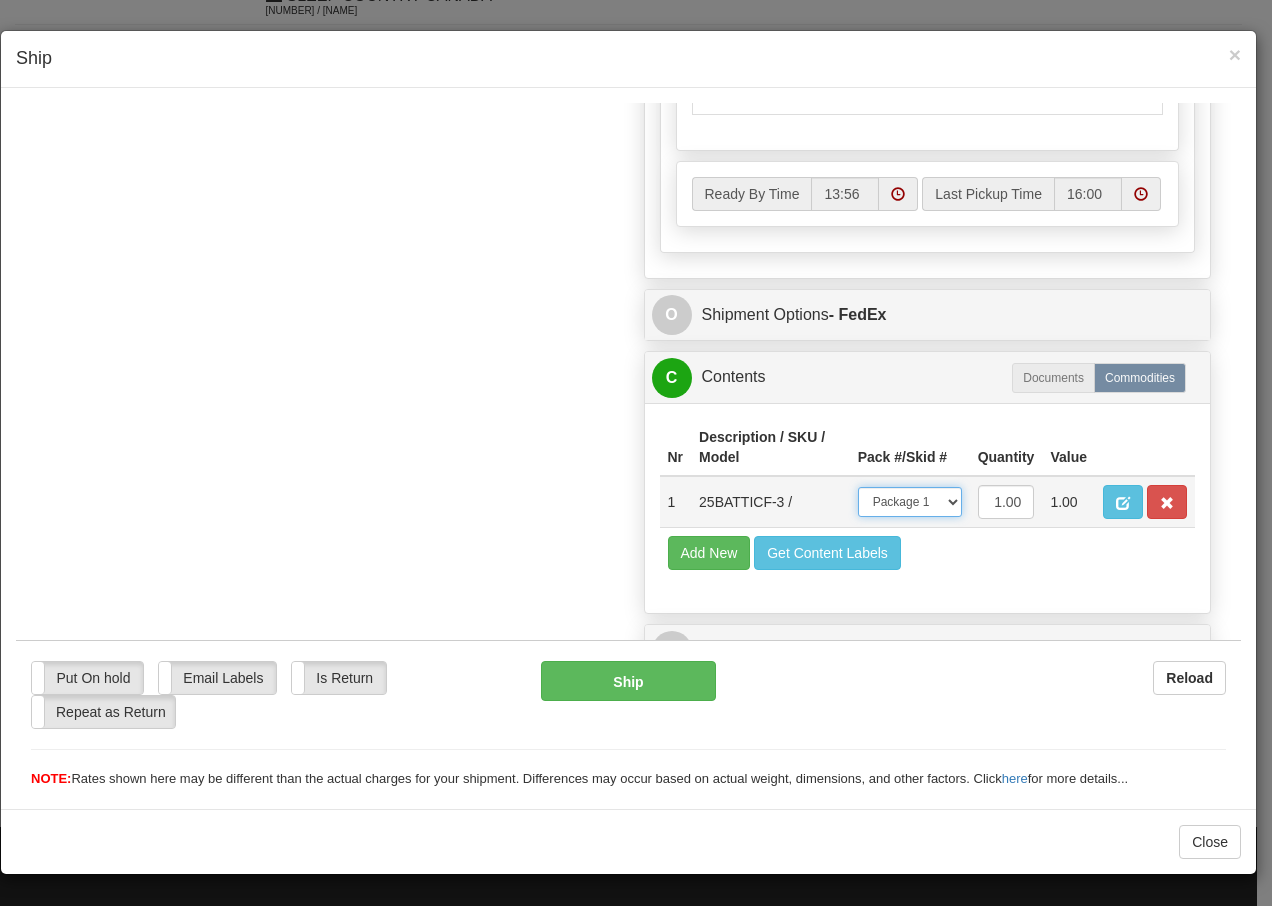click on "-- Not Assigned --
Package 1" at bounding box center [910, 501] 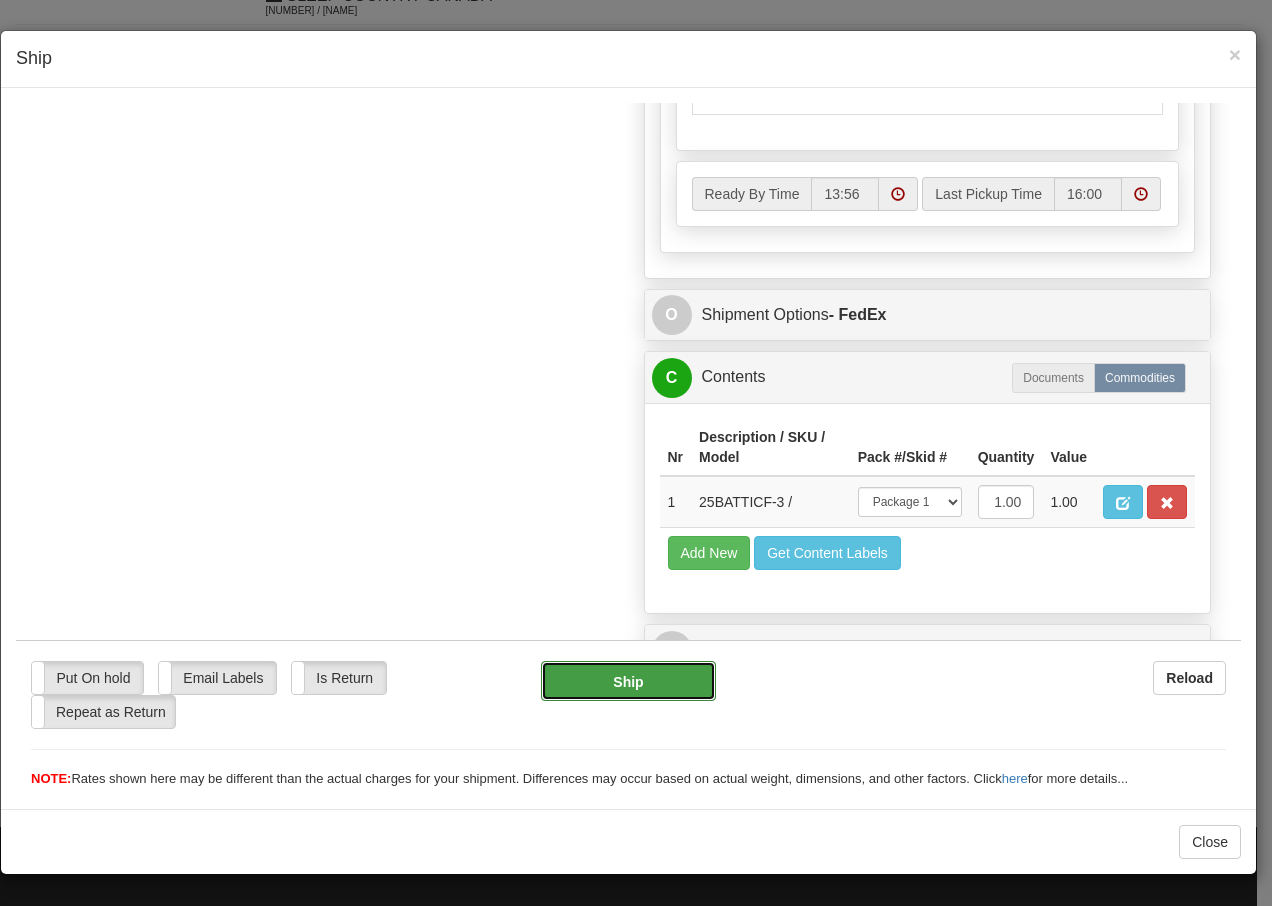 click on "Ship" at bounding box center (628, 680) 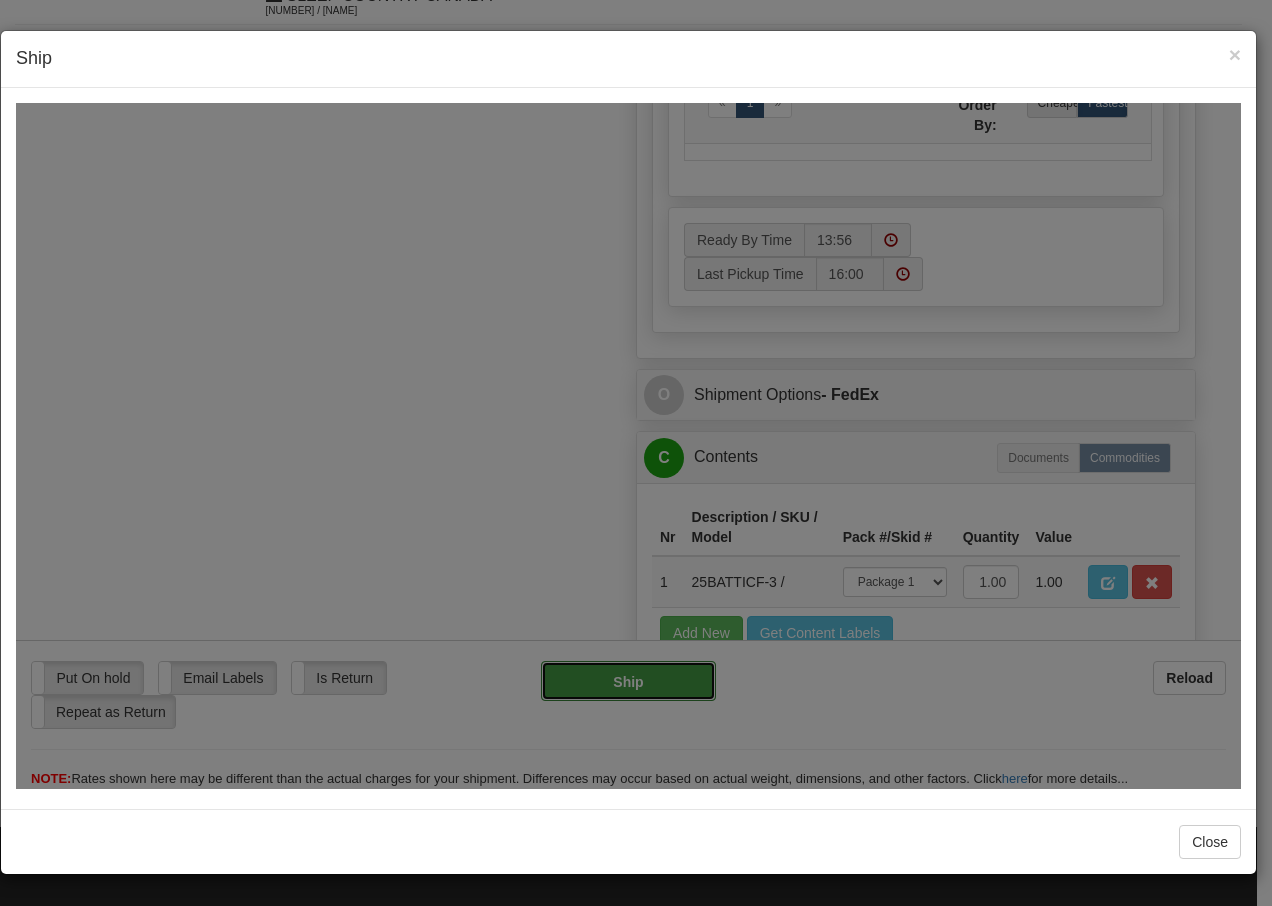 type on "92" 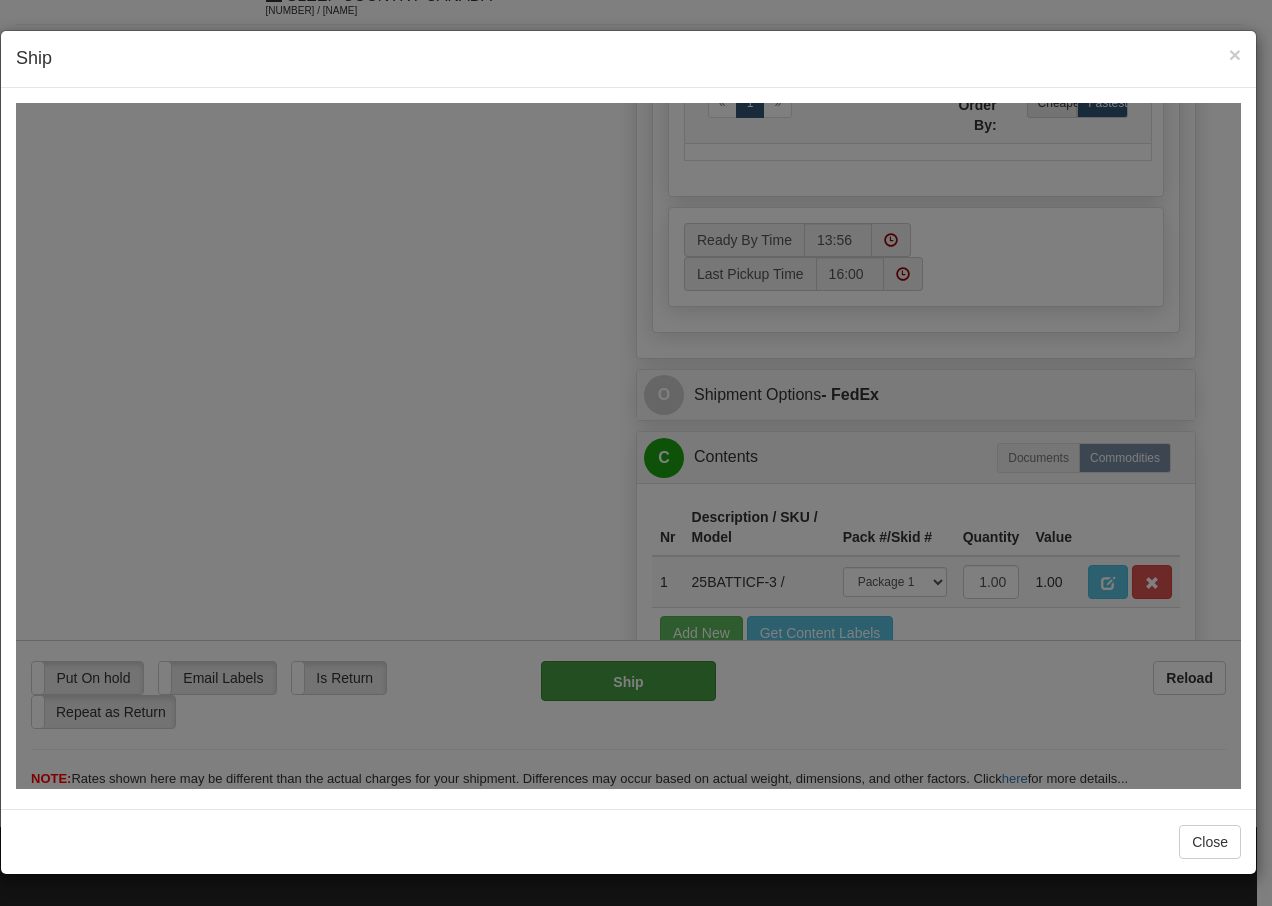 scroll, scrollTop: 1216, scrollLeft: 0, axis: vertical 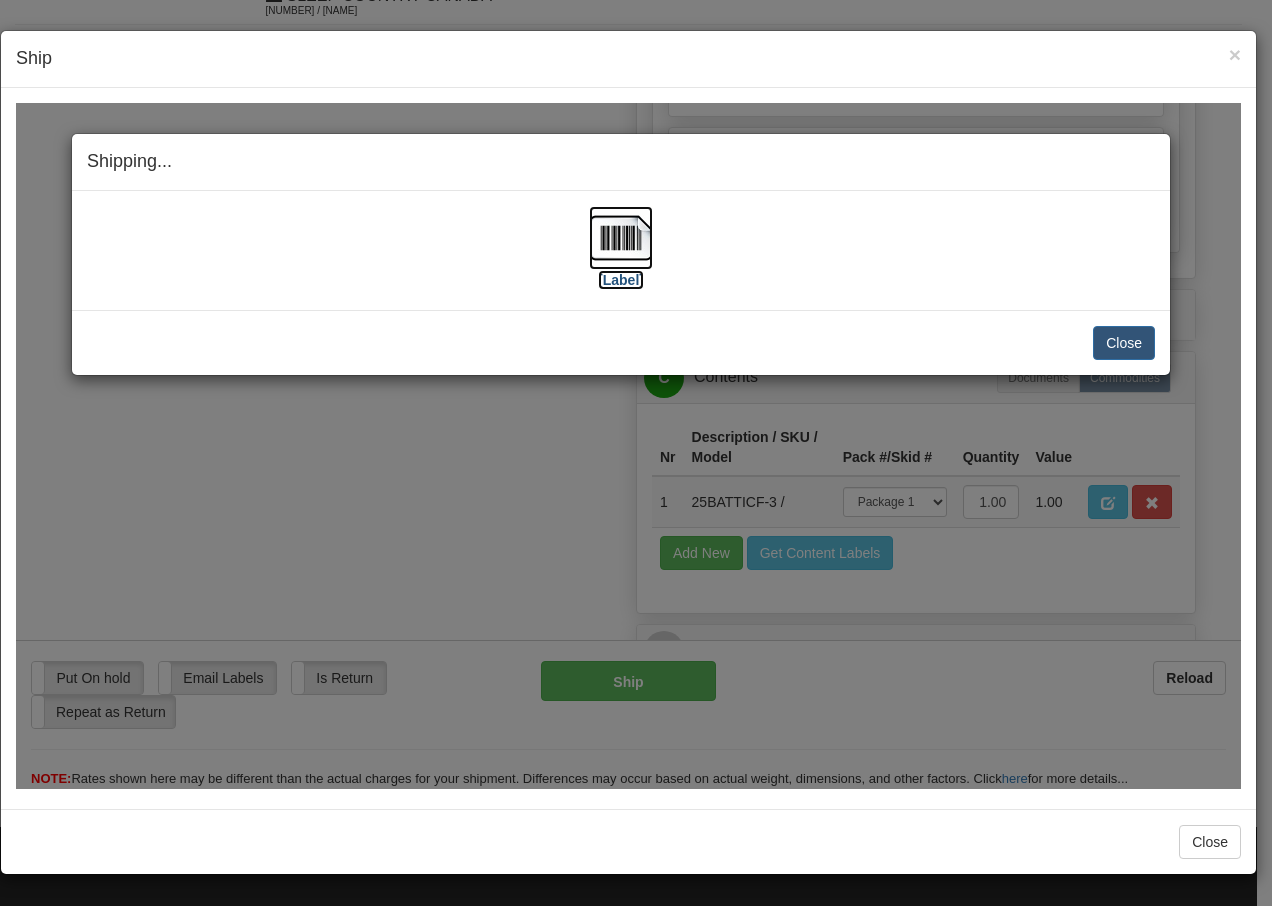 click at bounding box center (621, 237) 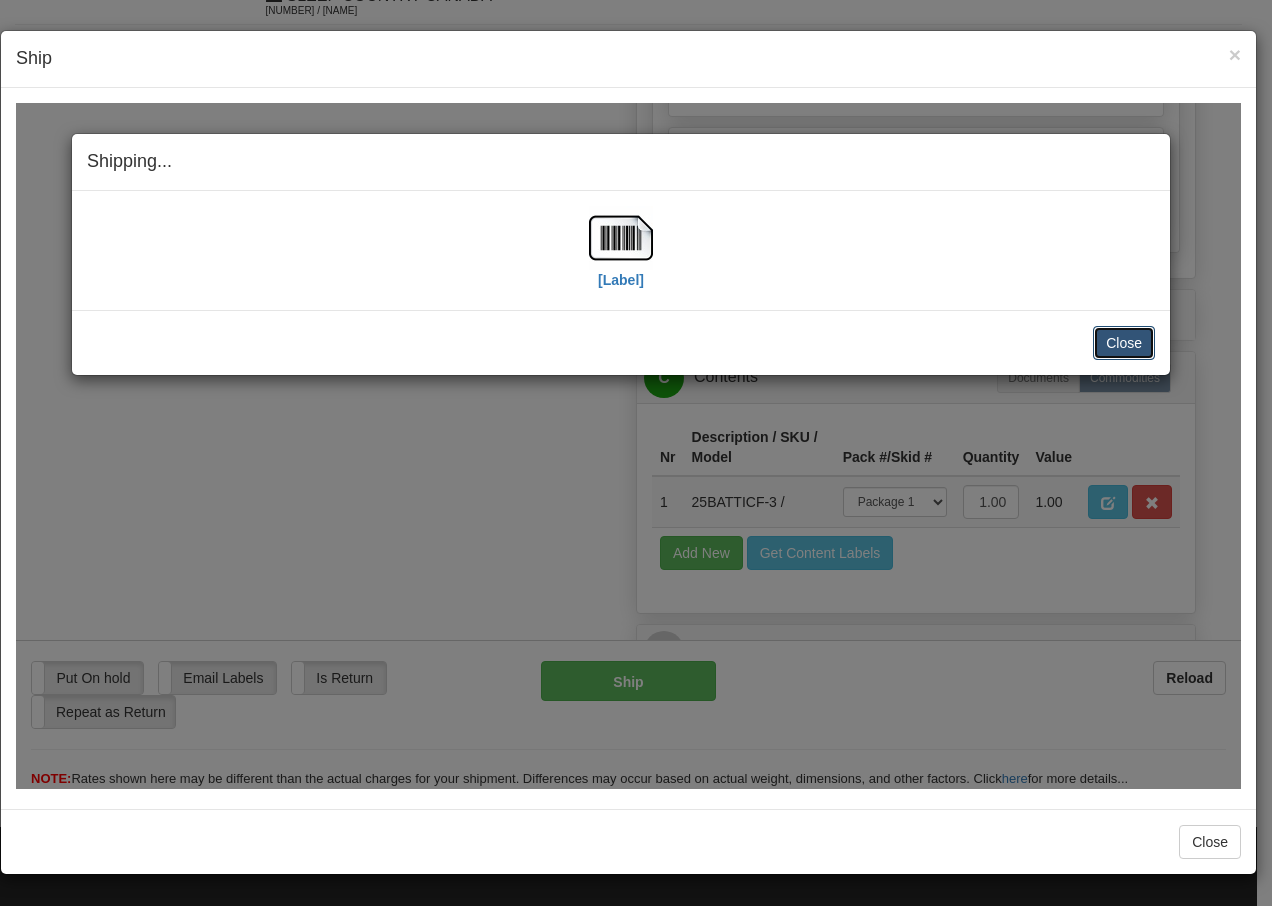 click on "Close" at bounding box center (1124, 342) 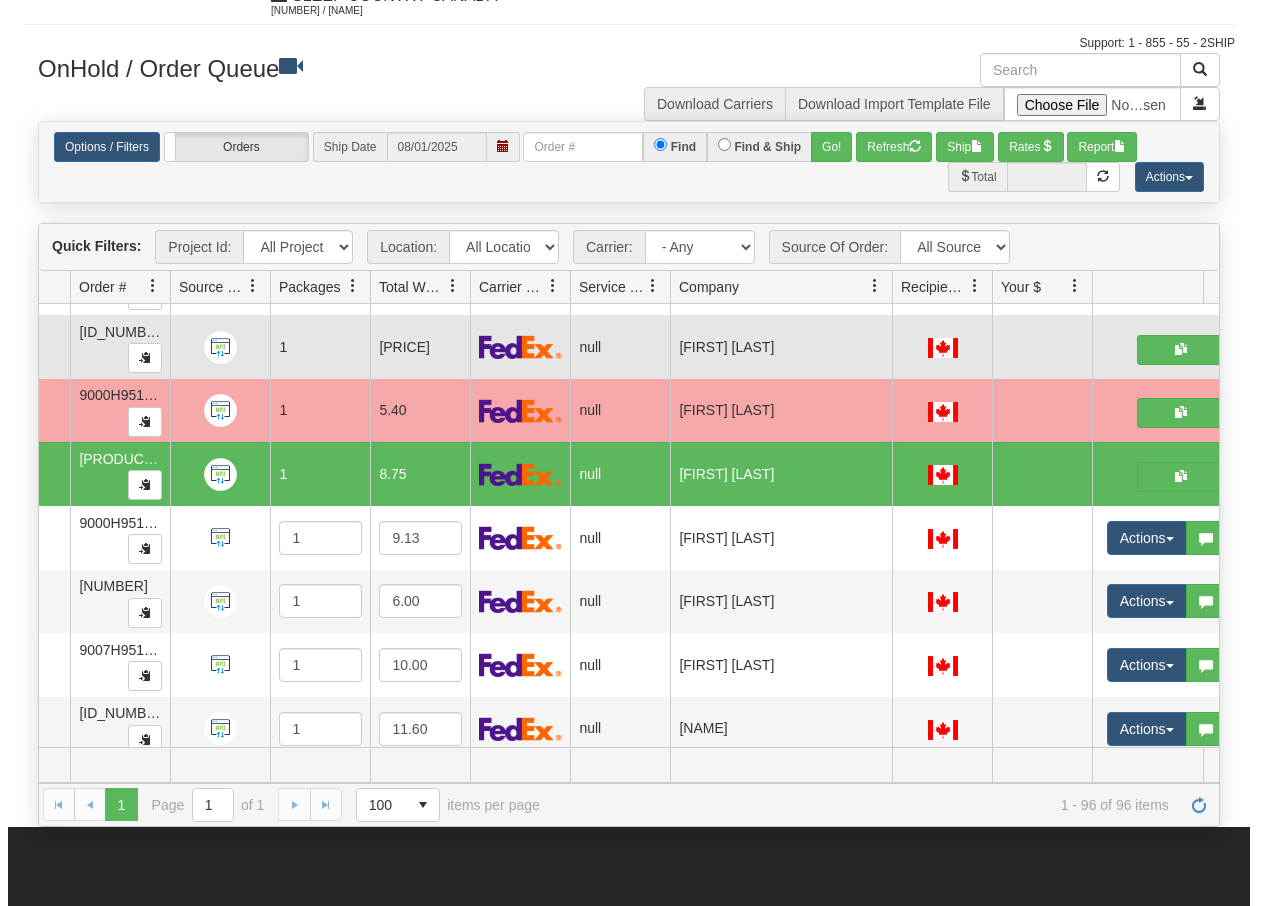 scroll, scrollTop: 0, scrollLeft: 0, axis: both 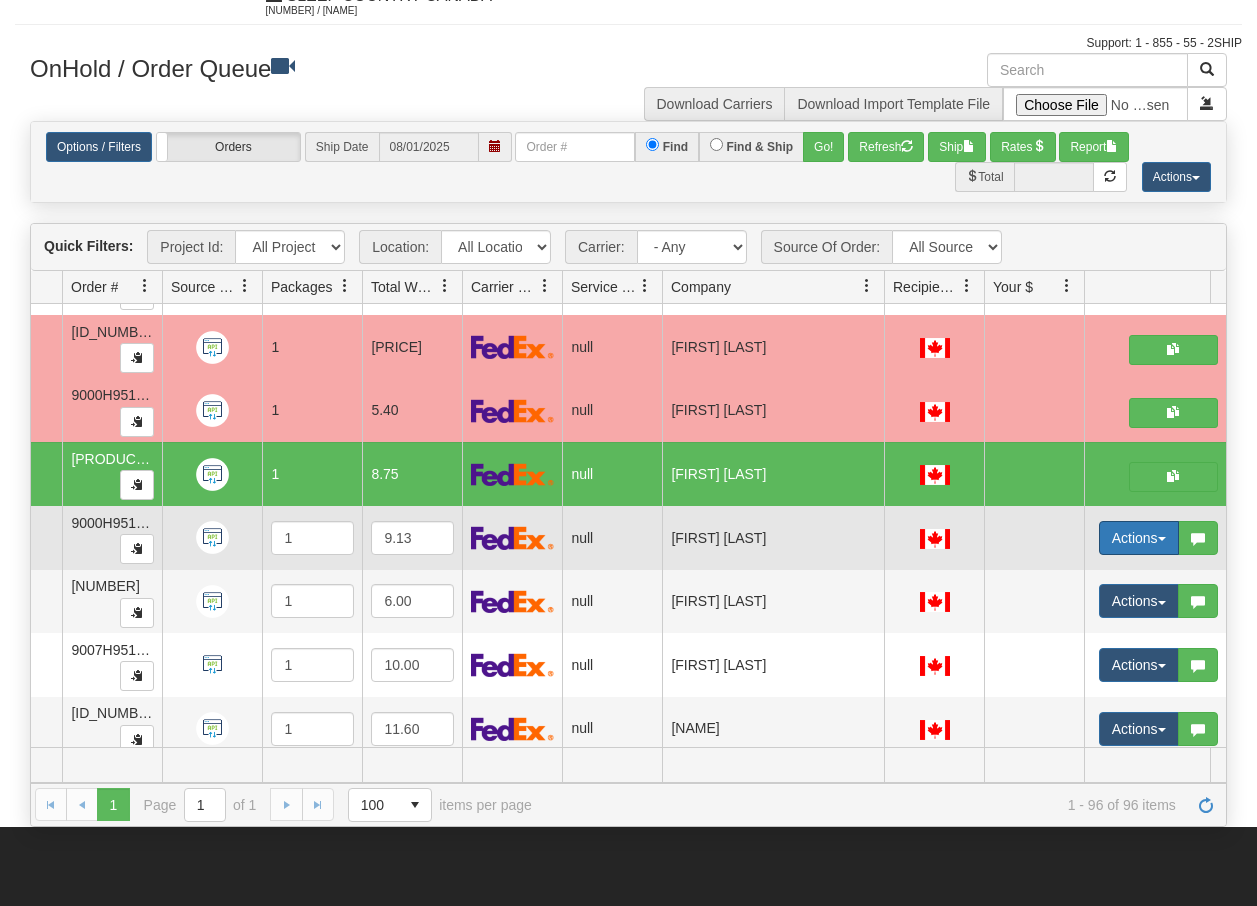 click at bounding box center [1162, 539] 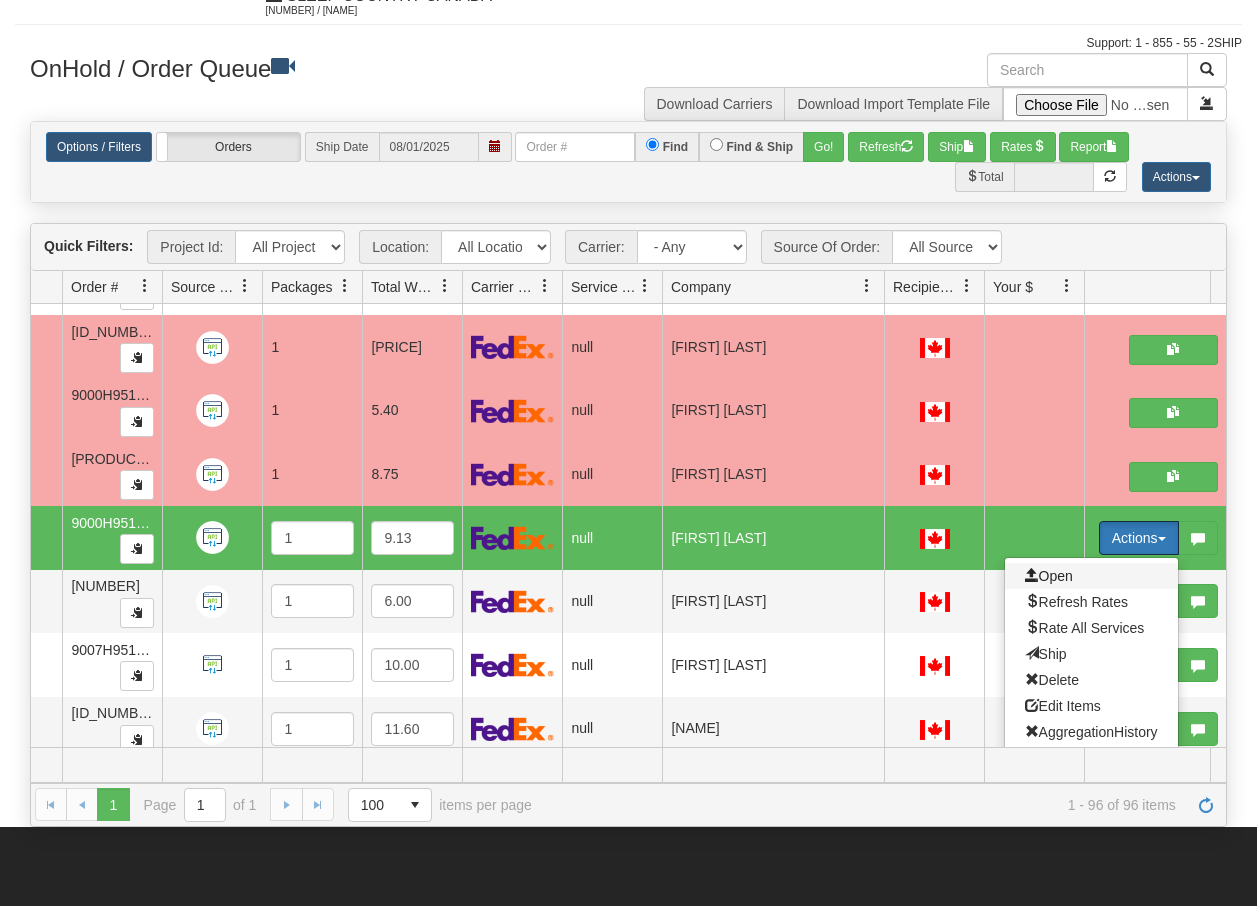 click on "Open" at bounding box center (1049, 576) 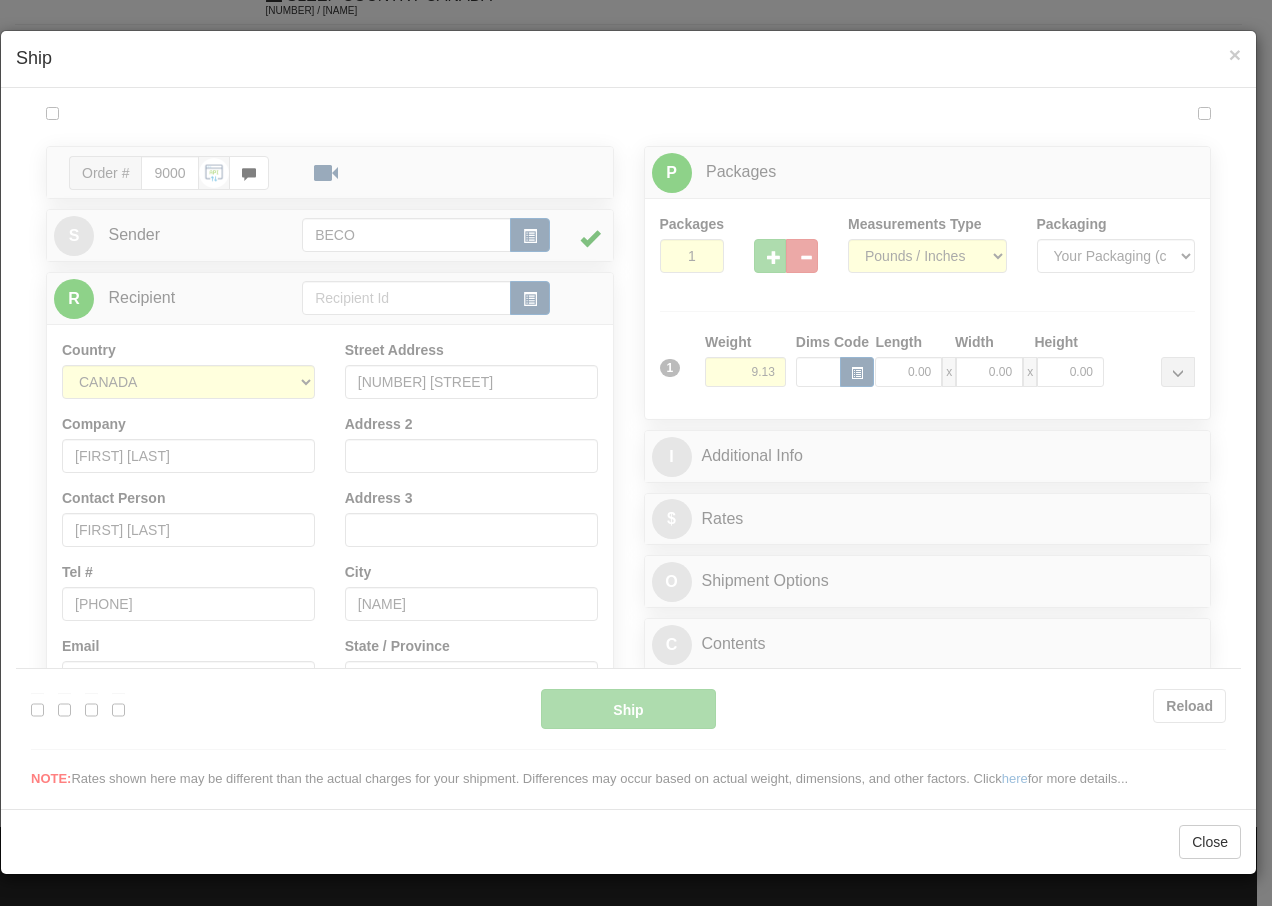 scroll, scrollTop: 0, scrollLeft: 0, axis: both 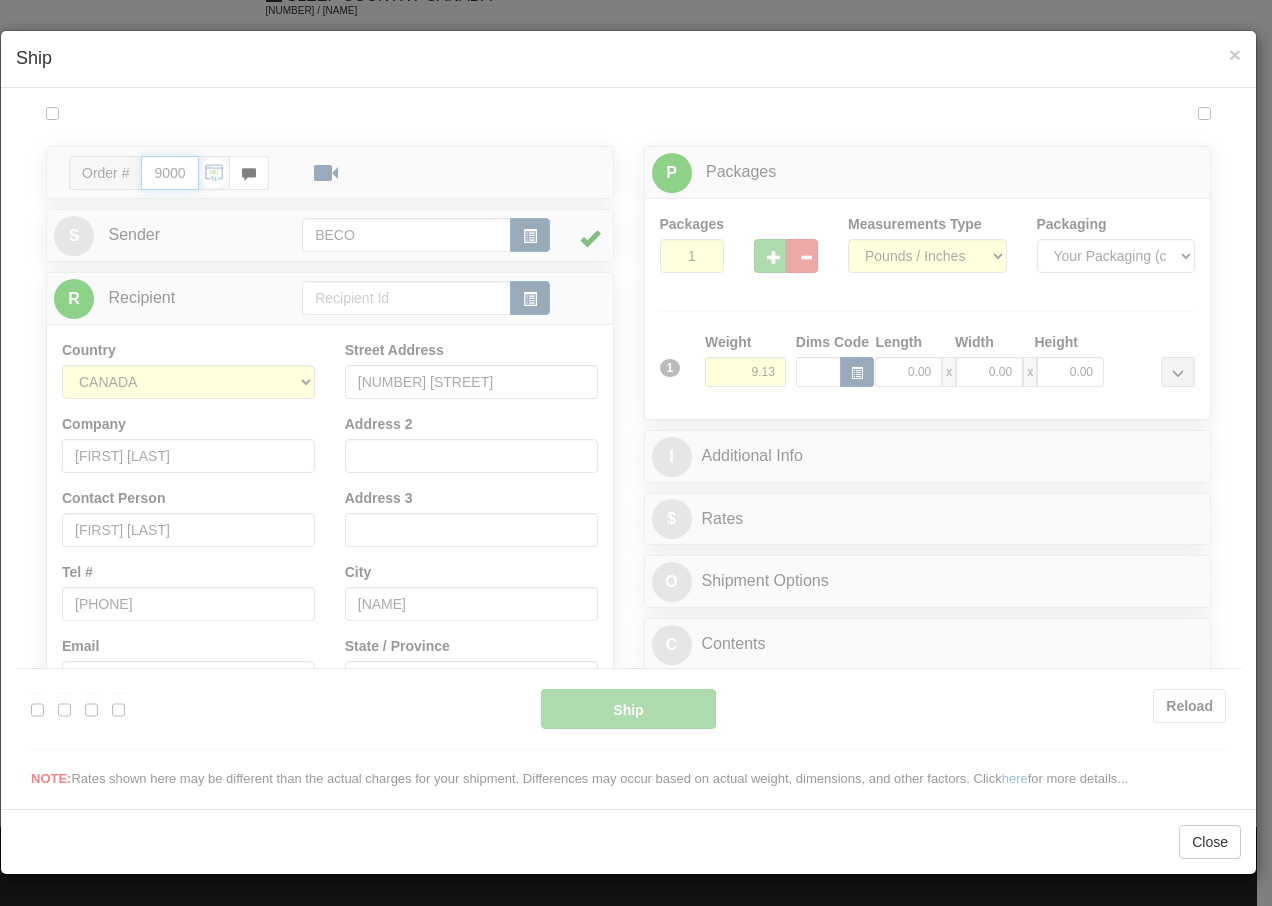 type on "13:56" 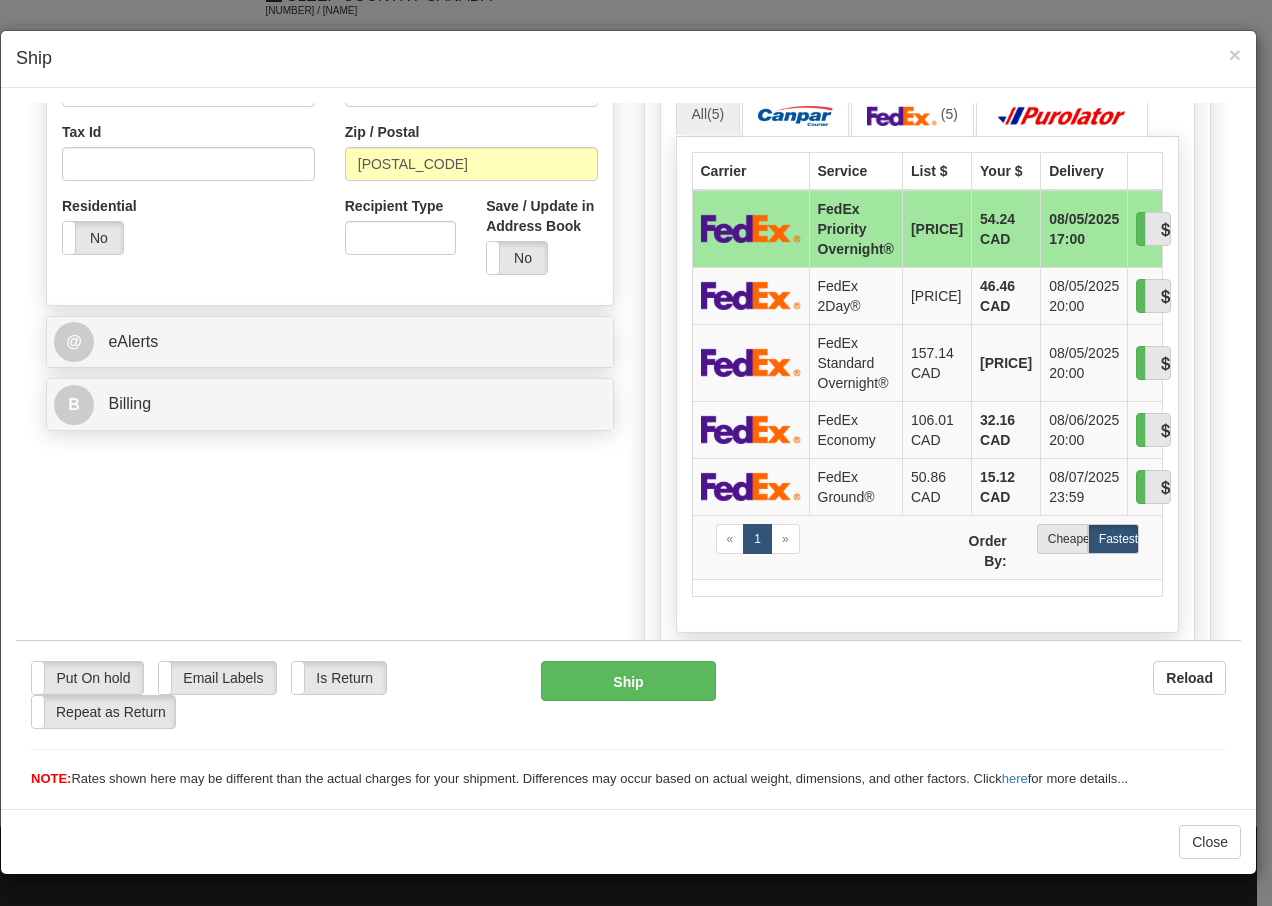 scroll, scrollTop: 613, scrollLeft: 0, axis: vertical 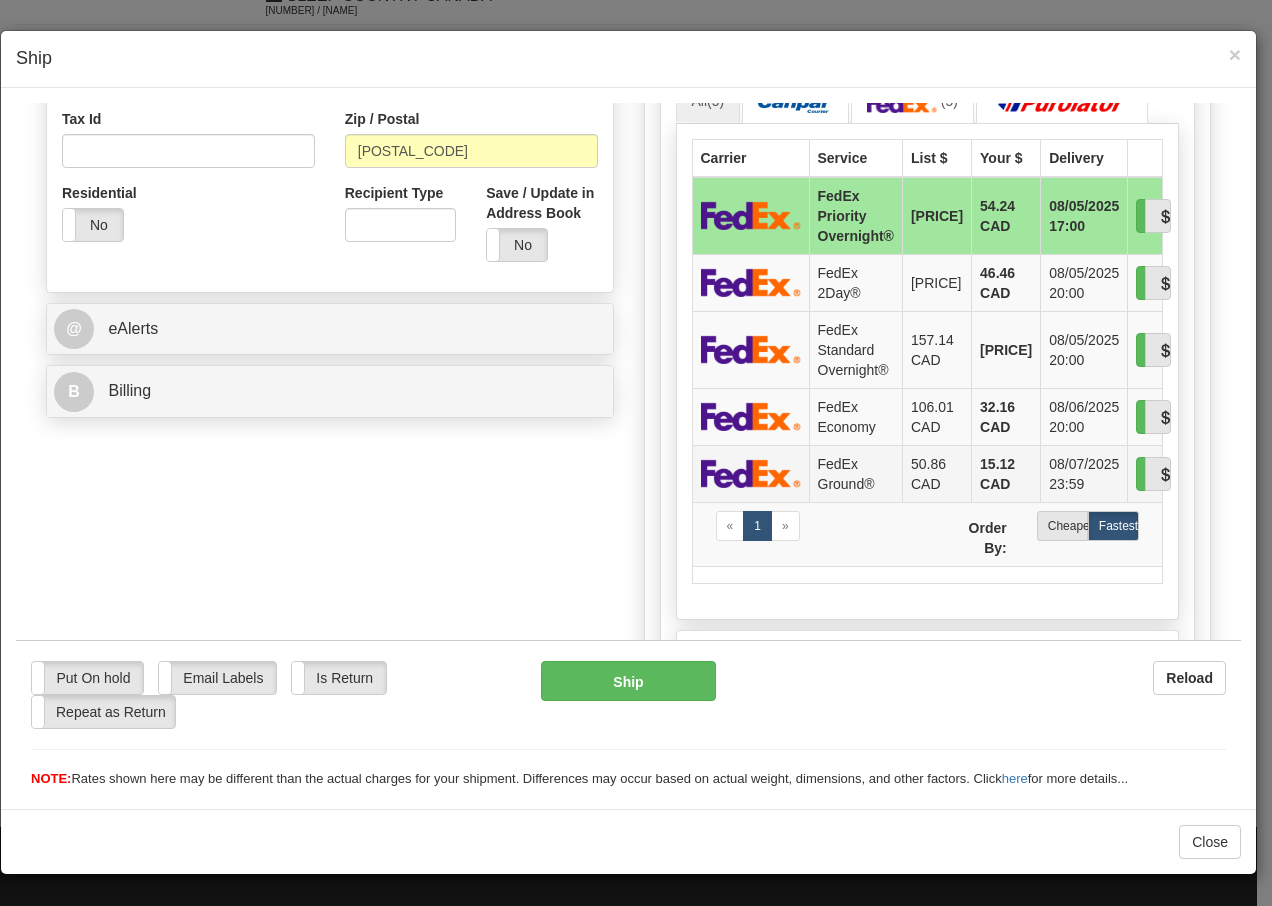 click on "FedEx Ground®" at bounding box center [855, 472] 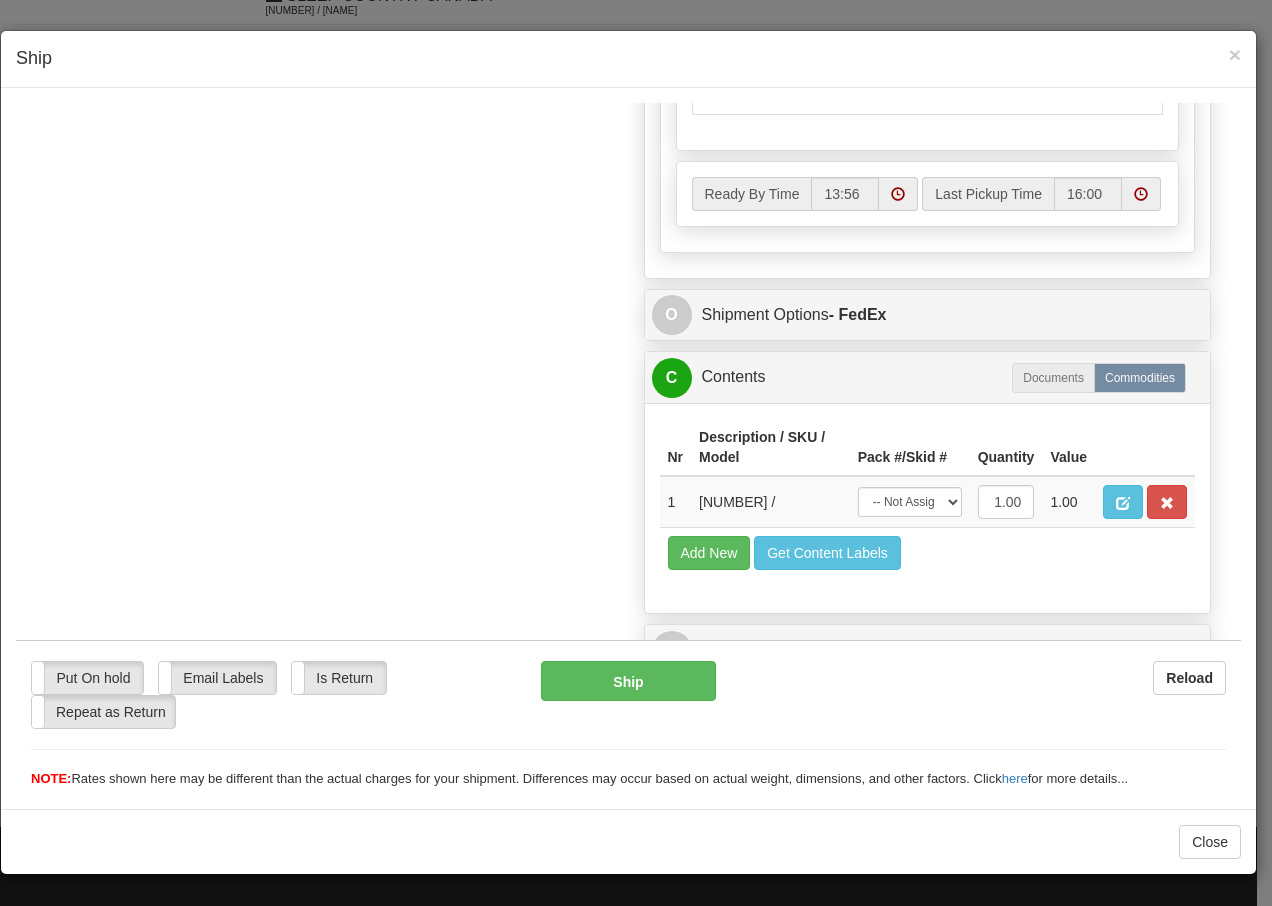 scroll, scrollTop: 1136, scrollLeft: 0, axis: vertical 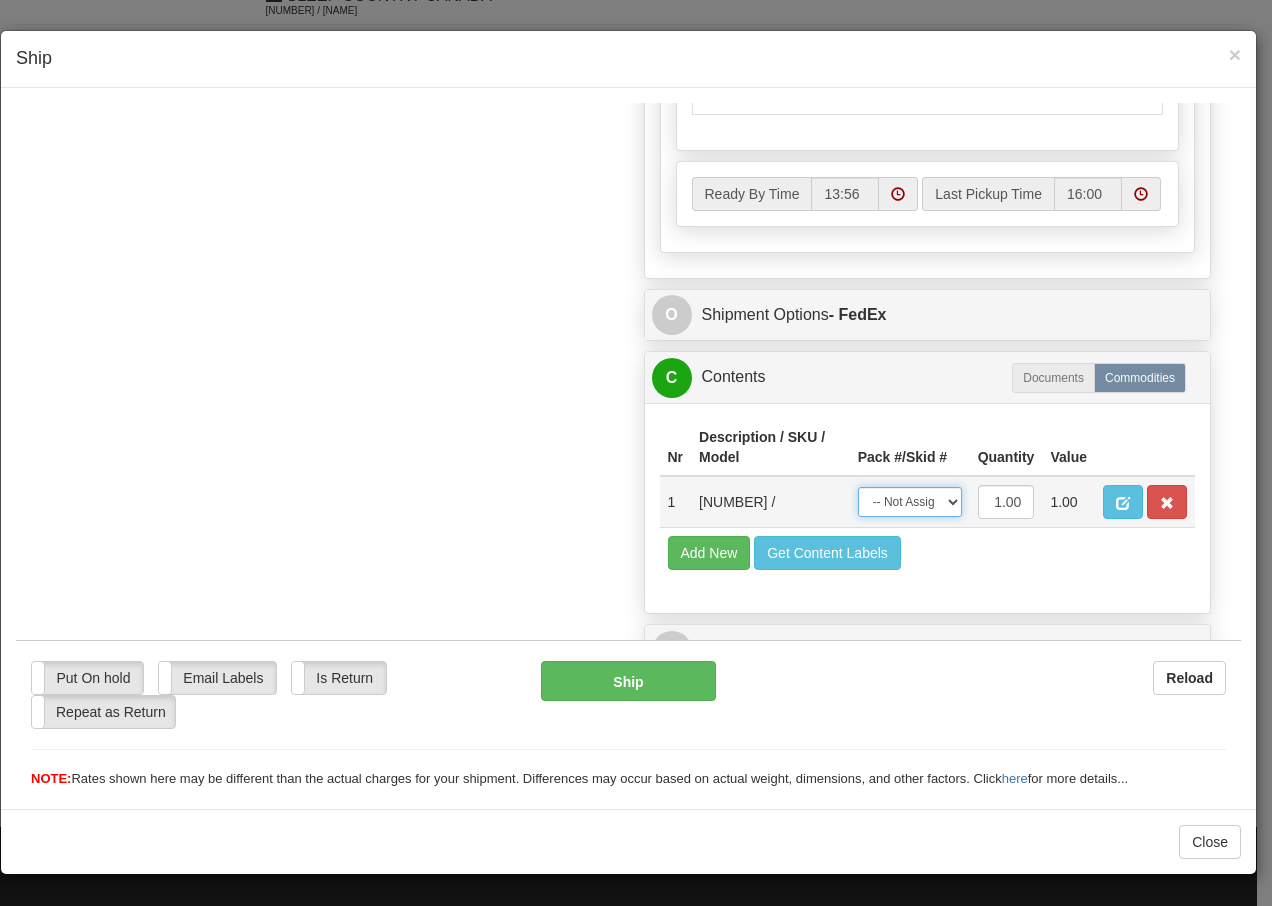 click on "-- Not Assigned --
Package 1" at bounding box center [910, 501] 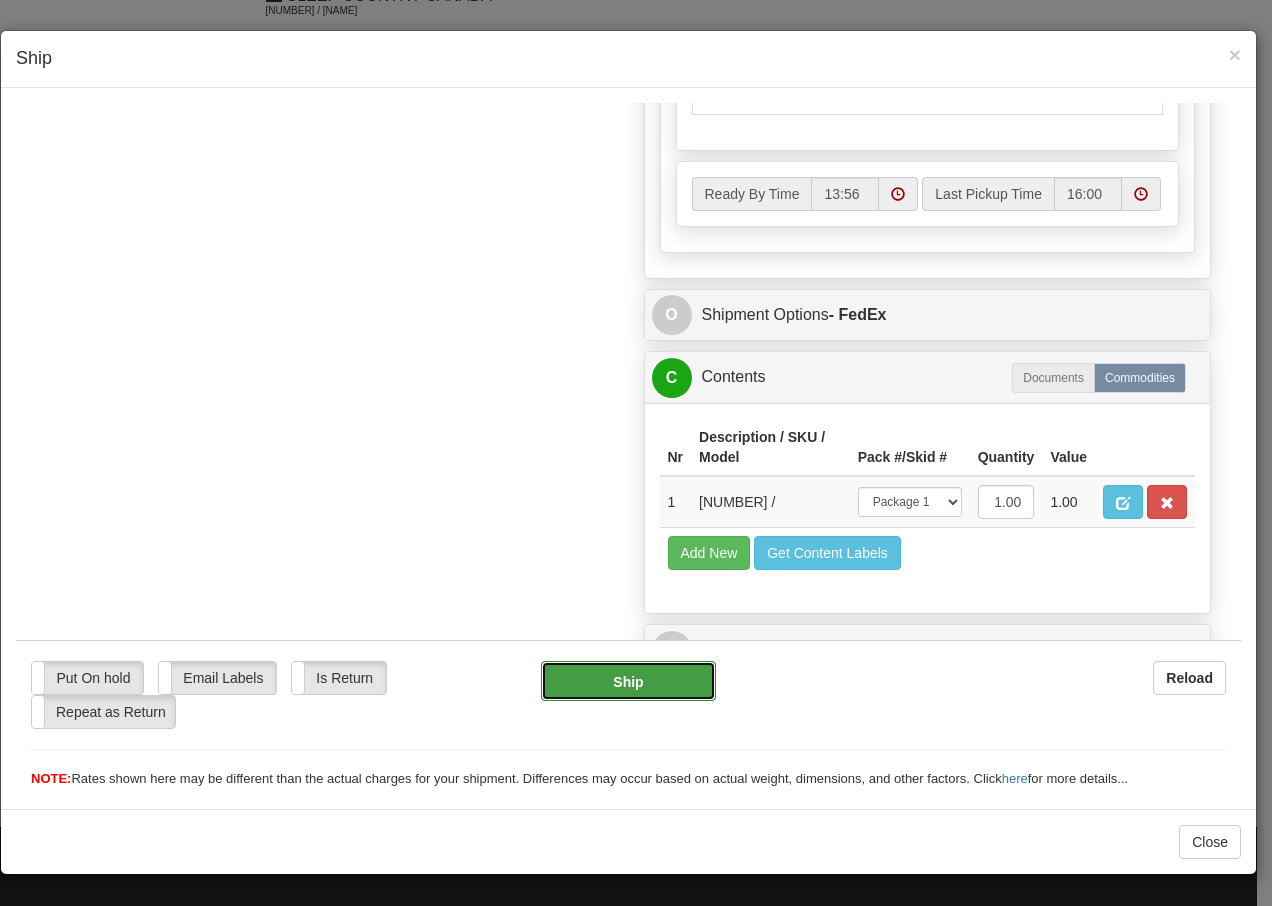 click on "Ship" at bounding box center [628, 680] 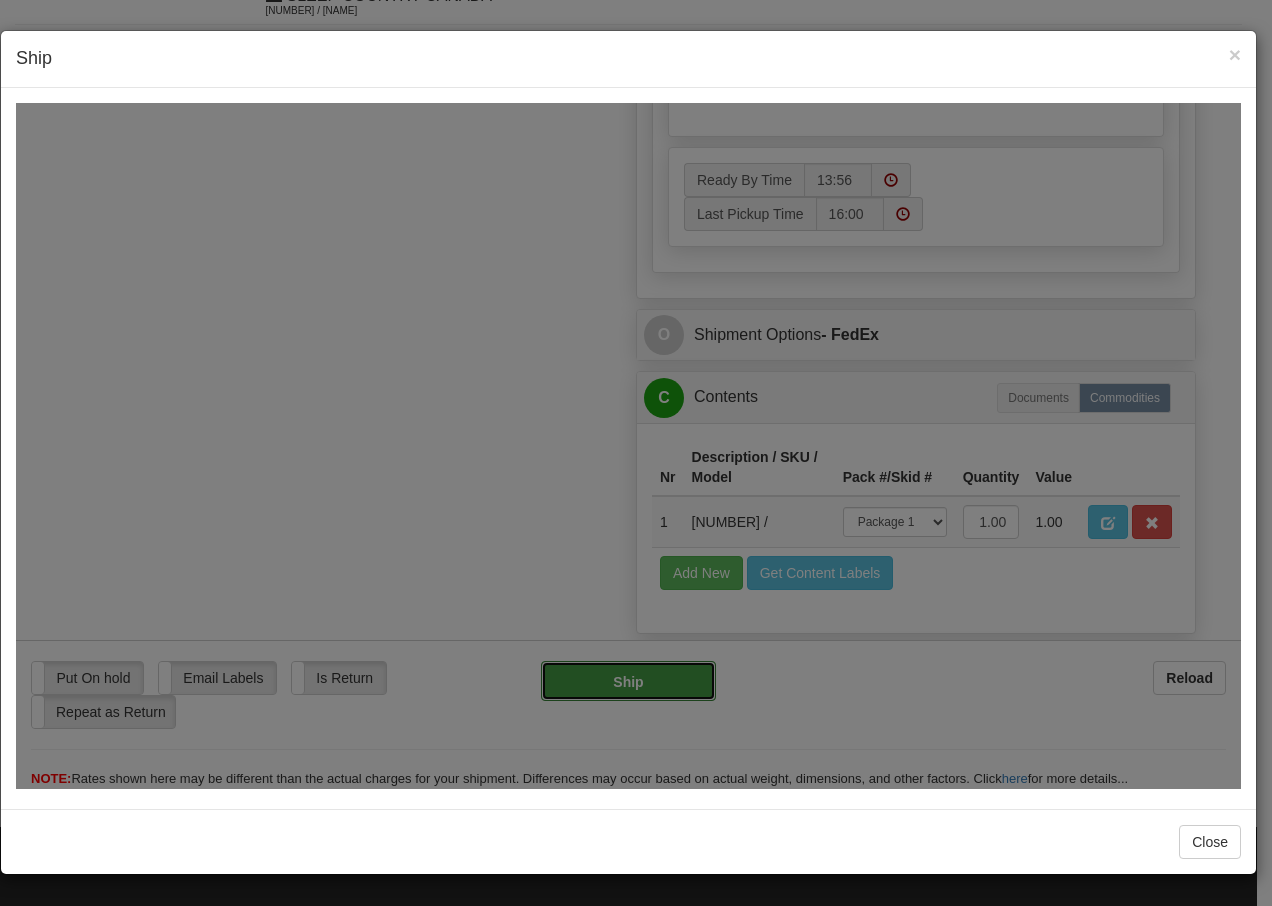 type on "92" 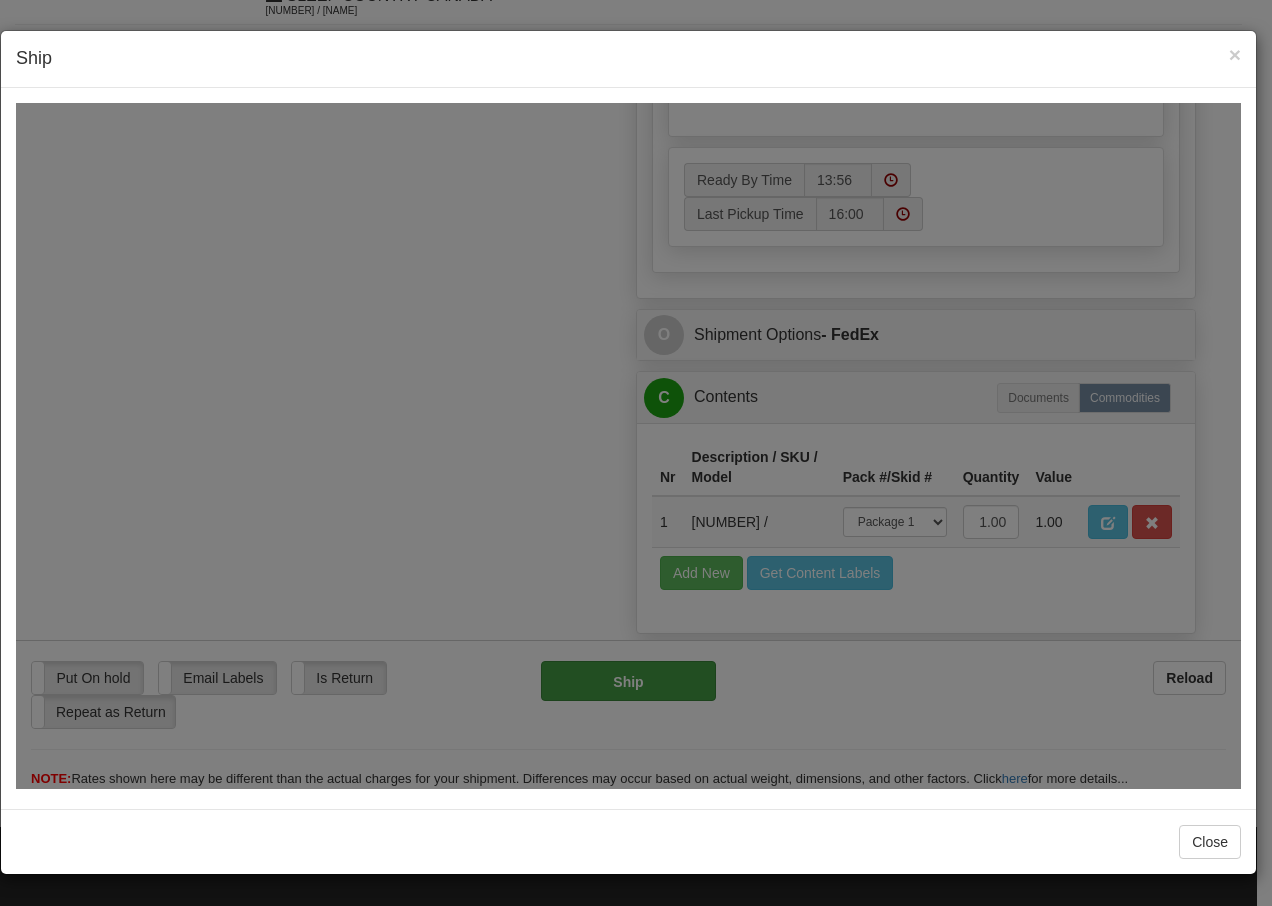 scroll, scrollTop: 1216, scrollLeft: 0, axis: vertical 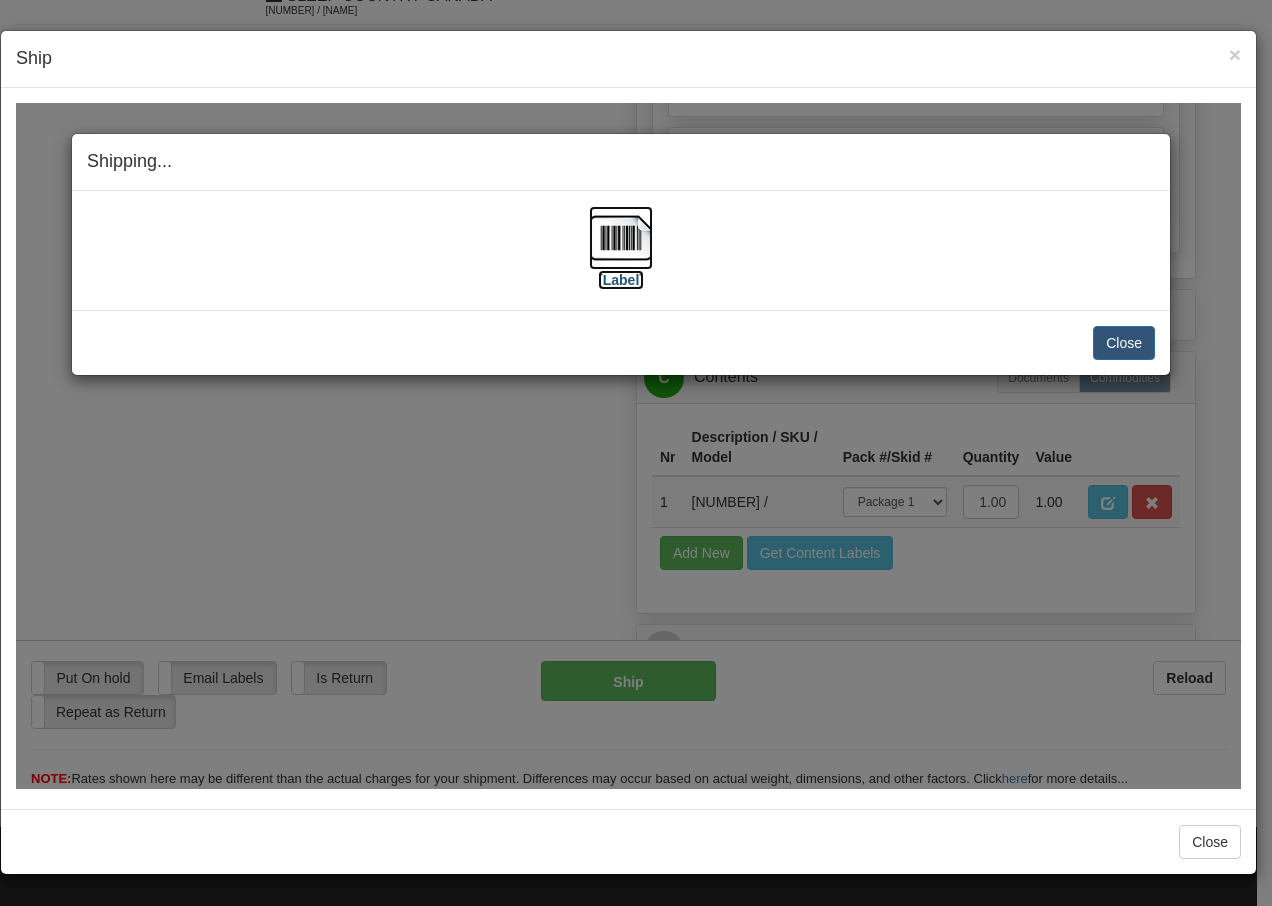 click at bounding box center (621, 237) 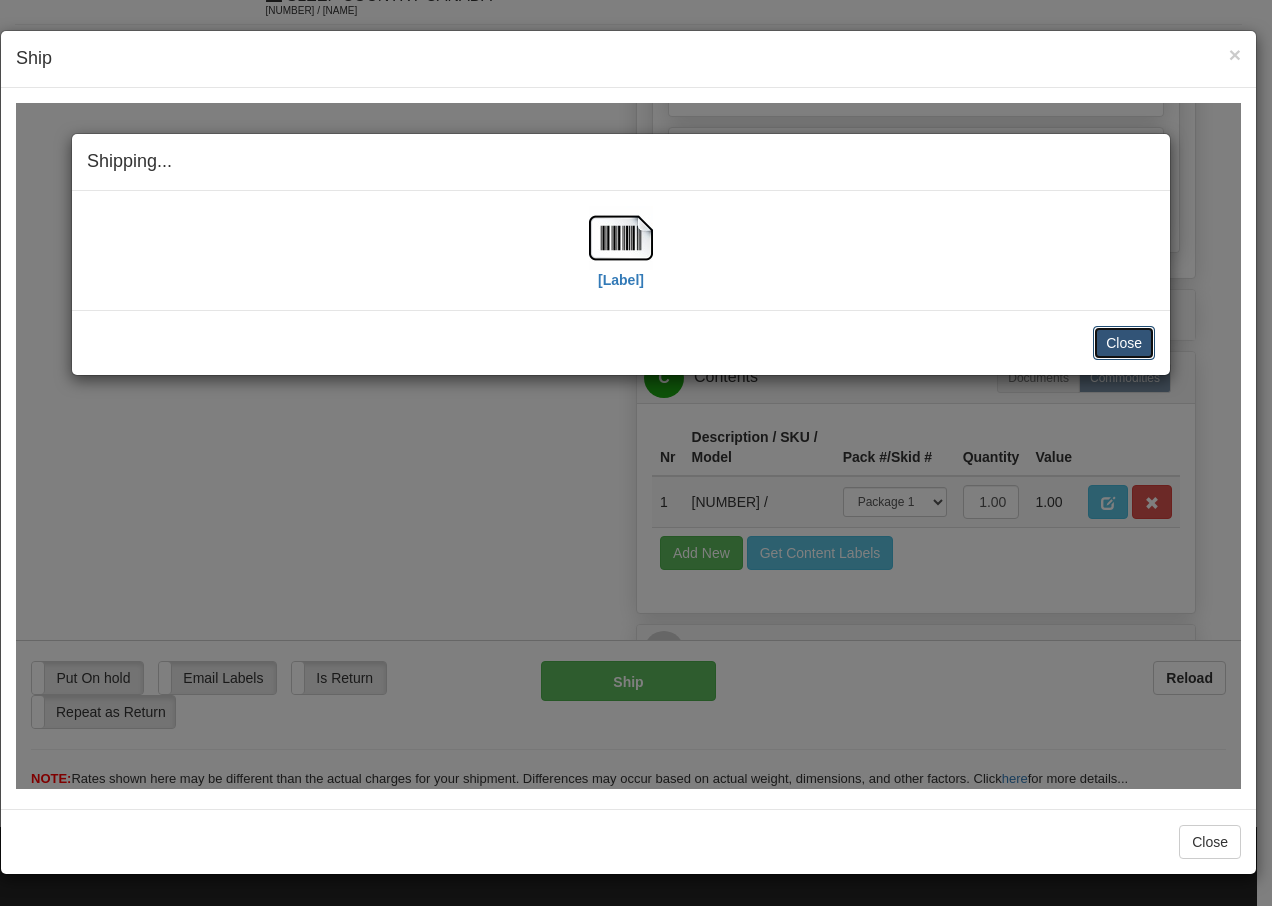 click on "Close" at bounding box center [1124, 342] 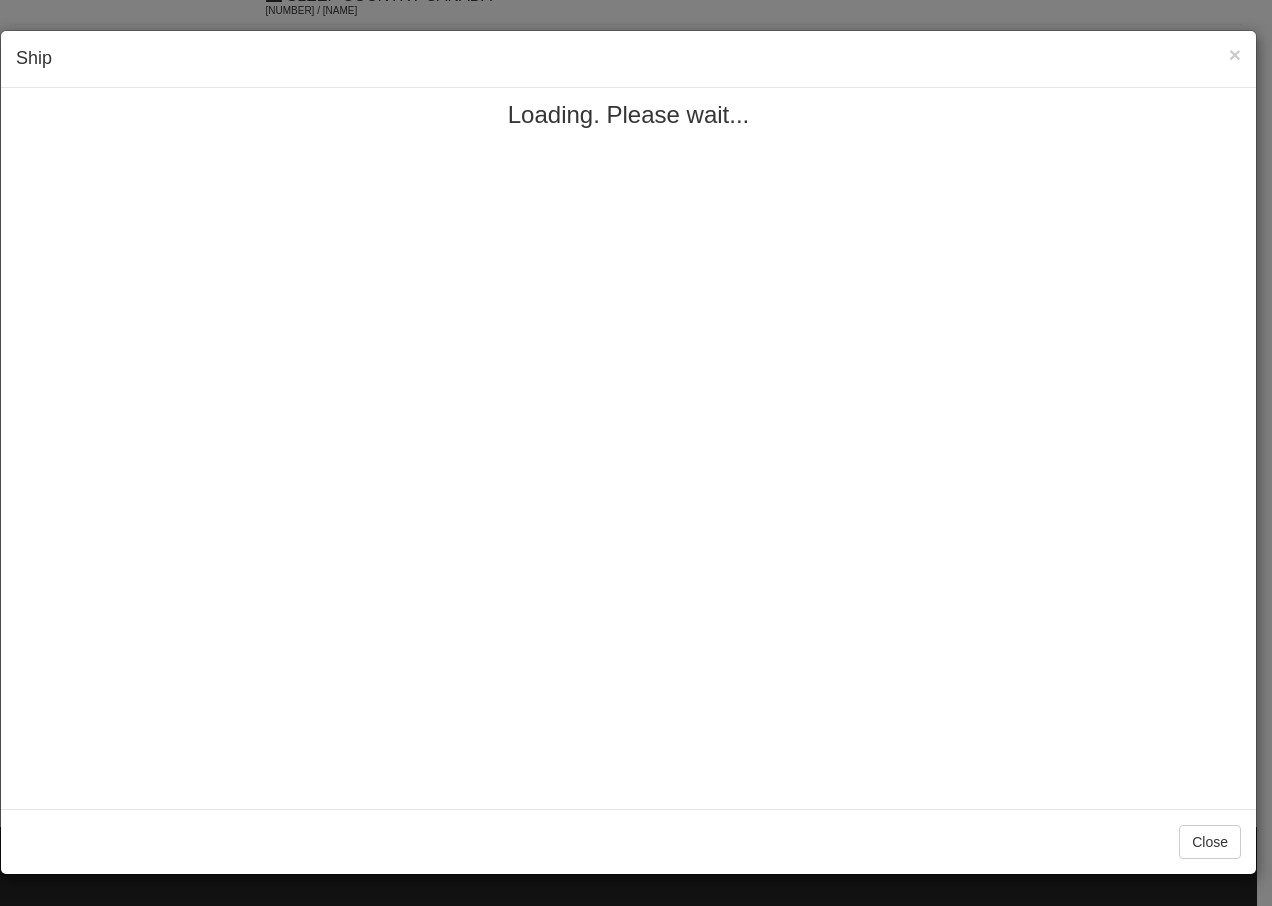 scroll, scrollTop: 0, scrollLeft: 0, axis: both 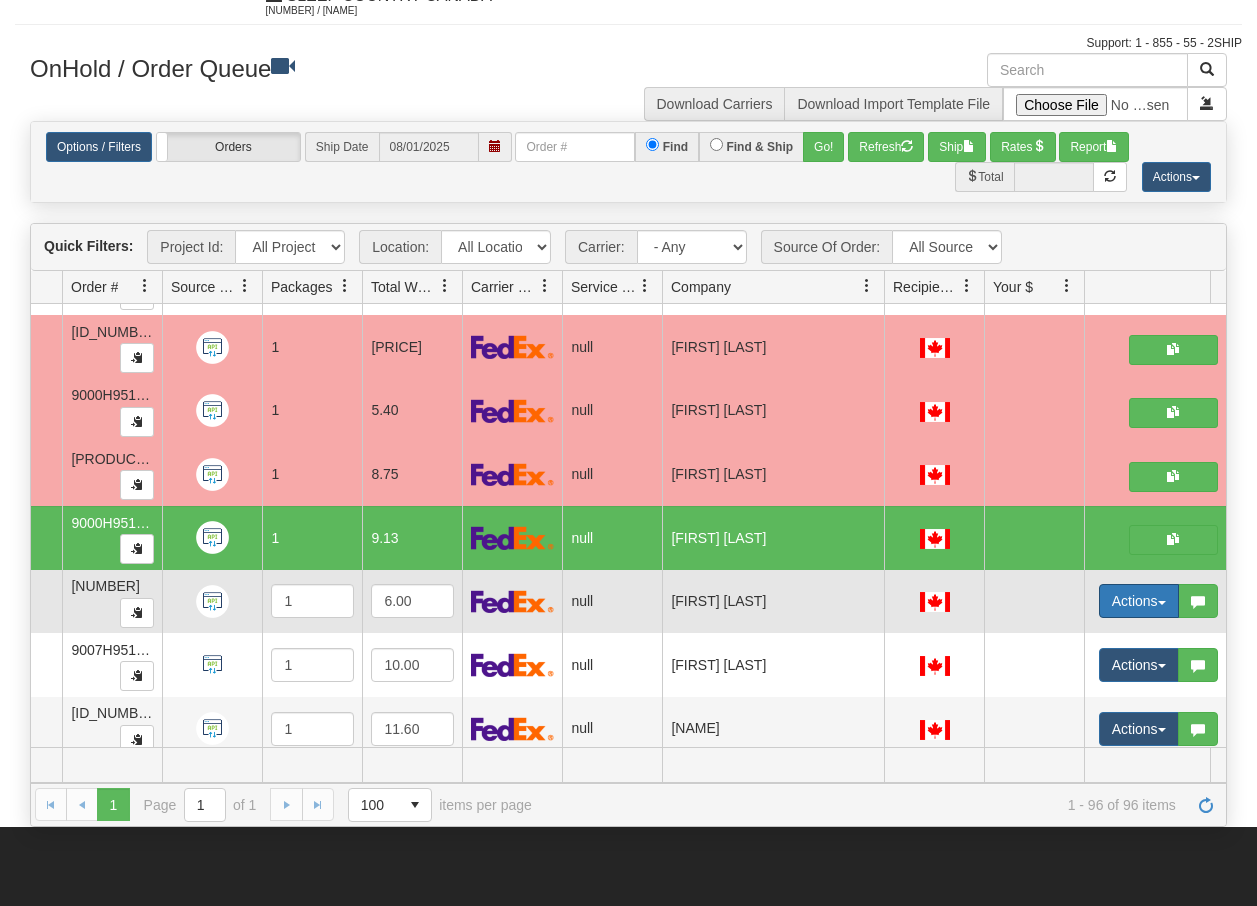 click at bounding box center [1162, 603] 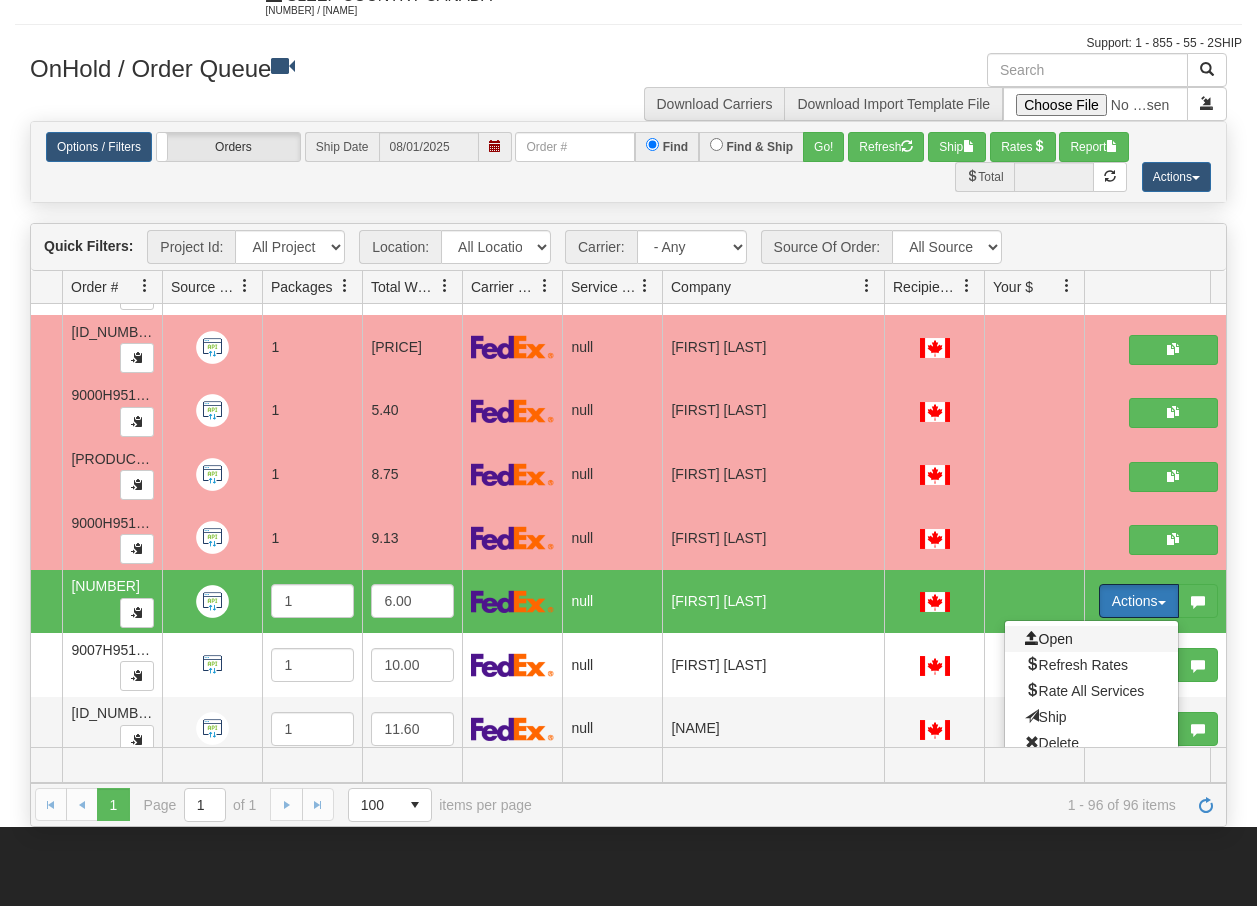 click on "Open" at bounding box center (1049, 639) 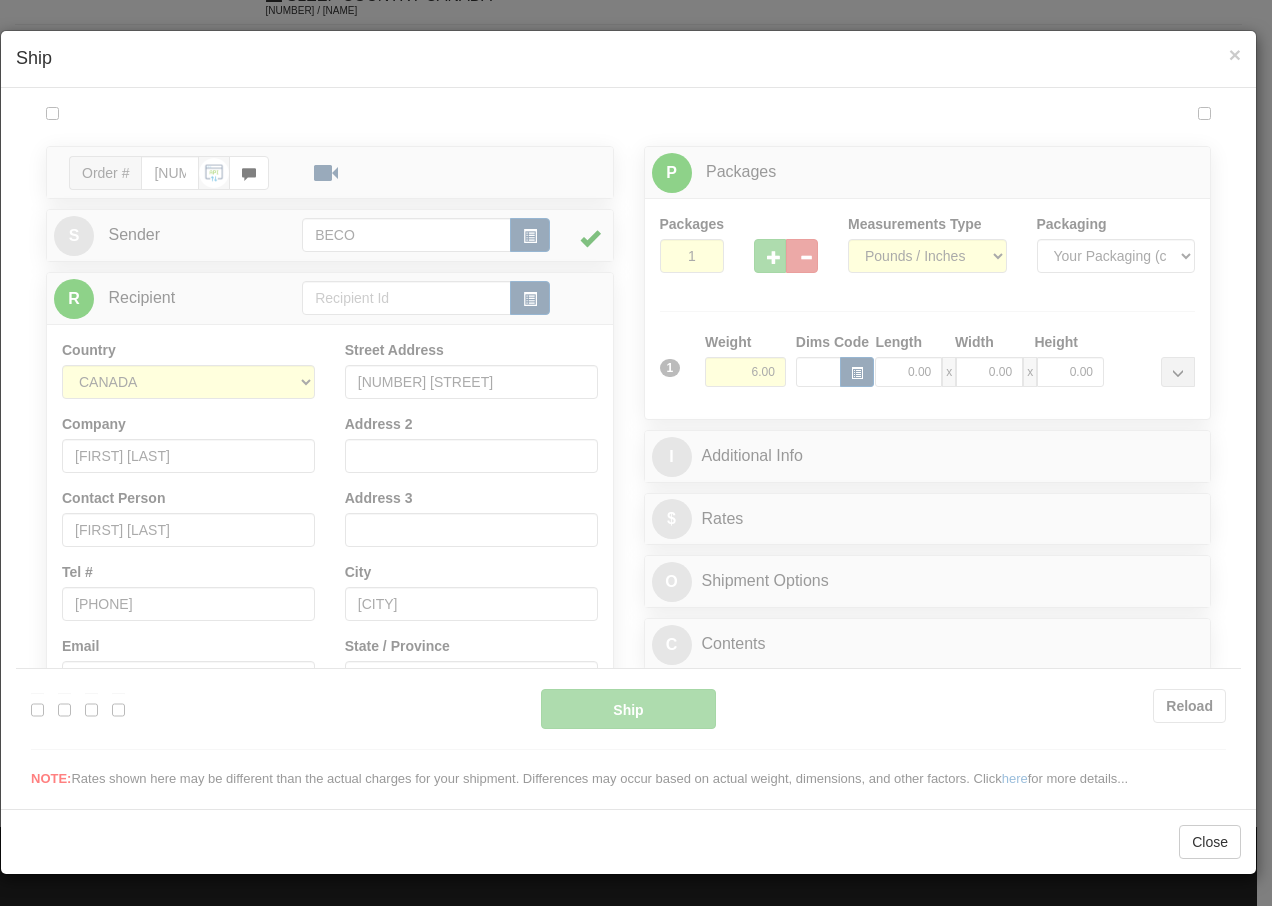scroll, scrollTop: 0, scrollLeft: 0, axis: both 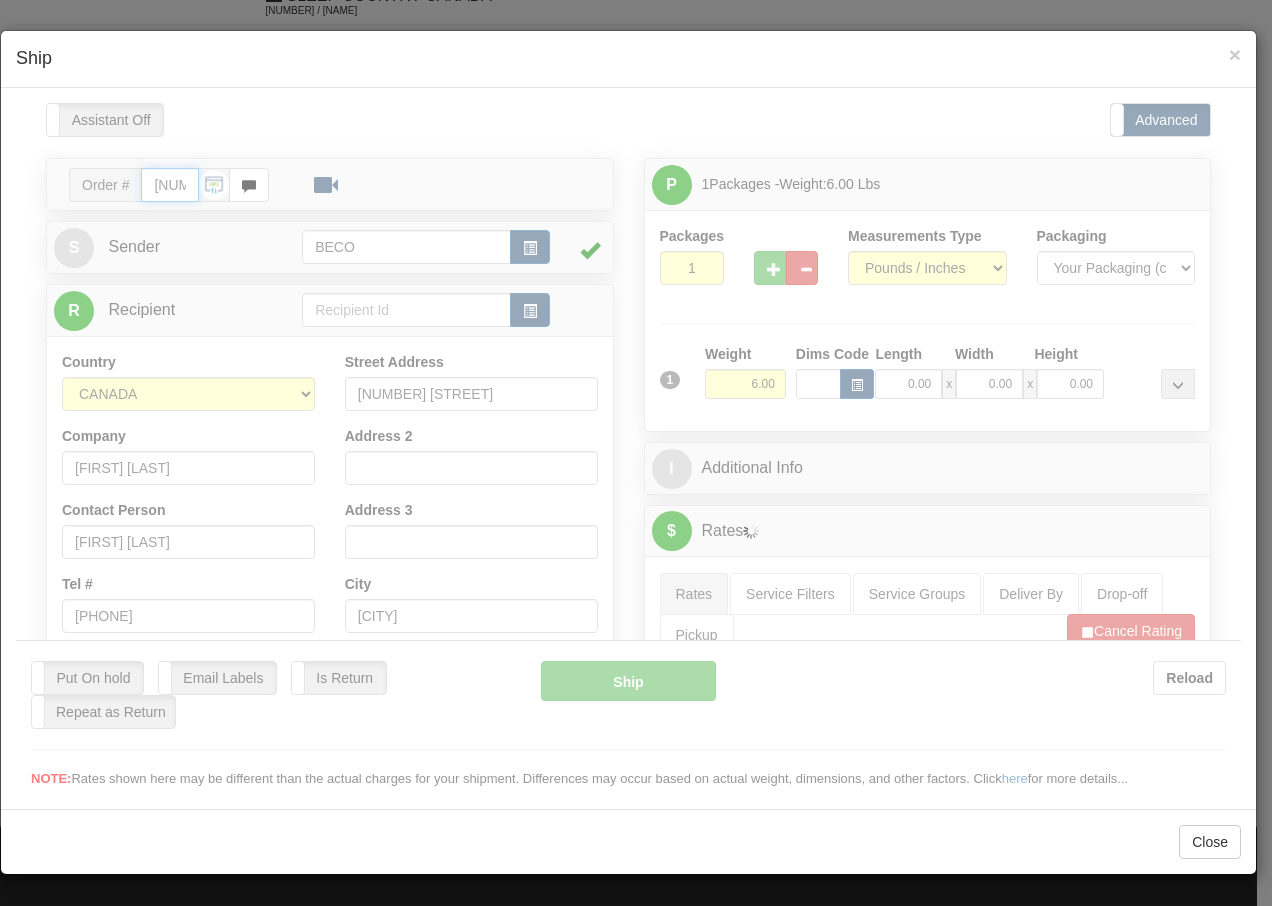 type on "13:57" 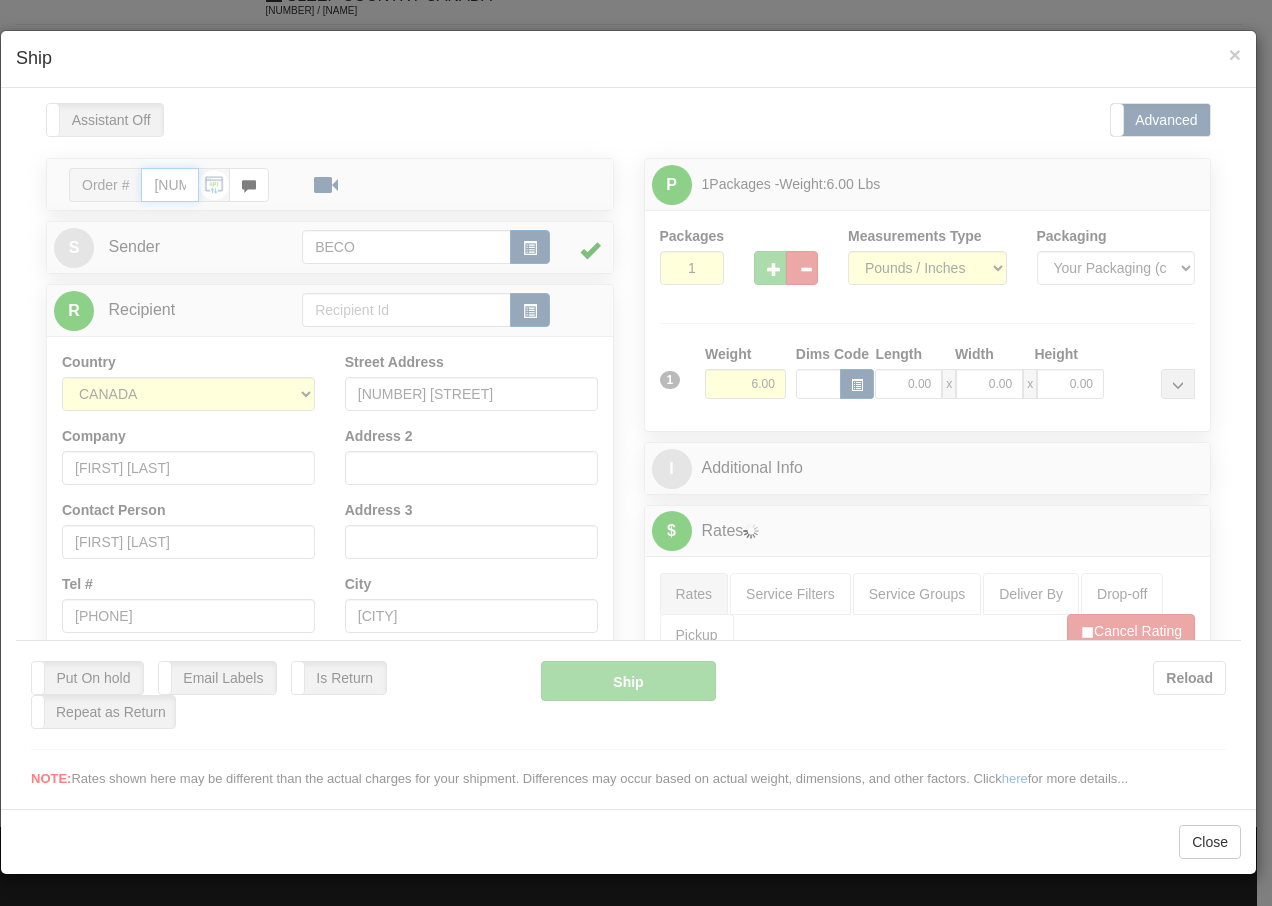 type on "16:00" 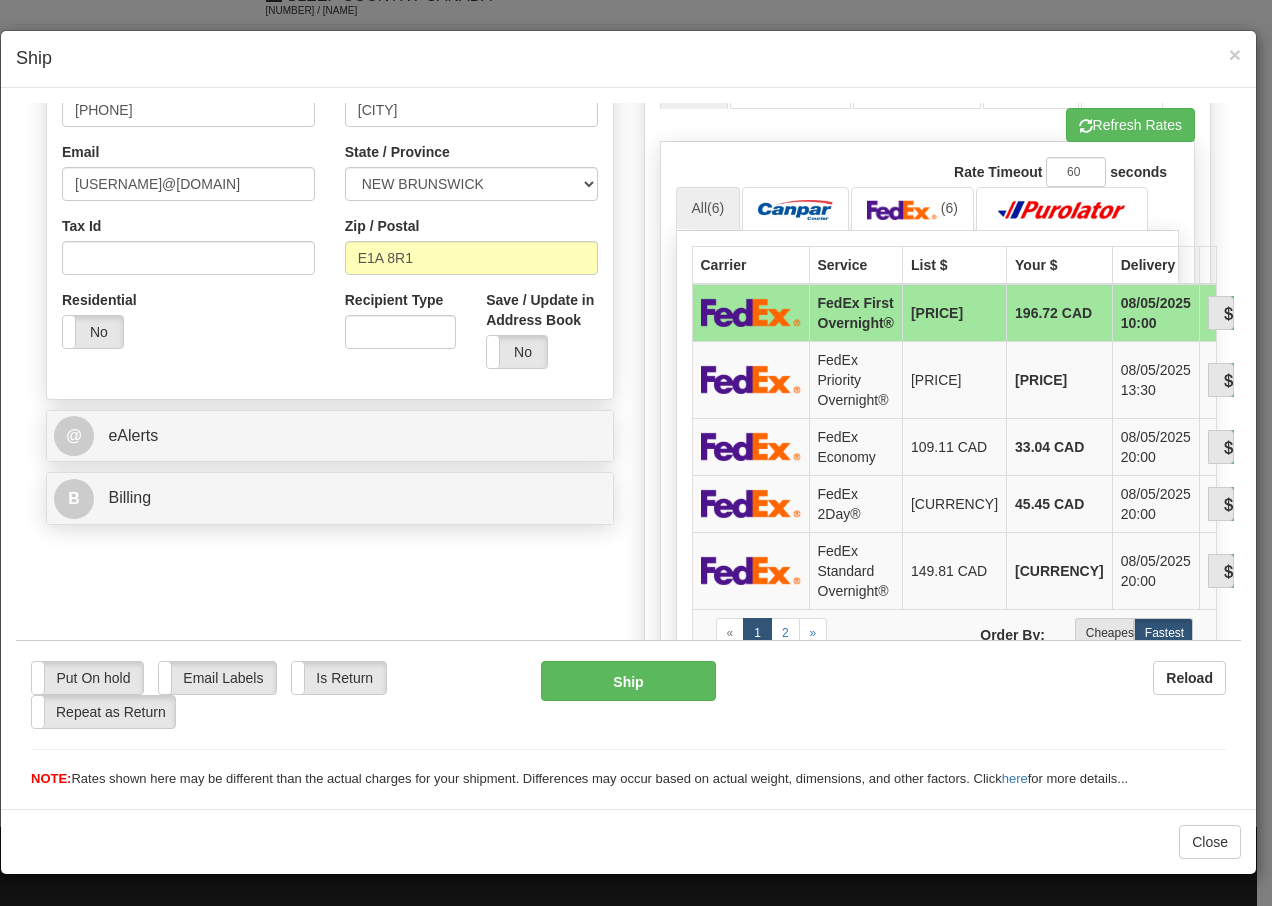 scroll, scrollTop: 600, scrollLeft: 0, axis: vertical 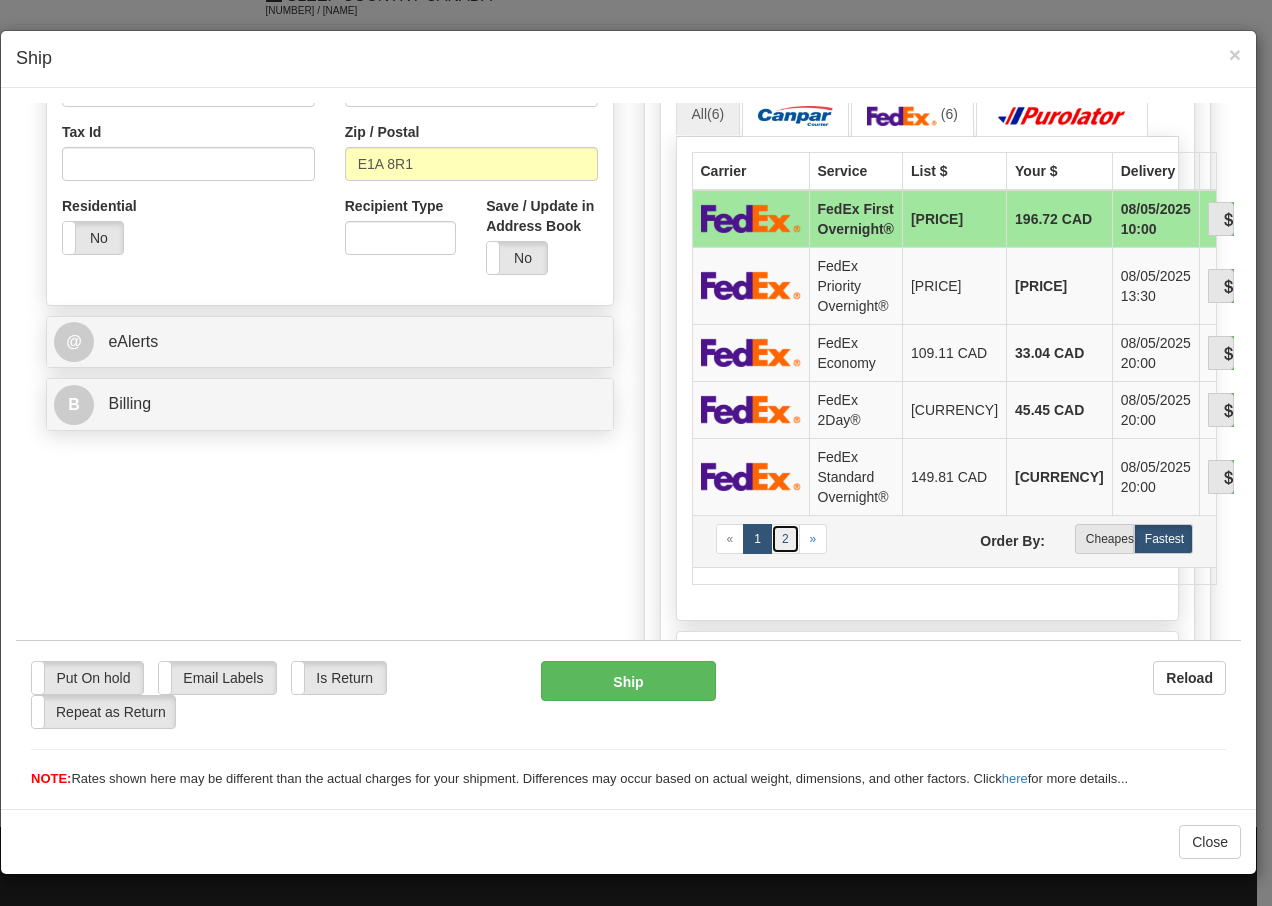 click on "2" at bounding box center (785, 538) 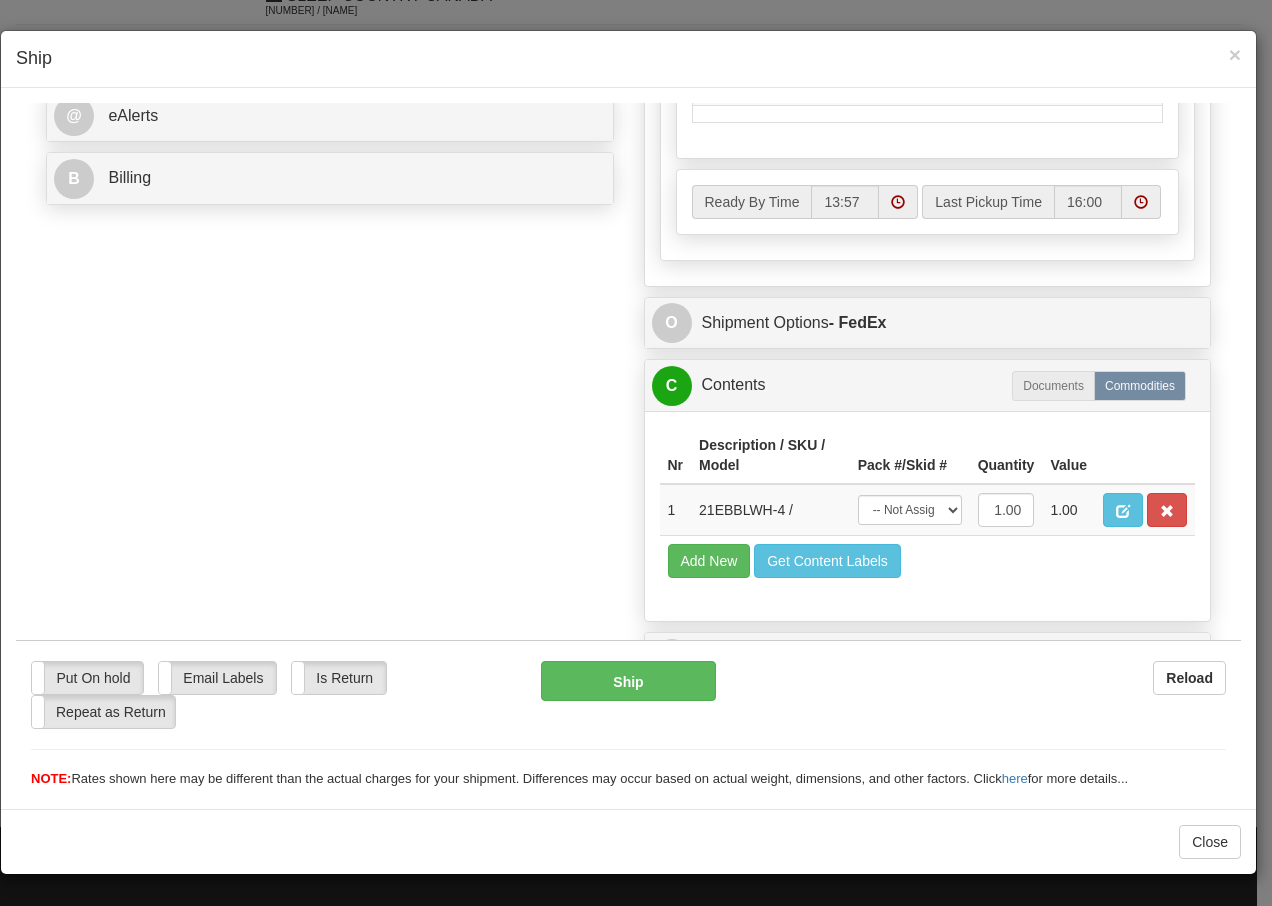 scroll, scrollTop: 868, scrollLeft: 0, axis: vertical 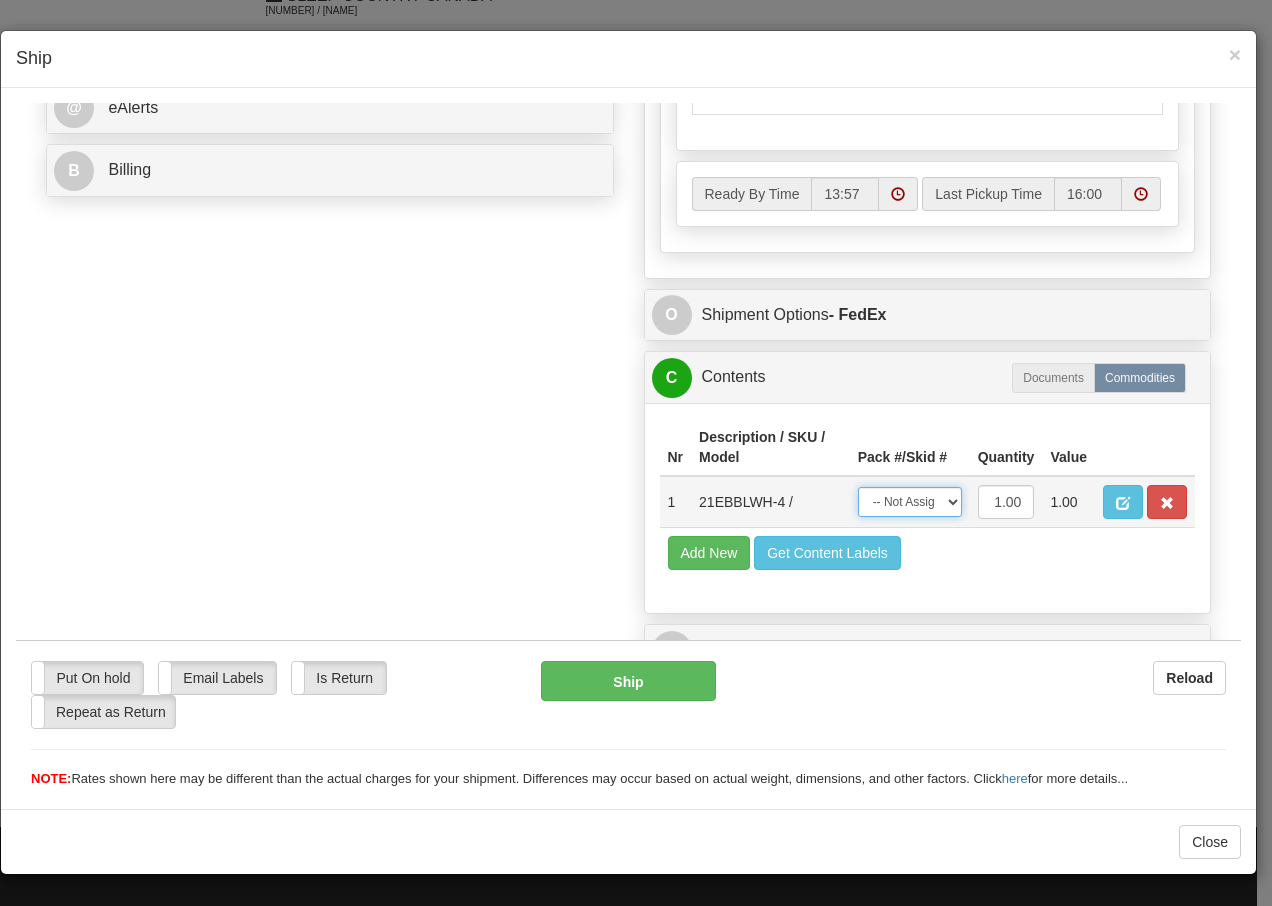 click on "-- Not Assigned --
Package 1" at bounding box center [910, 501] 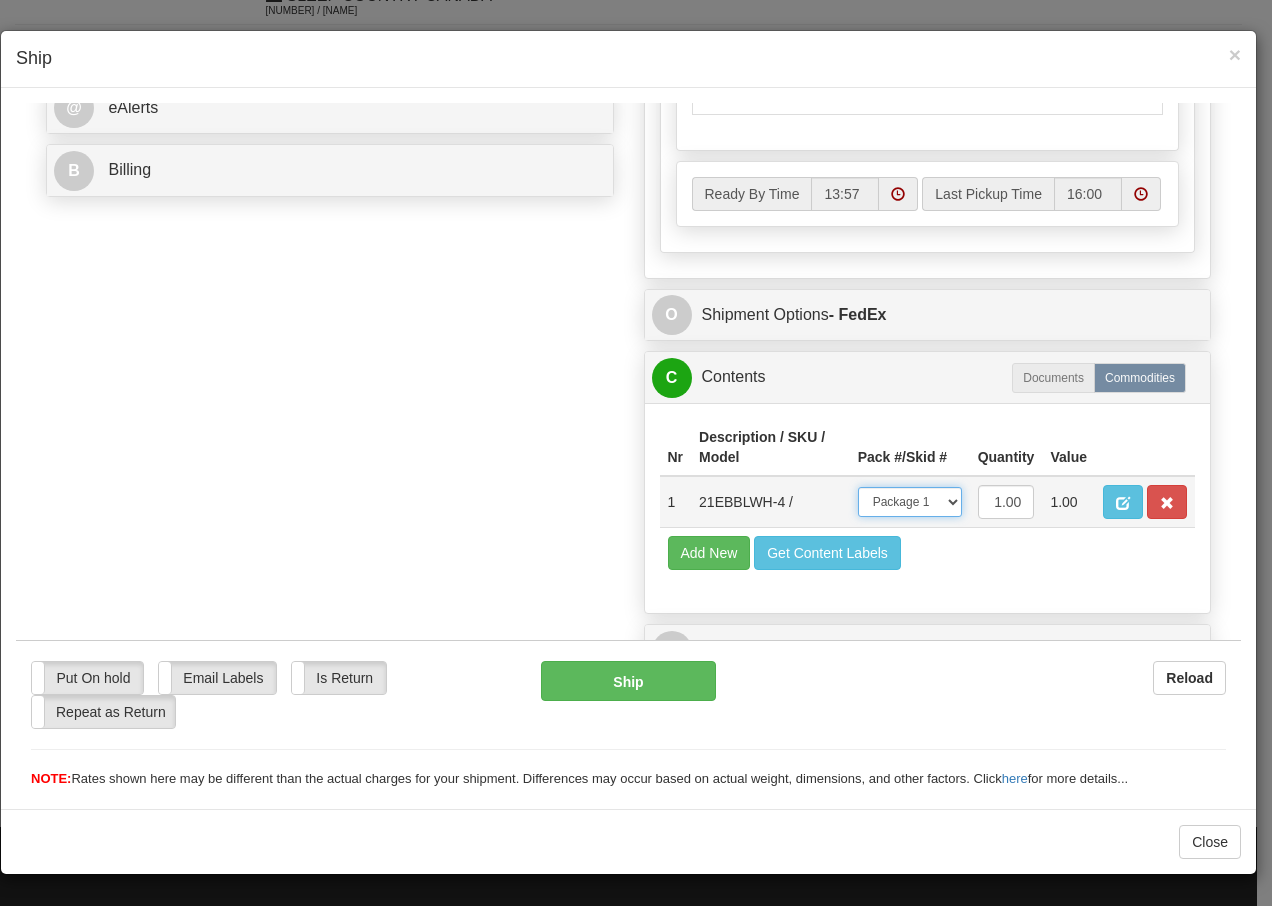 click on "-- Not Assigned --
Package 1" at bounding box center [910, 501] 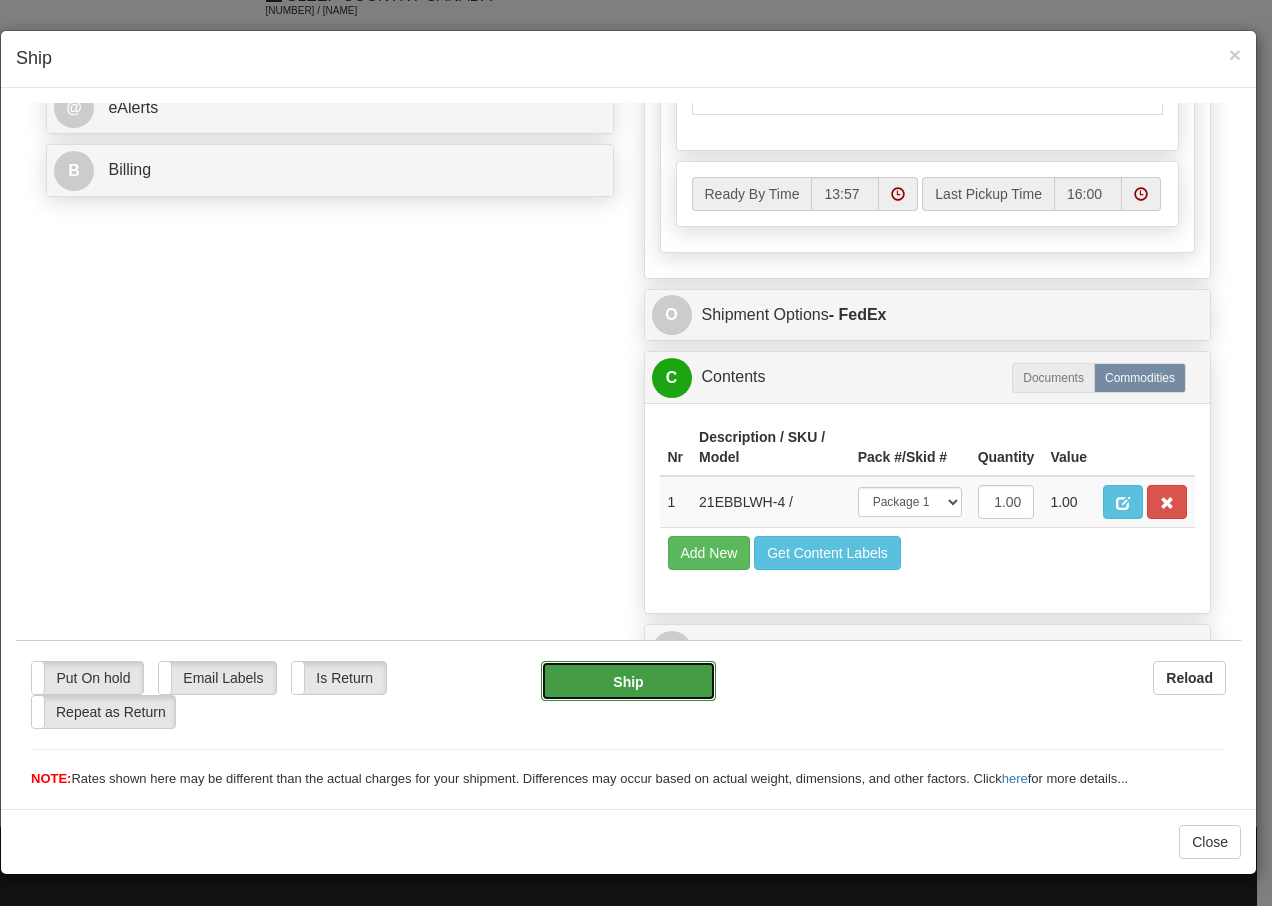 click on "Ship" at bounding box center [628, 680] 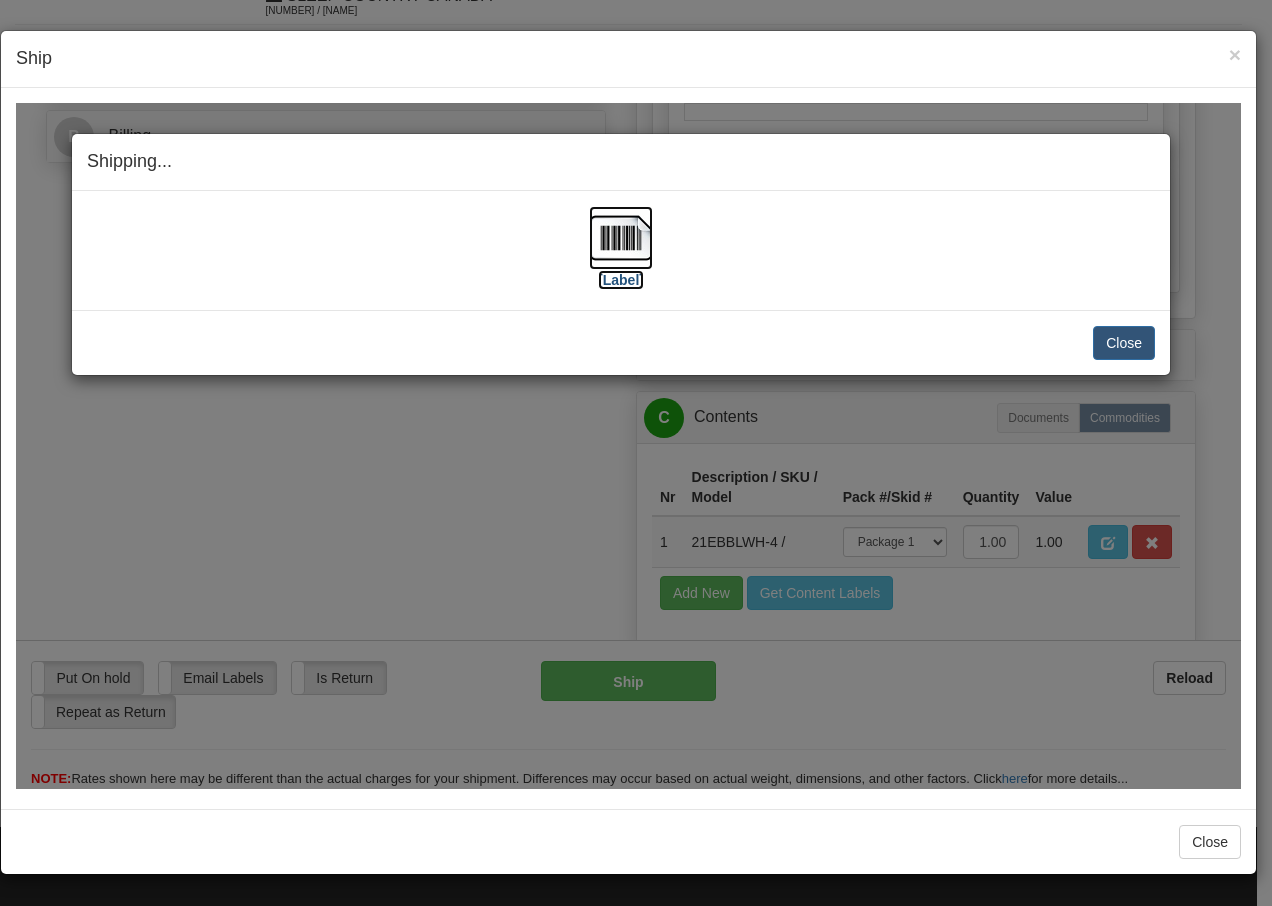 click at bounding box center [621, 237] 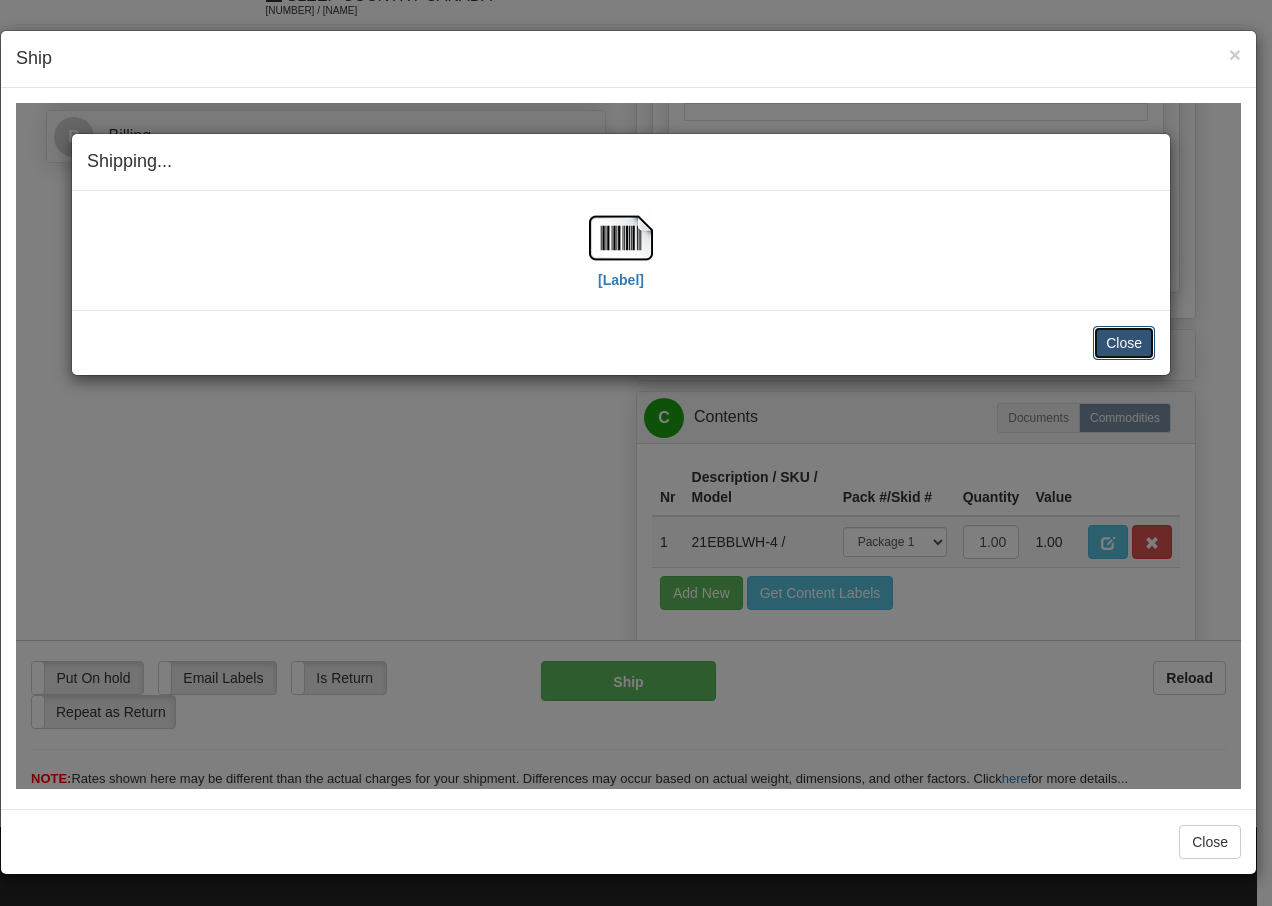 click on "Close" at bounding box center (1124, 342) 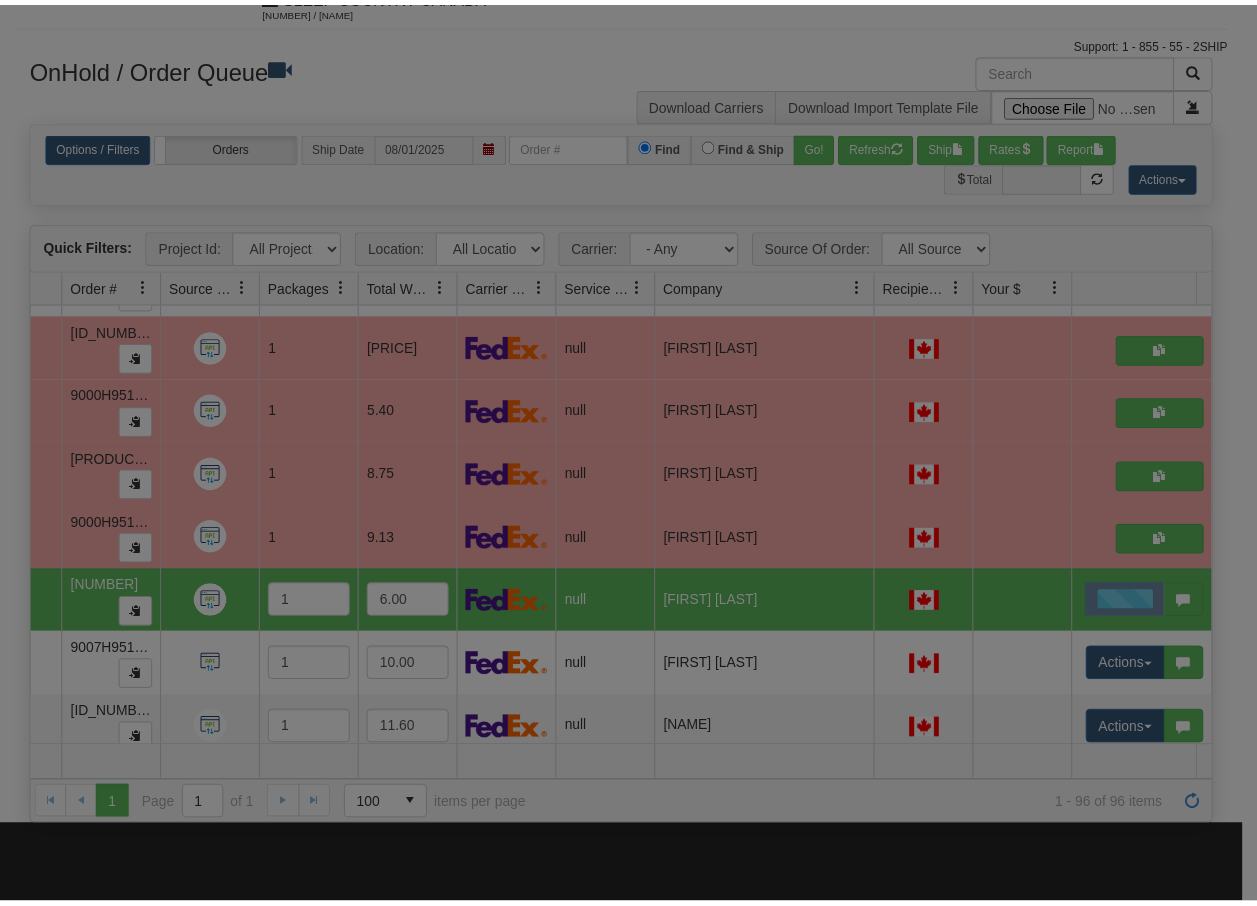 scroll, scrollTop: 0, scrollLeft: 0, axis: both 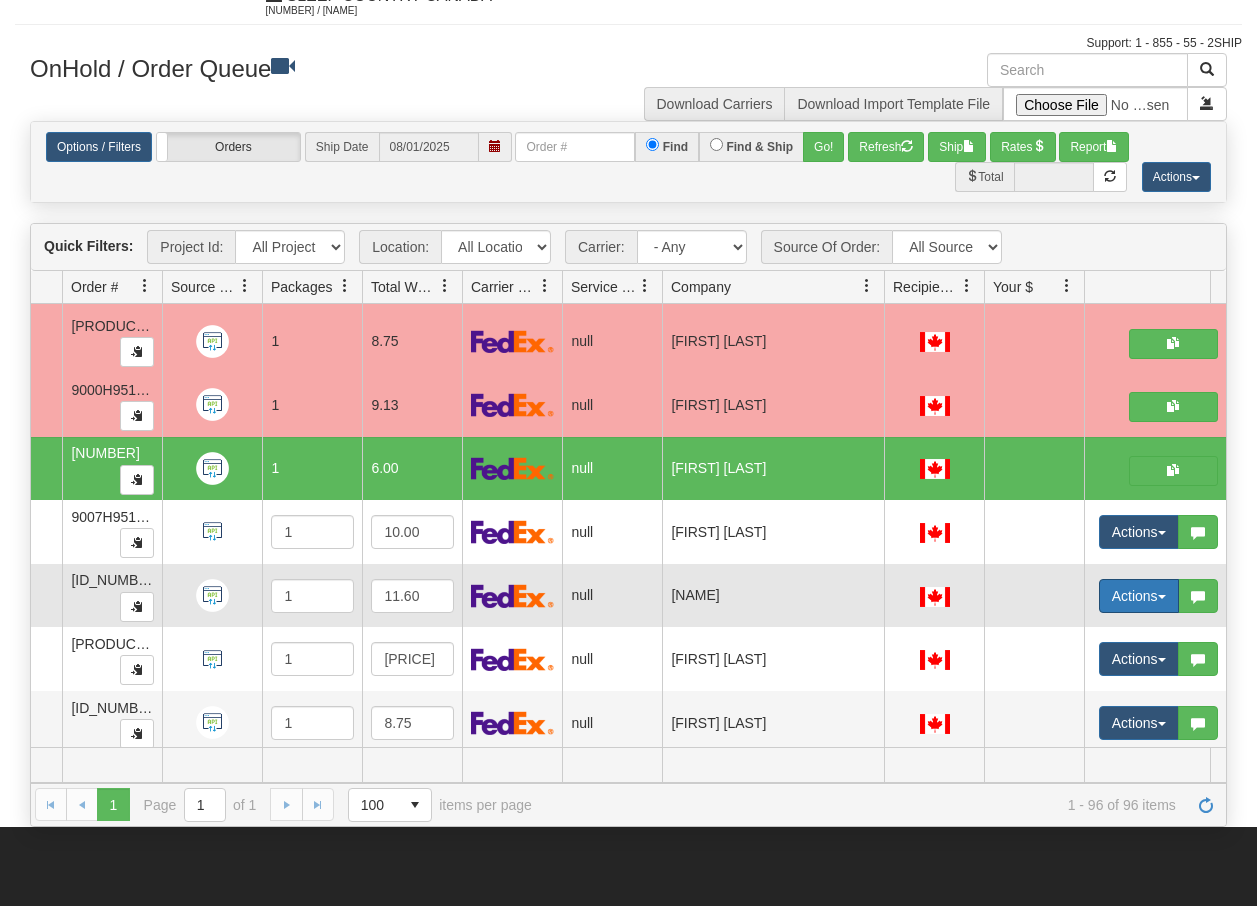 click on "Actions" at bounding box center [1139, 596] 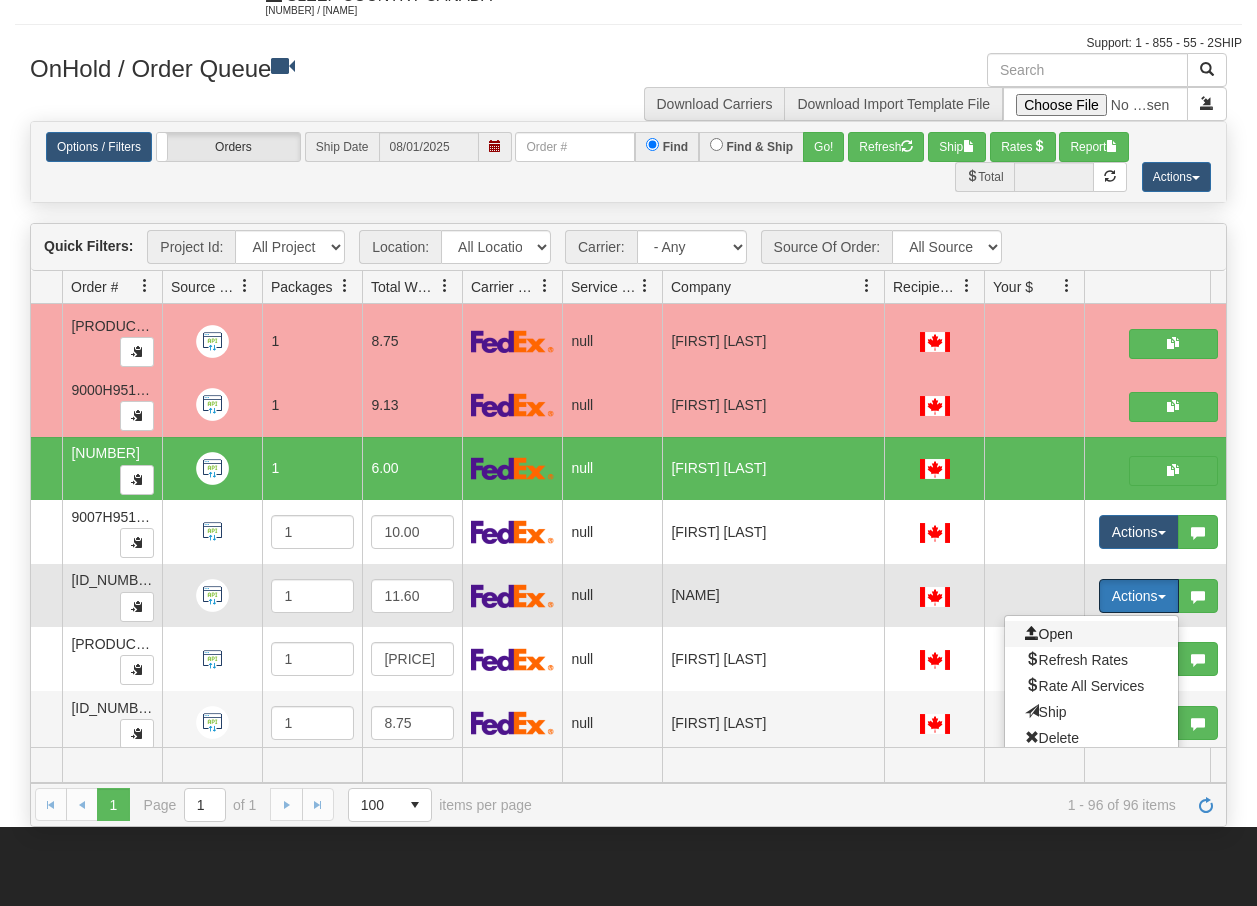 click on "Open" at bounding box center (1049, 634) 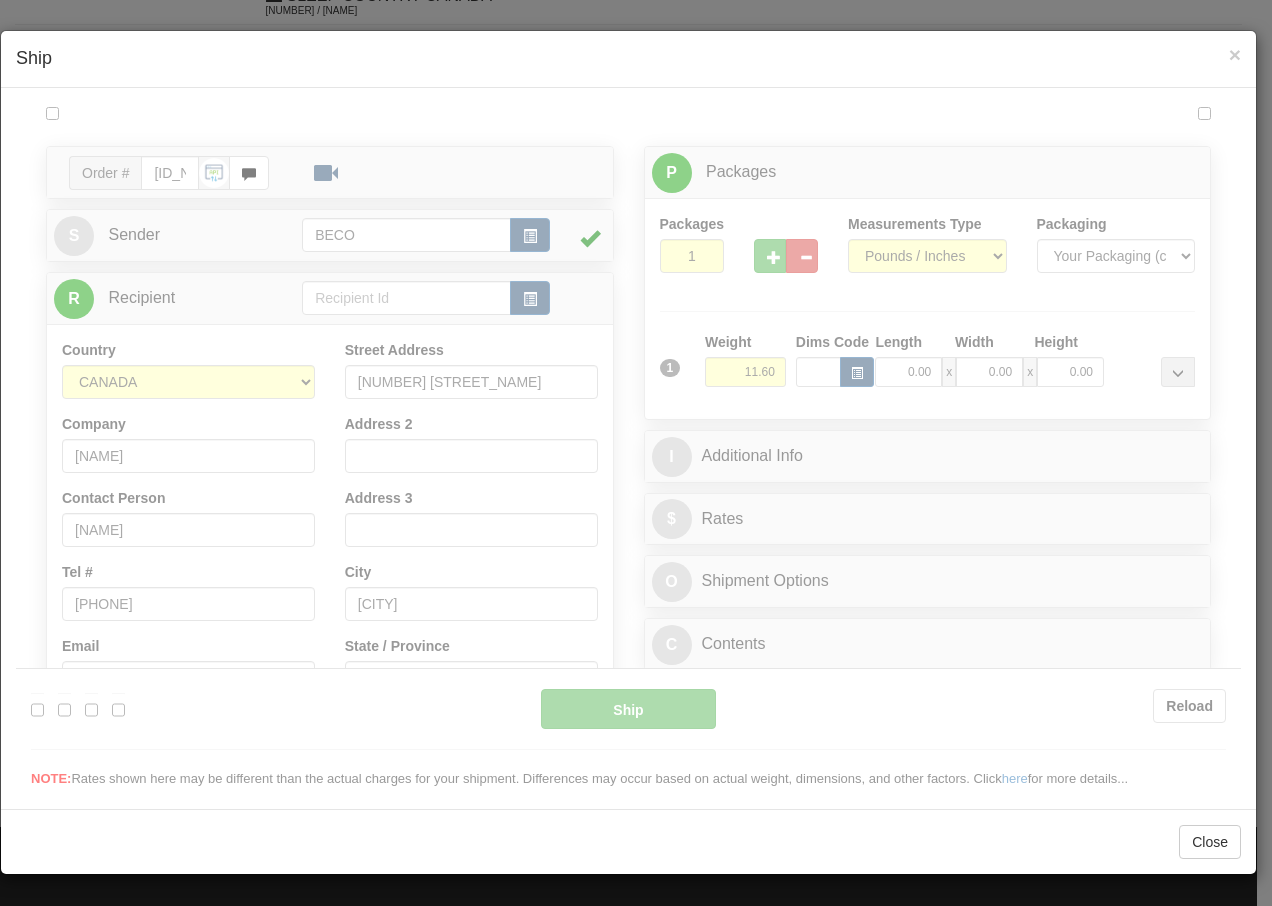 scroll, scrollTop: 0, scrollLeft: 0, axis: both 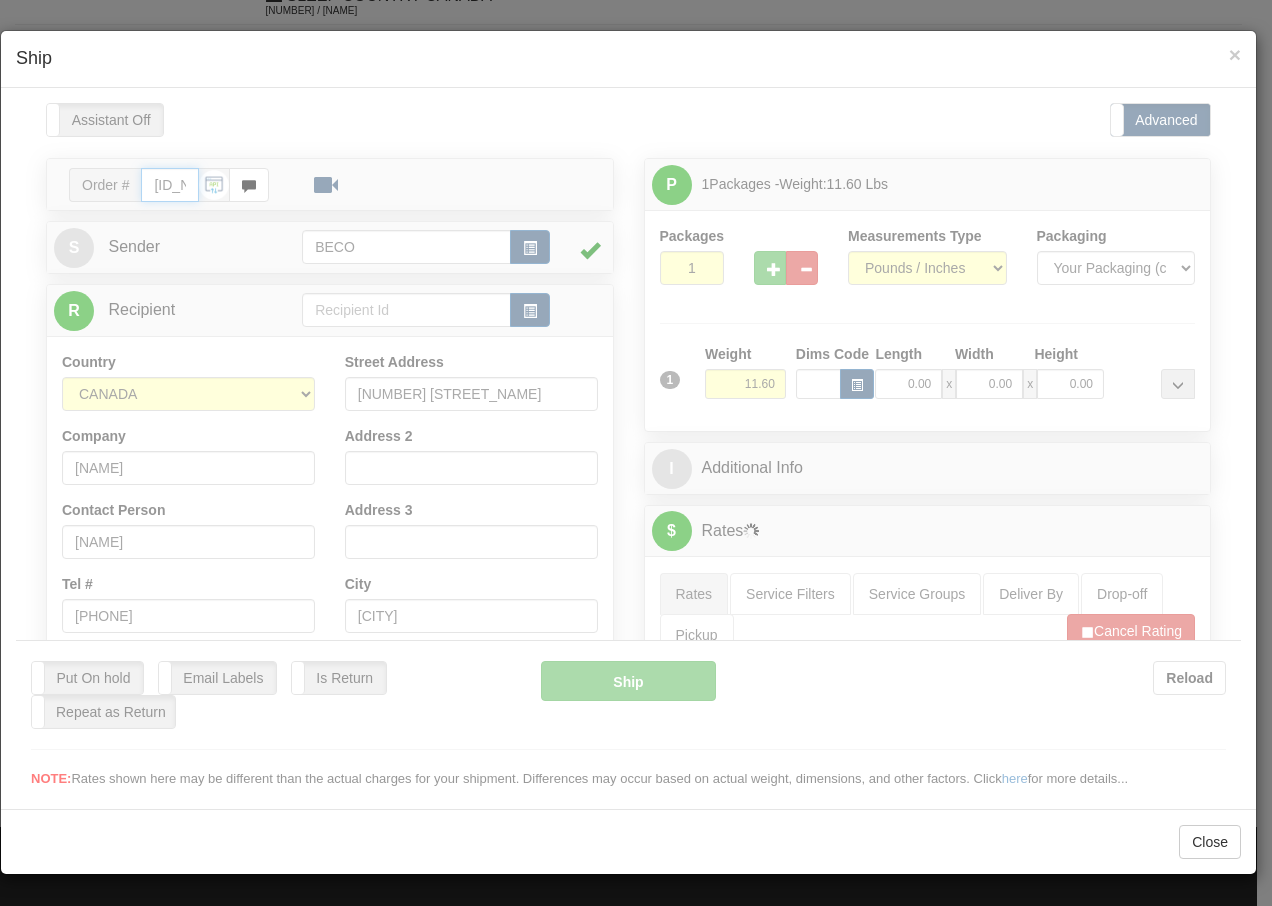 type on "13:58" 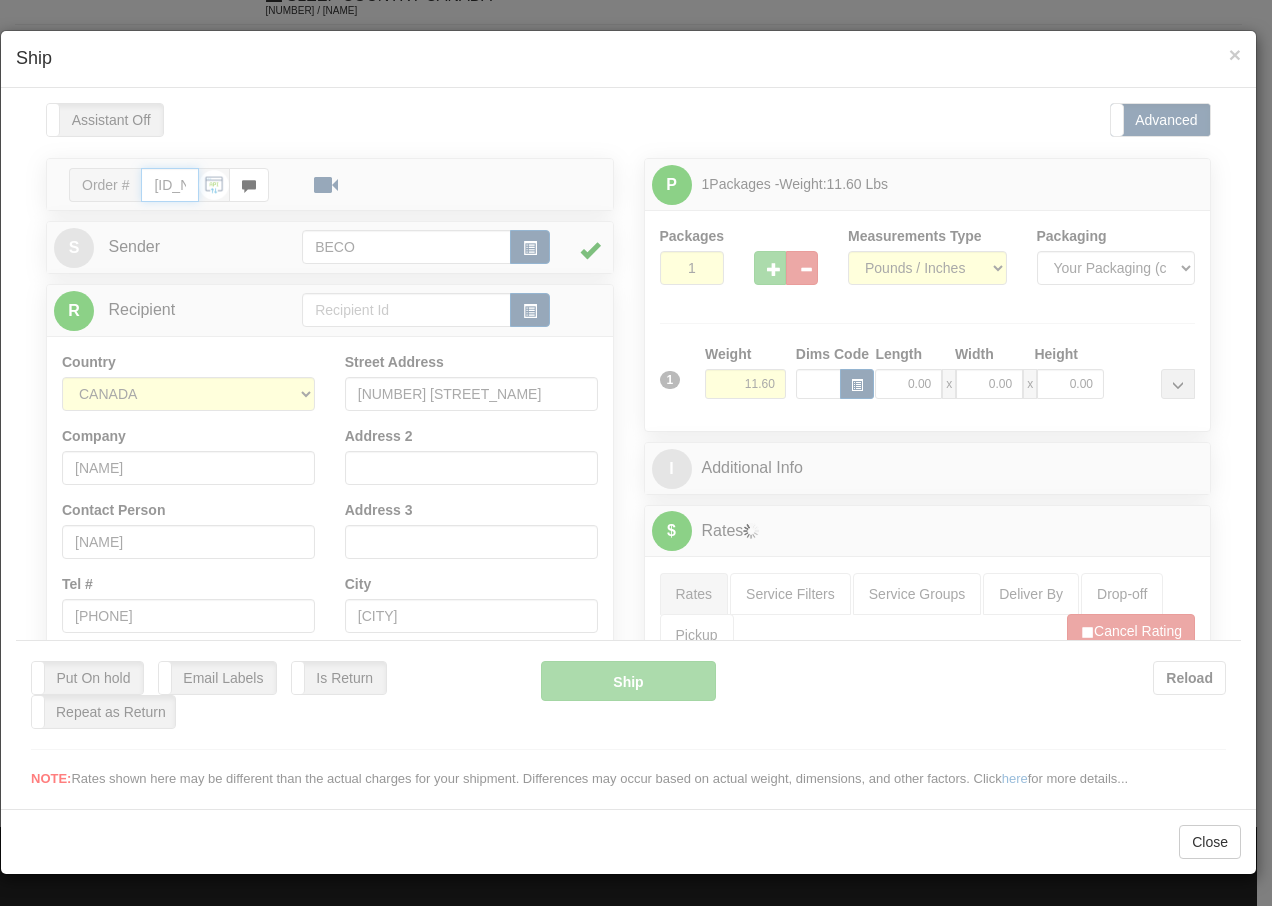 type on "16:00" 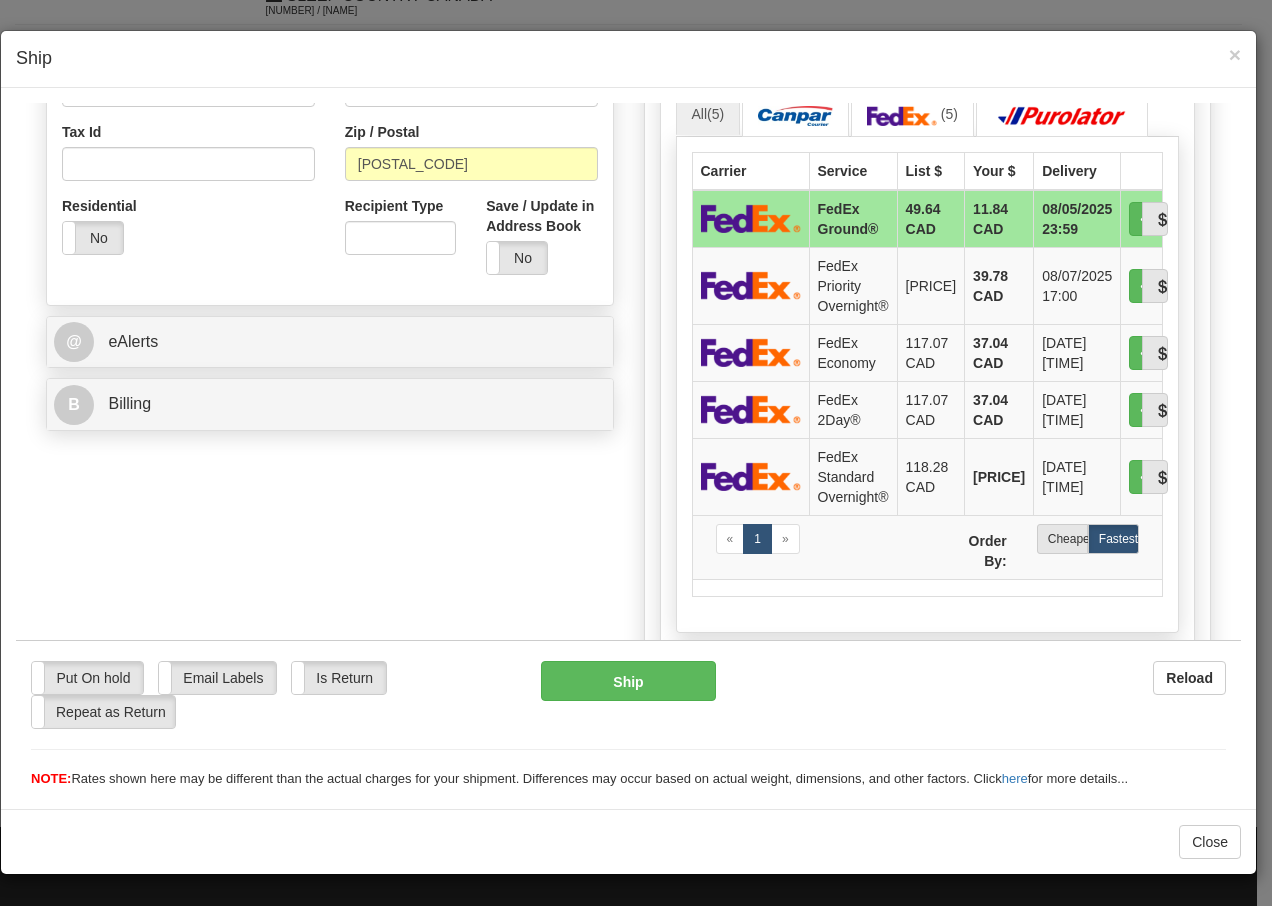 scroll, scrollTop: 626, scrollLeft: 0, axis: vertical 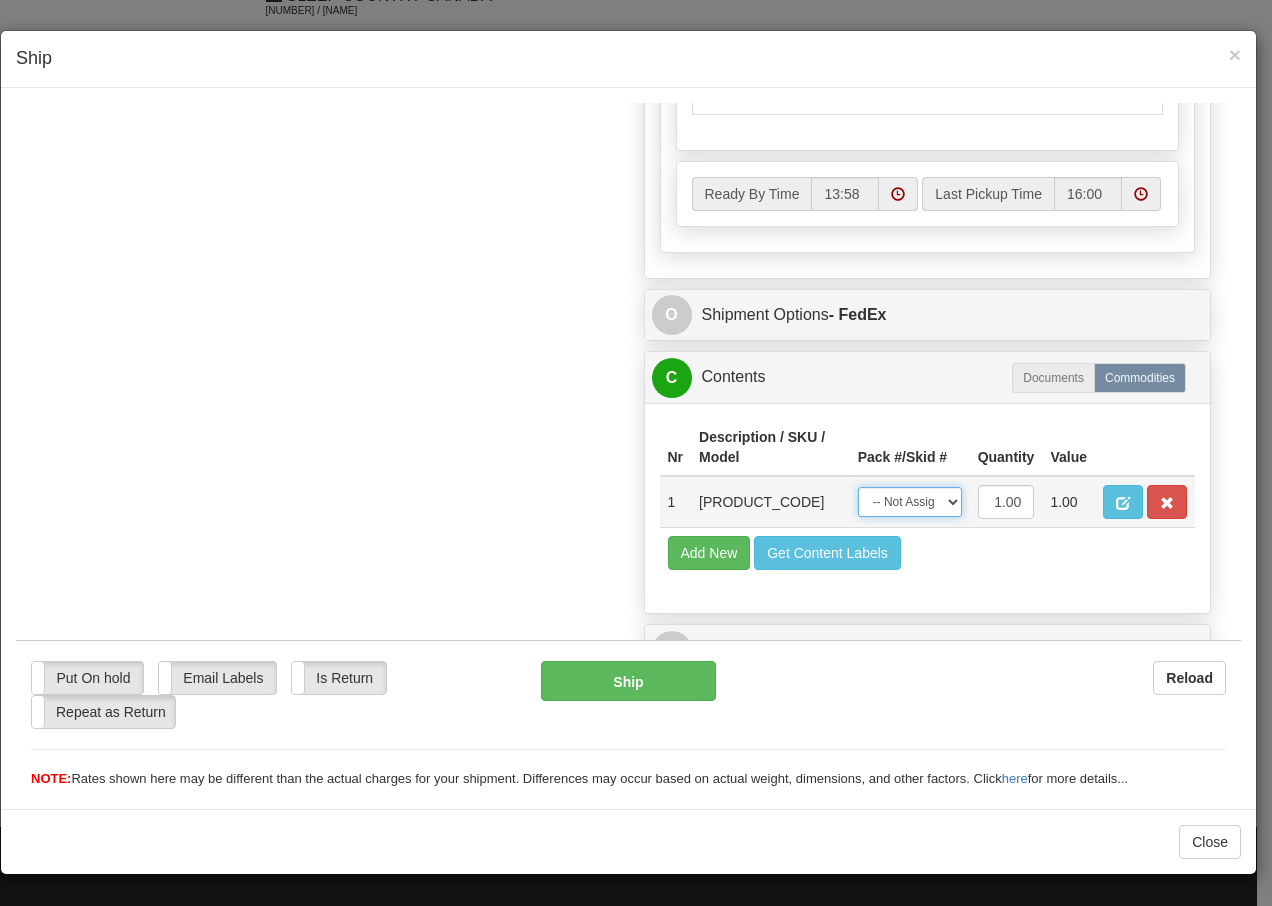 click on "-- Not Assigned --
Package 1" at bounding box center [910, 501] 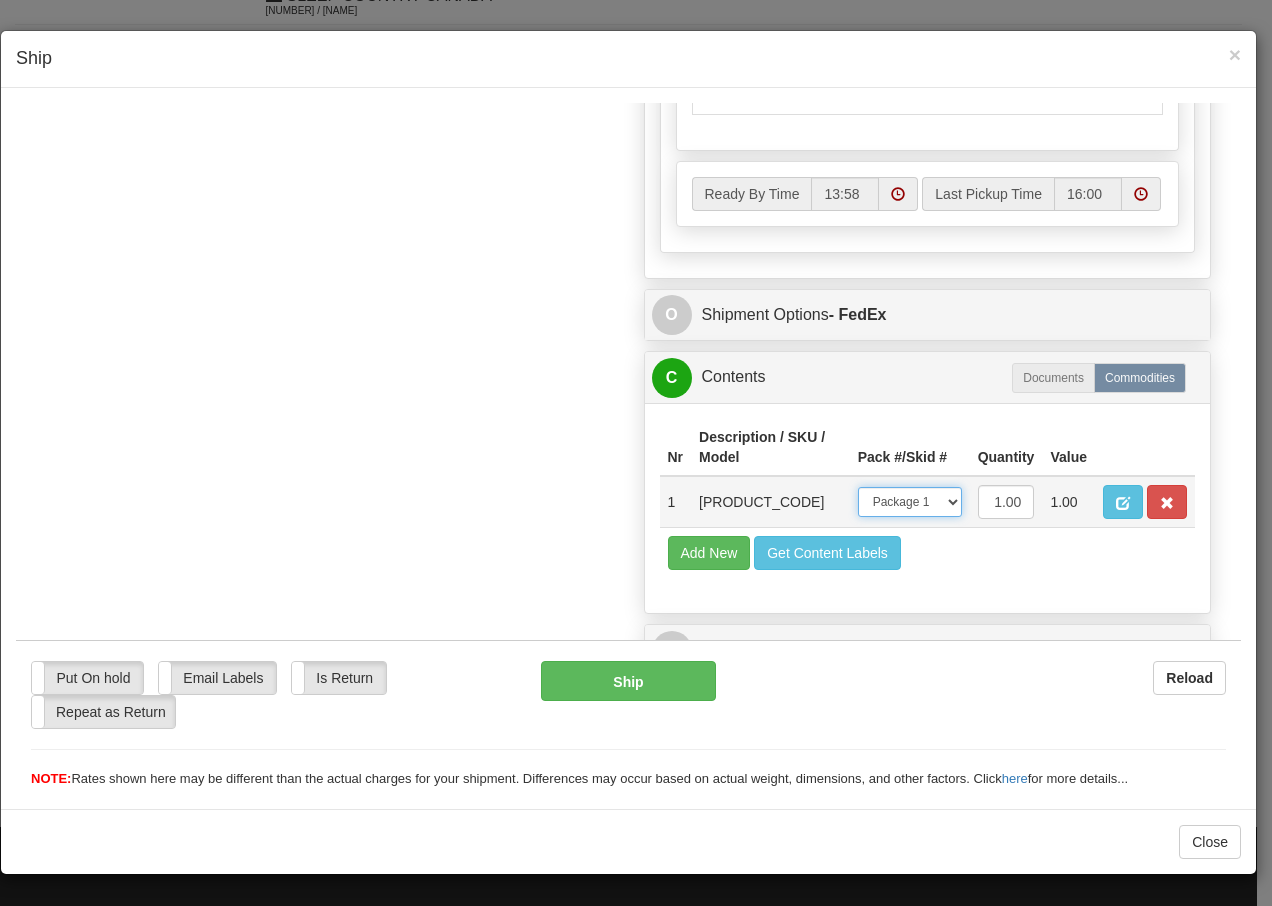 click on "-- Not Assigned --
Package 1" at bounding box center [910, 501] 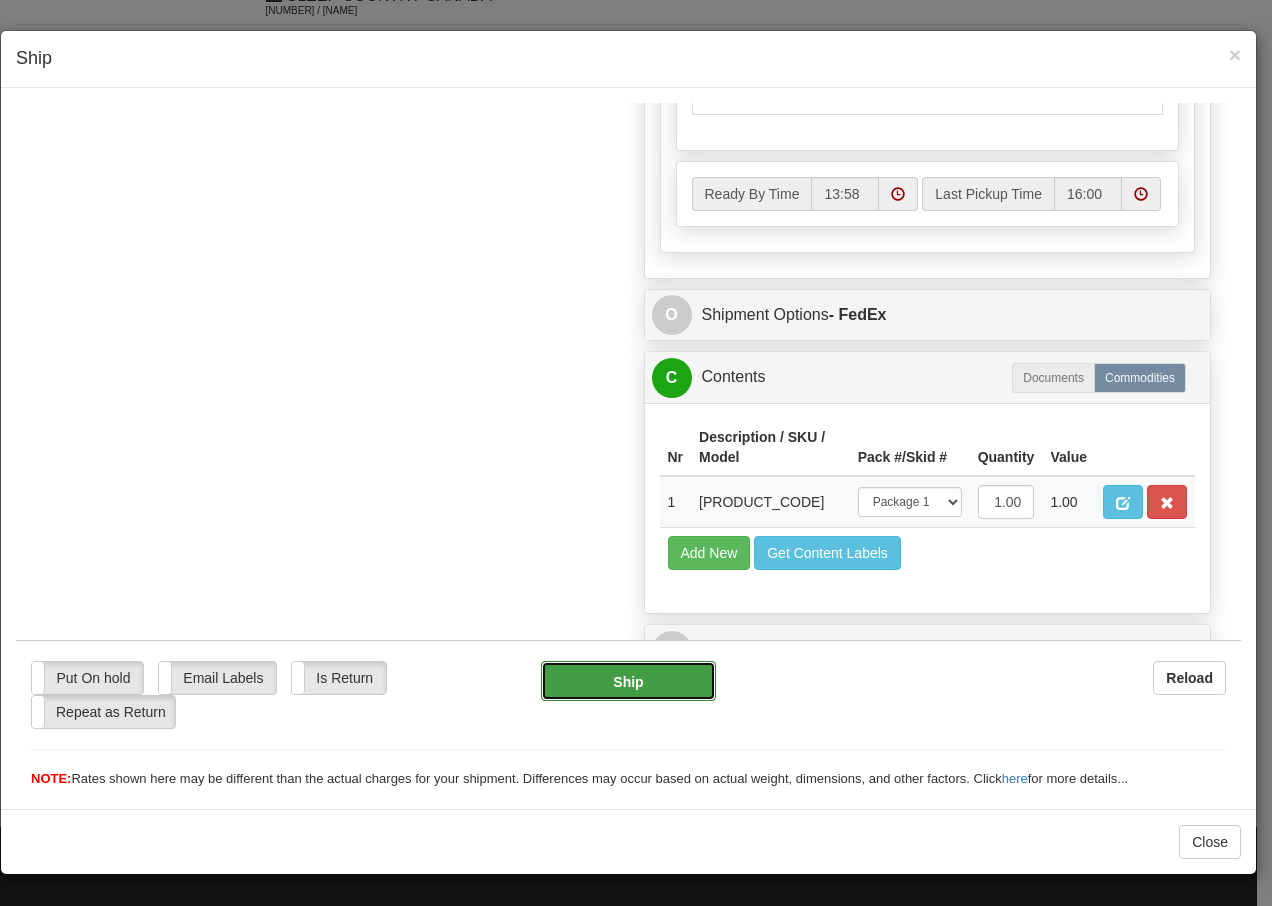 click on "Ship" at bounding box center [628, 680] 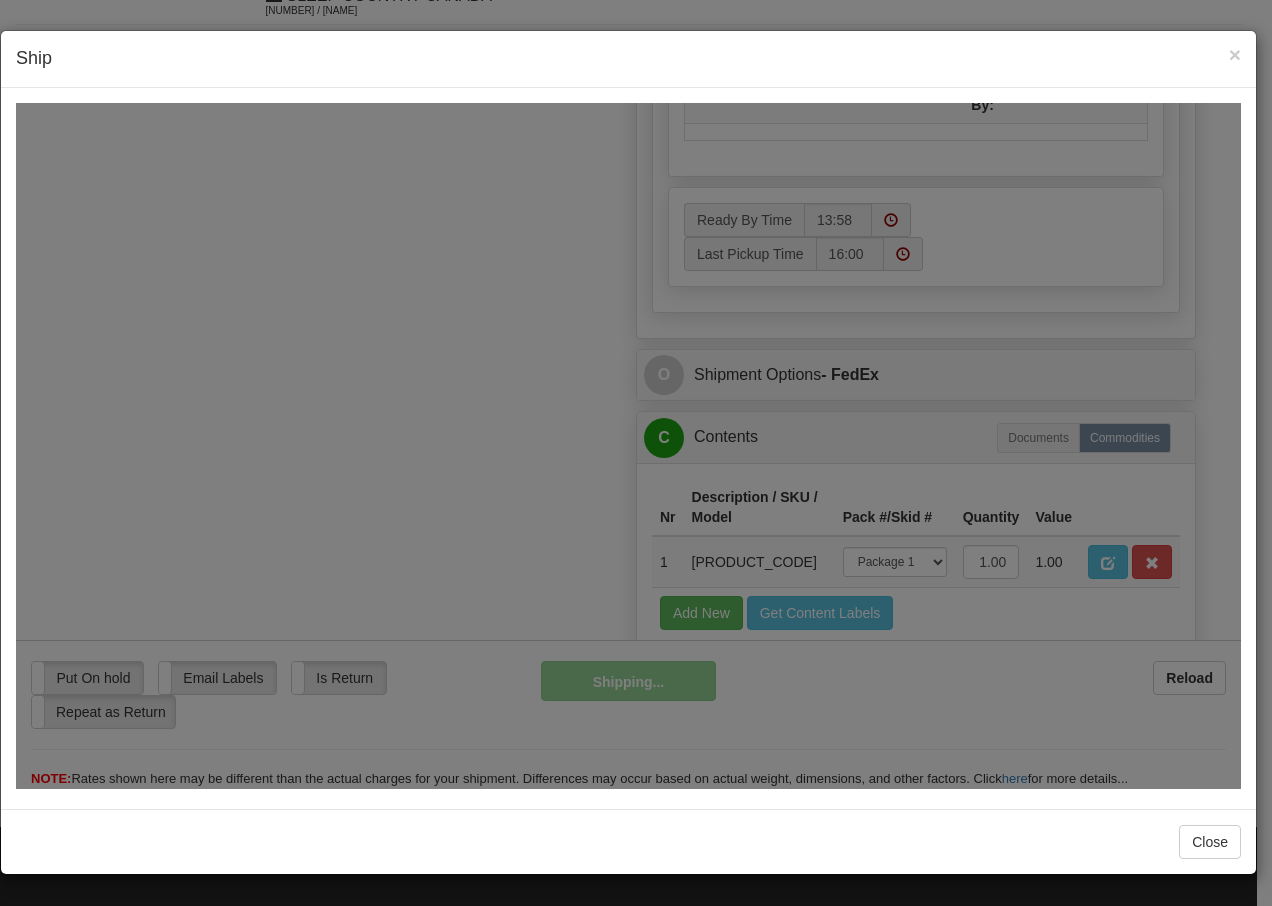scroll, scrollTop: 1216, scrollLeft: 0, axis: vertical 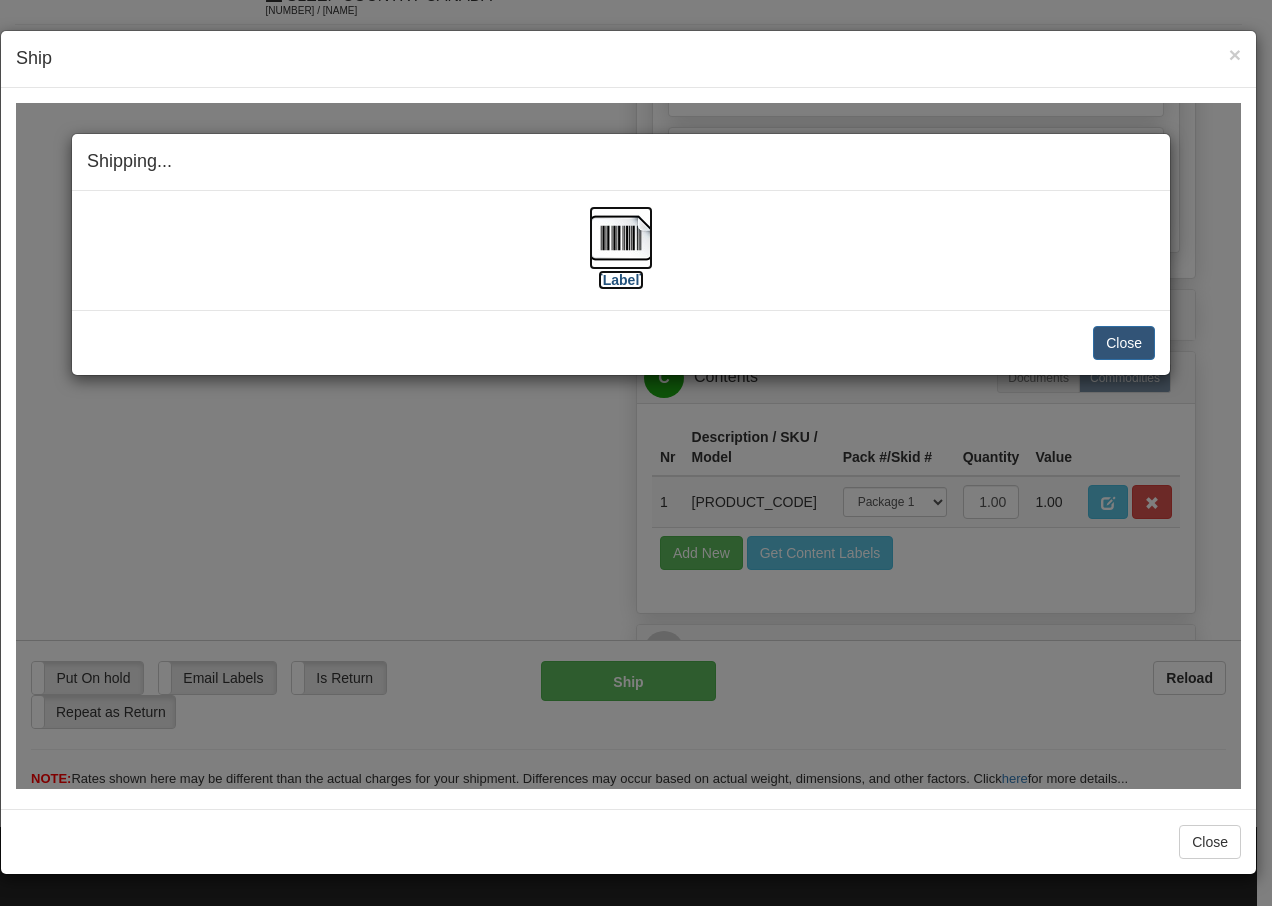 click at bounding box center (621, 237) 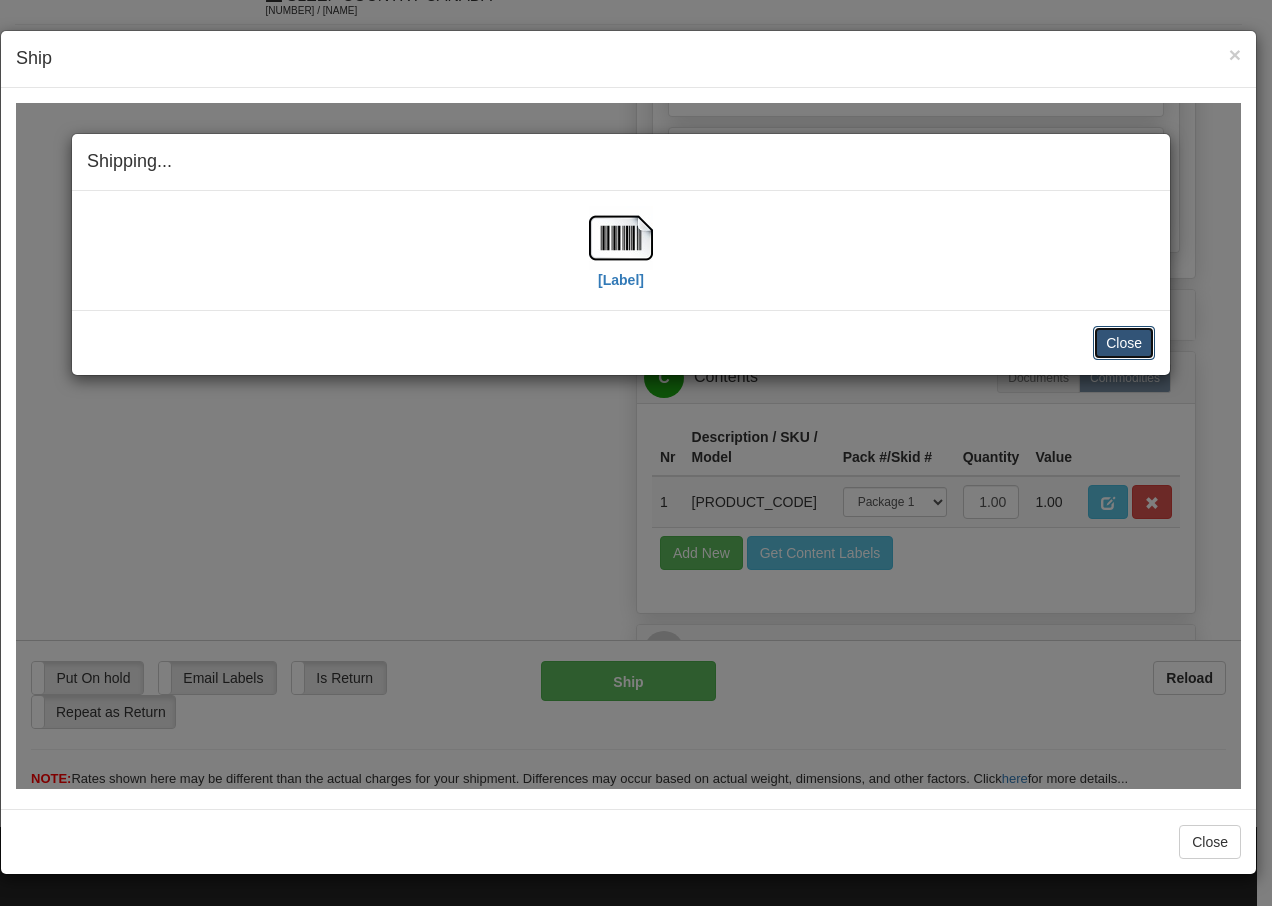 click on "Close" at bounding box center (1124, 342) 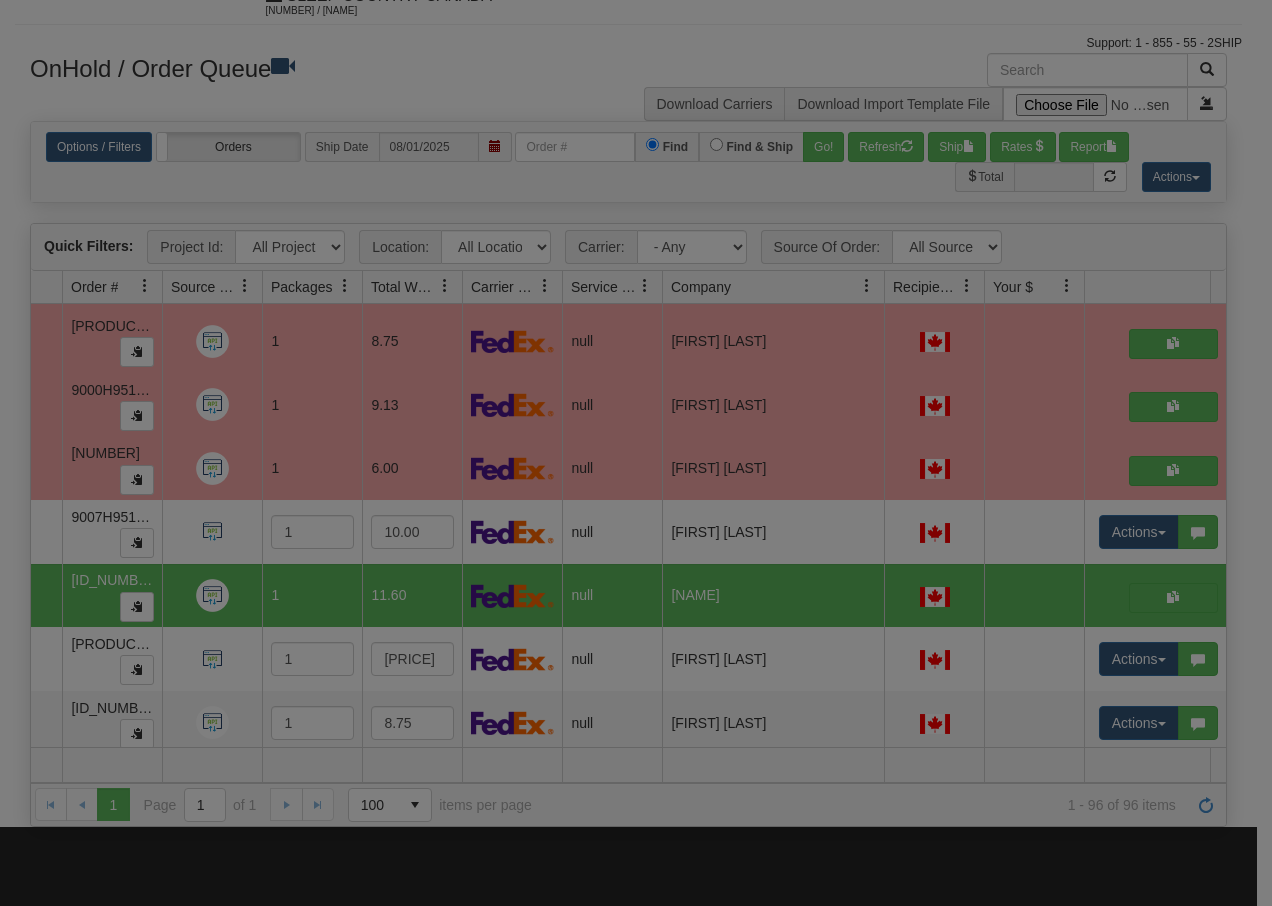 scroll, scrollTop: 0, scrollLeft: 0, axis: both 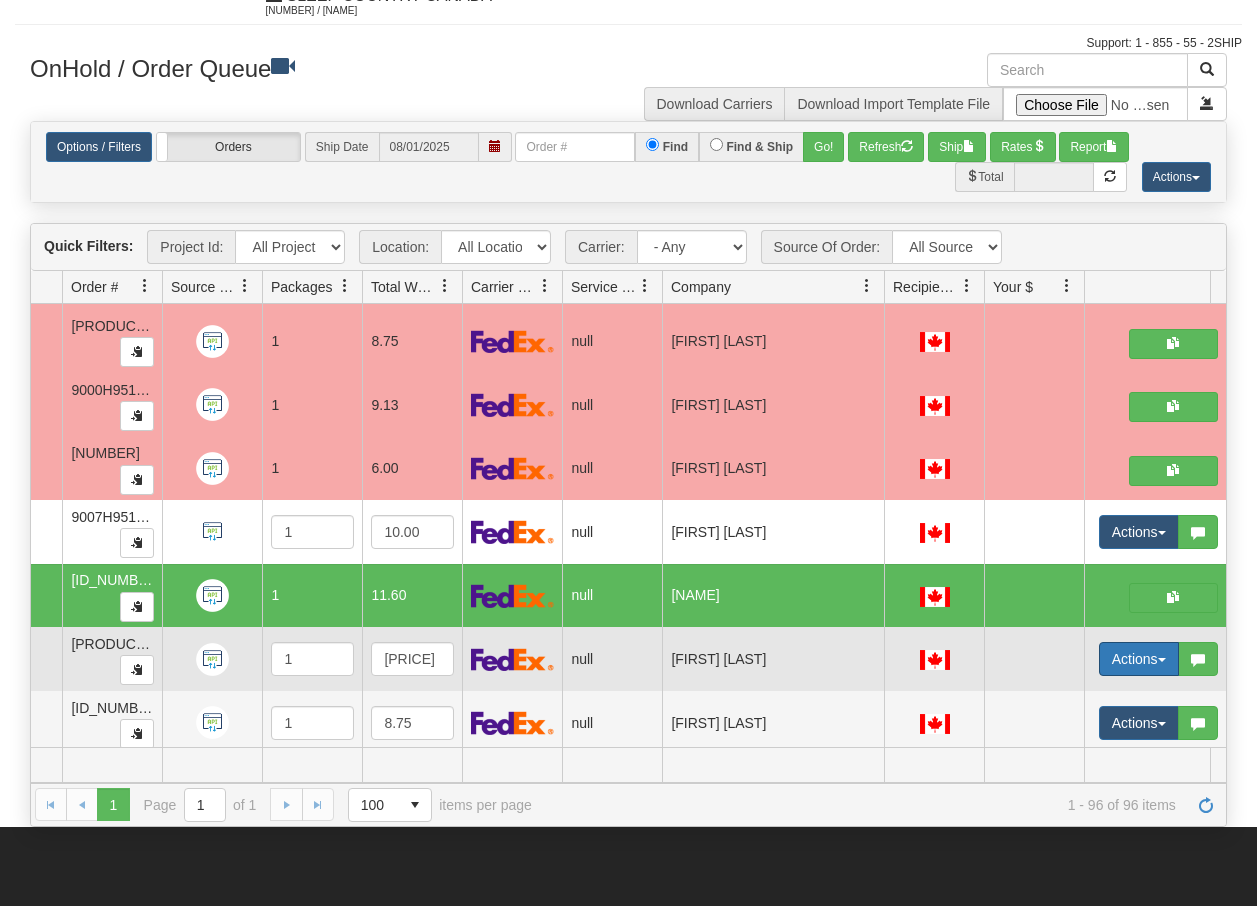 click at bounding box center [1162, 660] 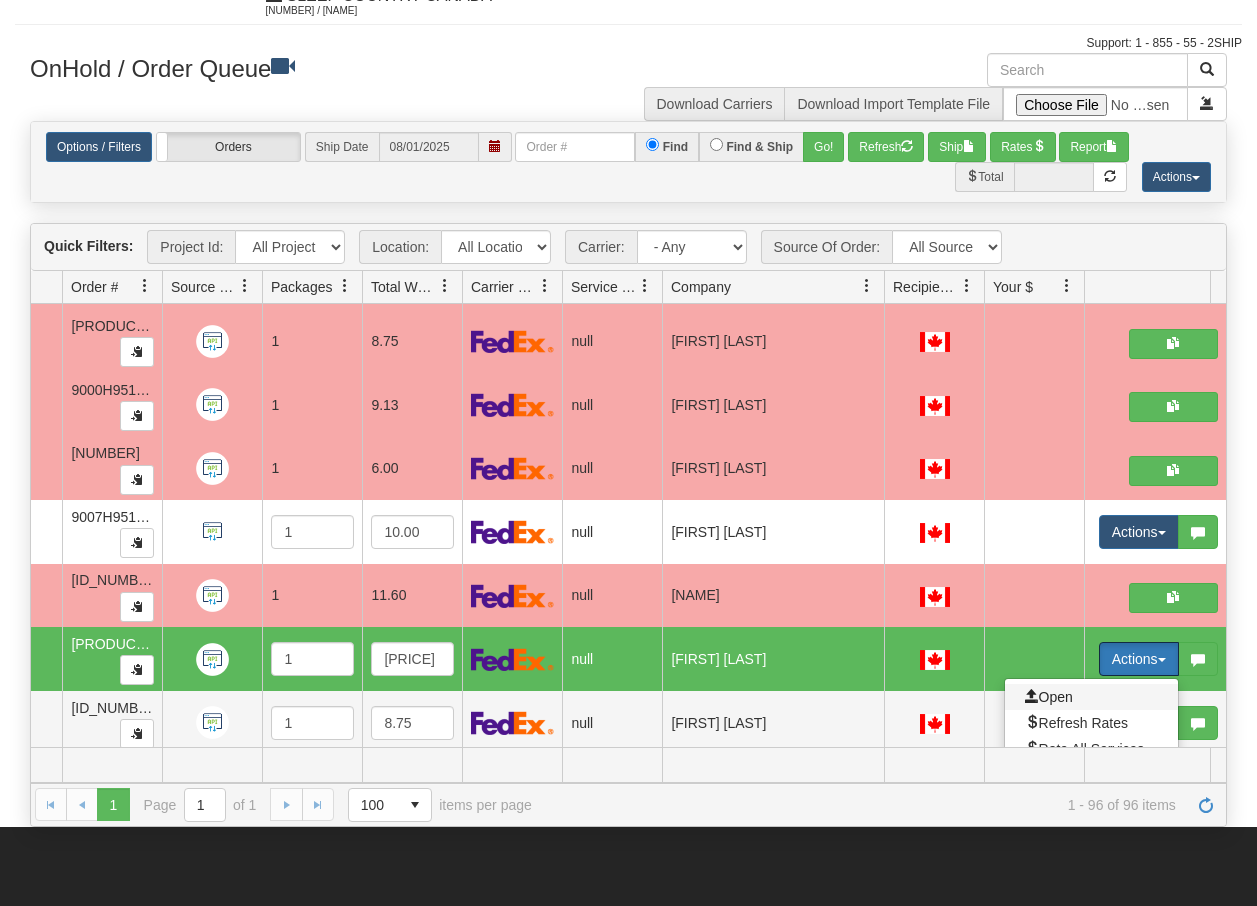 click on "Open" at bounding box center (1049, 697) 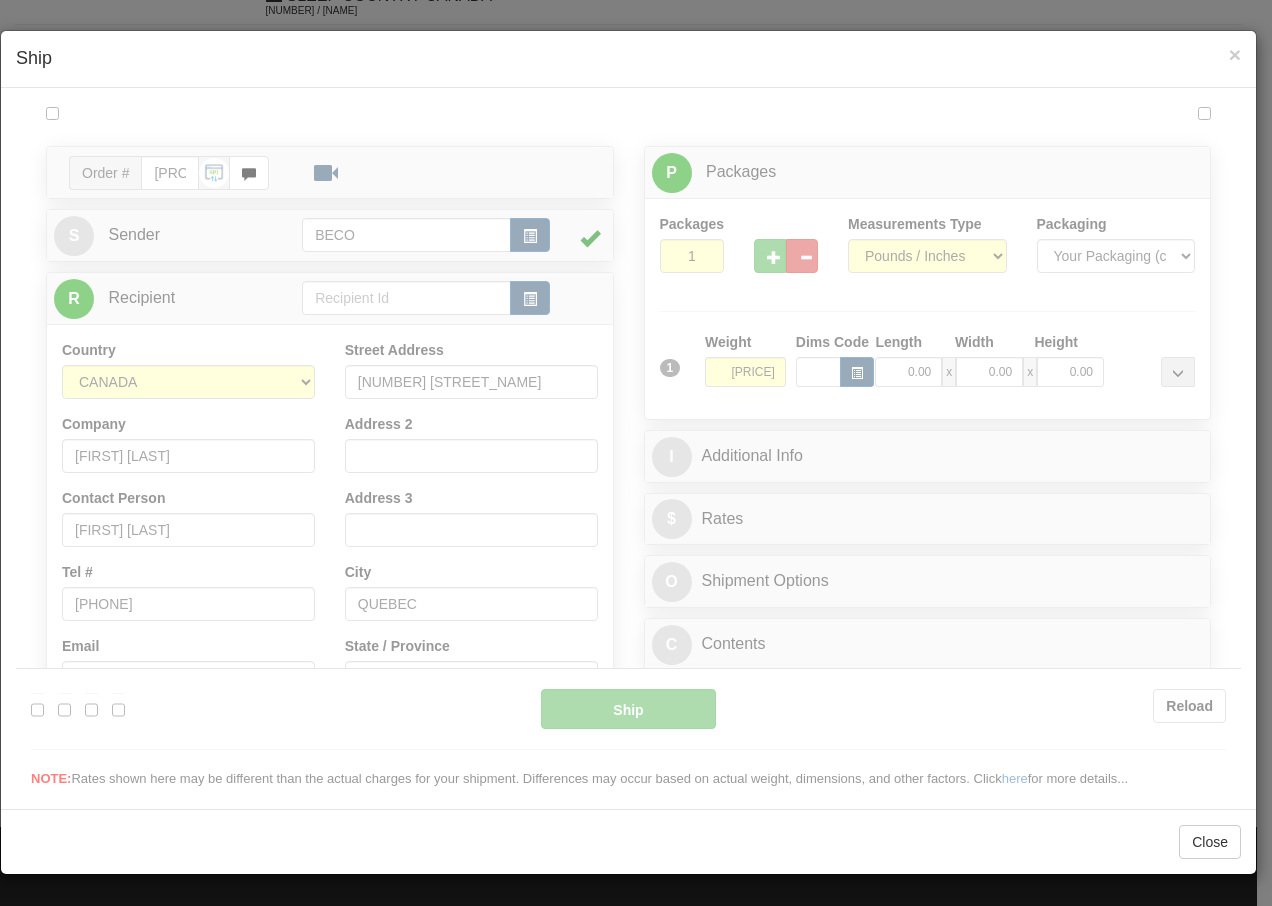scroll, scrollTop: 0, scrollLeft: 0, axis: both 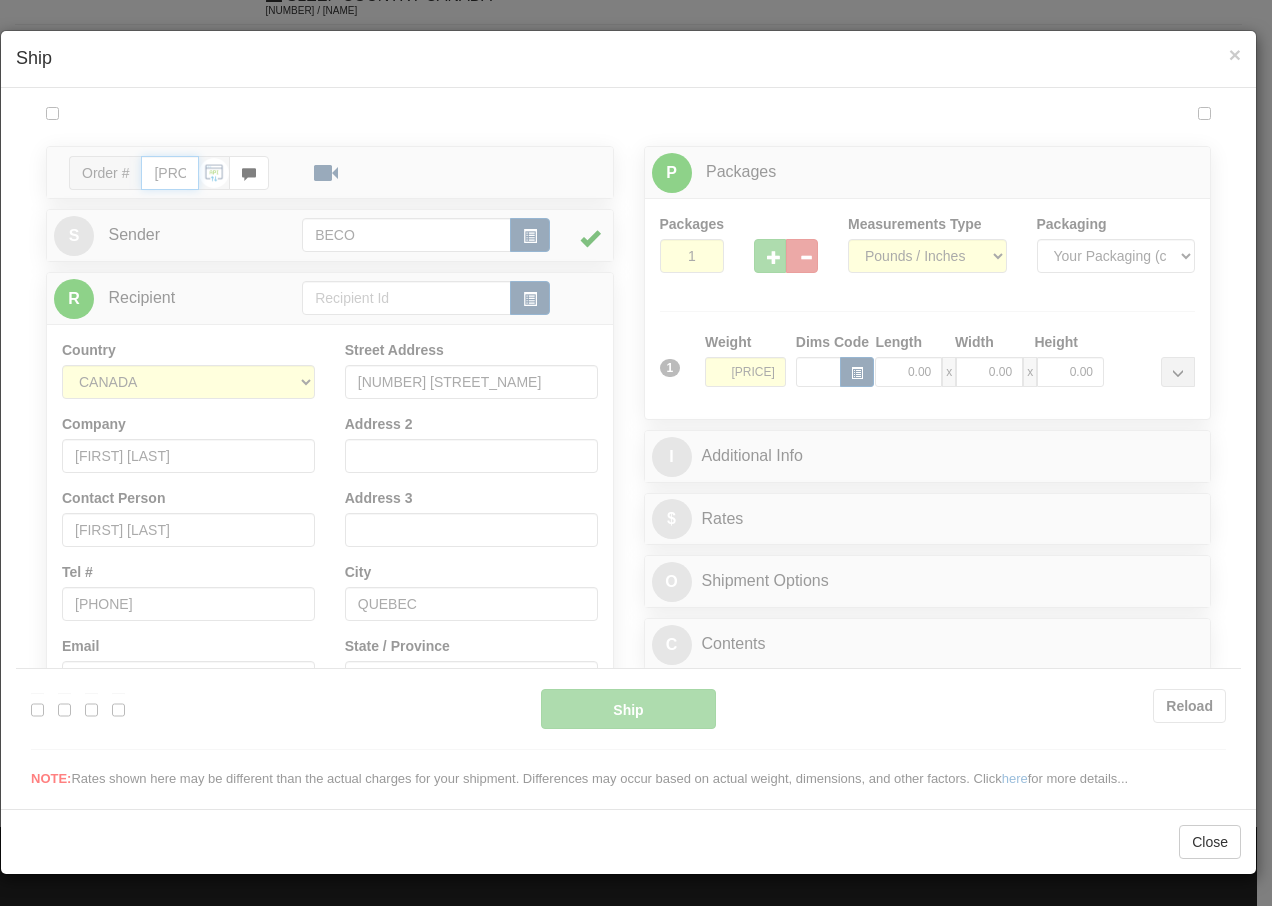 type on "13:58" 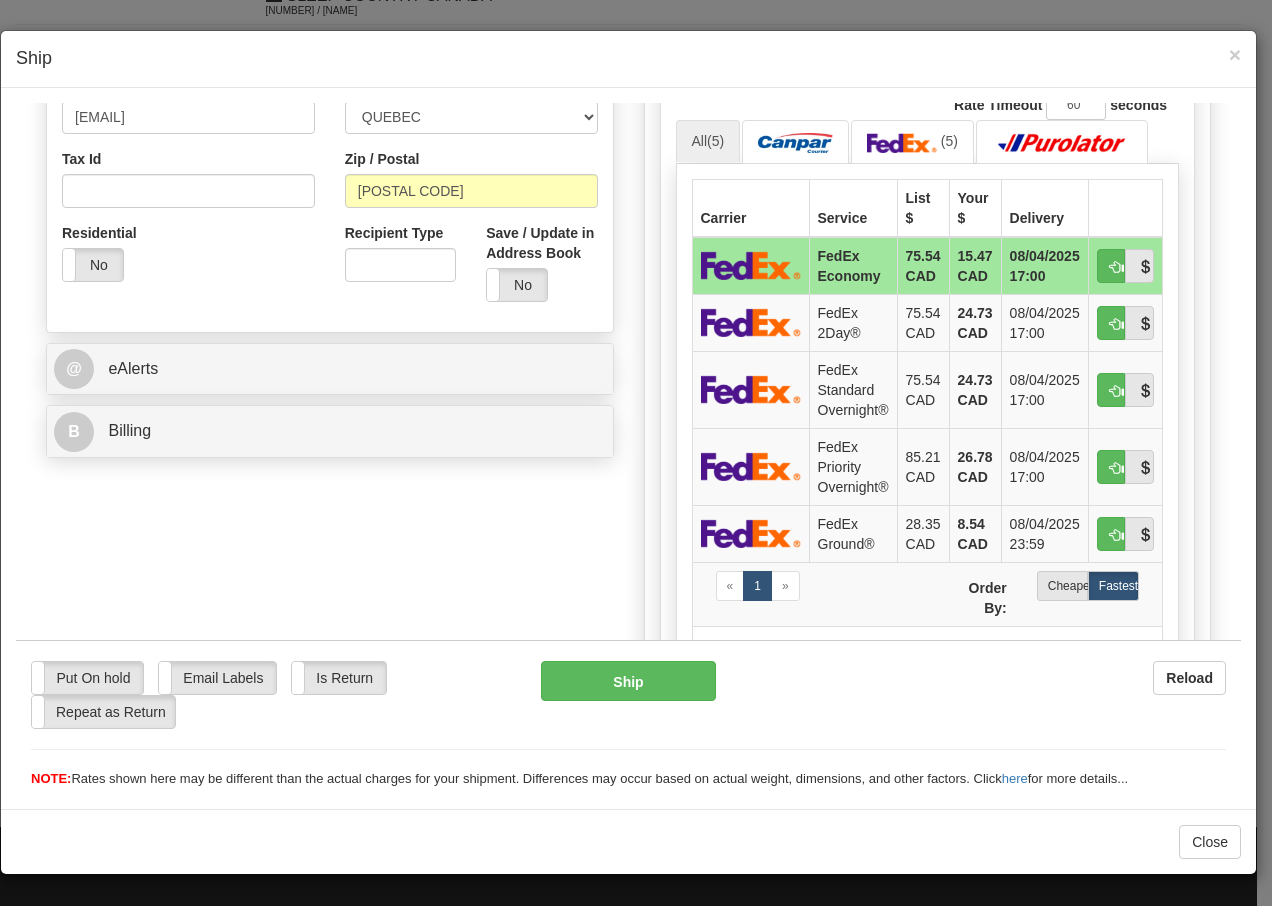 scroll, scrollTop: 613, scrollLeft: 0, axis: vertical 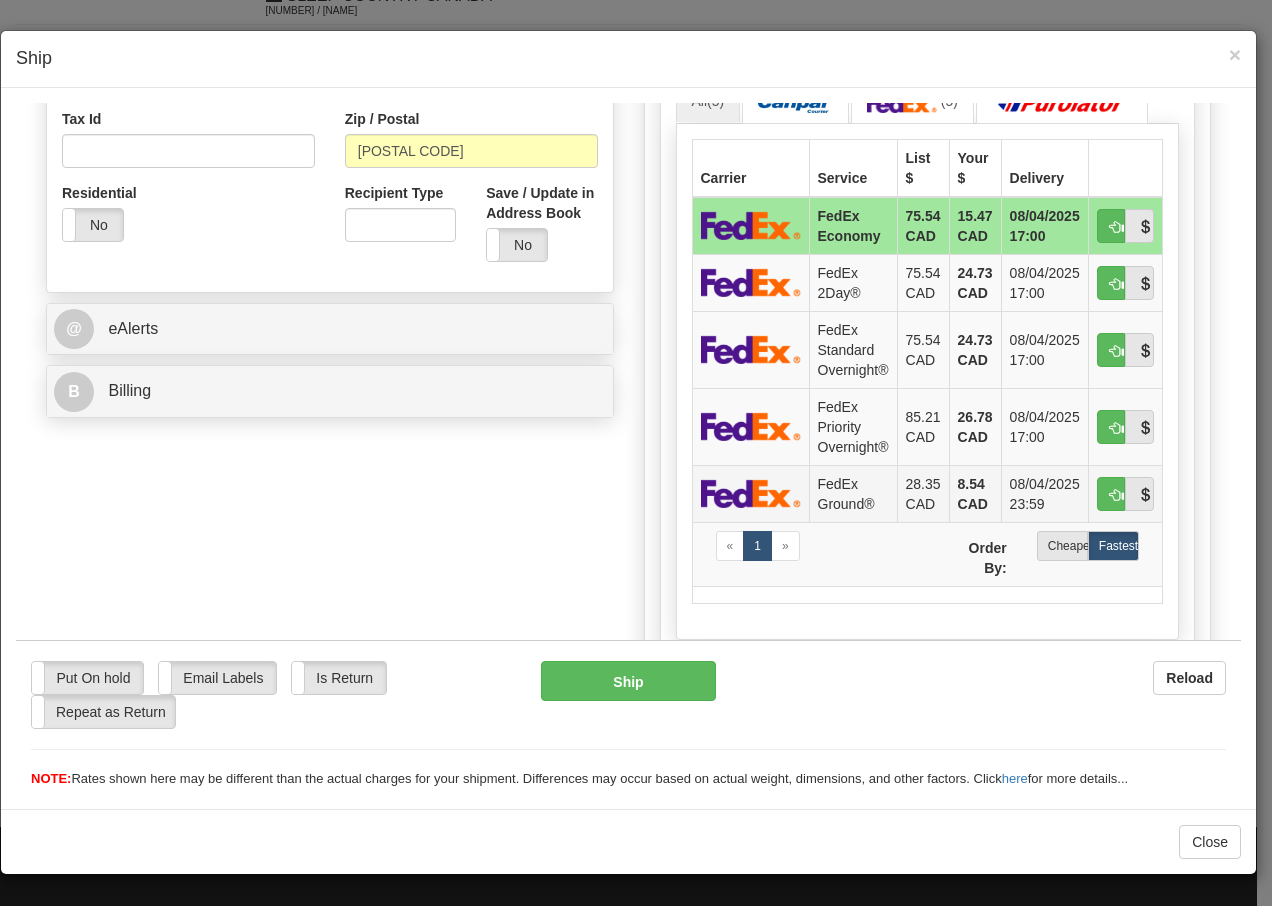 click on "FedEx Ground®" at bounding box center [853, 492] 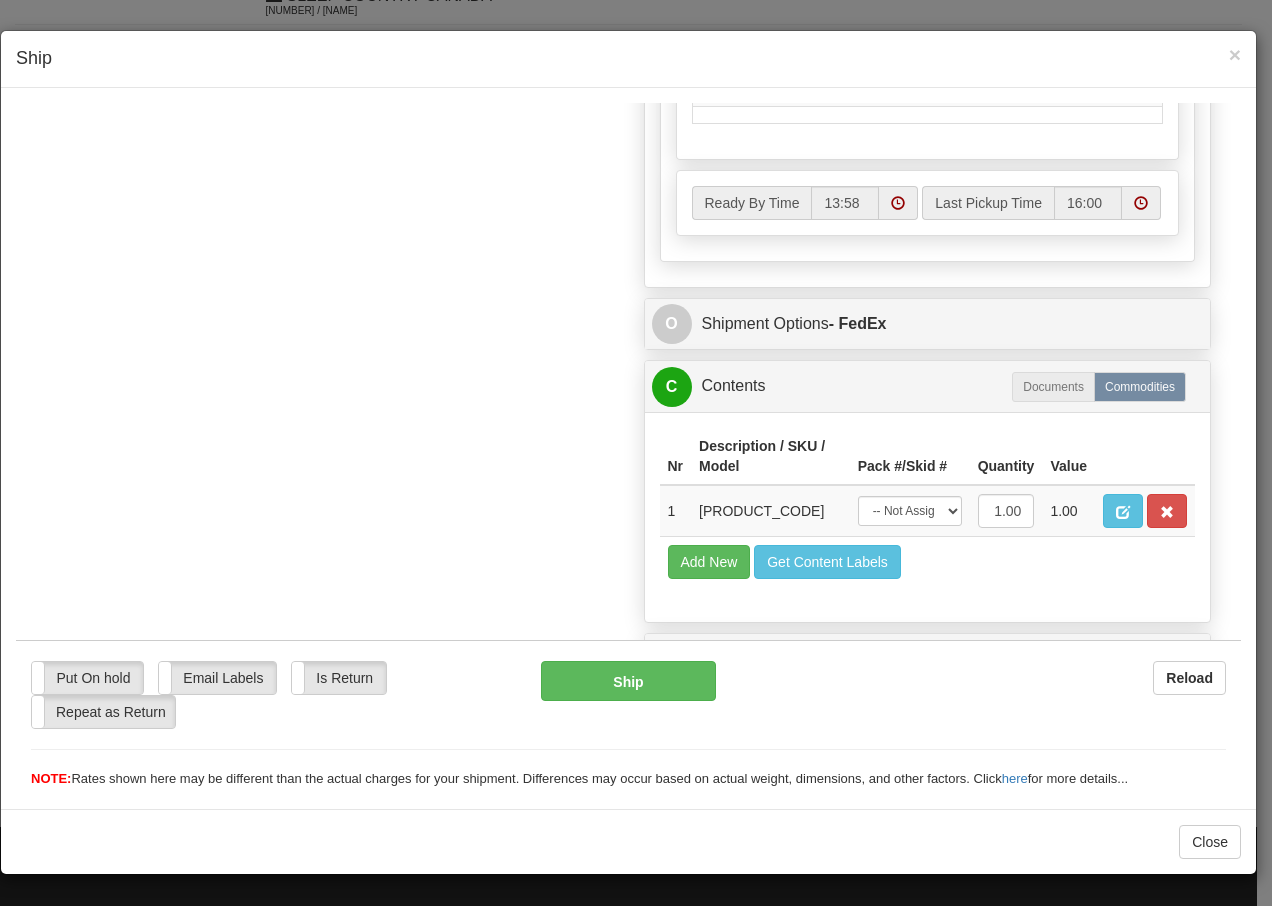scroll, scrollTop: 1136, scrollLeft: 0, axis: vertical 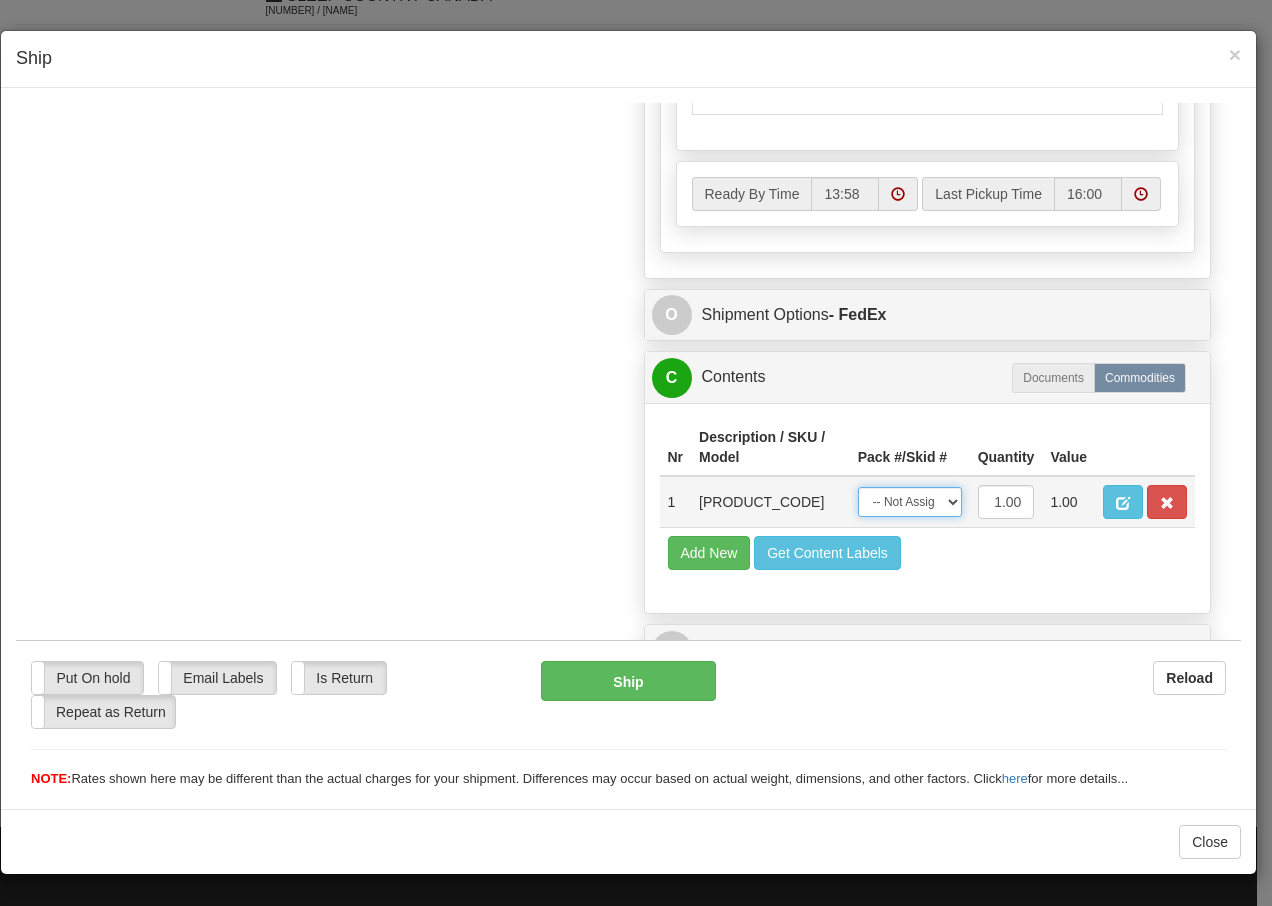 click on "-- Not Assigned --
Package 1" at bounding box center (910, 501) 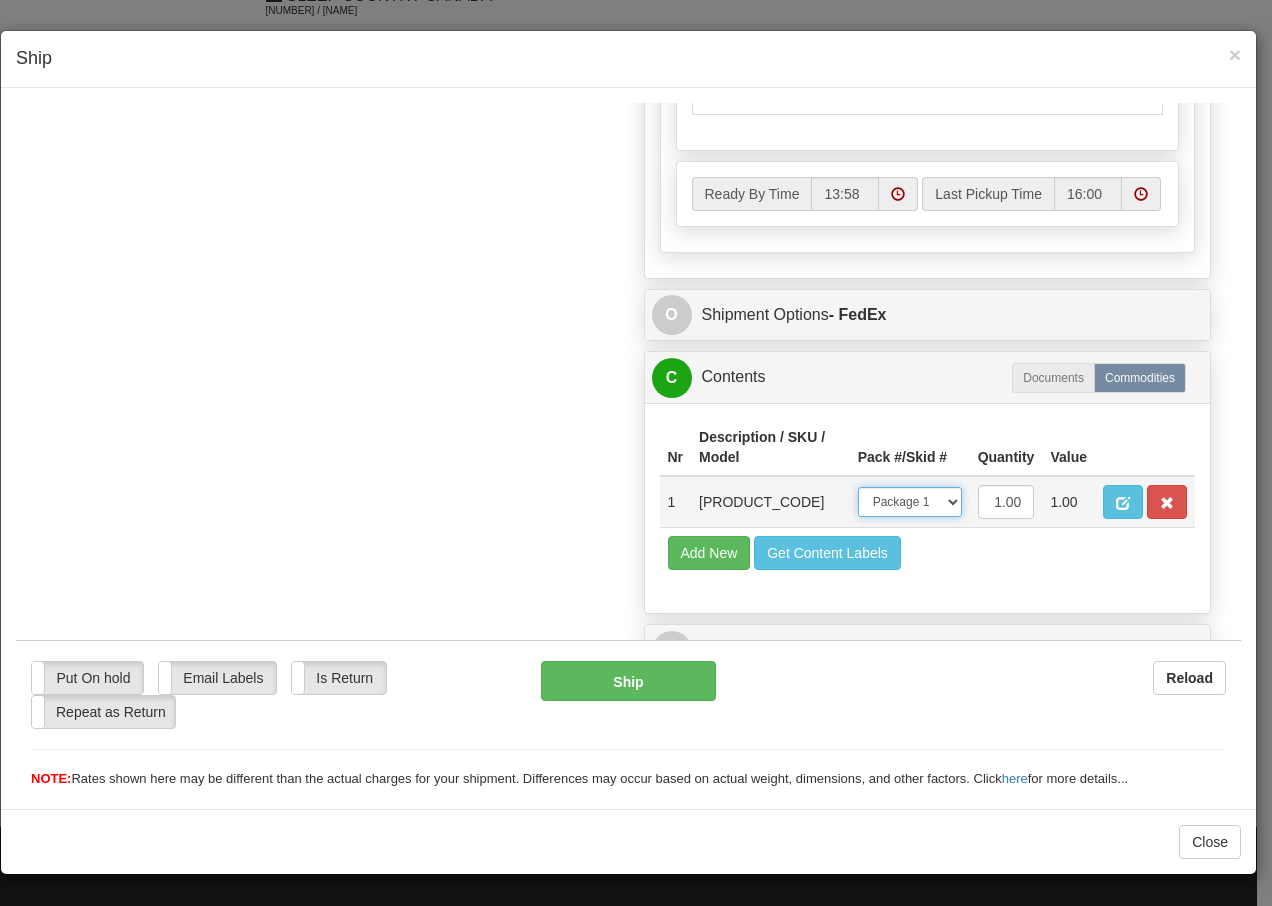 click on "-- Not Assigned --
Package 1" at bounding box center [910, 501] 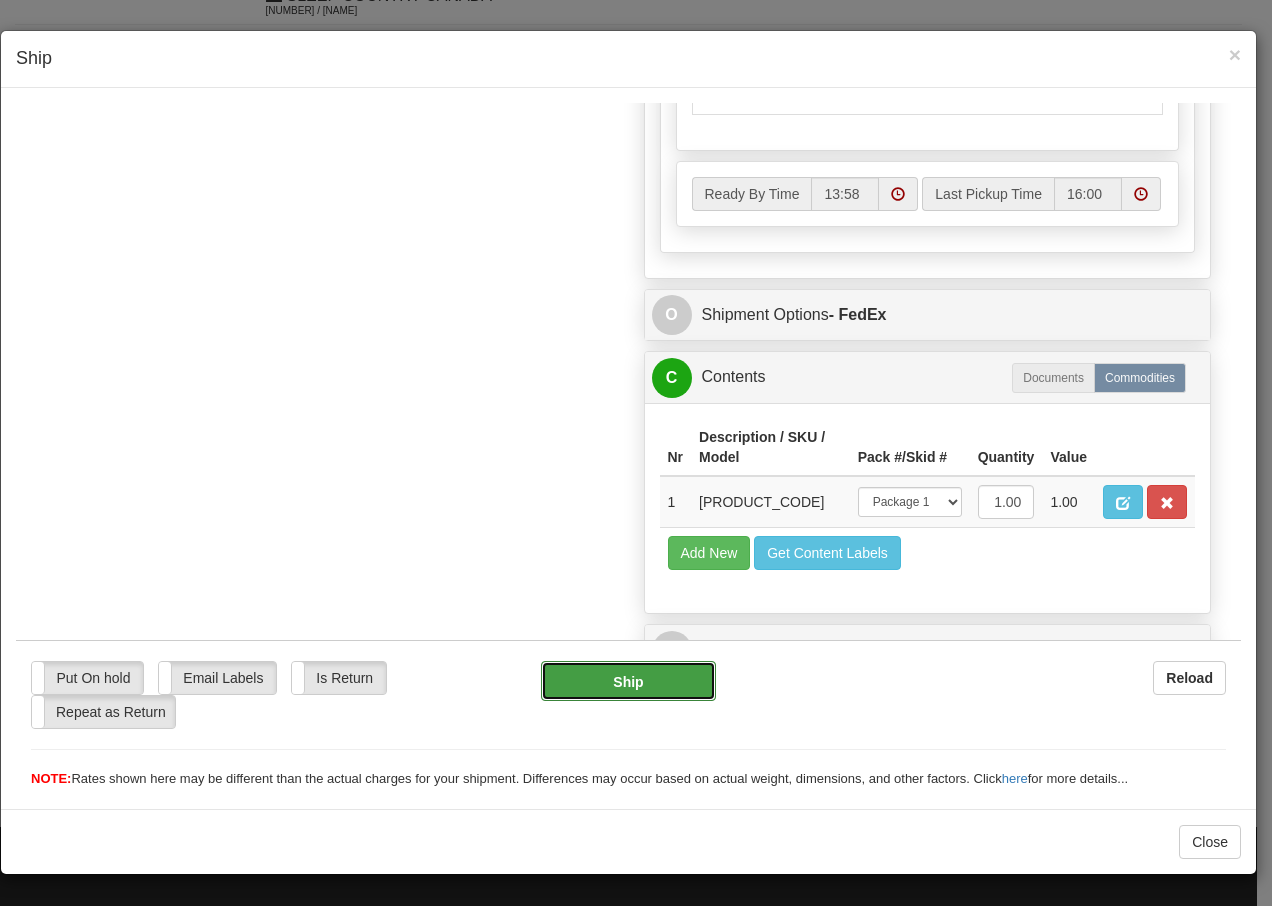 click on "Ship" at bounding box center (628, 680) 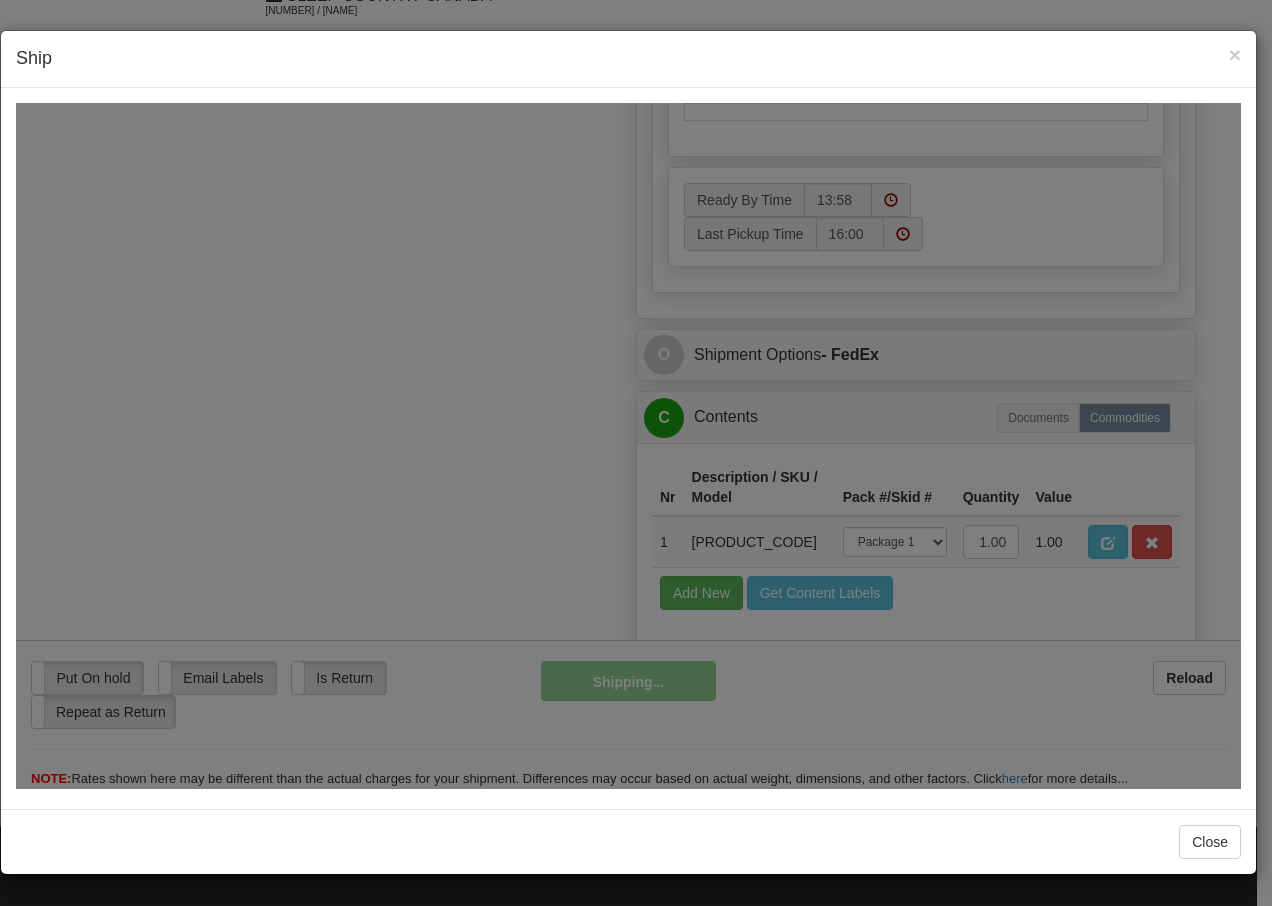 scroll, scrollTop: 1216, scrollLeft: 0, axis: vertical 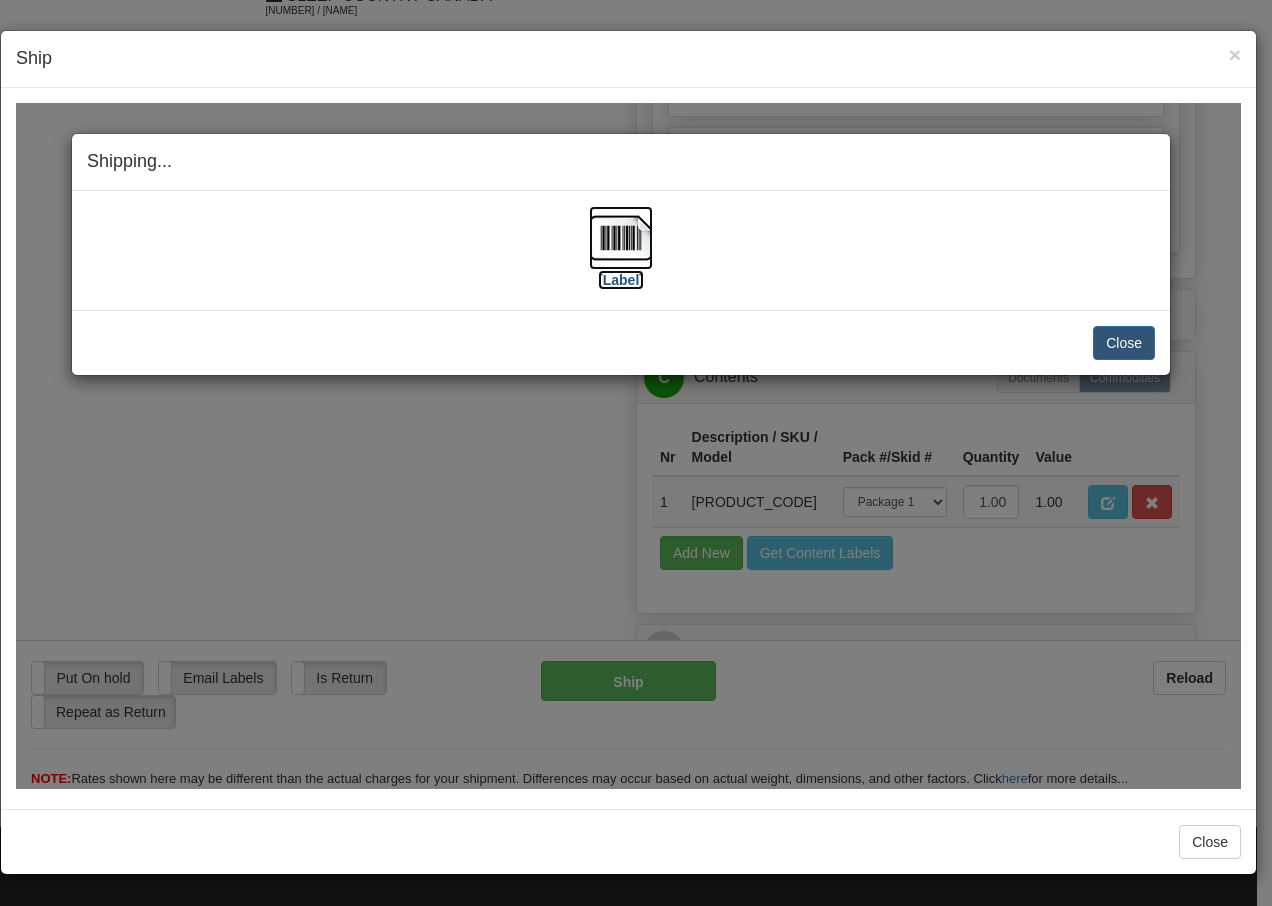 click at bounding box center [621, 237] 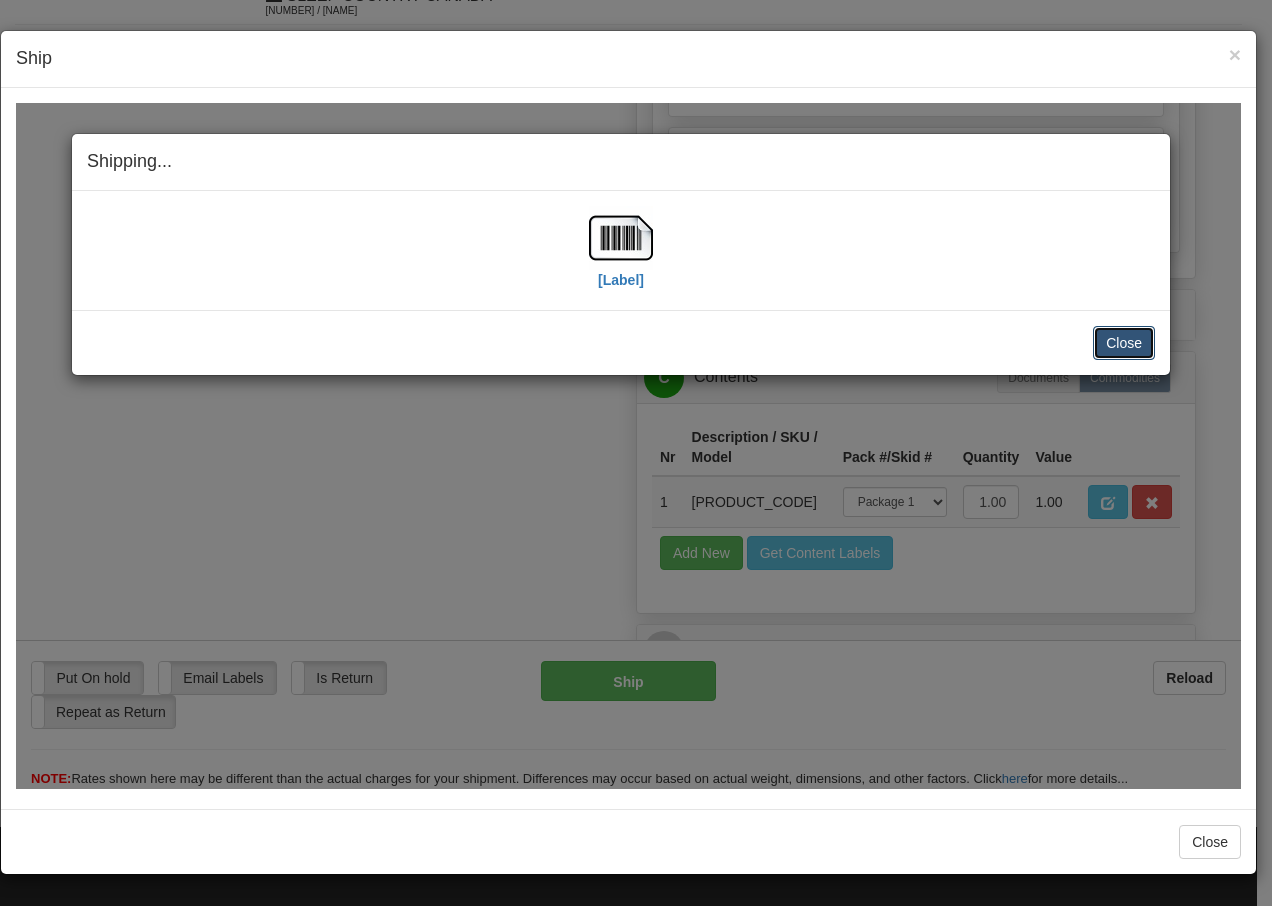click on "Close" at bounding box center (1124, 342) 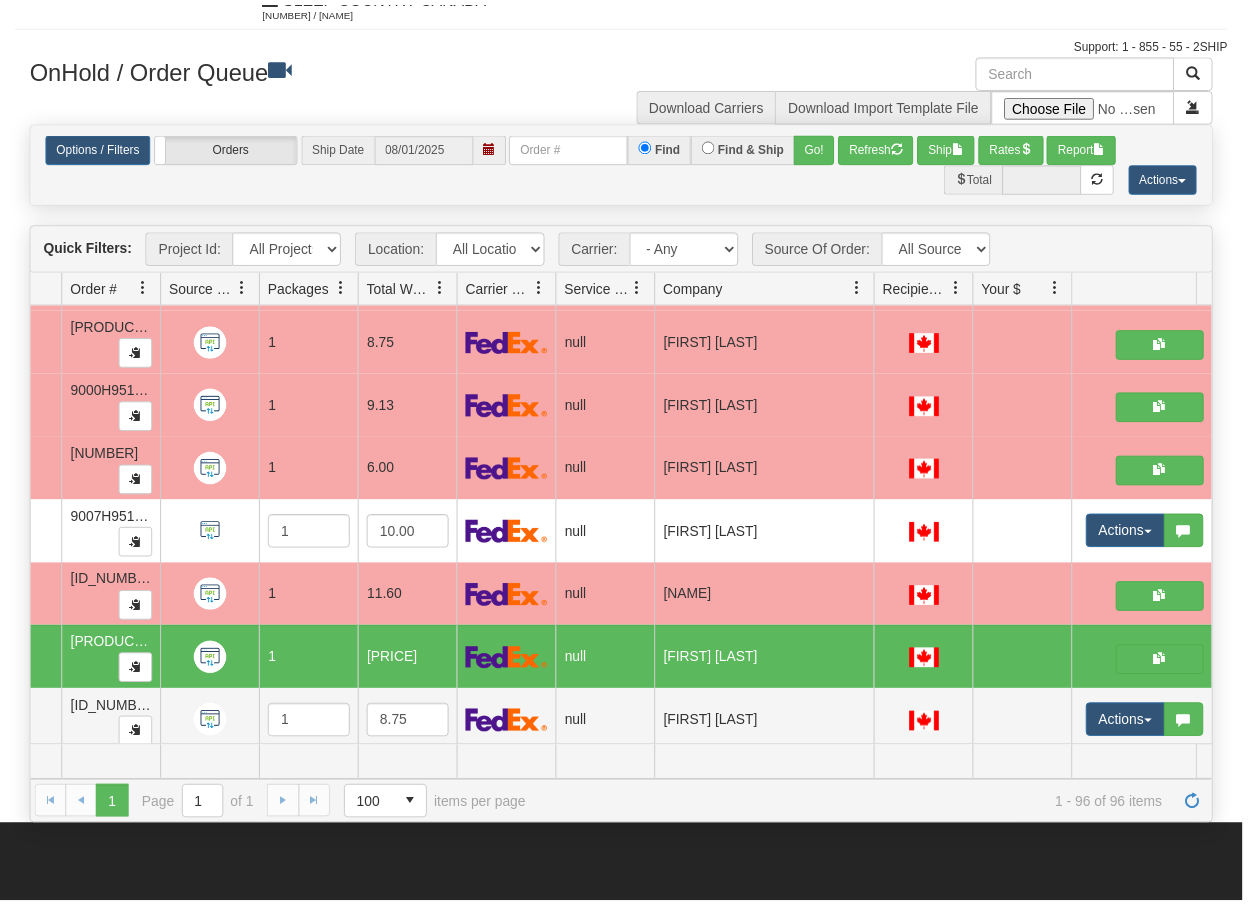 scroll, scrollTop: 0, scrollLeft: 0, axis: both 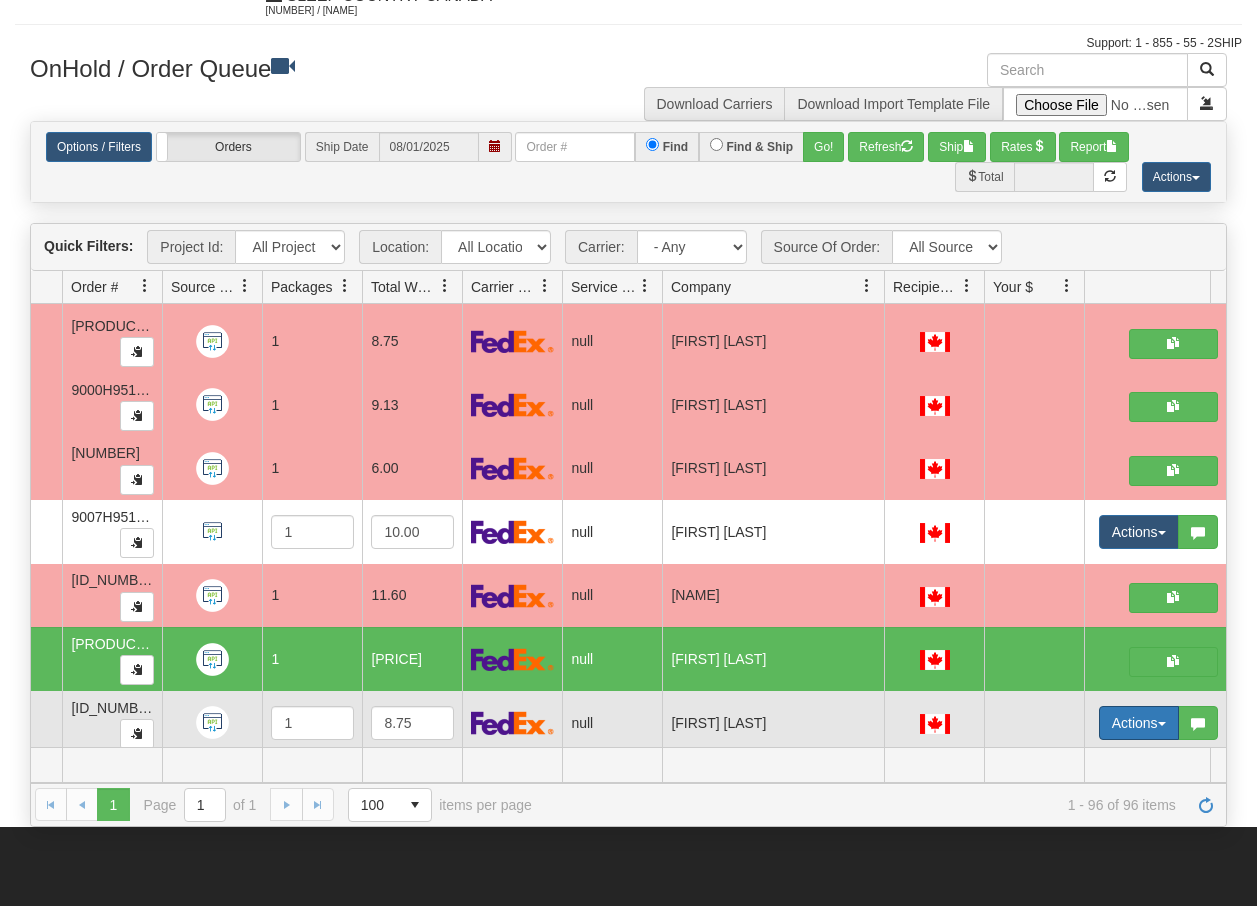 click at bounding box center (1162, 724) 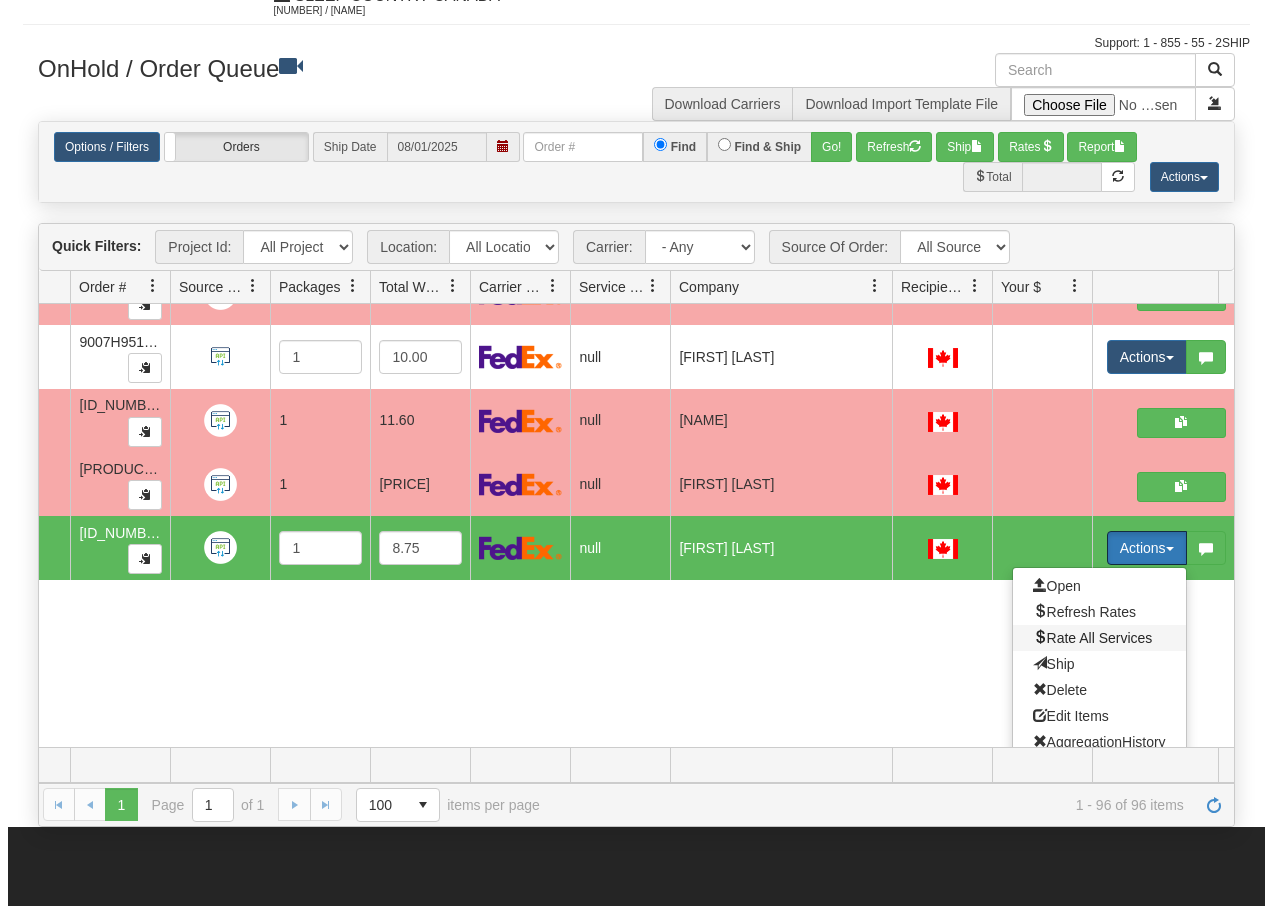 scroll, scrollTop: 5858, scrollLeft: 142, axis: both 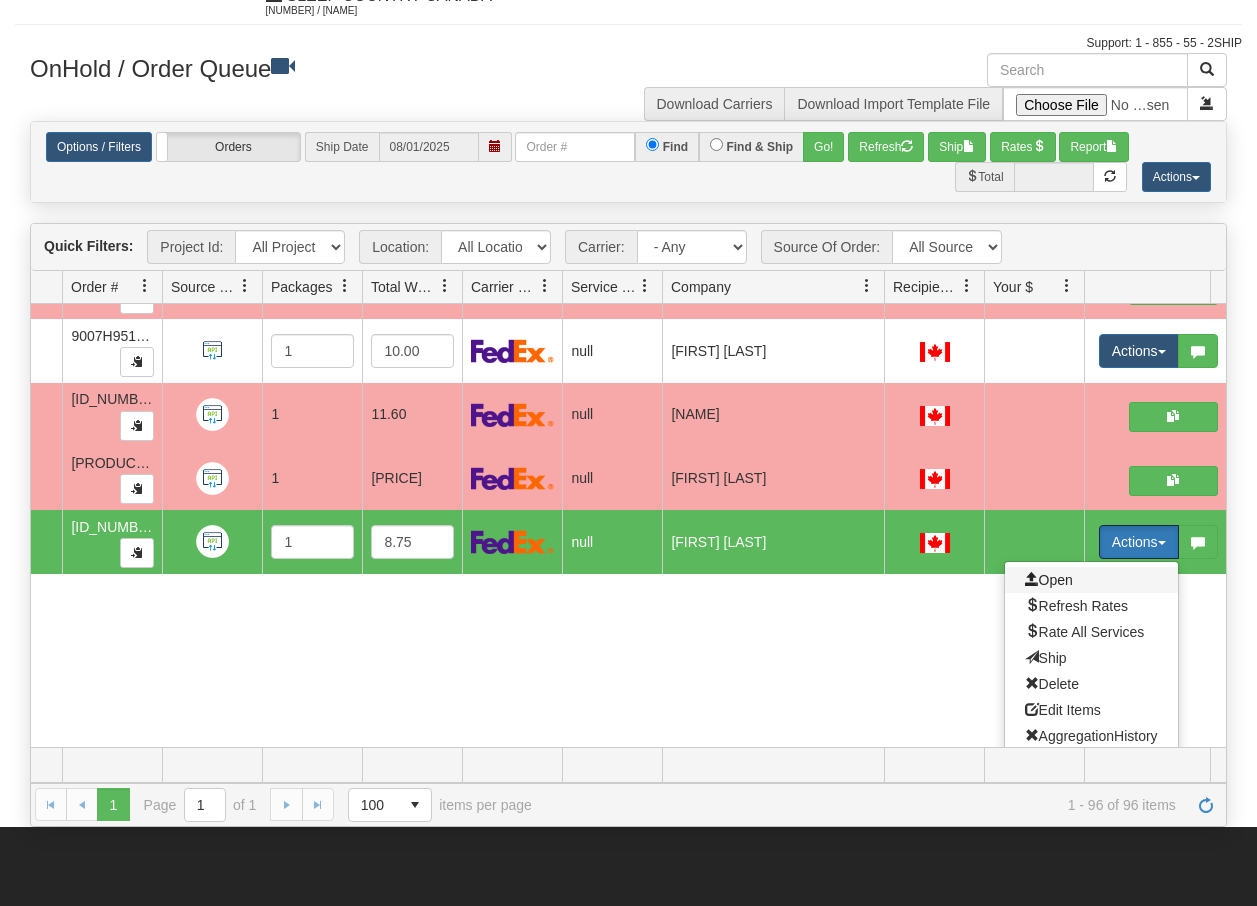 click on "Open" at bounding box center [1049, 580] 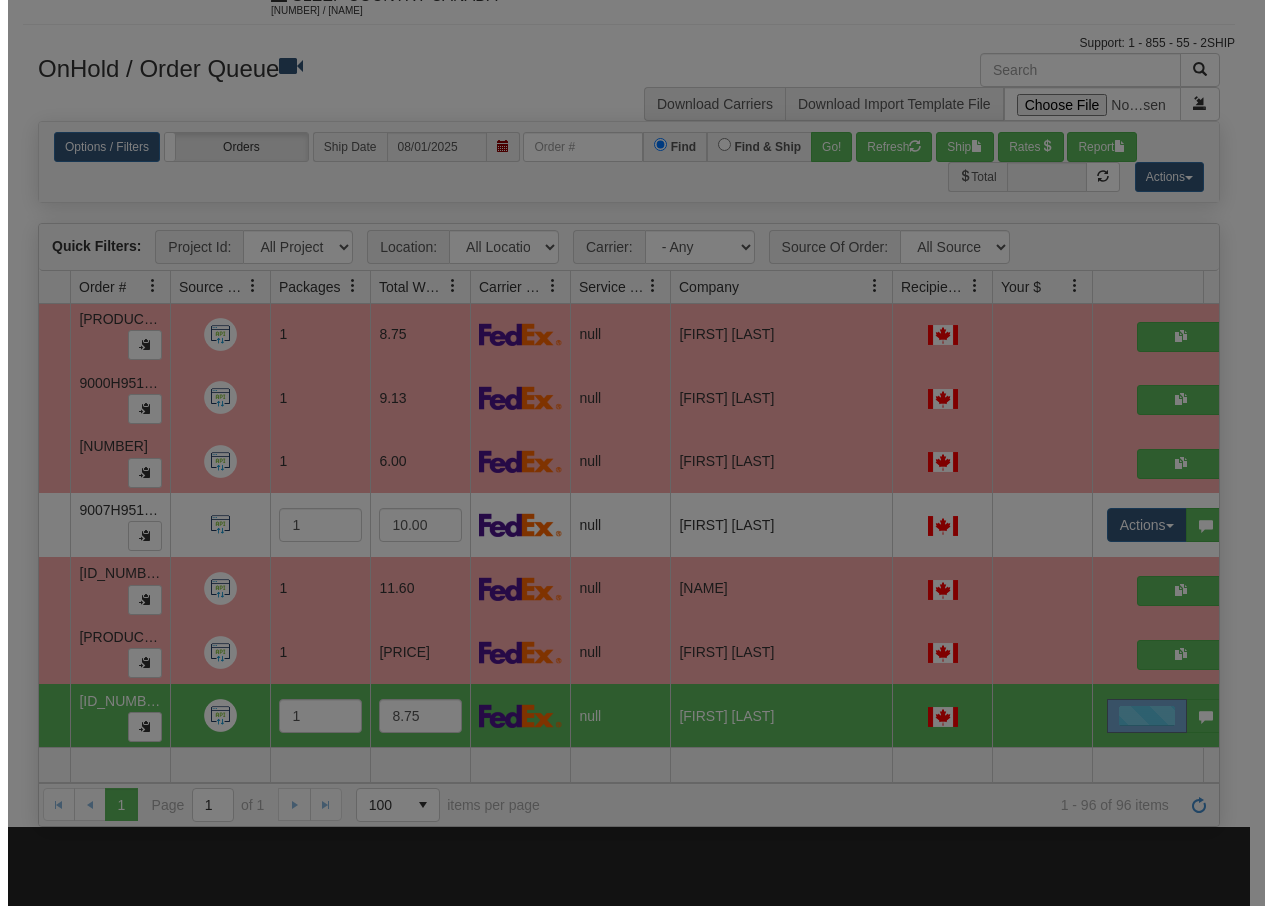scroll, scrollTop: 5677, scrollLeft: 142, axis: both 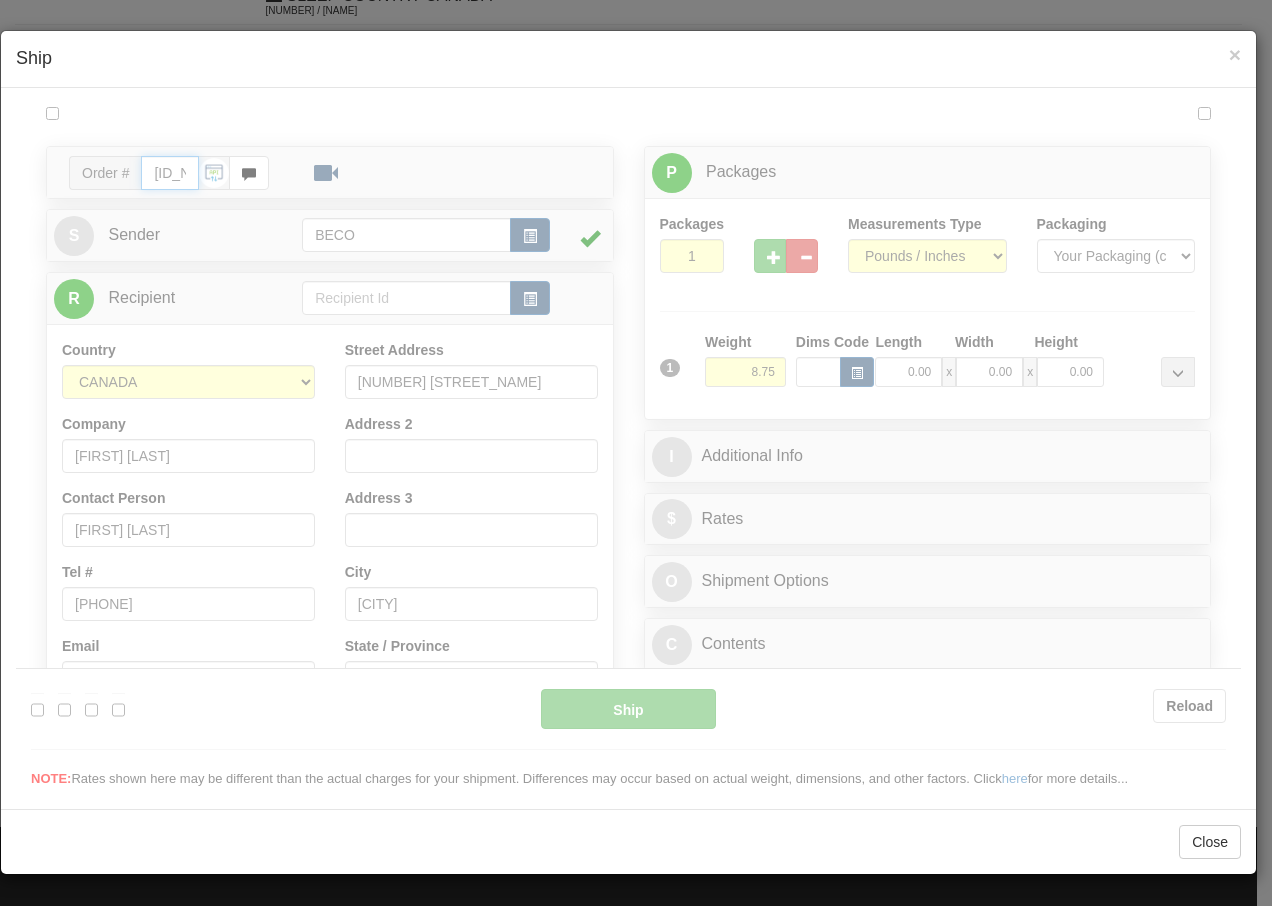 type on "13:59" 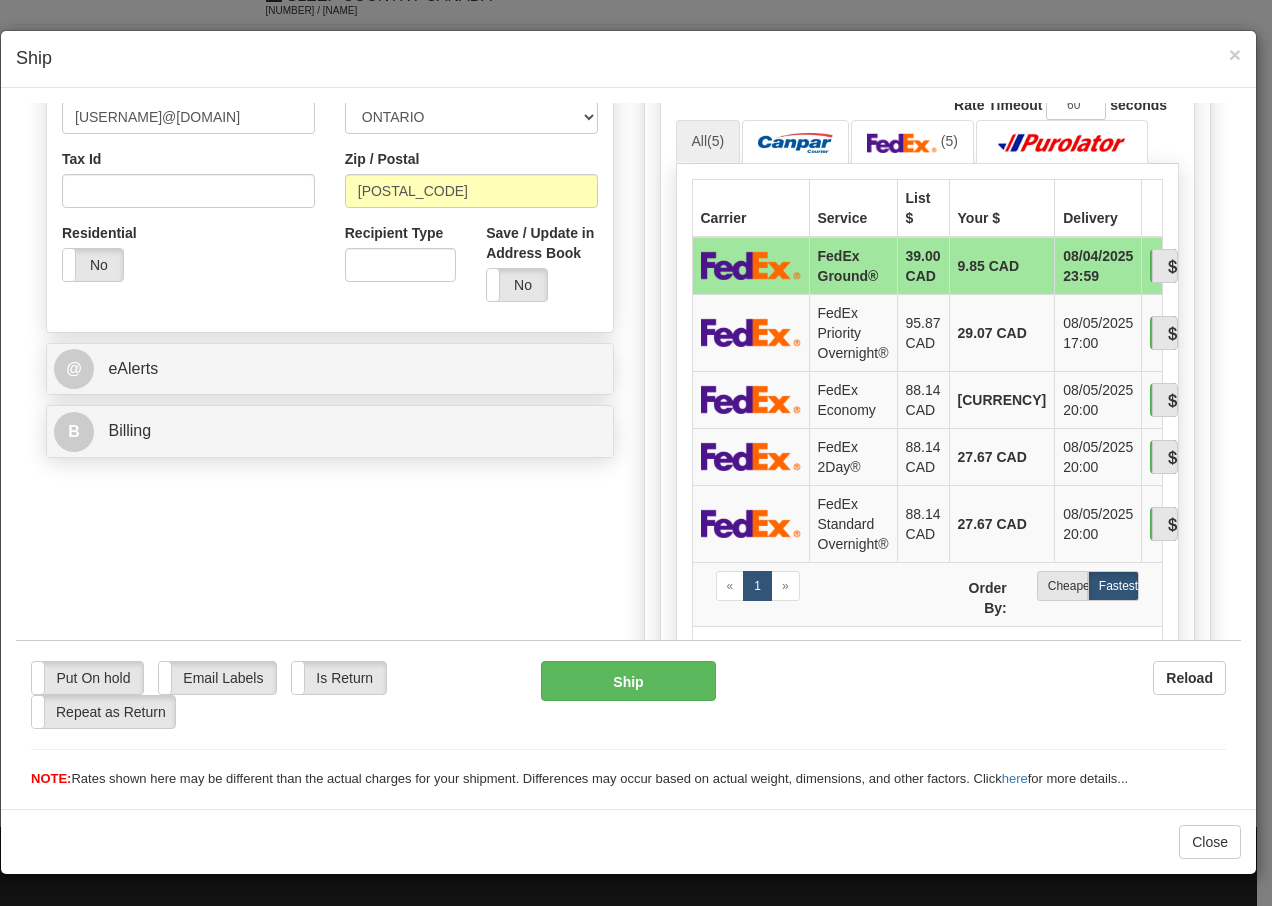 scroll, scrollTop: 626, scrollLeft: 0, axis: vertical 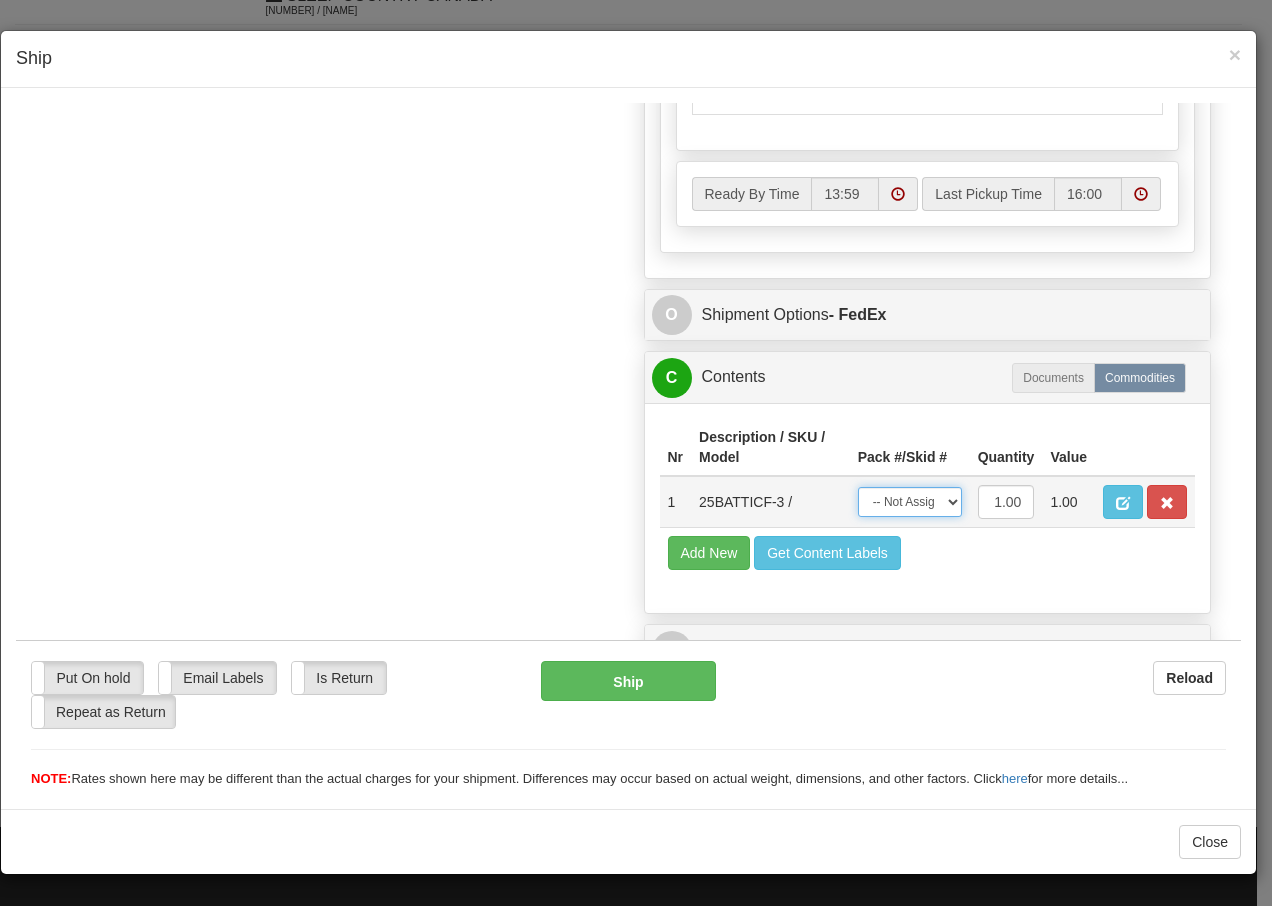 click on "-- Not Assigned --
Package 1" at bounding box center (910, 501) 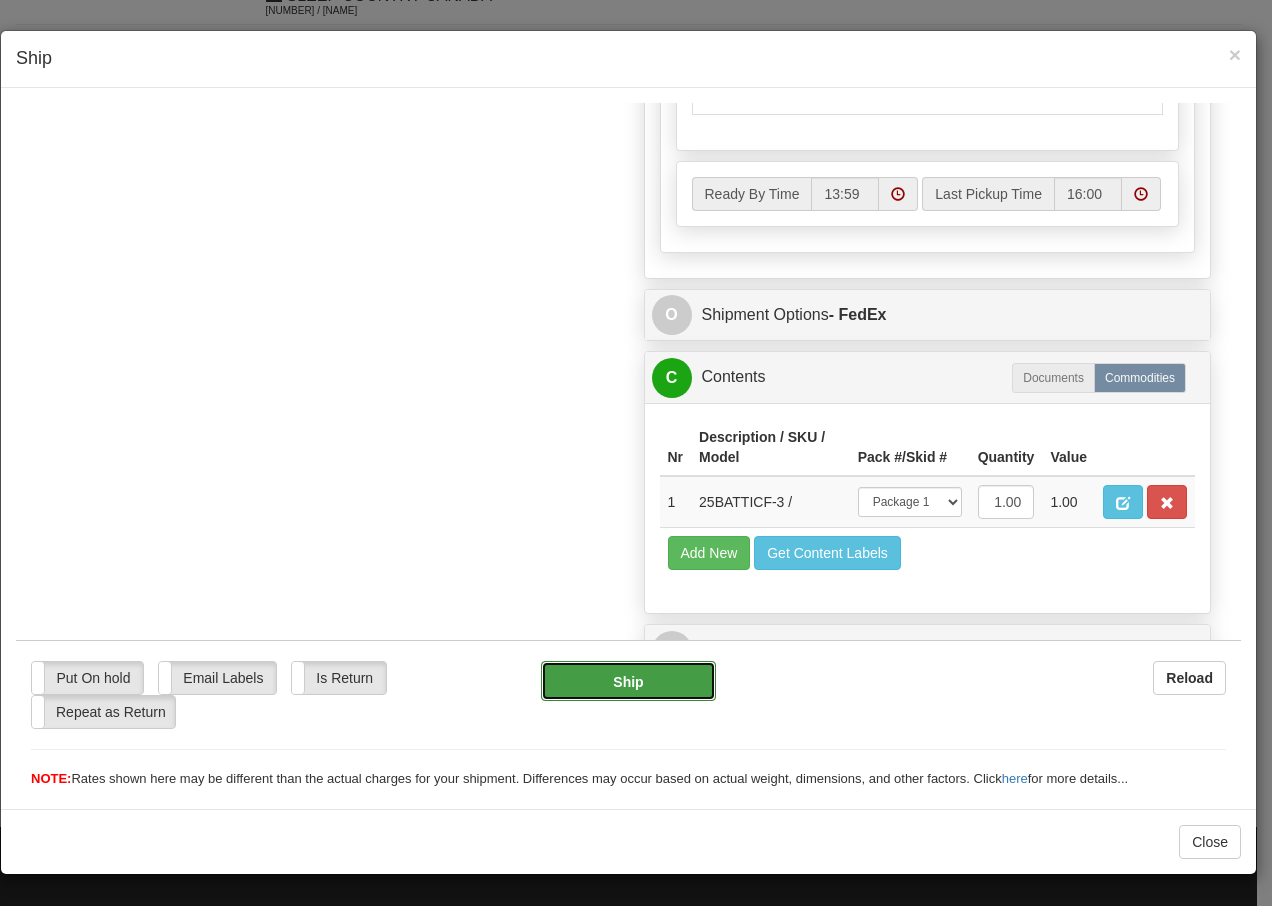 click on "Ship" at bounding box center [628, 680] 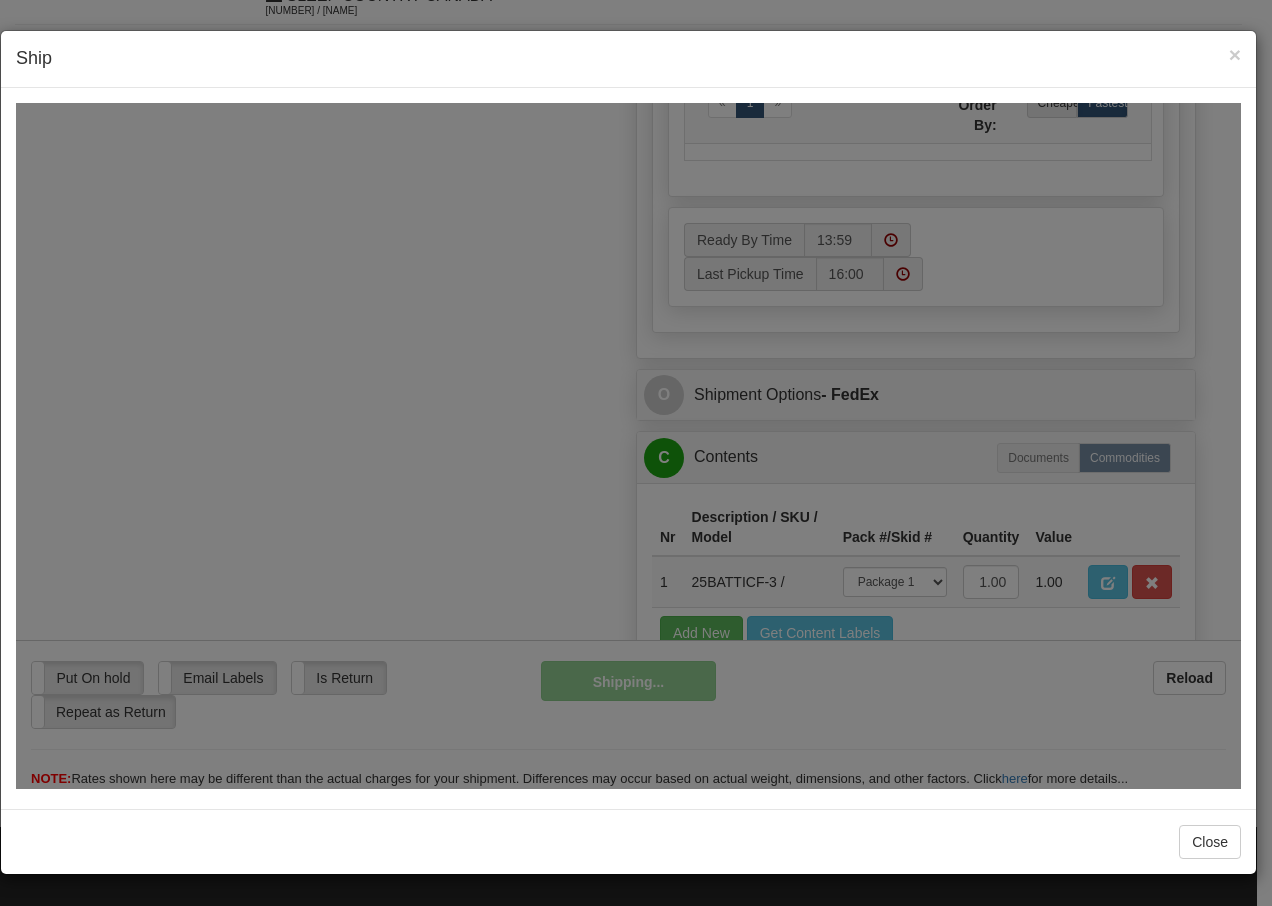 scroll, scrollTop: 1216, scrollLeft: 0, axis: vertical 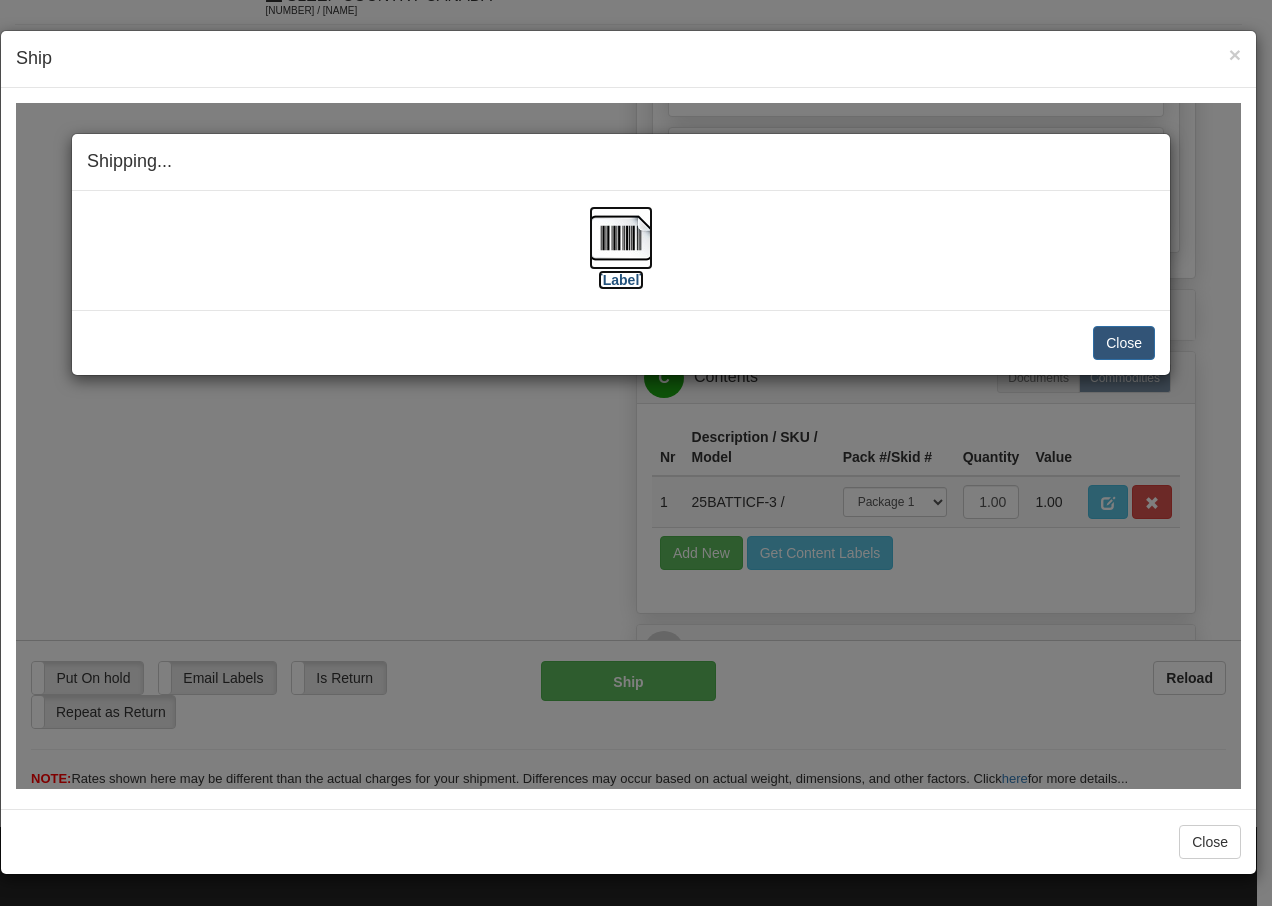 click at bounding box center [621, 237] 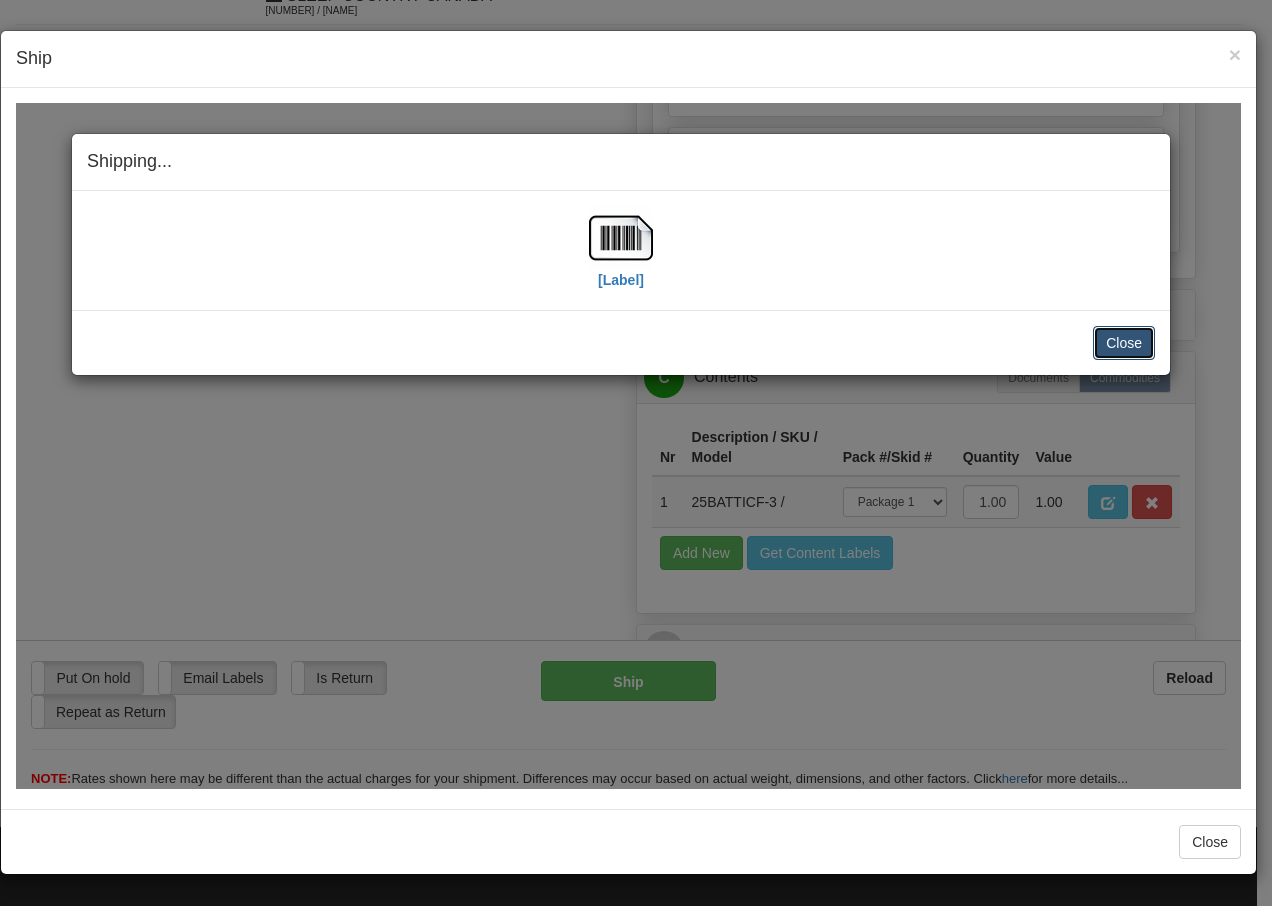 click on "Close" at bounding box center (1124, 342) 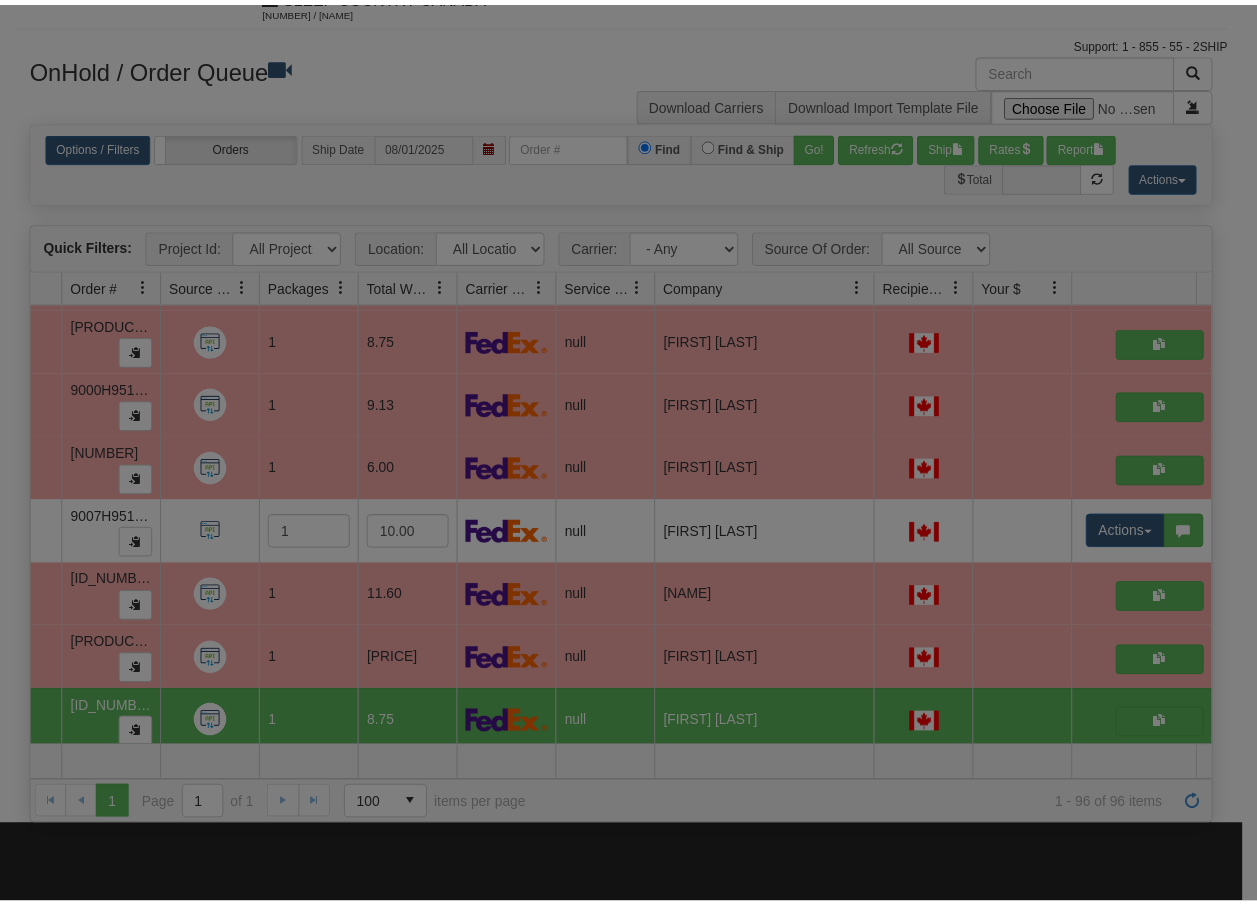 scroll, scrollTop: 0, scrollLeft: 0, axis: both 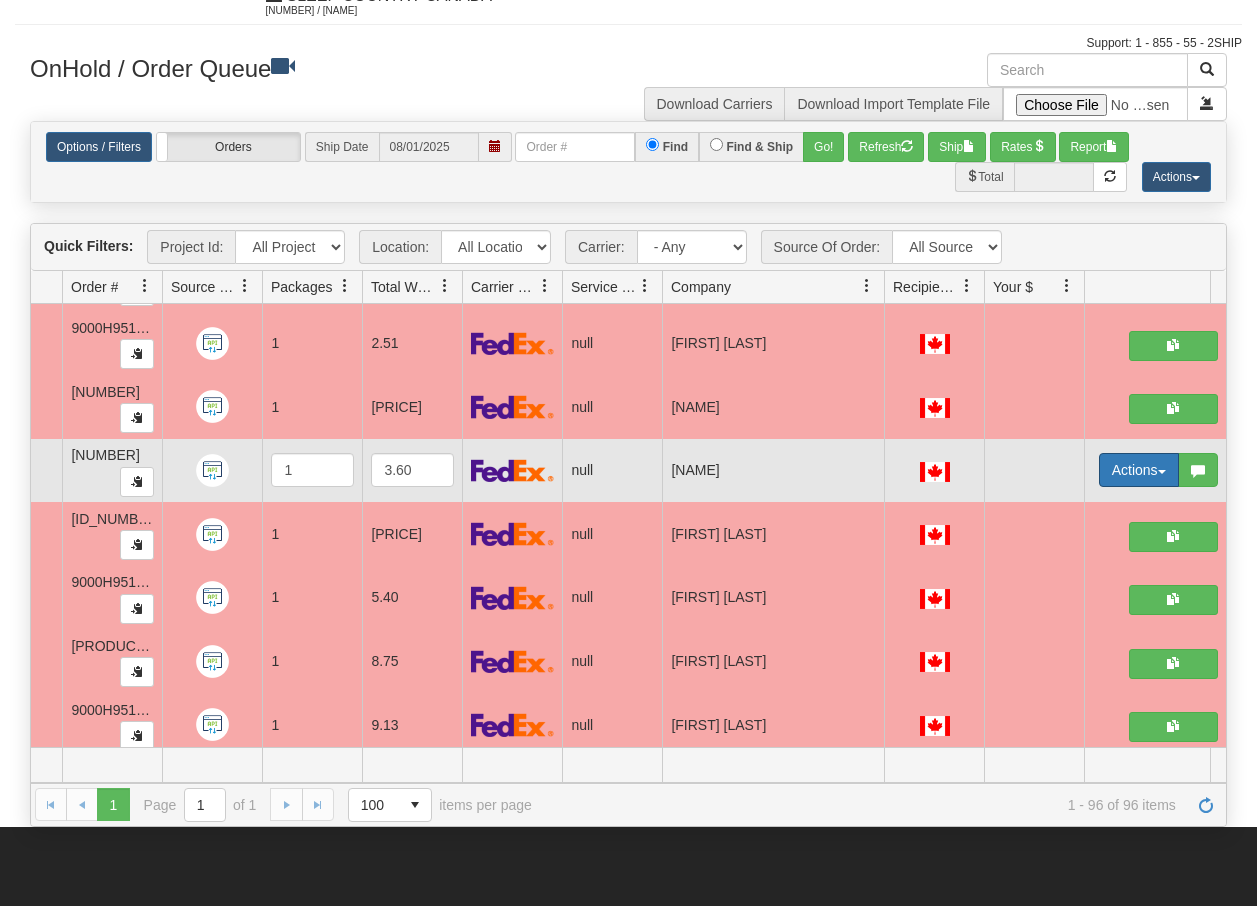 click at bounding box center [1162, 472] 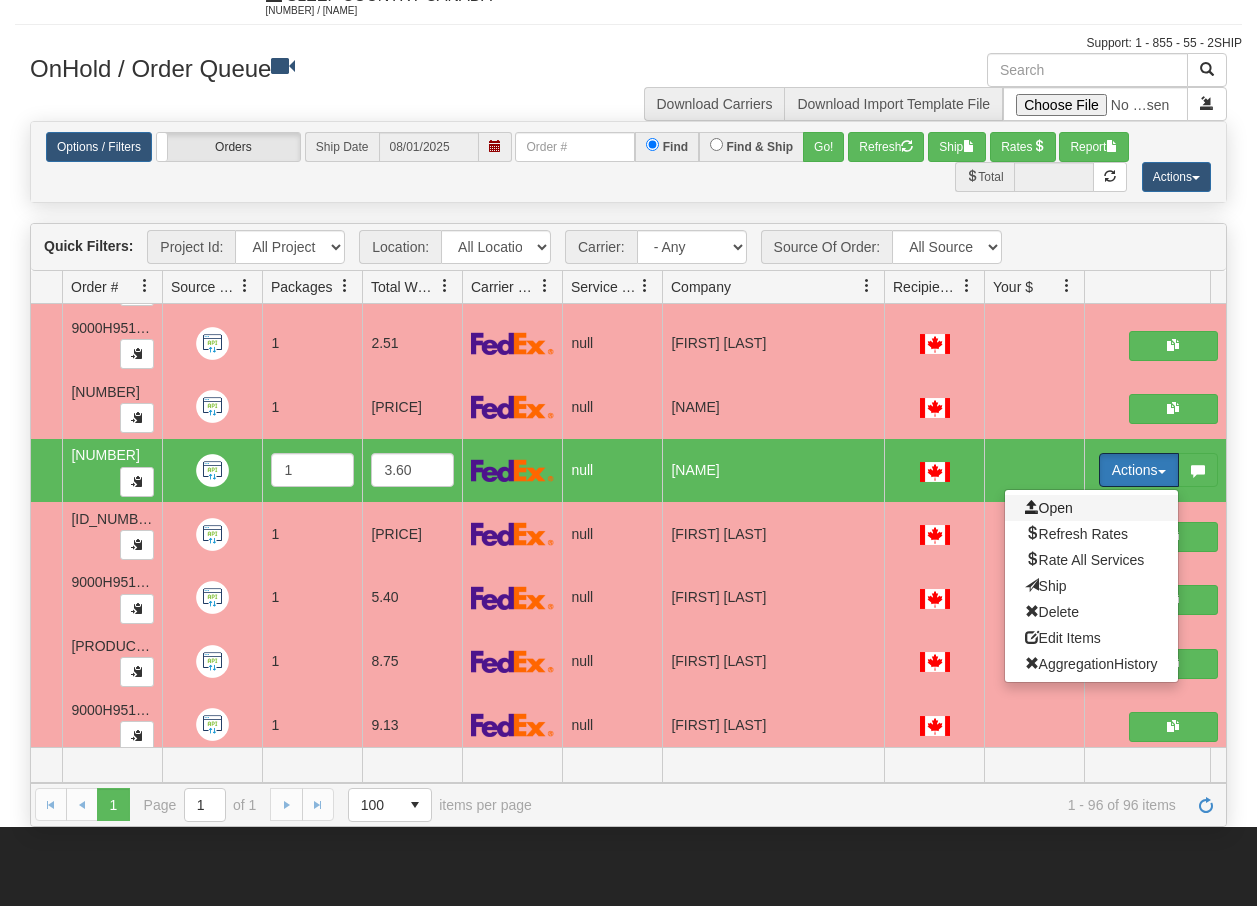 click on "Open" at bounding box center [1049, 508] 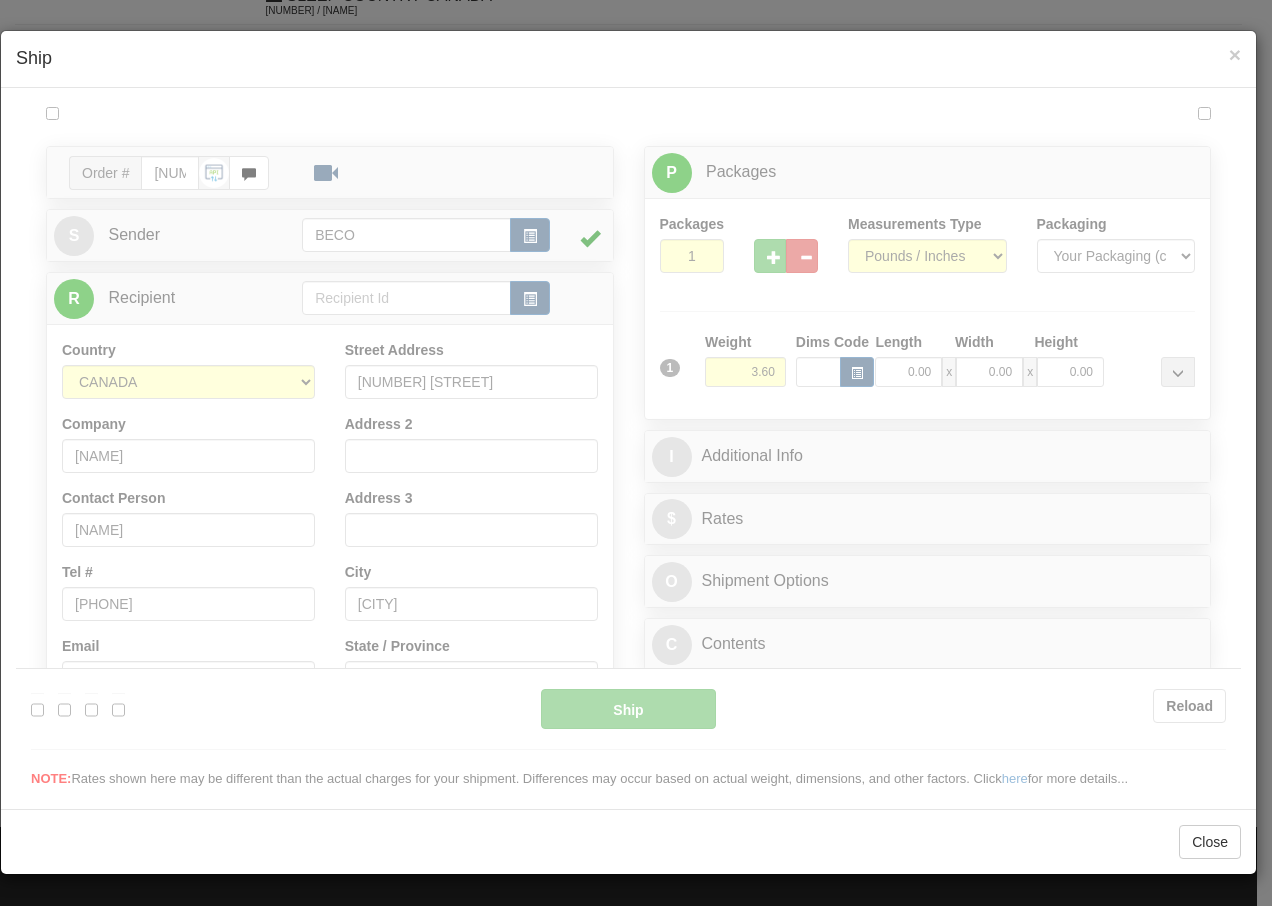 scroll, scrollTop: 0, scrollLeft: 0, axis: both 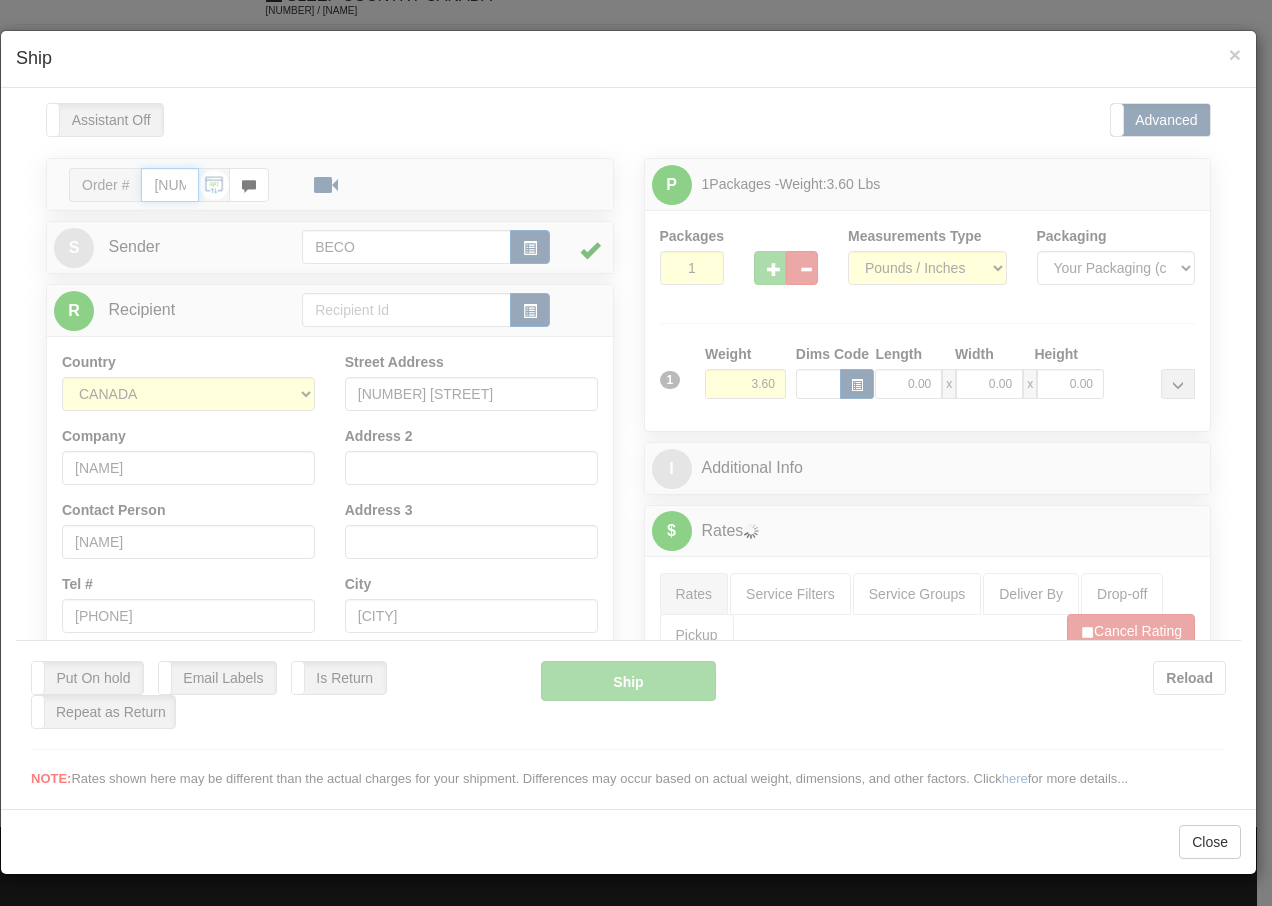 type on "13:59" 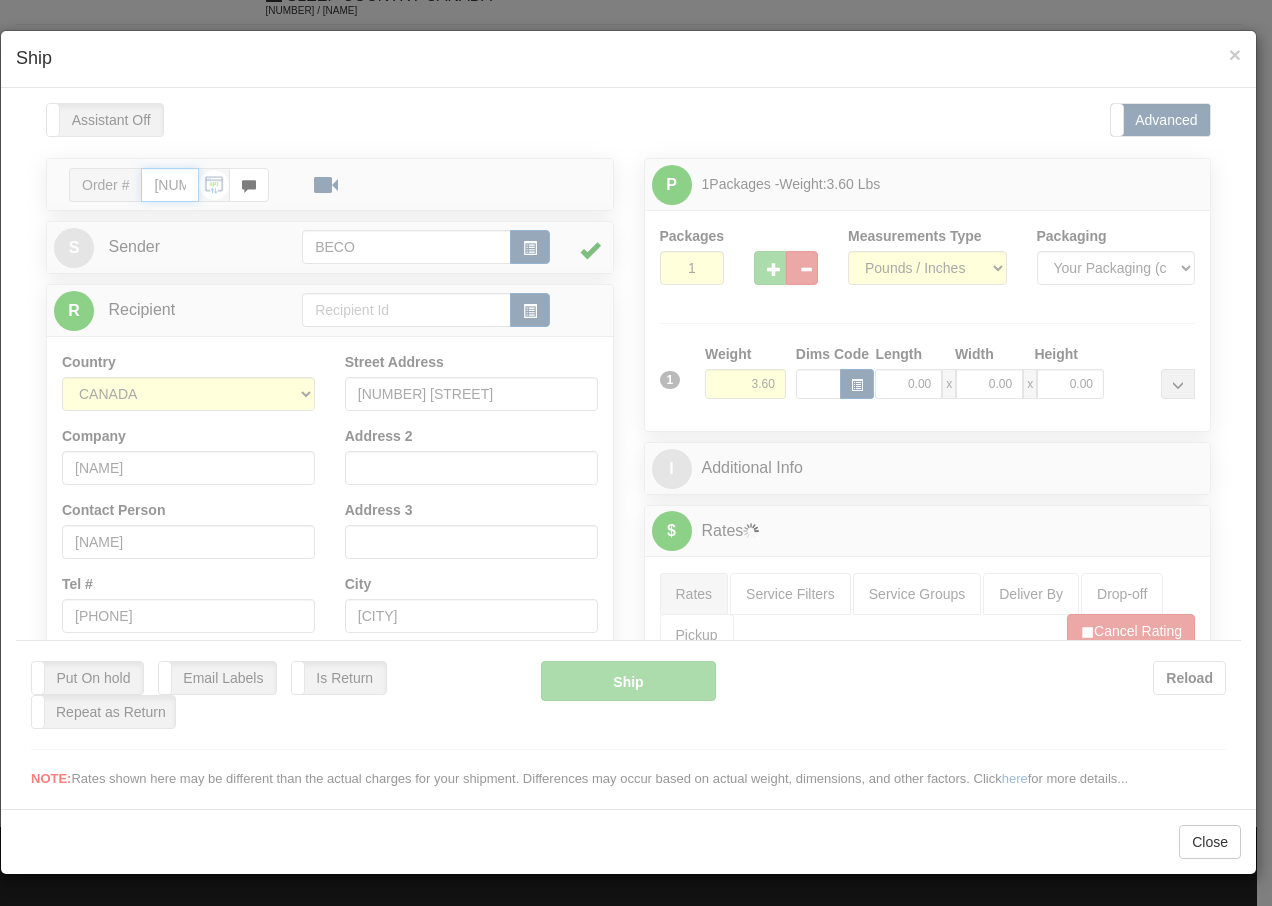 type on "16:00" 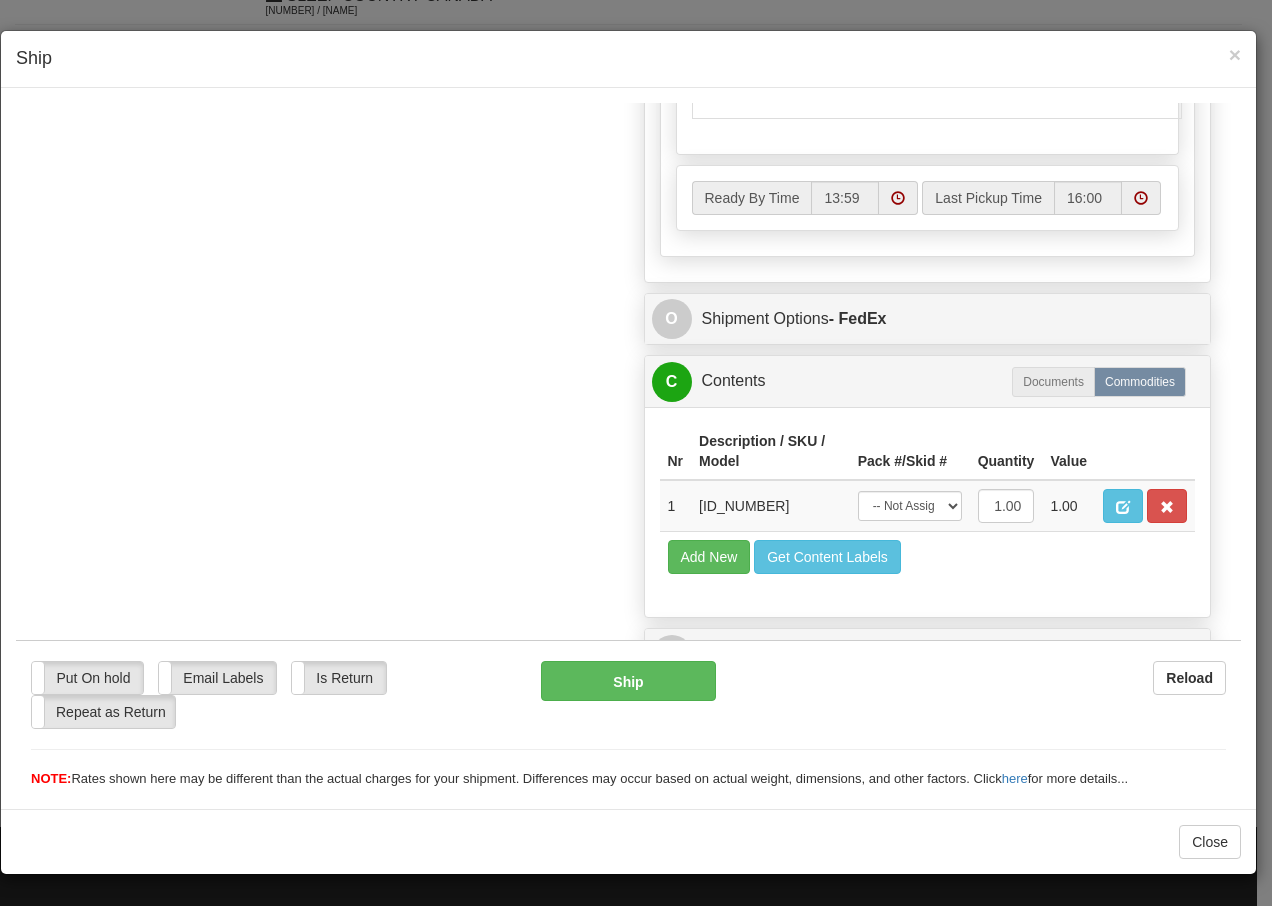 scroll, scrollTop: 1136, scrollLeft: 0, axis: vertical 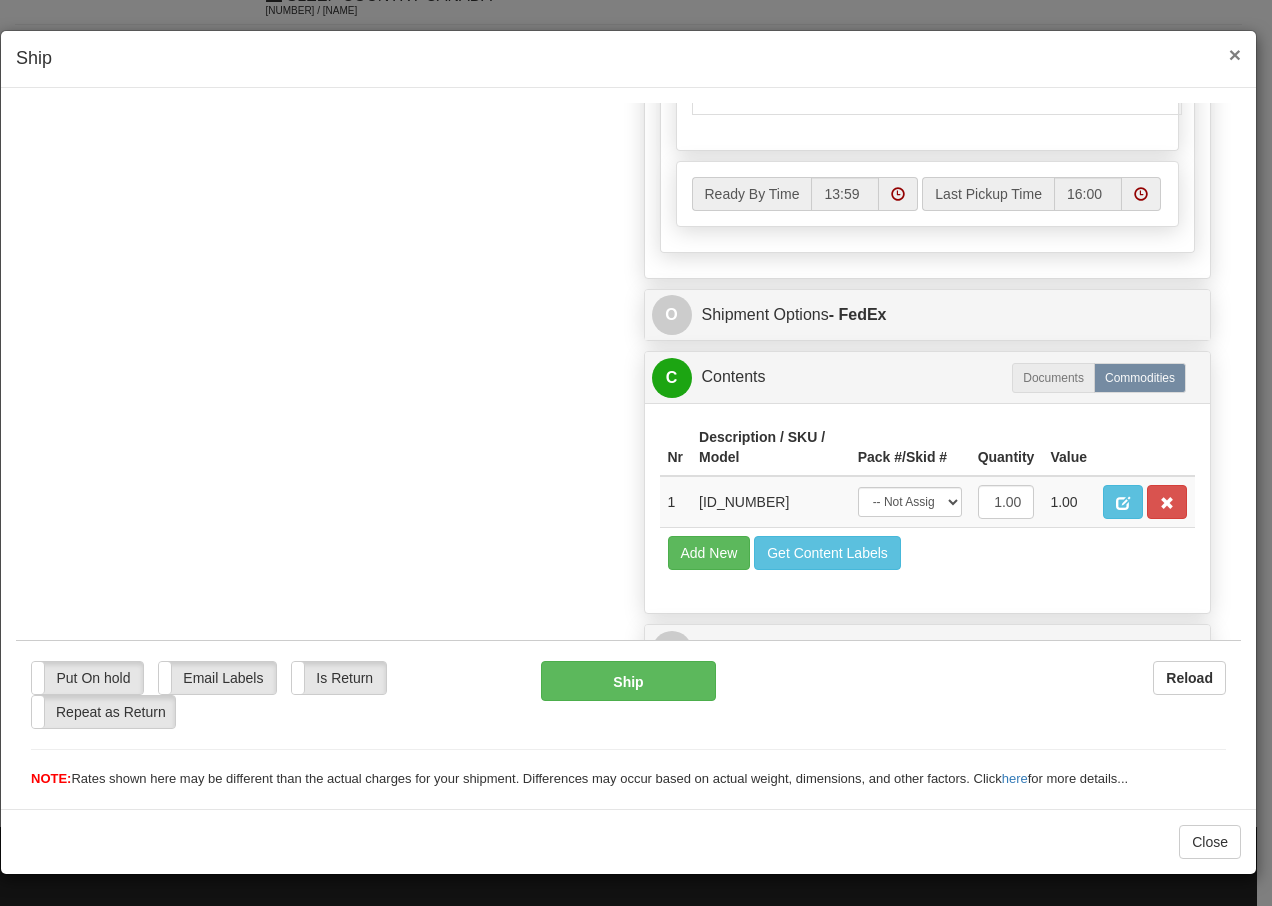 click on "×" at bounding box center (1235, 54) 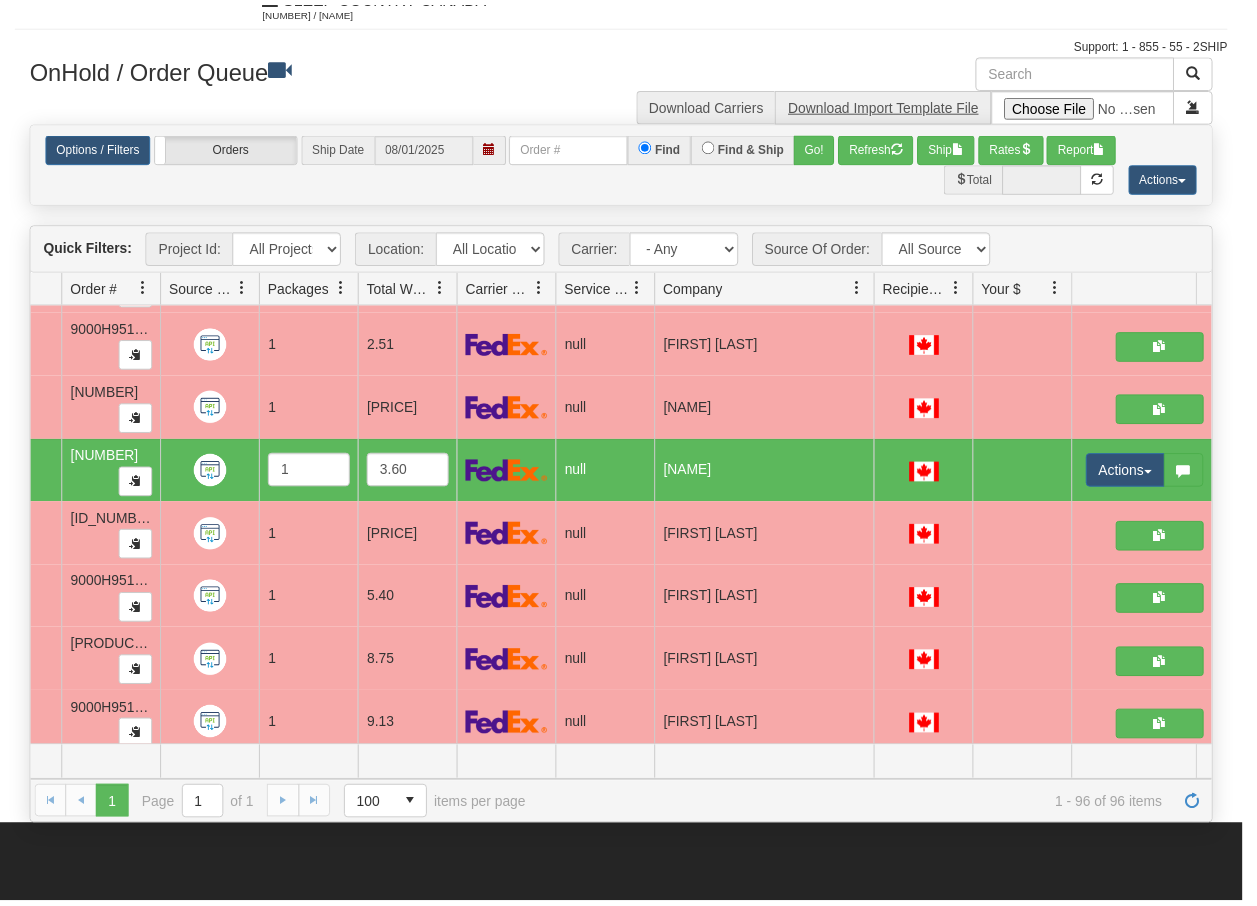 scroll, scrollTop: 0, scrollLeft: 0, axis: both 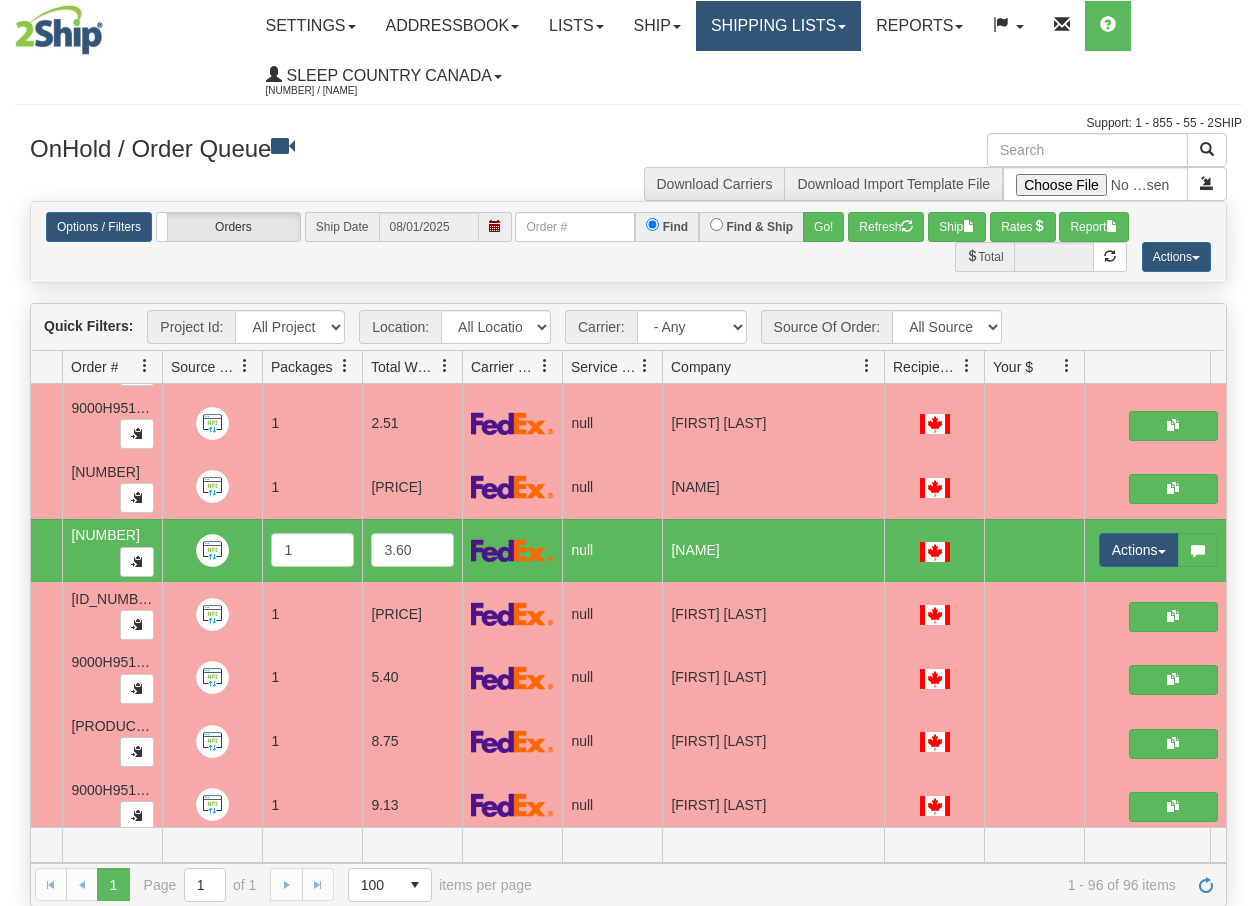 click on "Shipping lists" at bounding box center (778, 26) 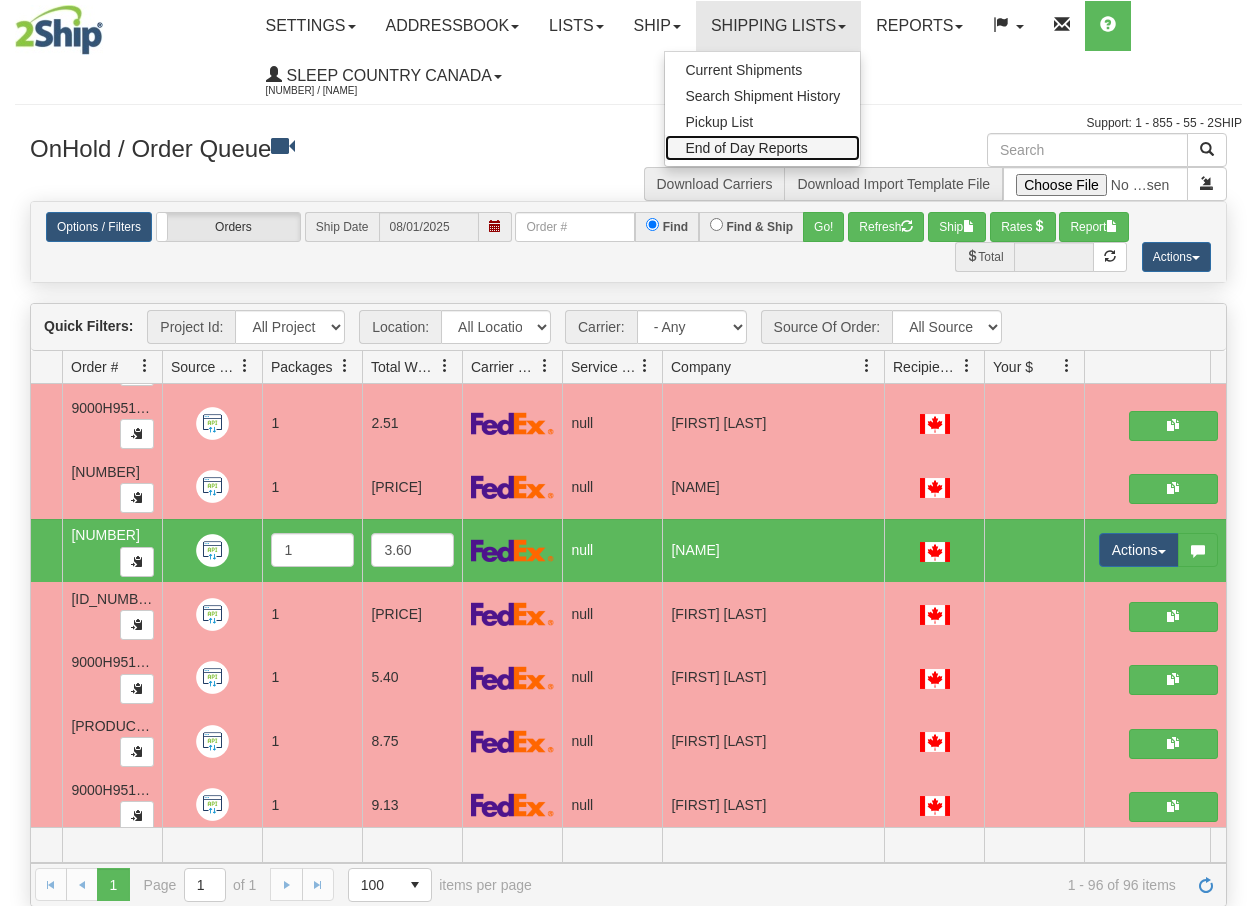 click on "End of Day Reports" at bounding box center [746, 148] 